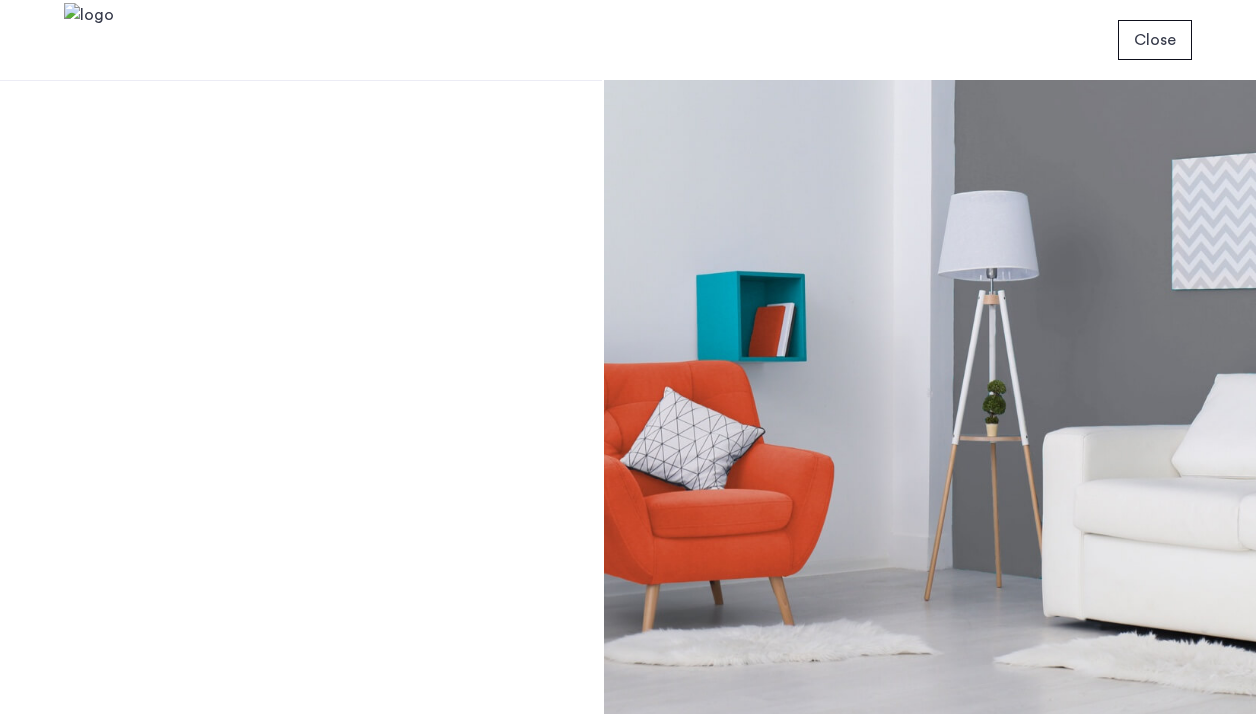 scroll, scrollTop: 0, scrollLeft: 0, axis: both 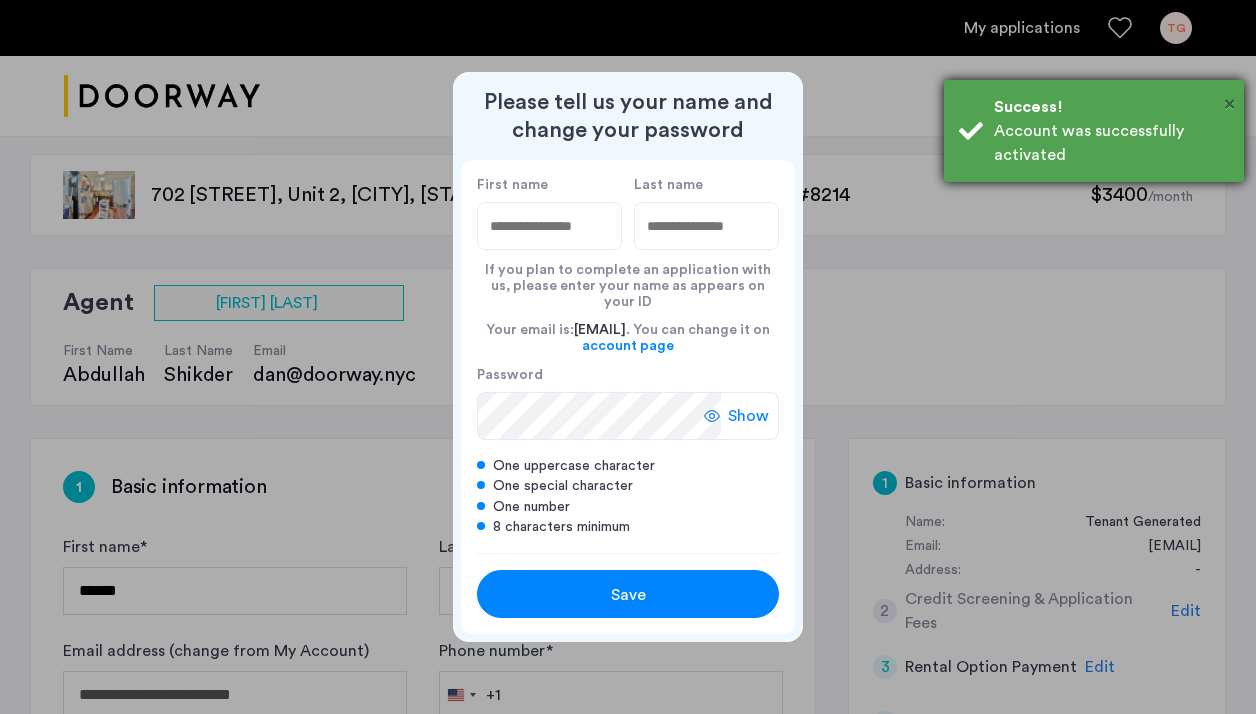 click on "×" at bounding box center (1229, 104) 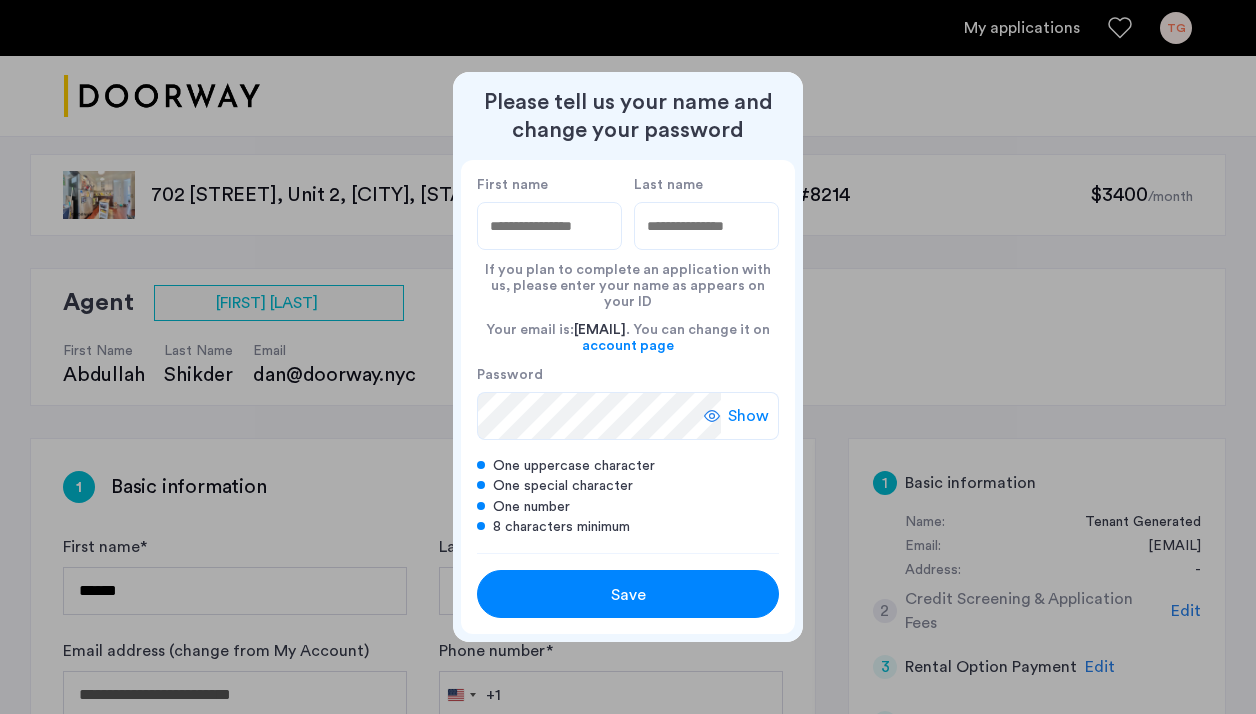 click on "First name" at bounding box center [549, 226] 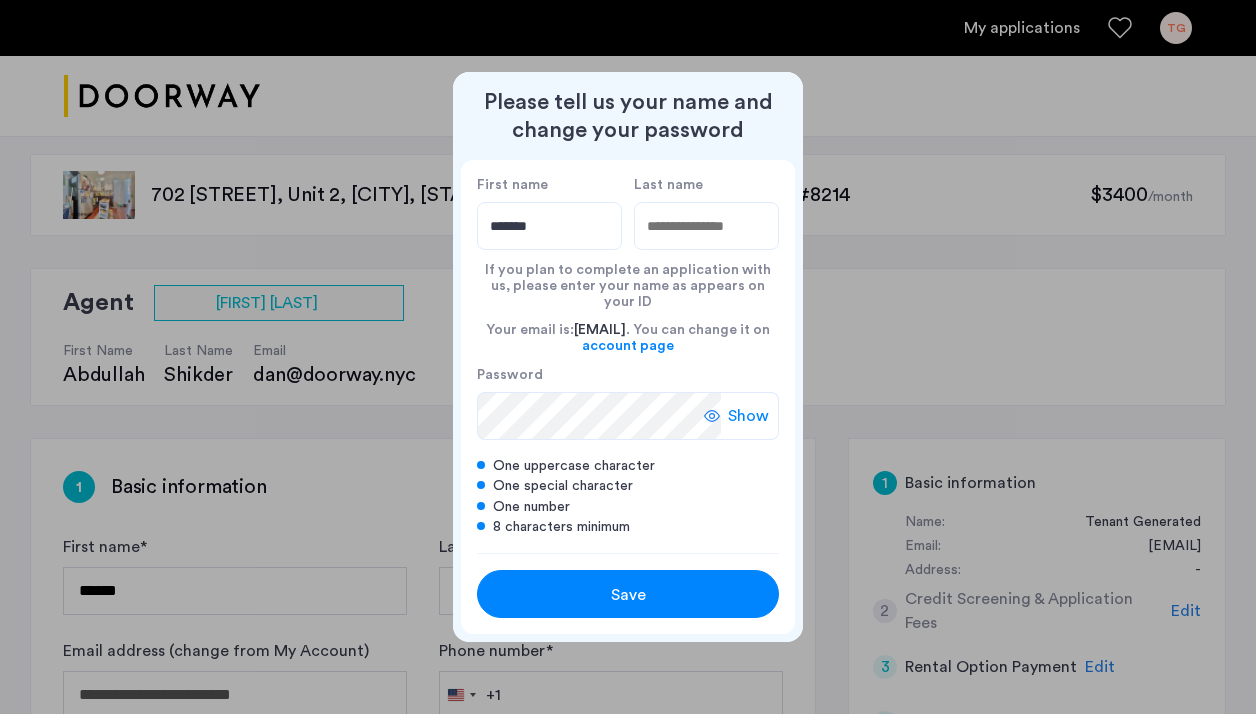 type on "******" 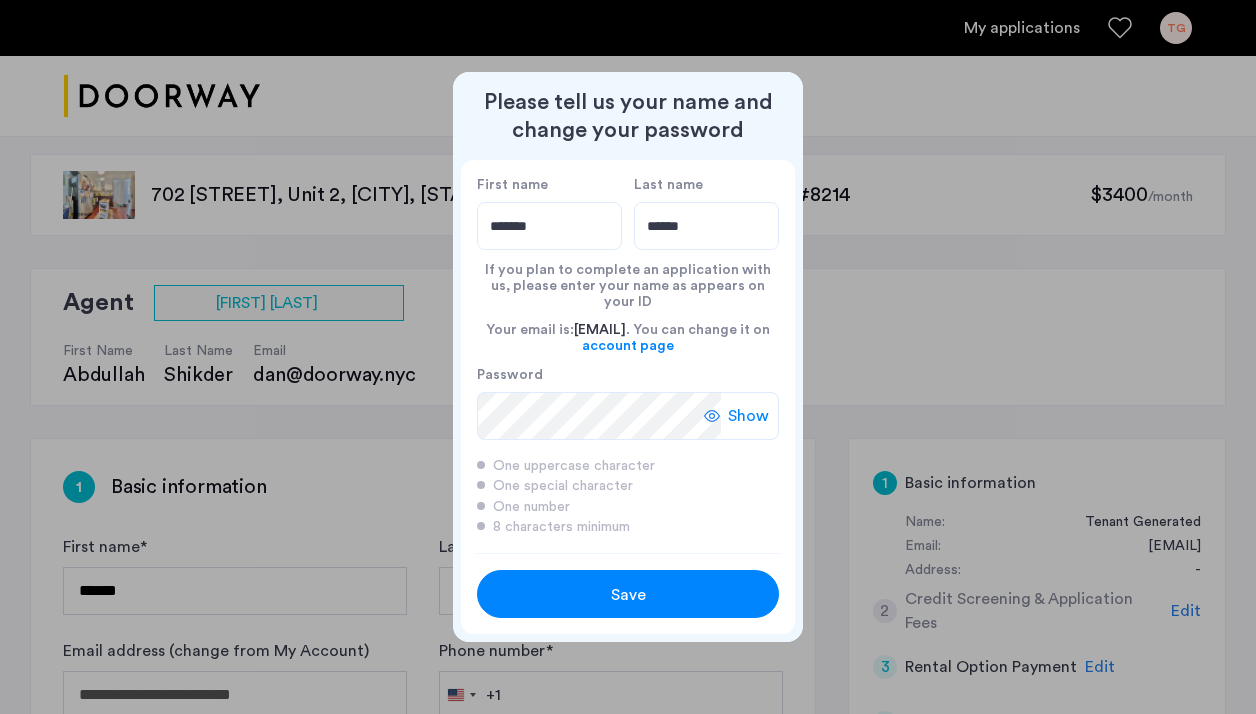click on "Save" at bounding box center [628, 595] 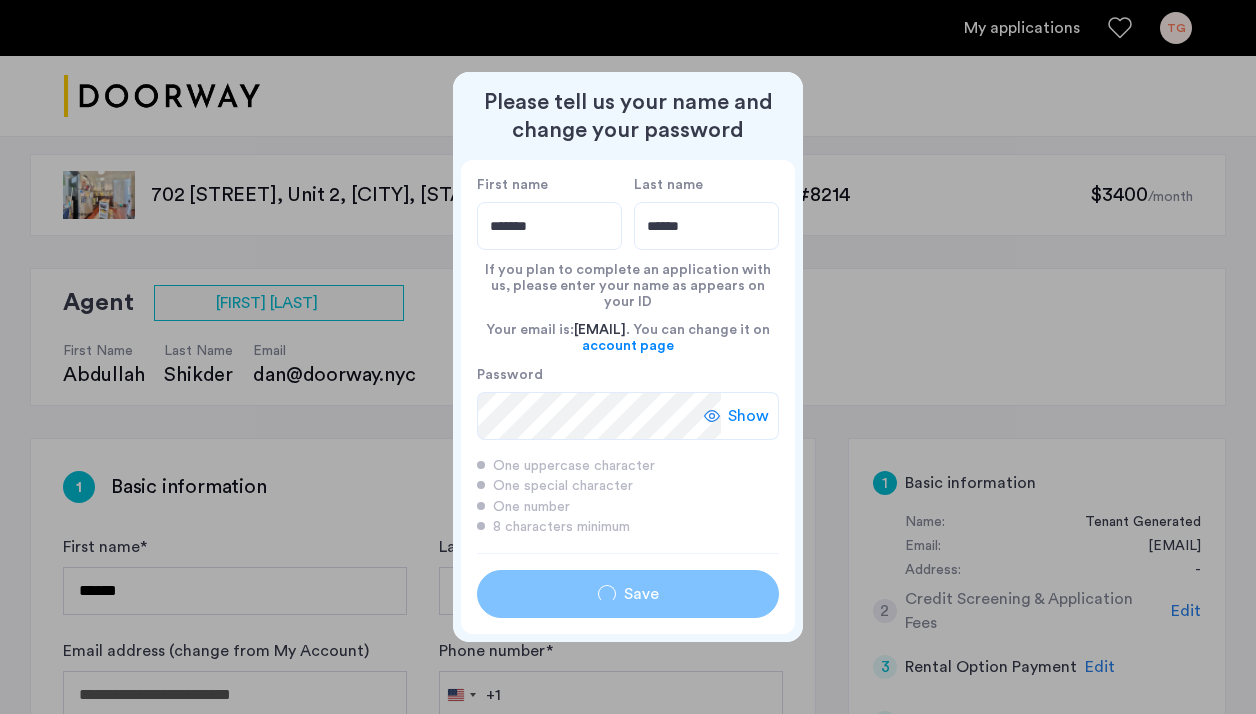 type on "*******" 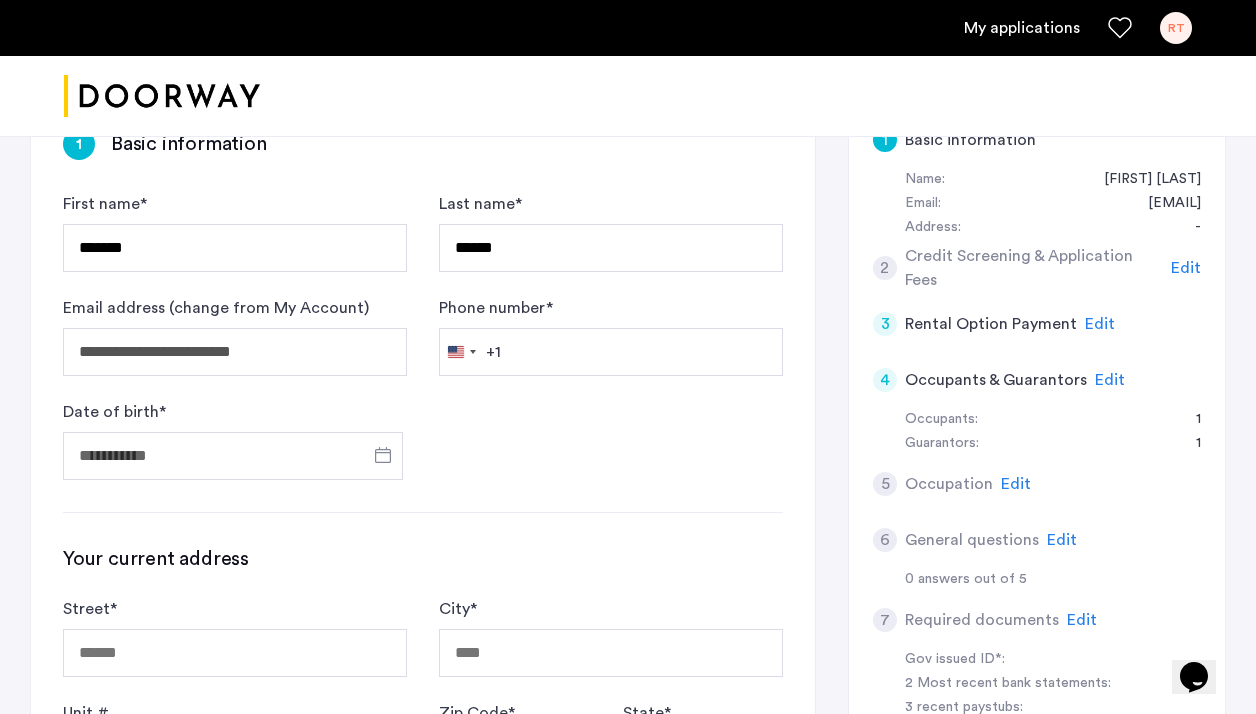 scroll, scrollTop: 350, scrollLeft: 0, axis: vertical 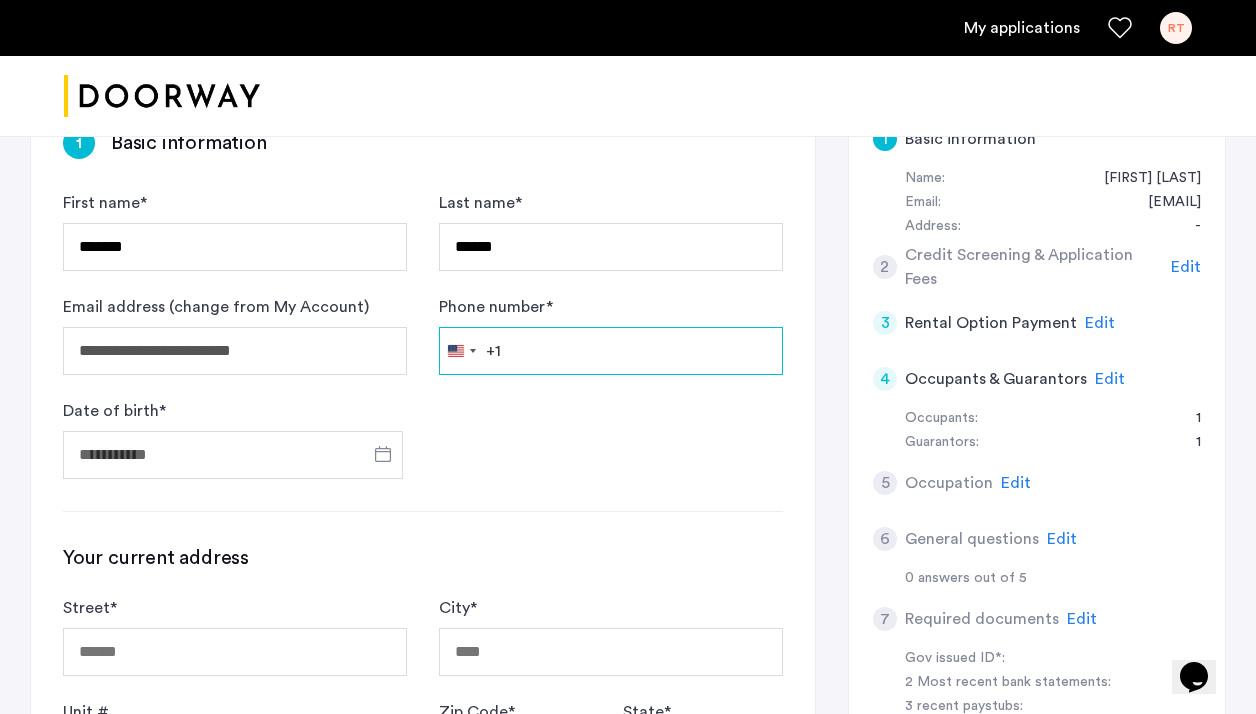 click on "Phone number  *" at bounding box center [611, 351] 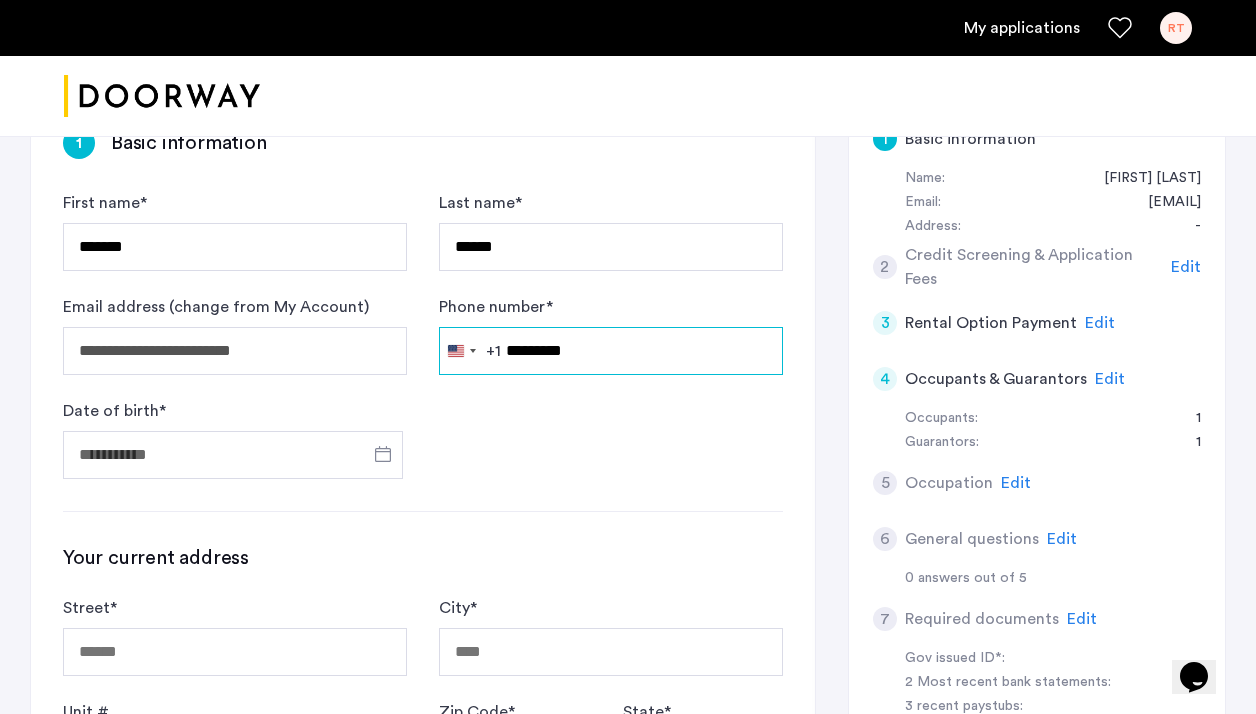 type on "*********" 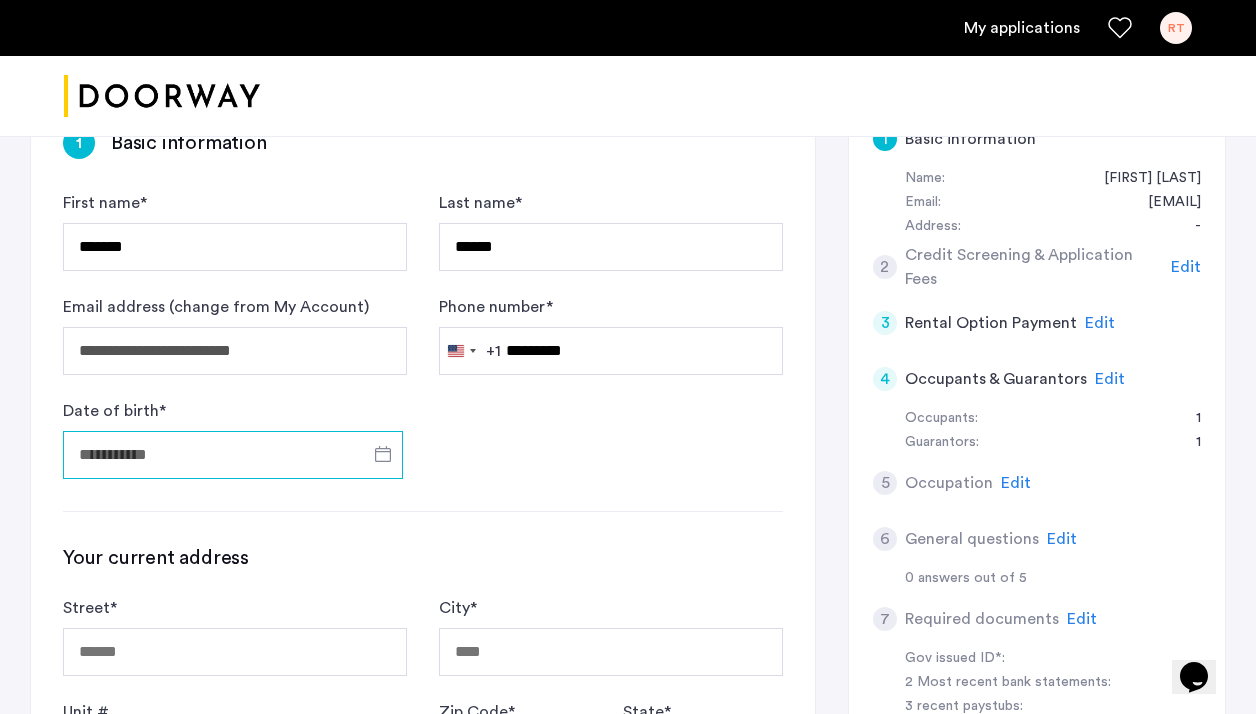 click on "Date of birth  *" at bounding box center (233, 455) 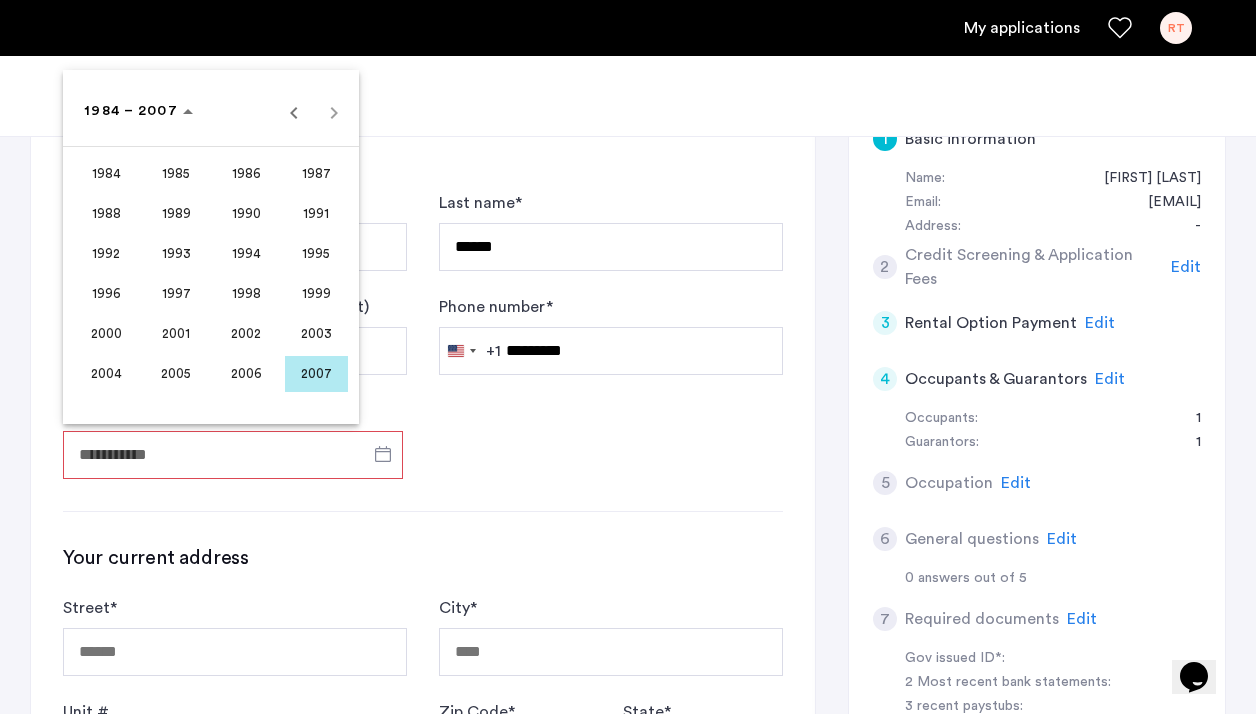 click on "1999" at bounding box center [316, 294] 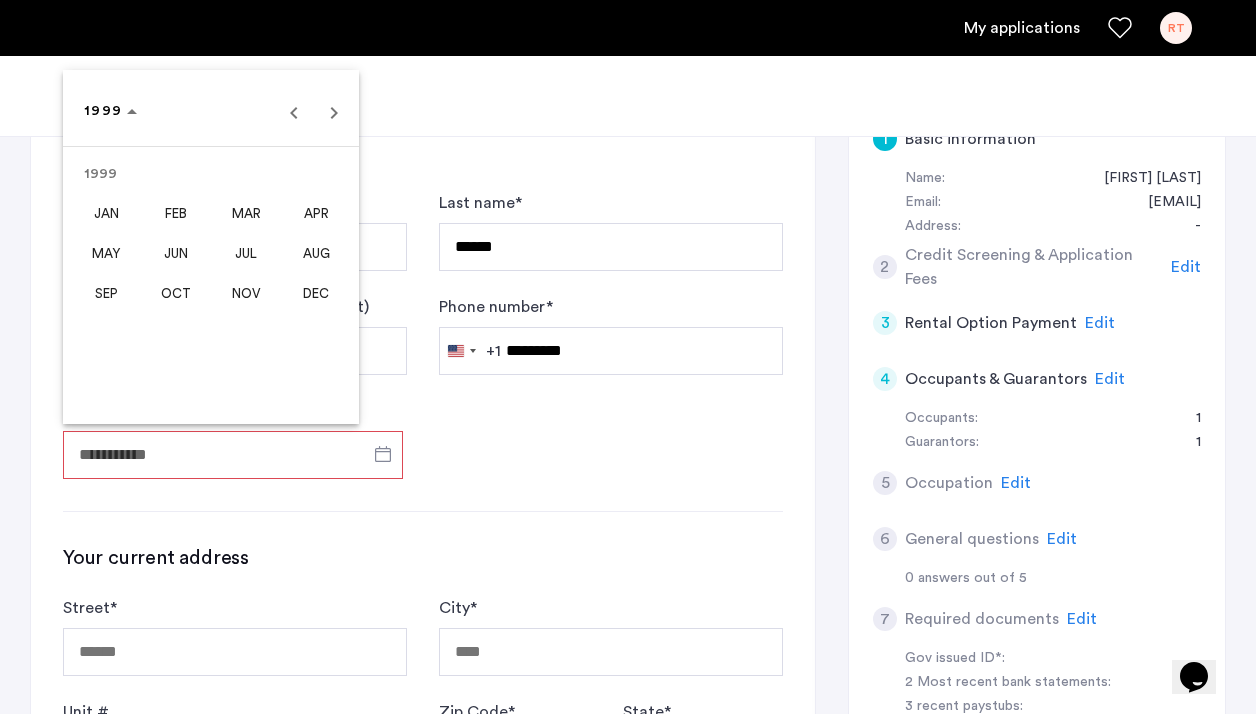 click on "MAR" at bounding box center (246, 214) 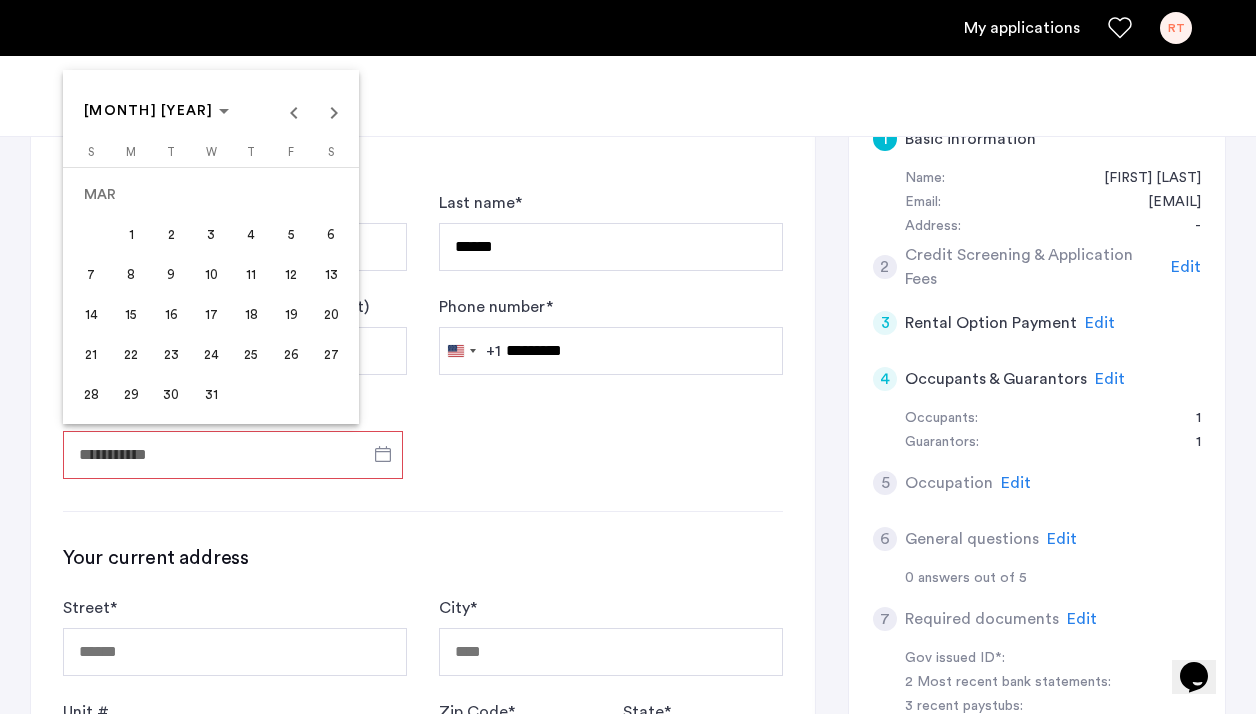 click on "23" at bounding box center (171, 355) 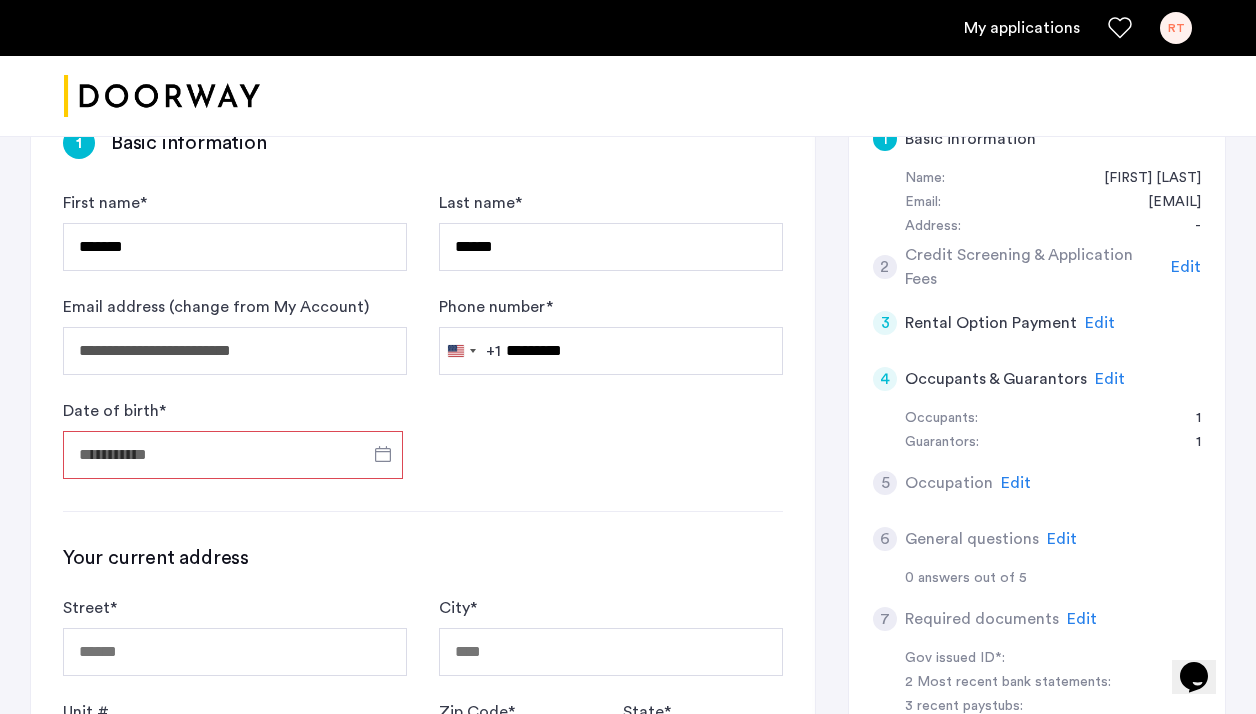 type on "**********" 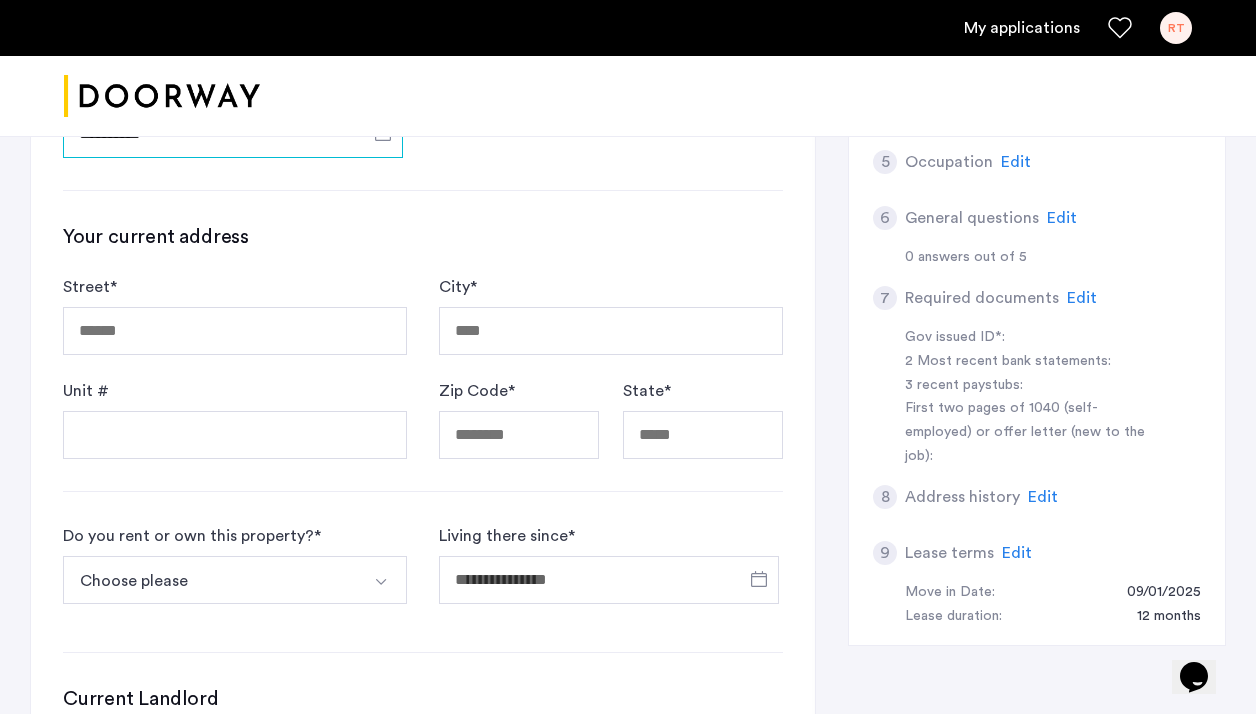 scroll, scrollTop: 676, scrollLeft: 0, axis: vertical 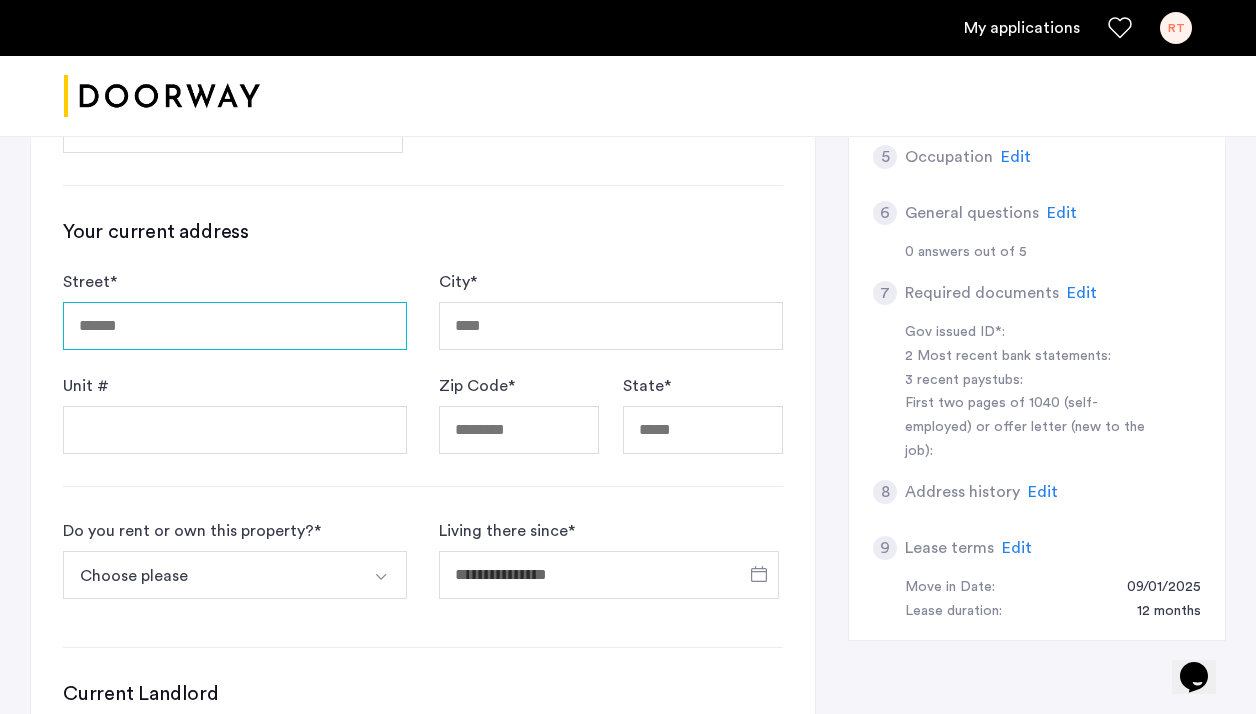 click on "Street  *" at bounding box center (235, 326) 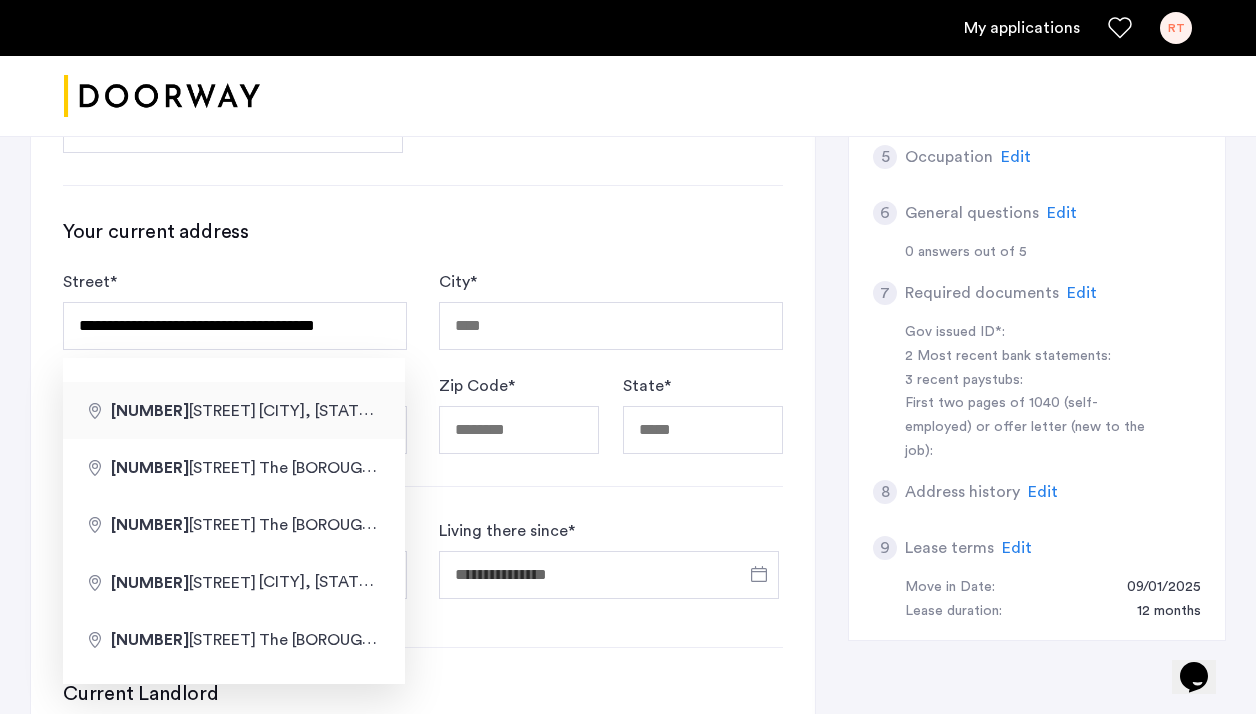 type on "**********" 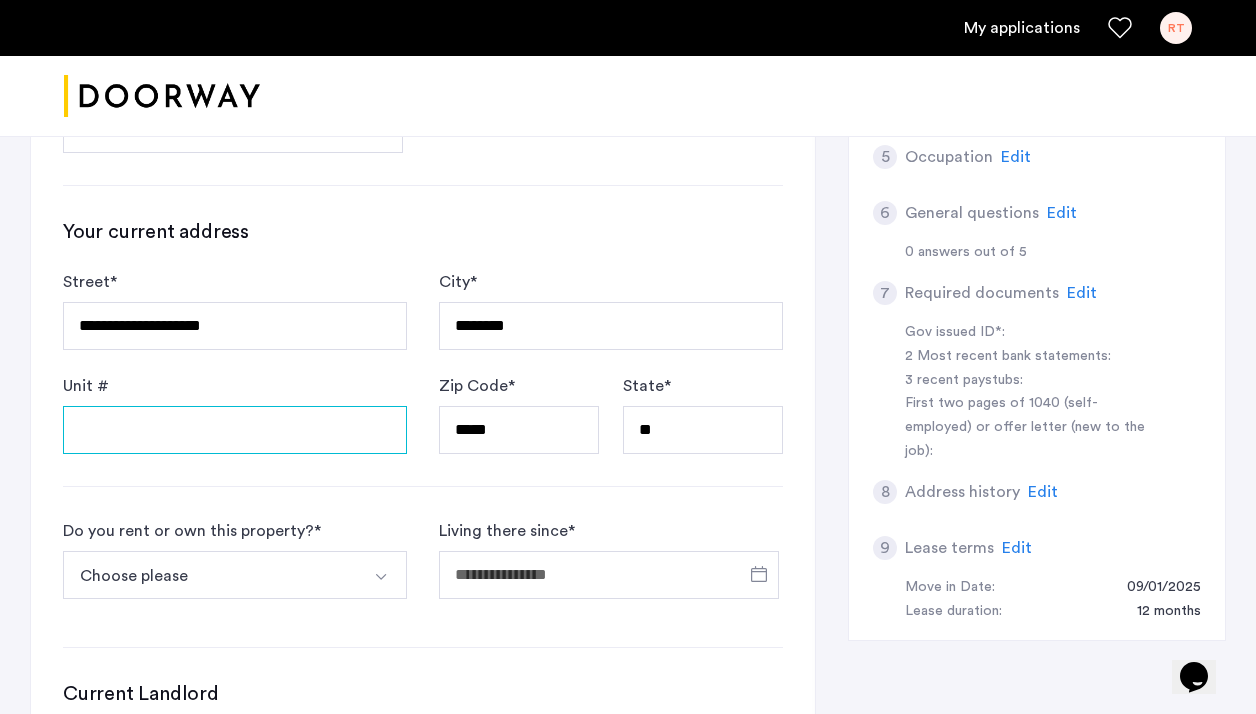 click on "Unit #" at bounding box center (235, 430) 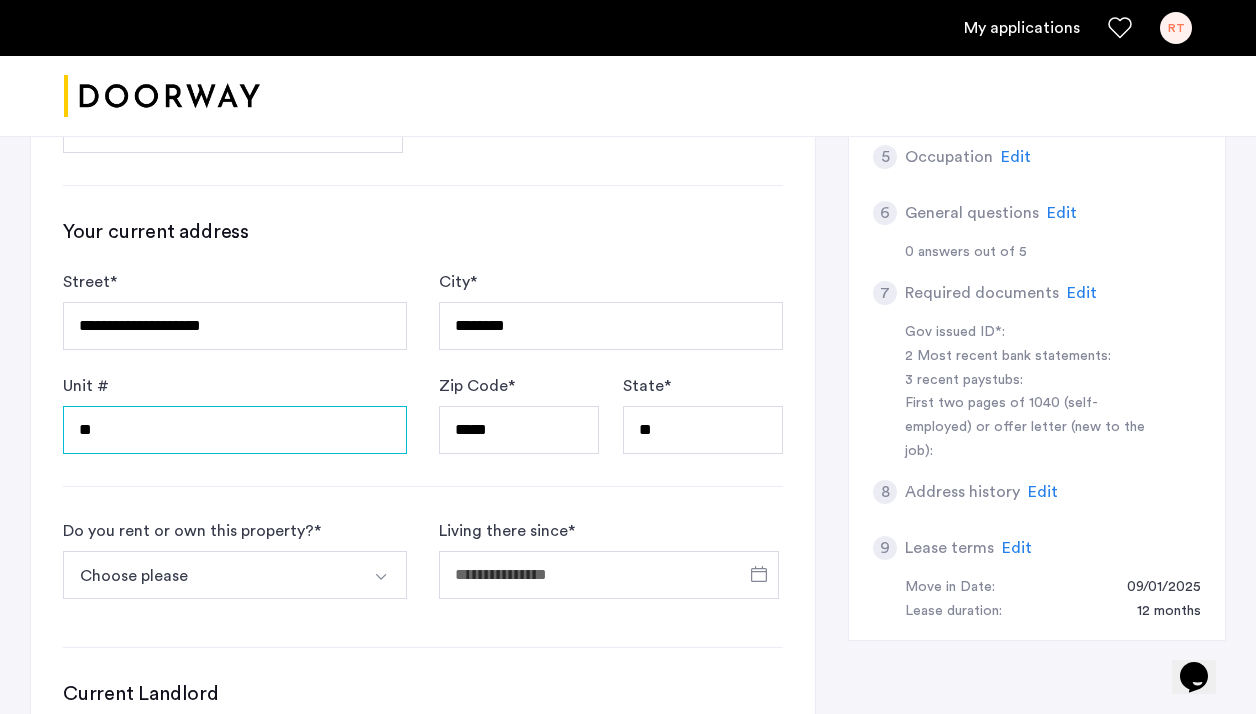 type on "**" 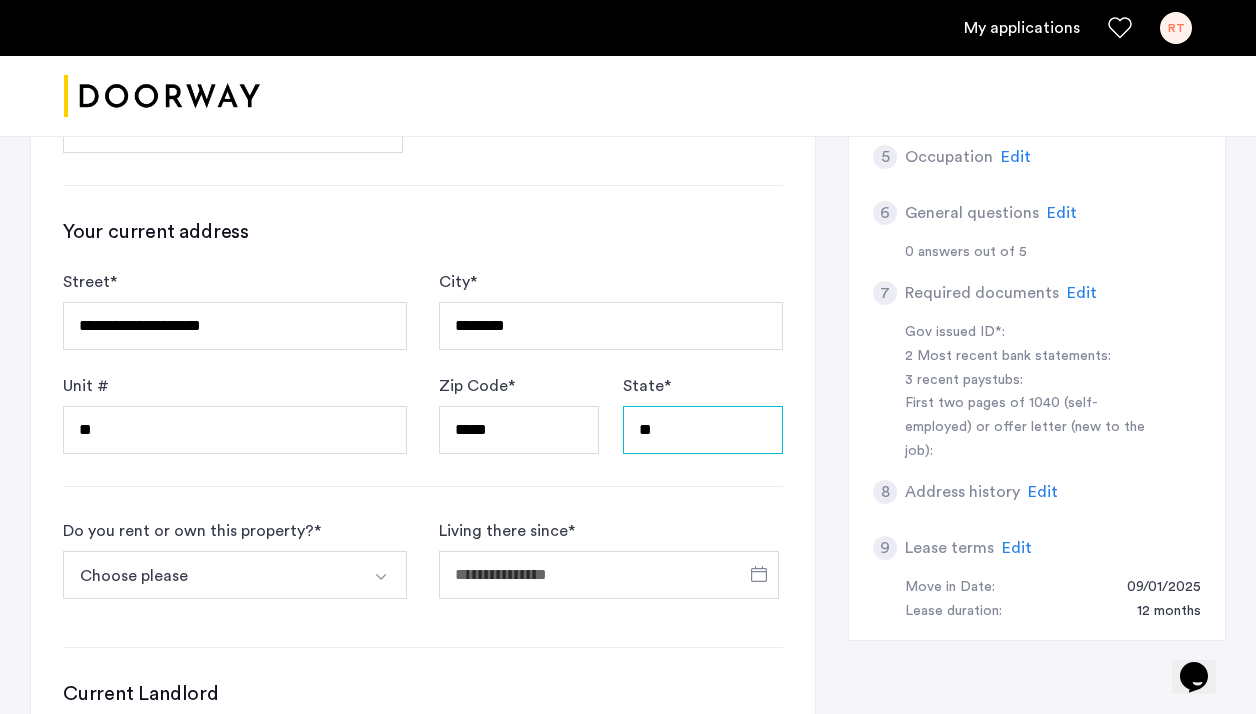 click on "**" at bounding box center (703, 430) 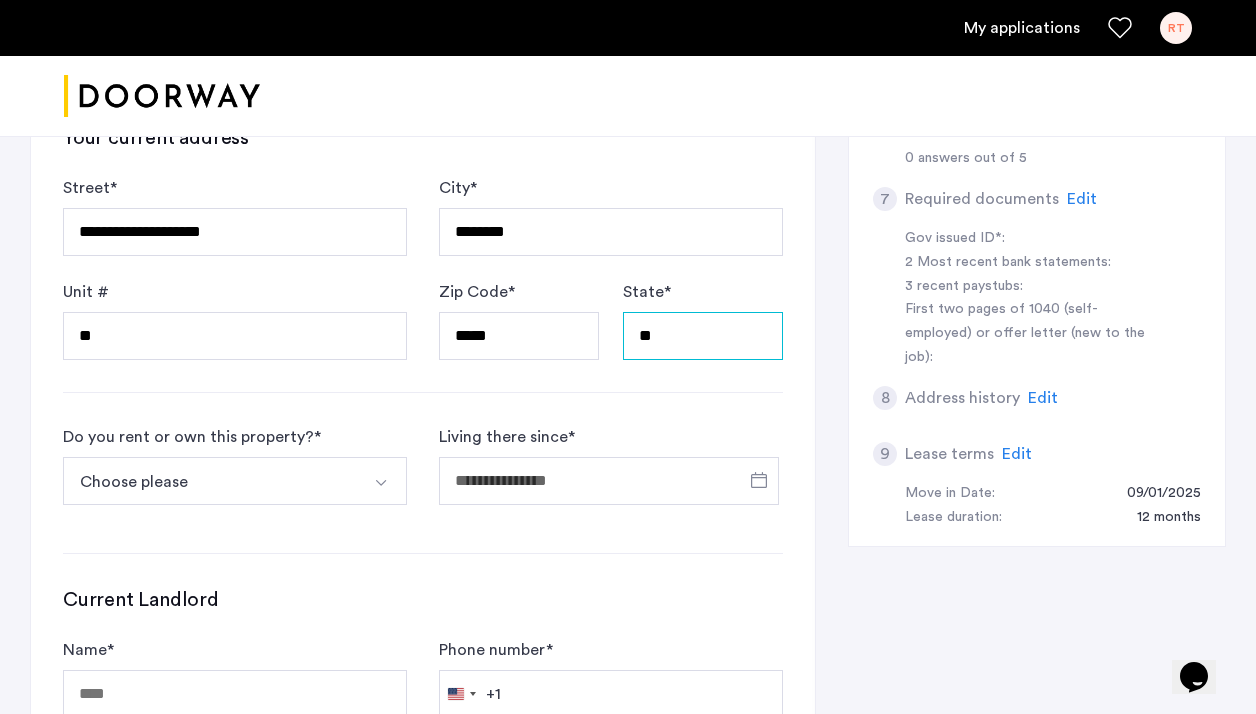 scroll, scrollTop: 805, scrollLeft: 0, axis: vertical 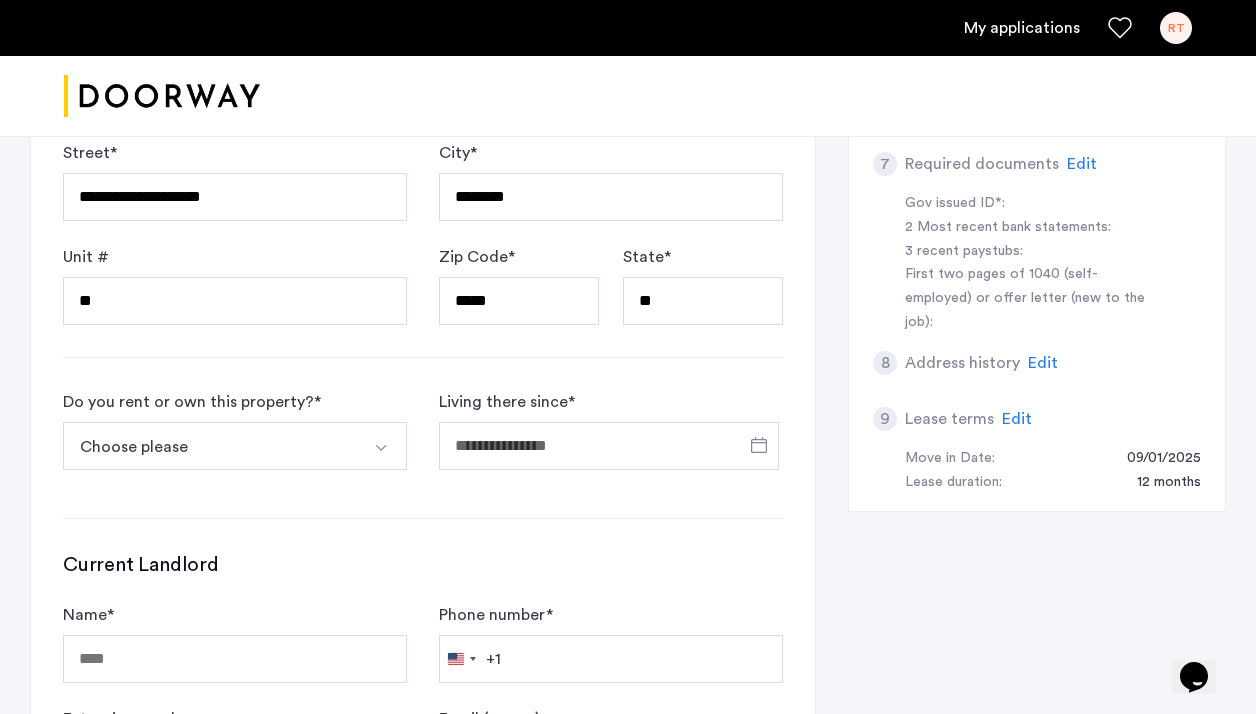click on "Choose please" at bounding box center [211, 446] 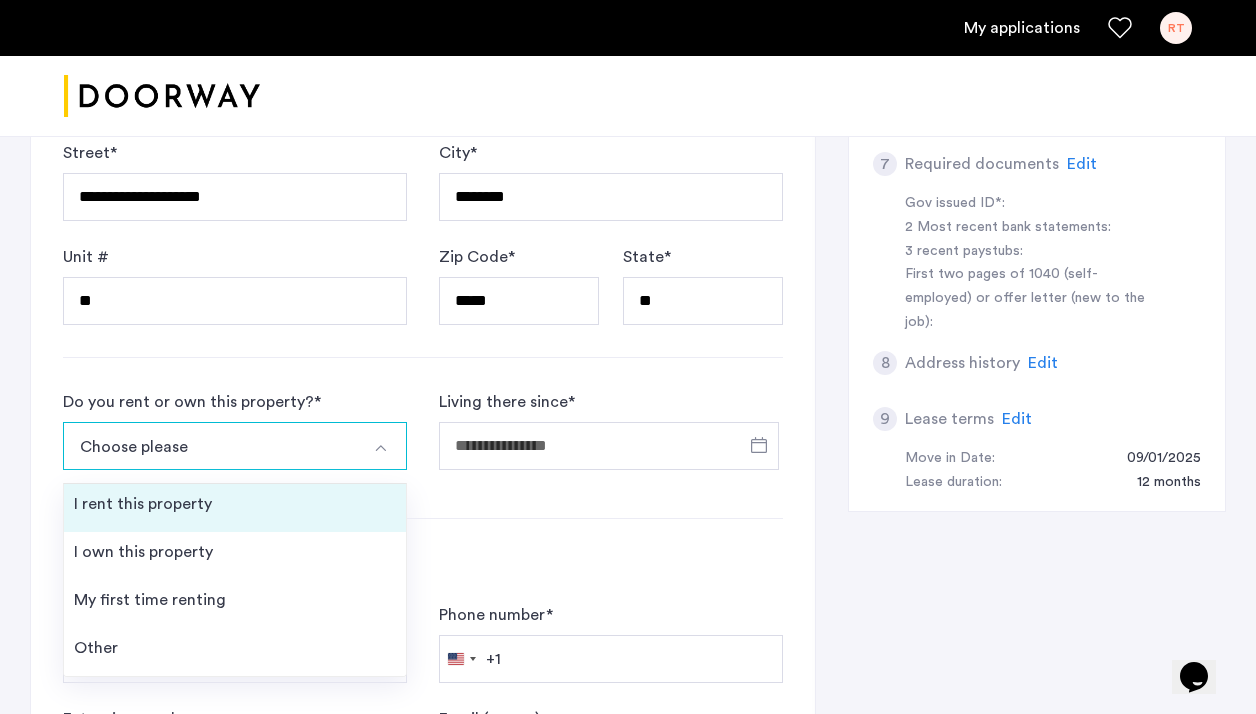 click on "I rent this property" at bounding box center (235, 508) 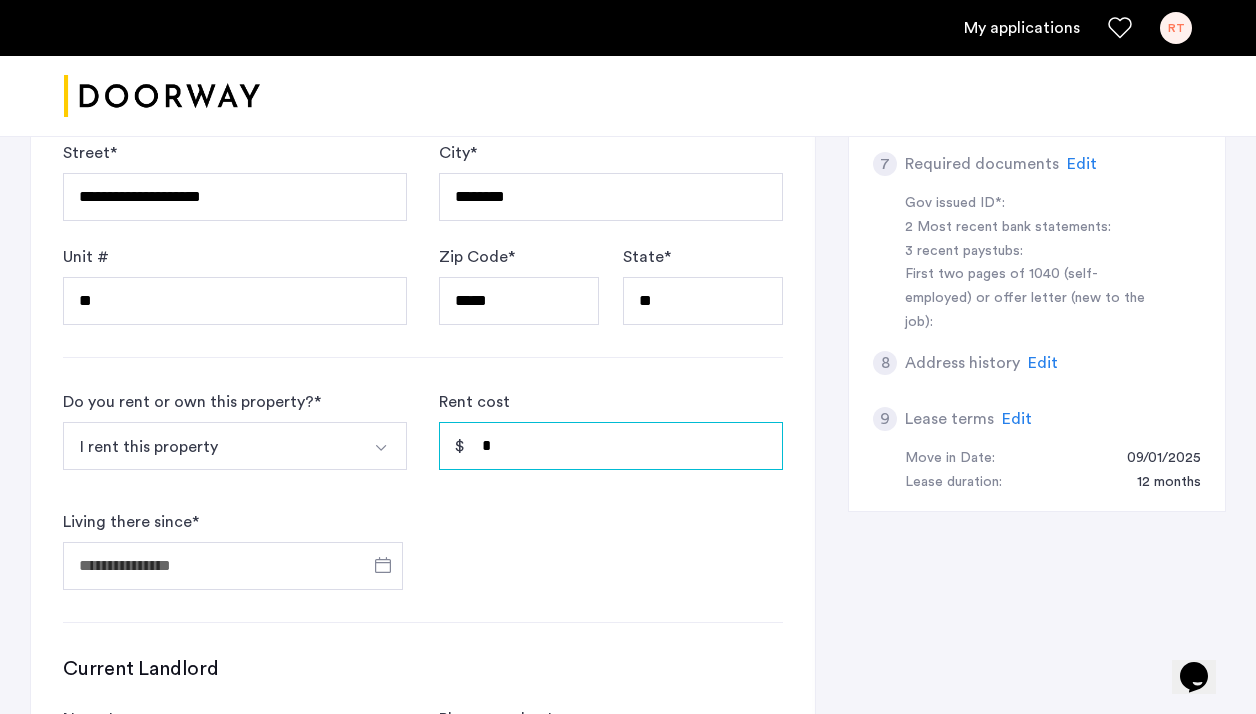click on "*" at bounding box center (611, 446) 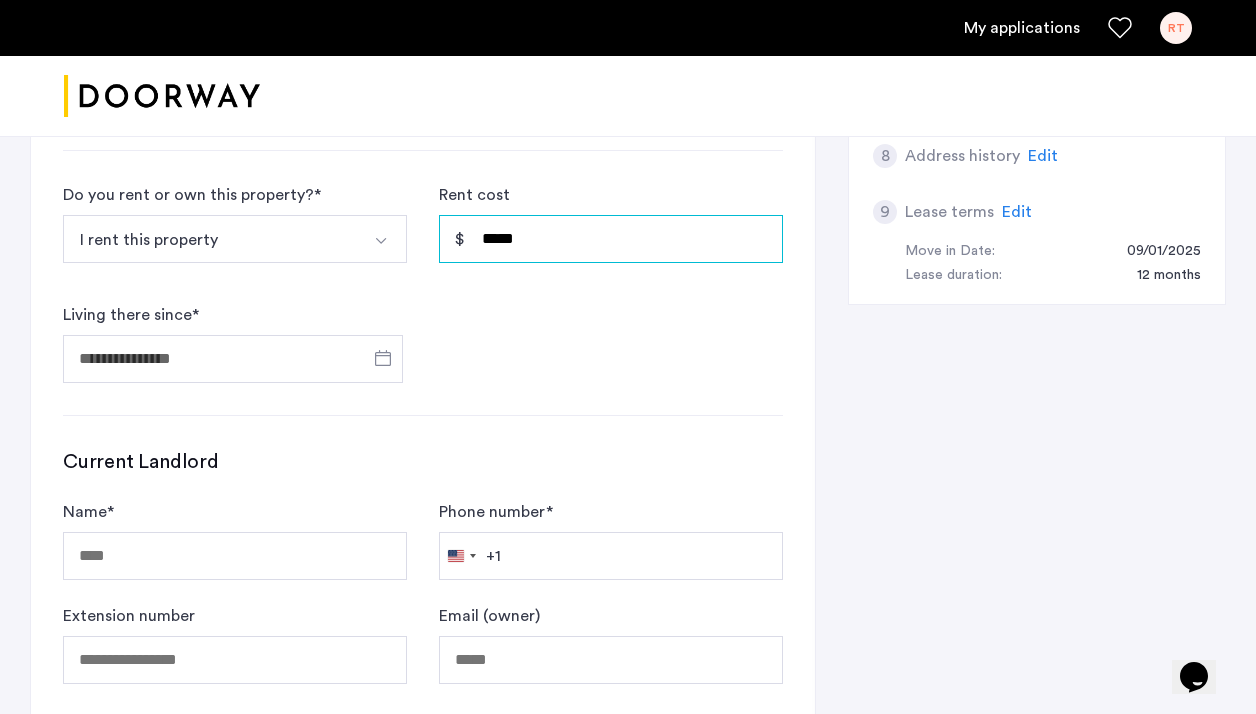 scroll, scrollTop: 1011, scrollLeft: 0, axis: vertical 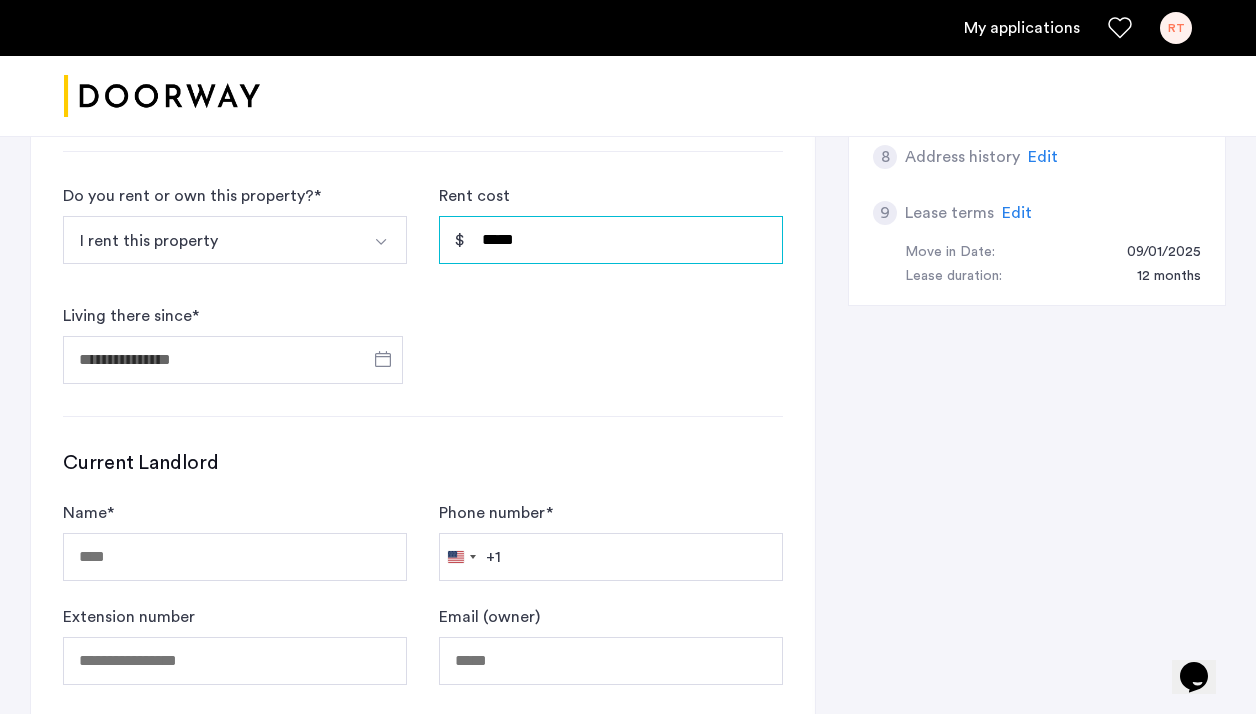 type on "*****" 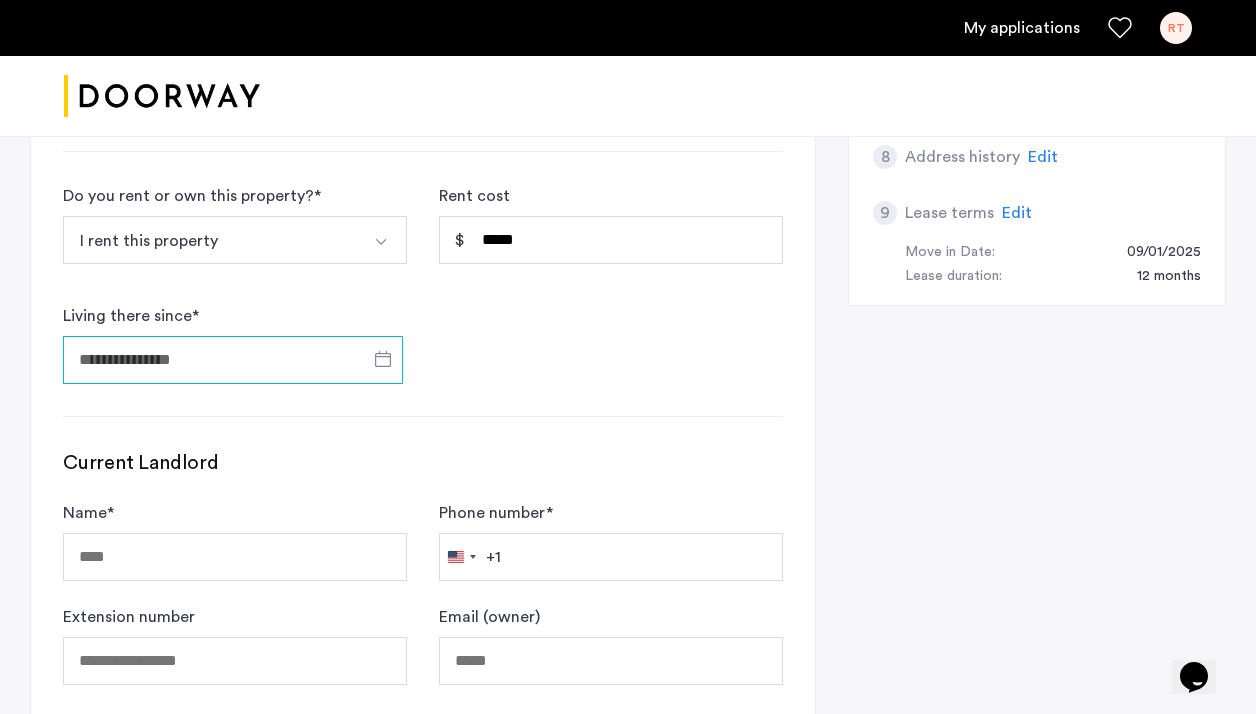 click on "Living there since  *" at bounding box center (233, 360) 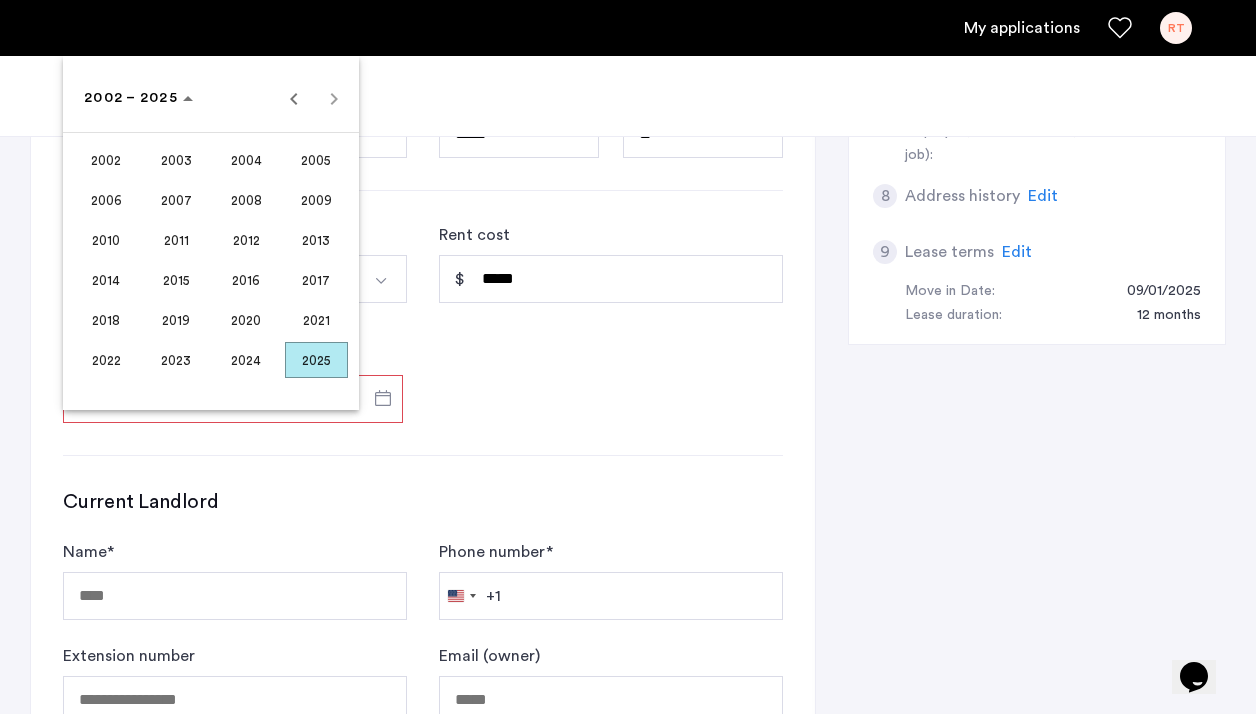 scroll, scrollTop: 961, scrollLeft: 0, axis: vertical 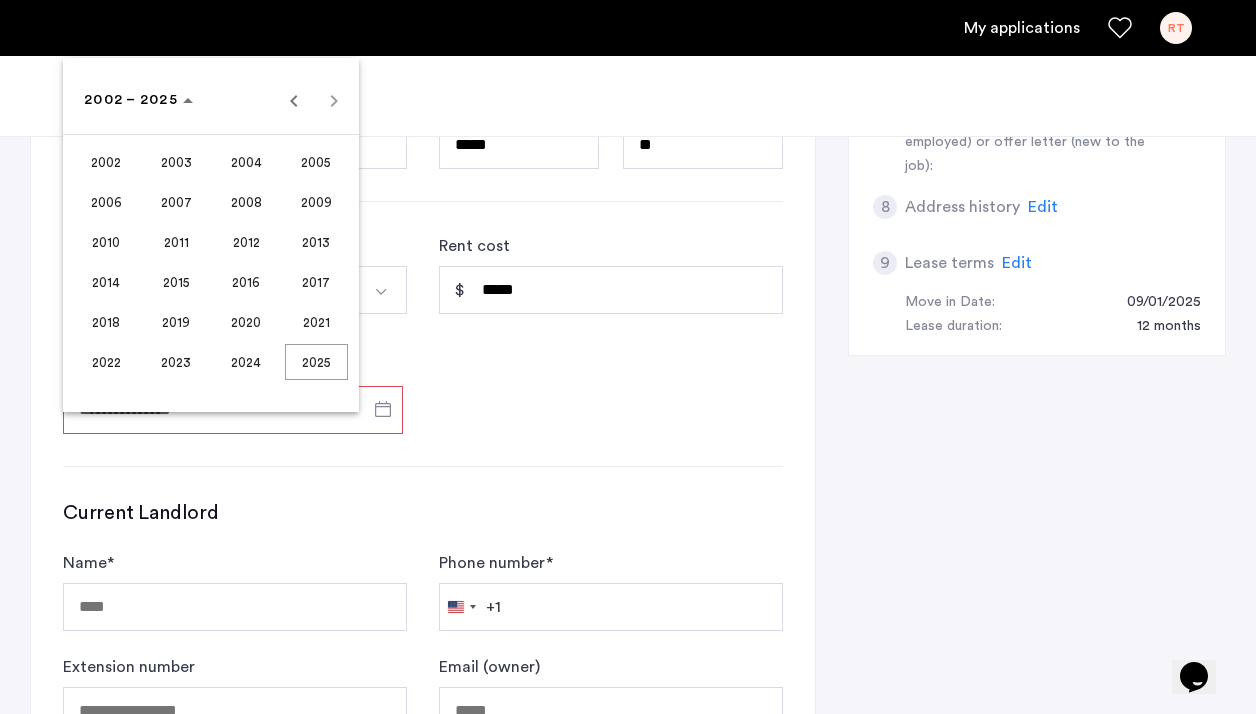 click at bounding box center [628, 357] 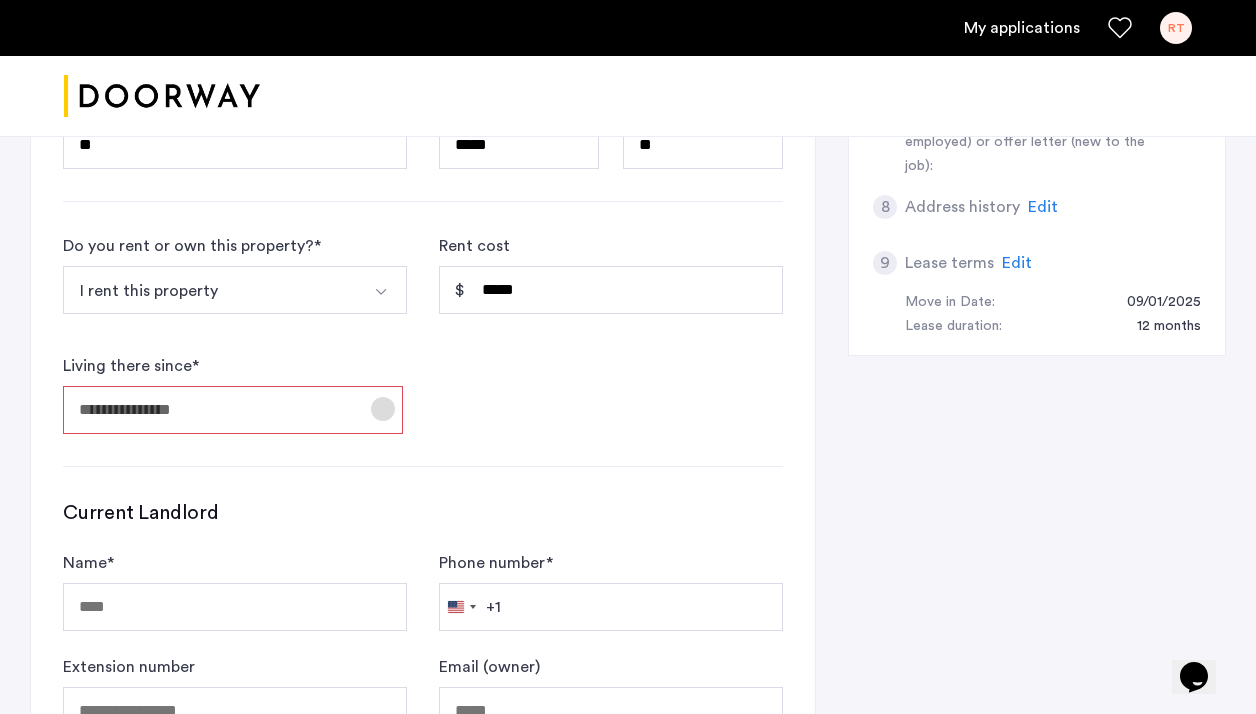 click 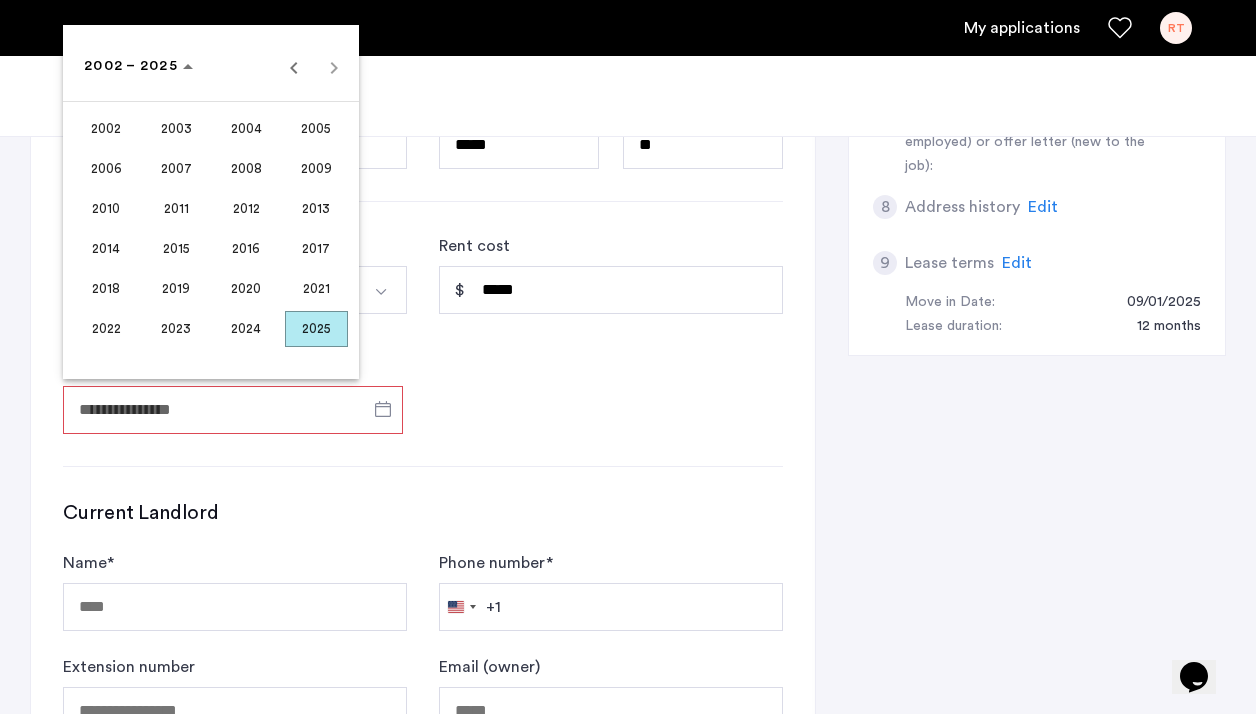 click on "2024" at bounding box center [246, 329] 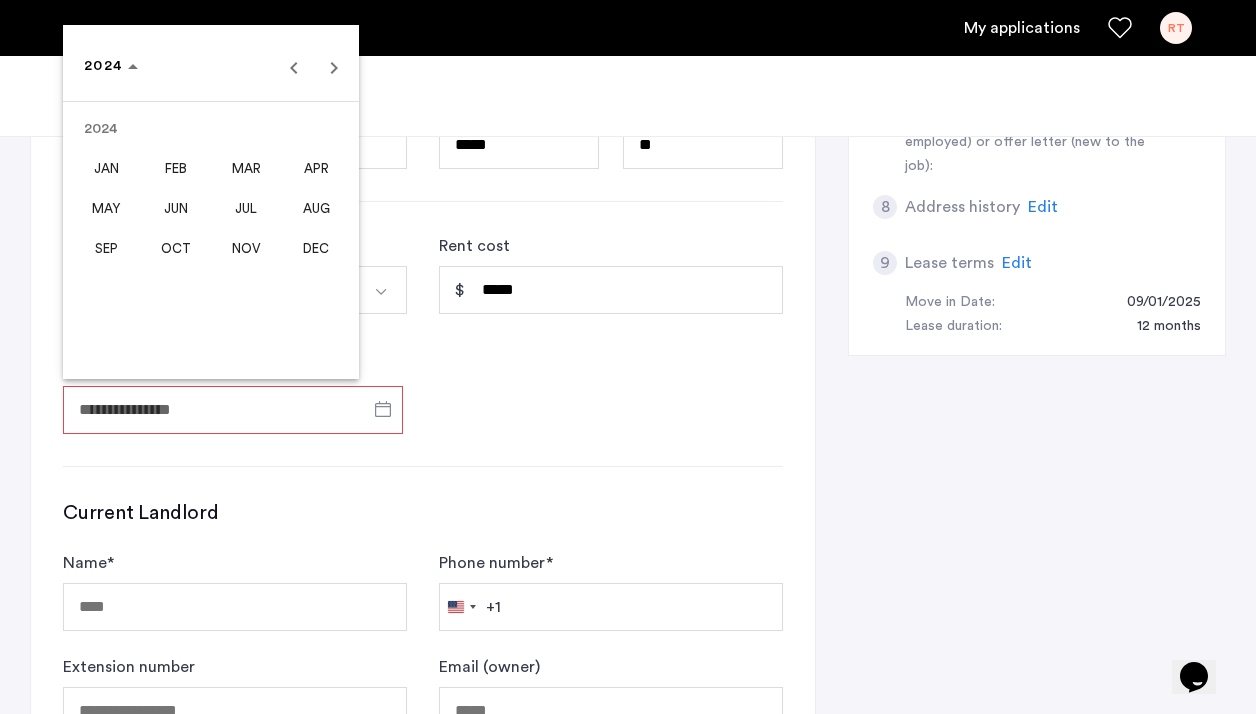 click on "JUN" at bounding box center [176, 209] 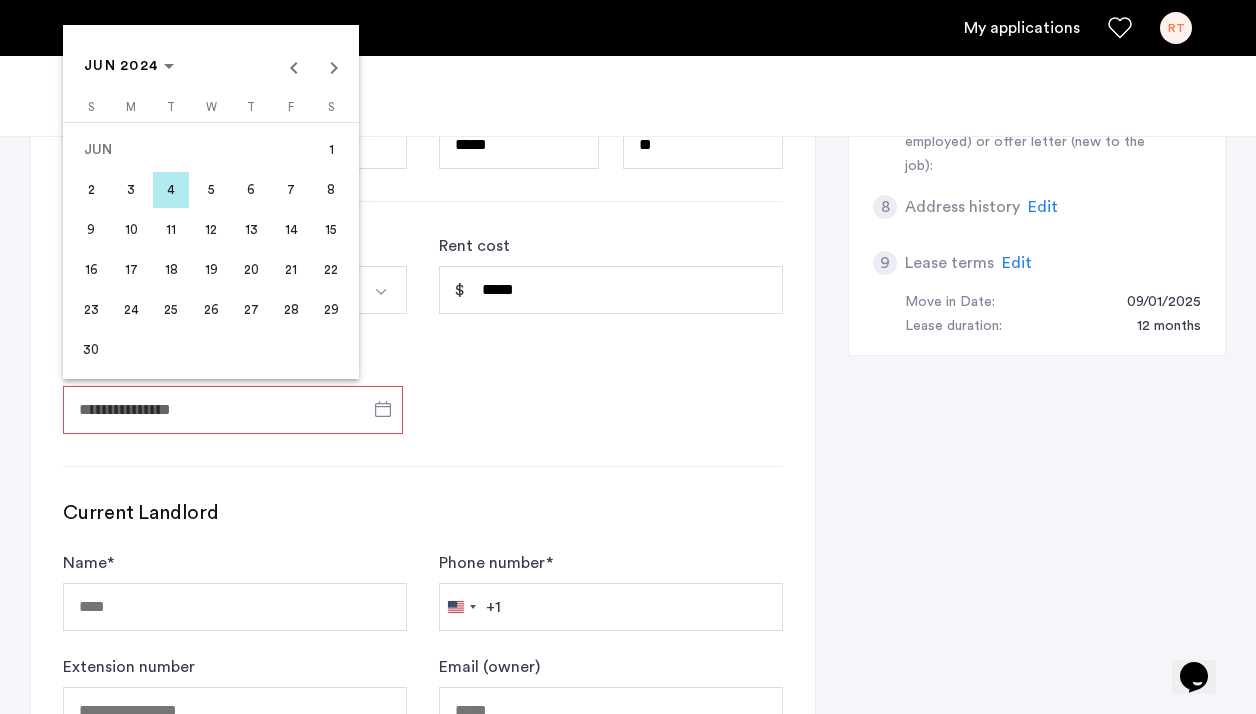 click on "15" at bounding box center [331, 230] 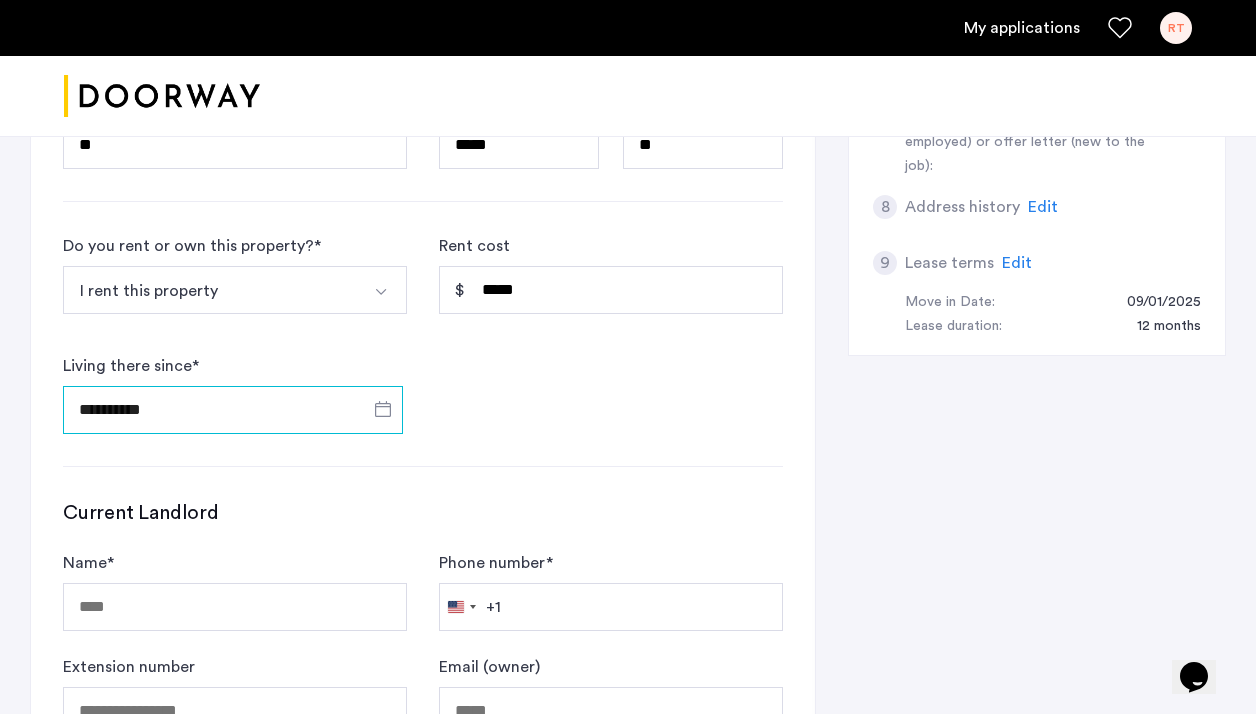 click on "**********" at bounding box center (233, 410) 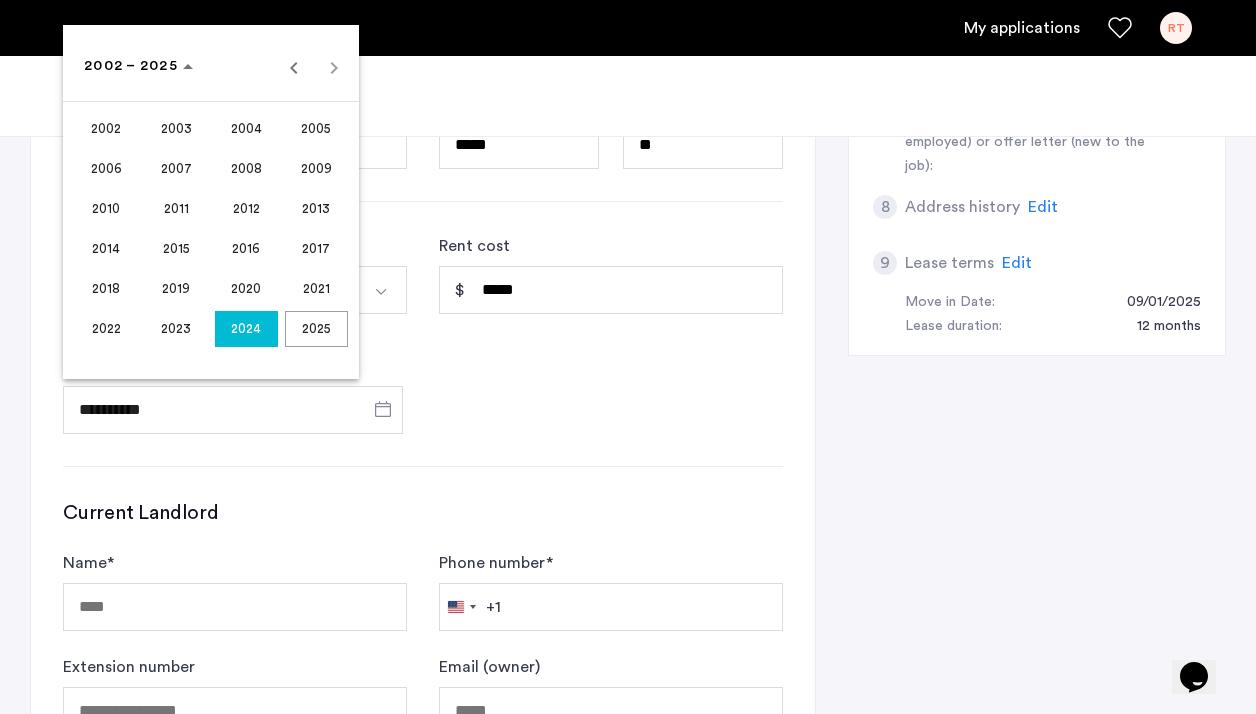 click on "2024" at bounding box center (246, 329) 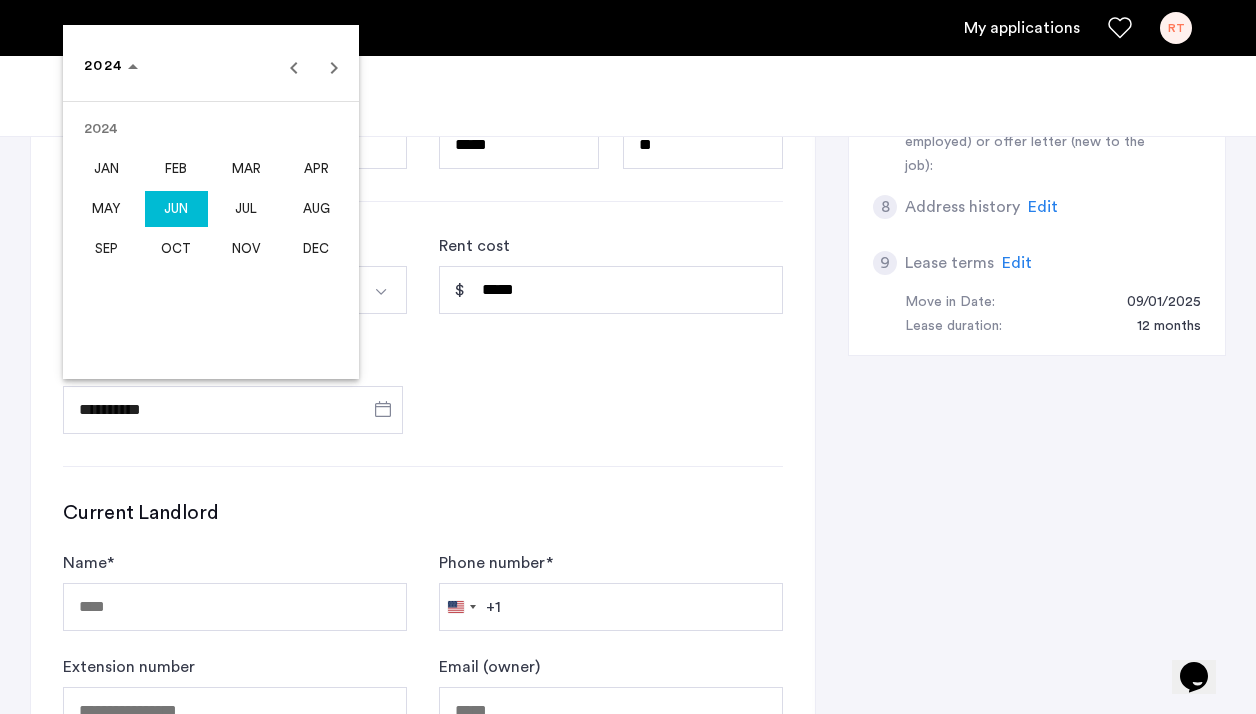 click on "JUN" at bounding box center (176, 209) 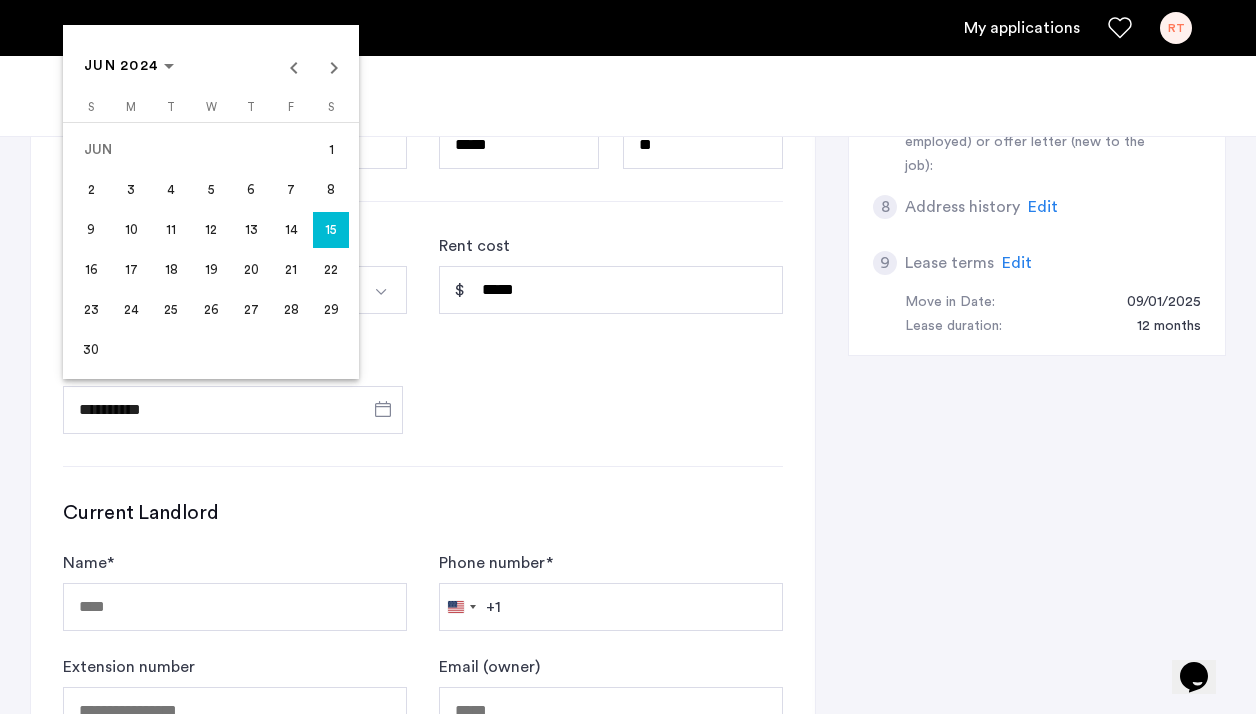 click at bounding box center [628, 357] 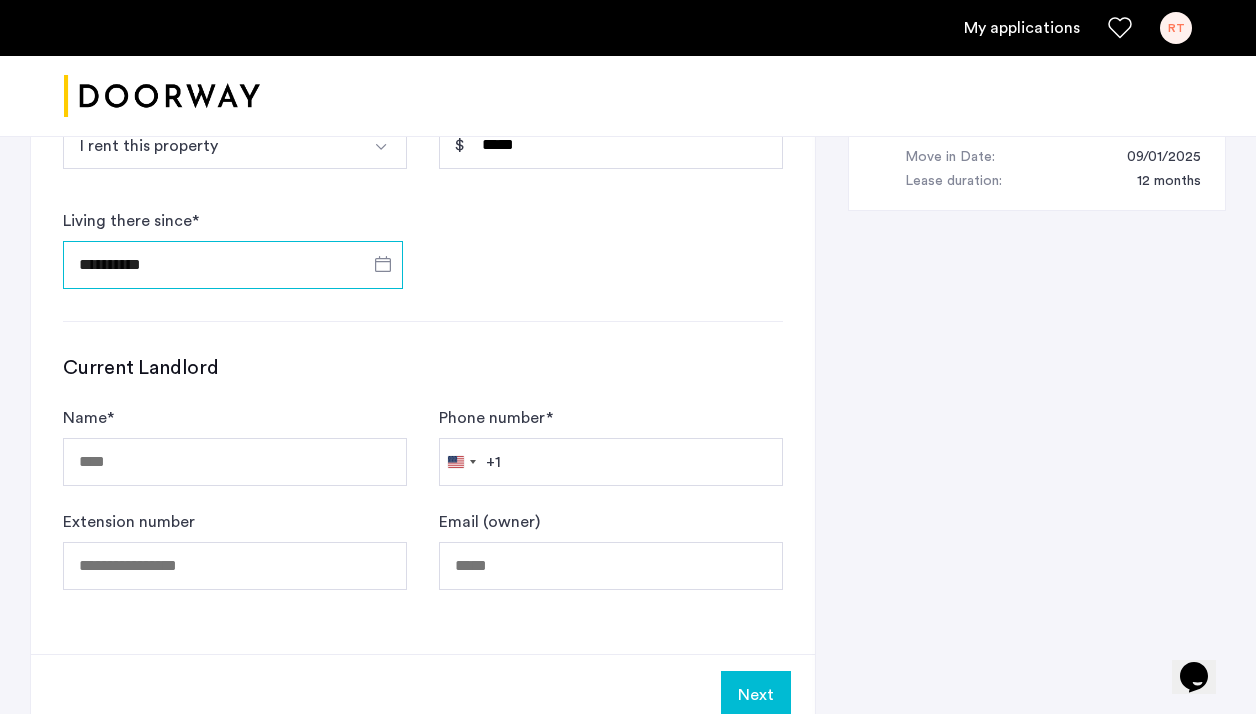 scroll, scrollTop: 1111, scrollLeft: 0, axis: vertical 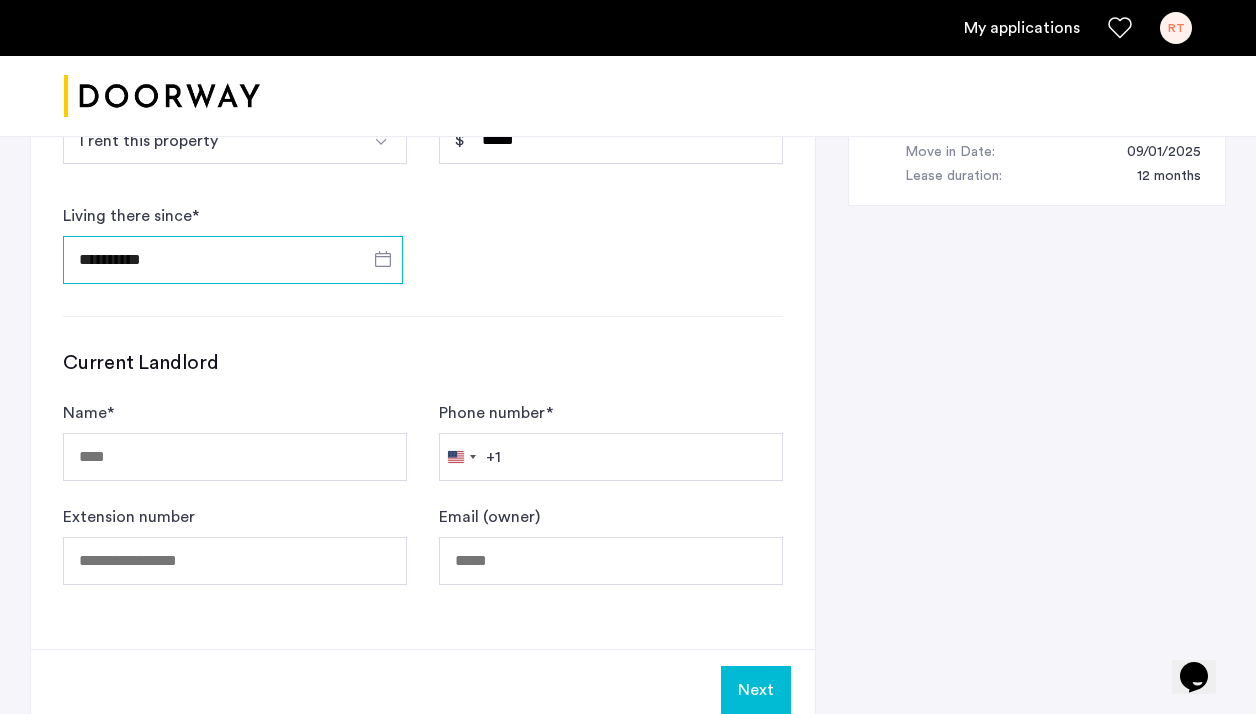 click on "**********" at bounding box center (233, 260) 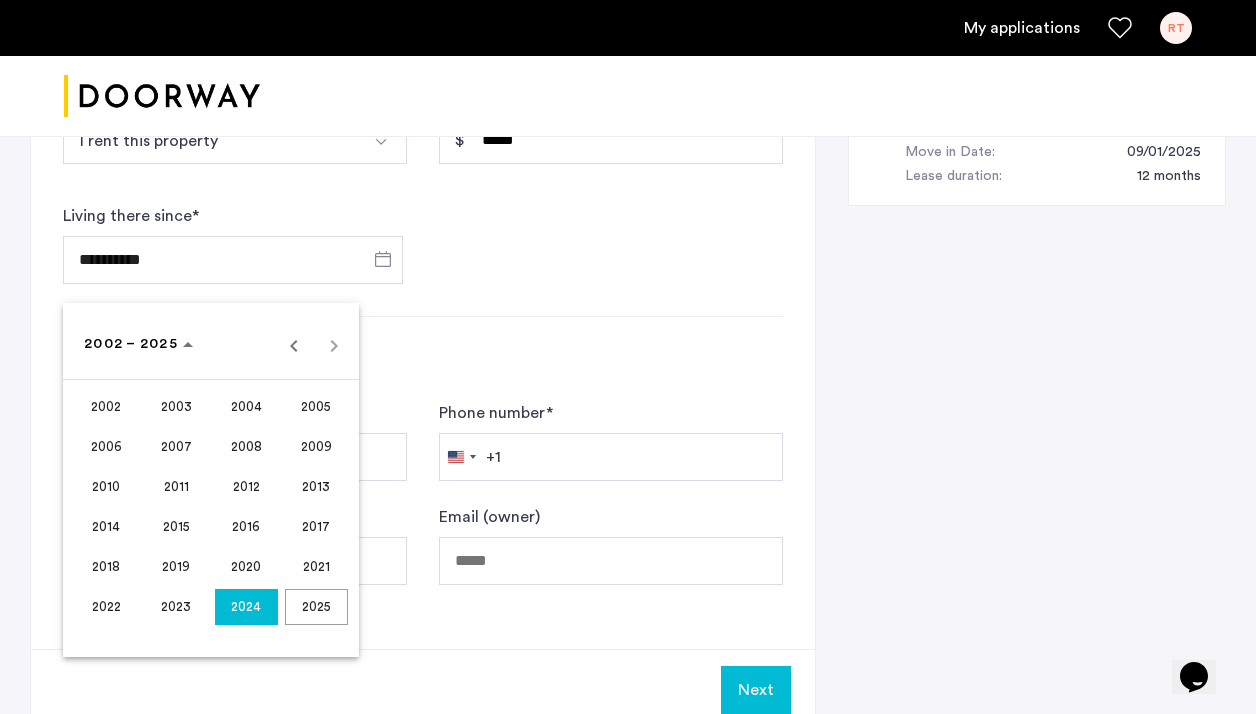 click on "2023" at bounding box center [176, 607] 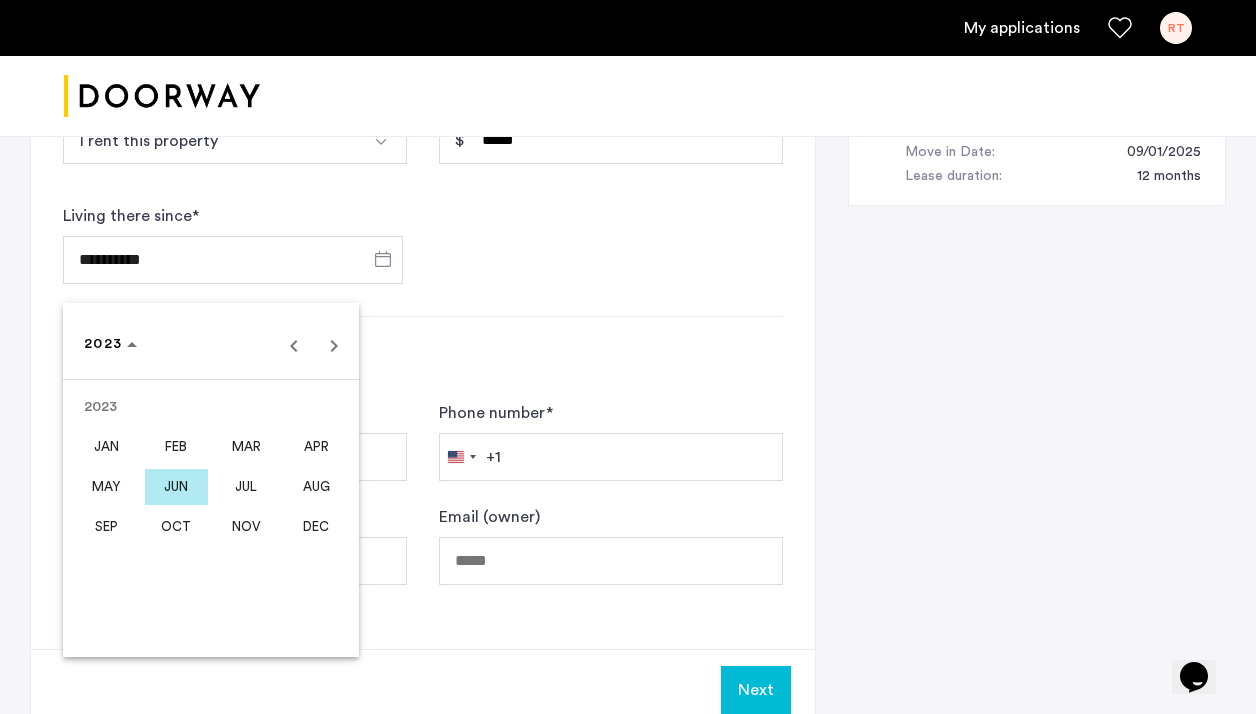 click on "JUN" at bounding box center [176, 487] 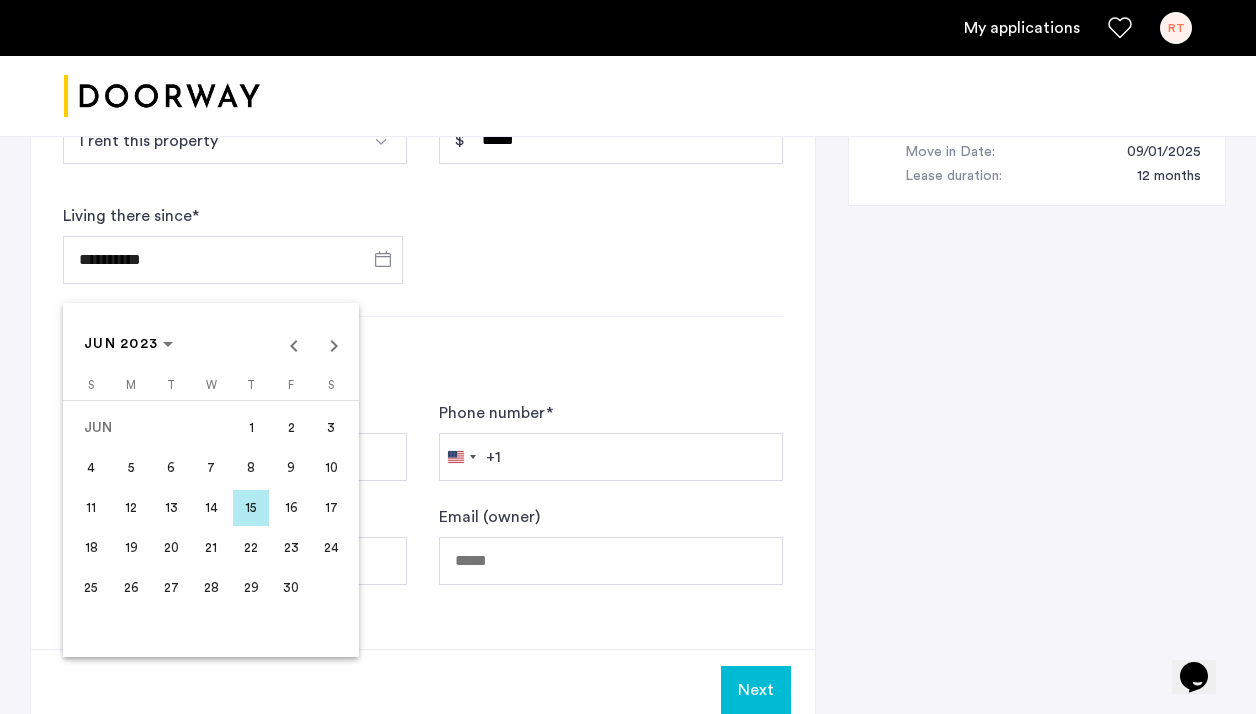 click on "15" at bounding box center [251, 508] 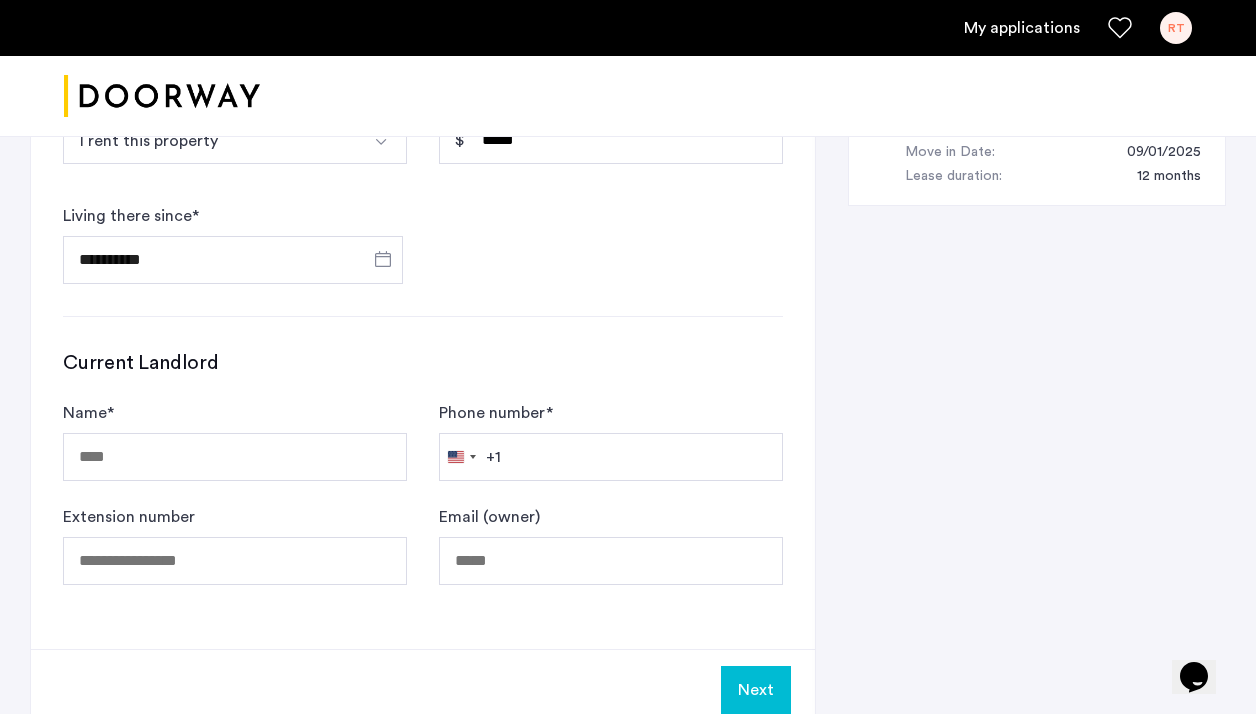 type on "**********" 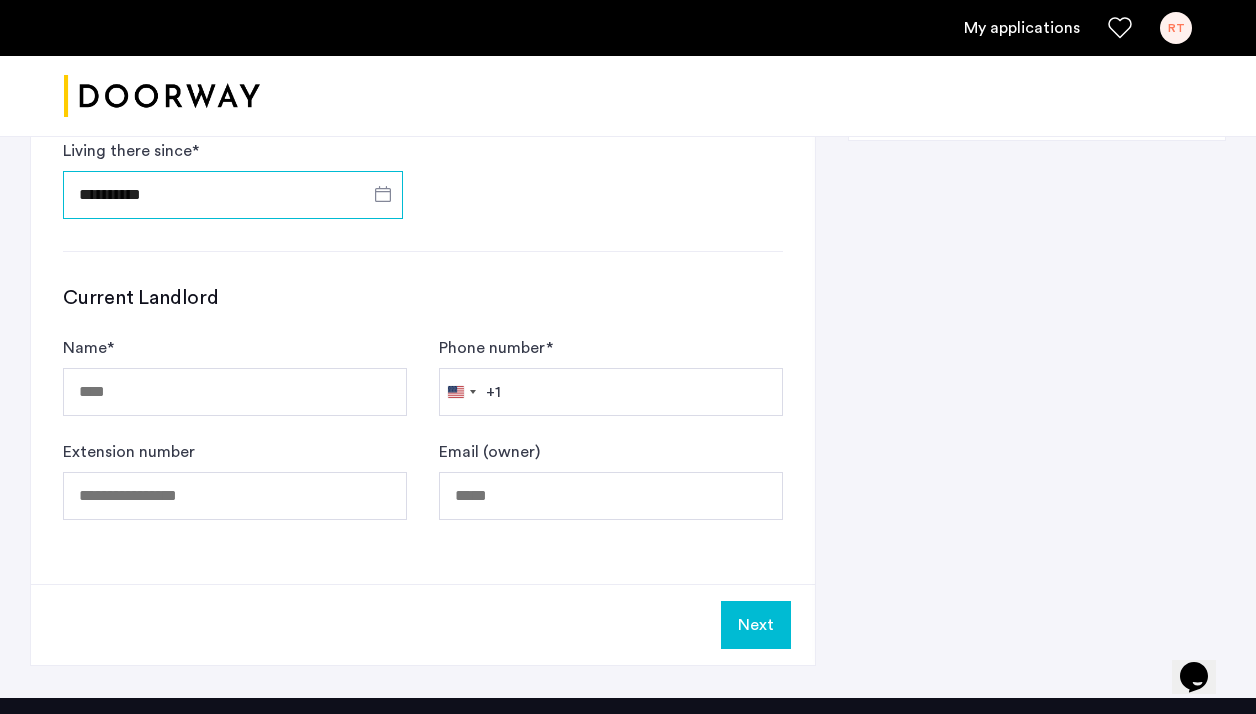 scroll, scrollTop: 1178, scrollLeft: 0, axis: vertical 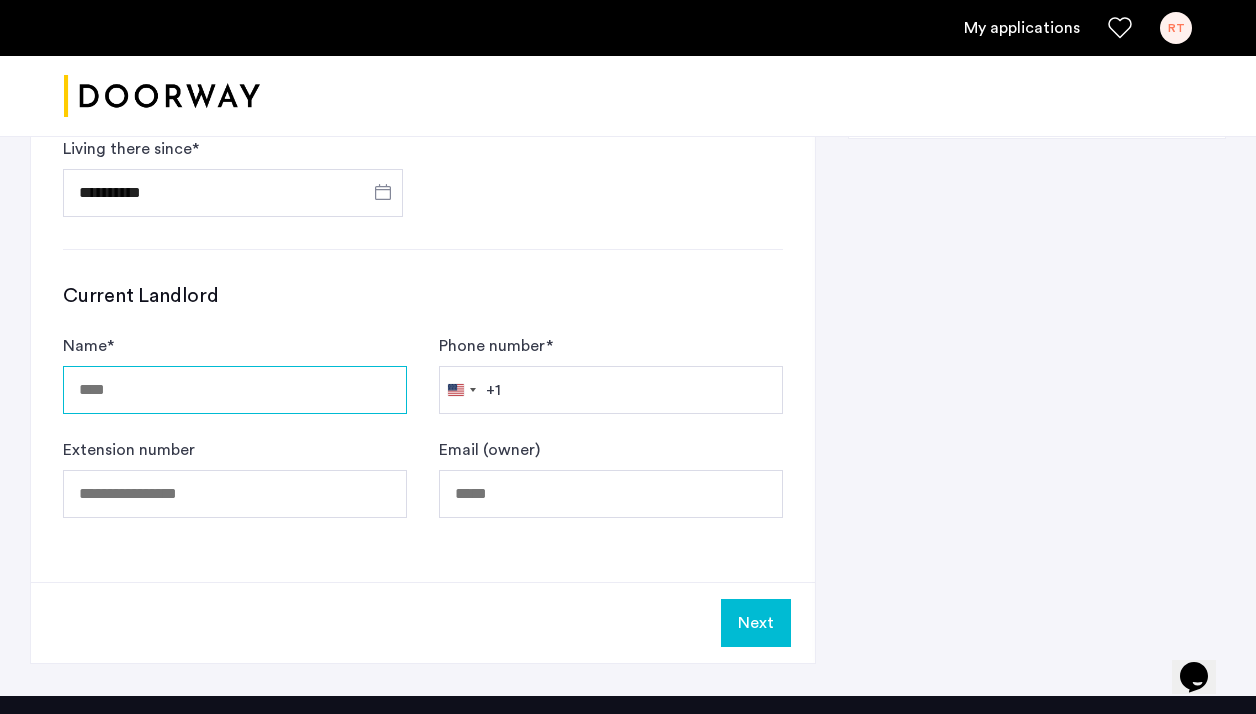click on "Name  *" at bounding box center [235, 390] 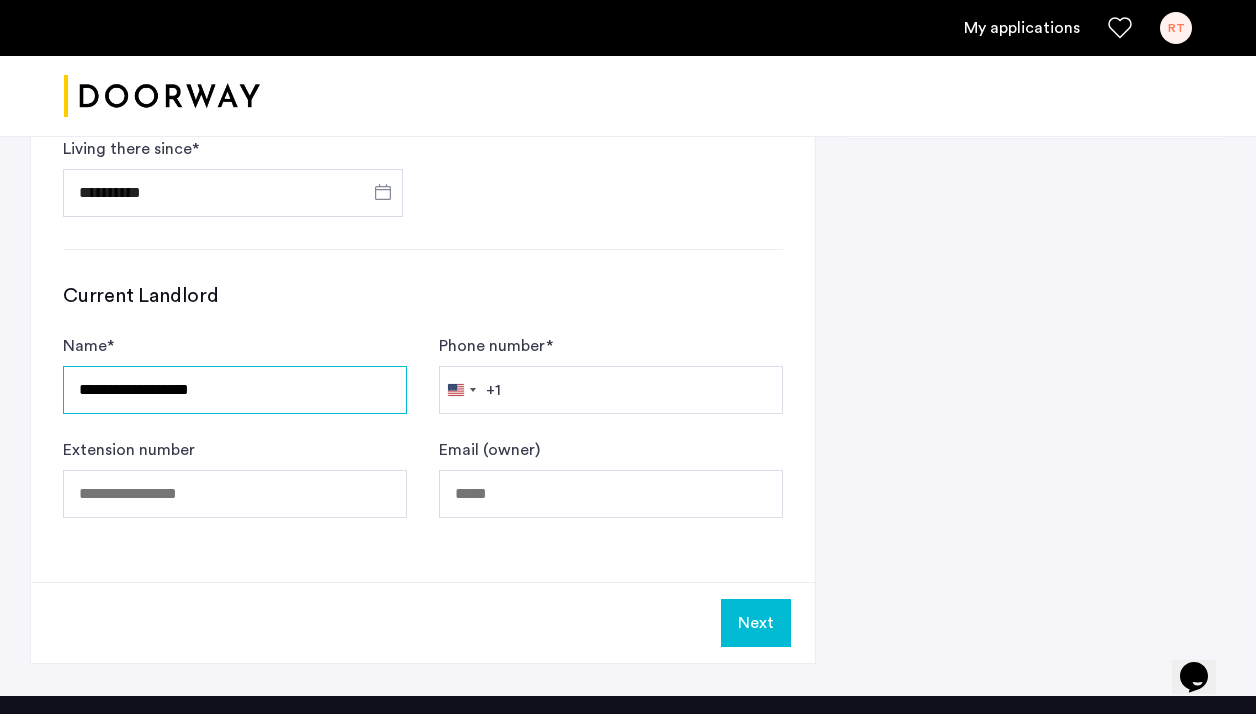 type on "**********" 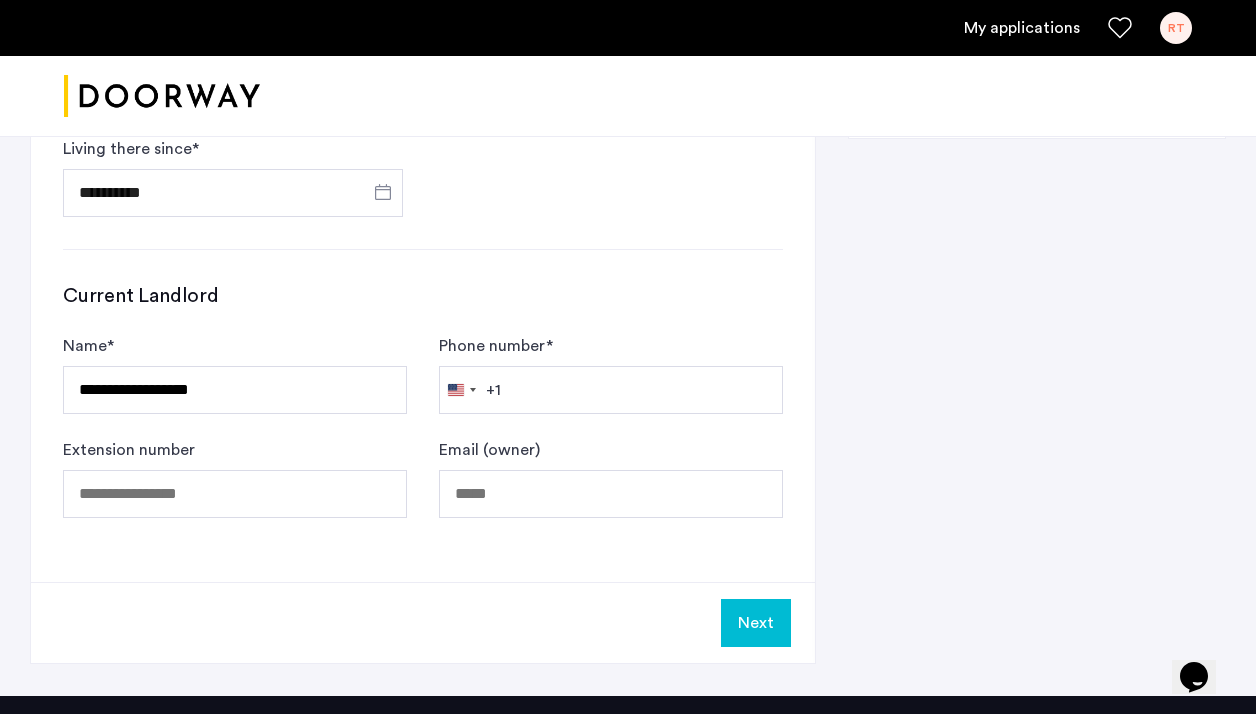 type 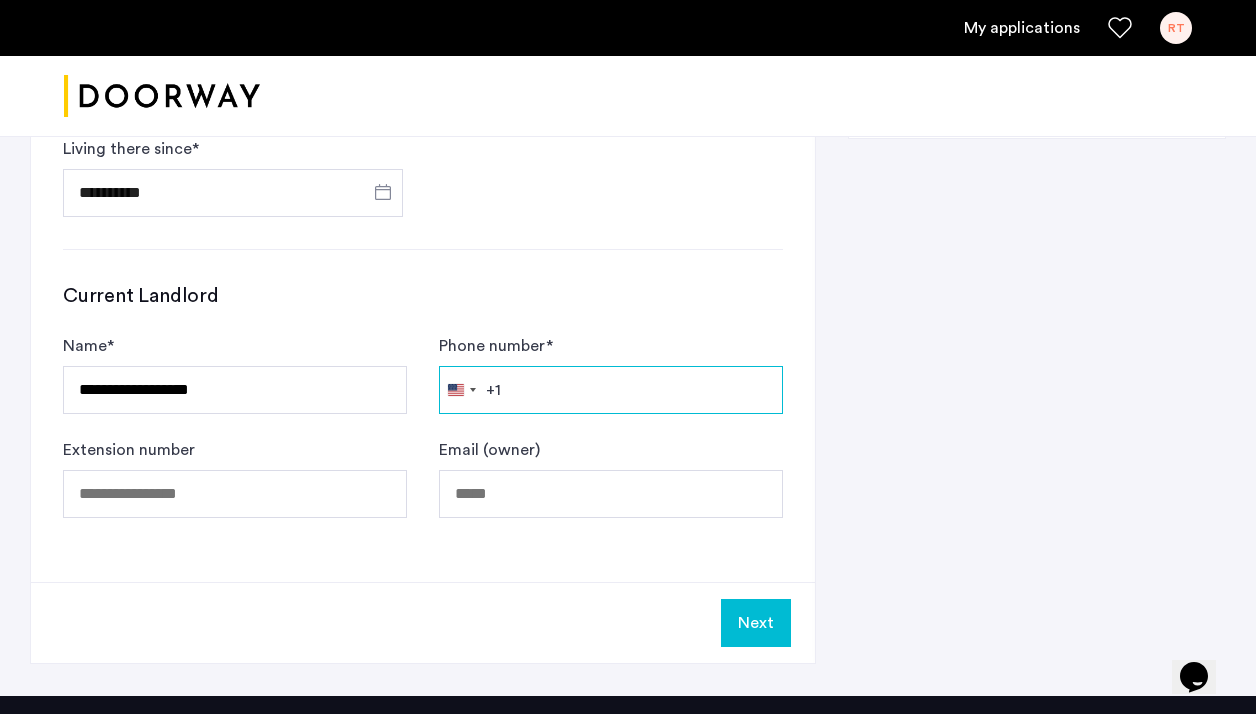 paste on "**********" 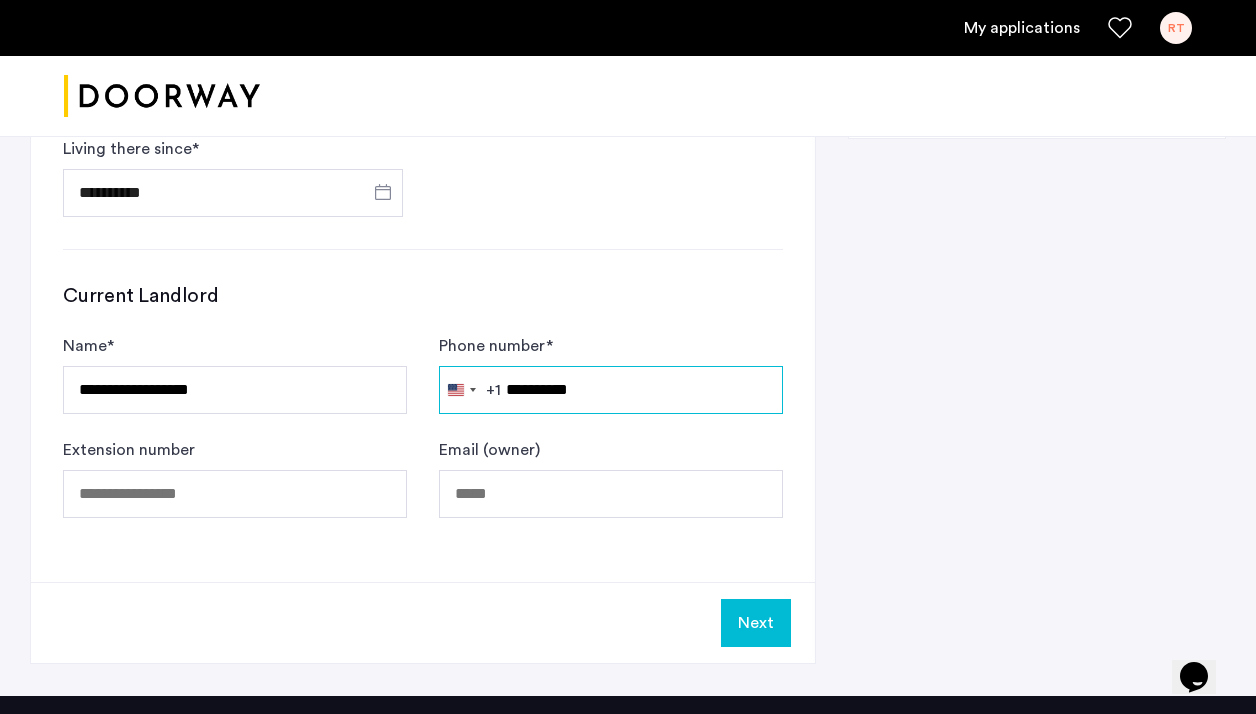 type on "**********" 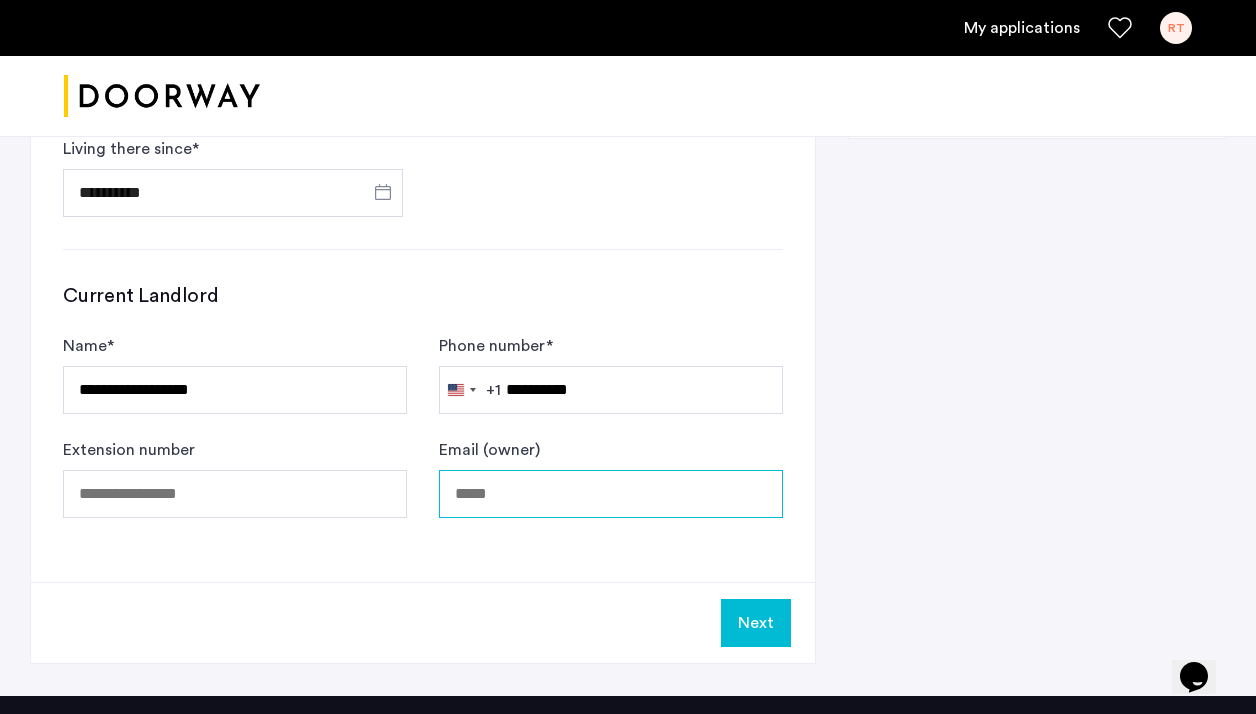 click on "Email (owner)" at bounding box center (611, 494) 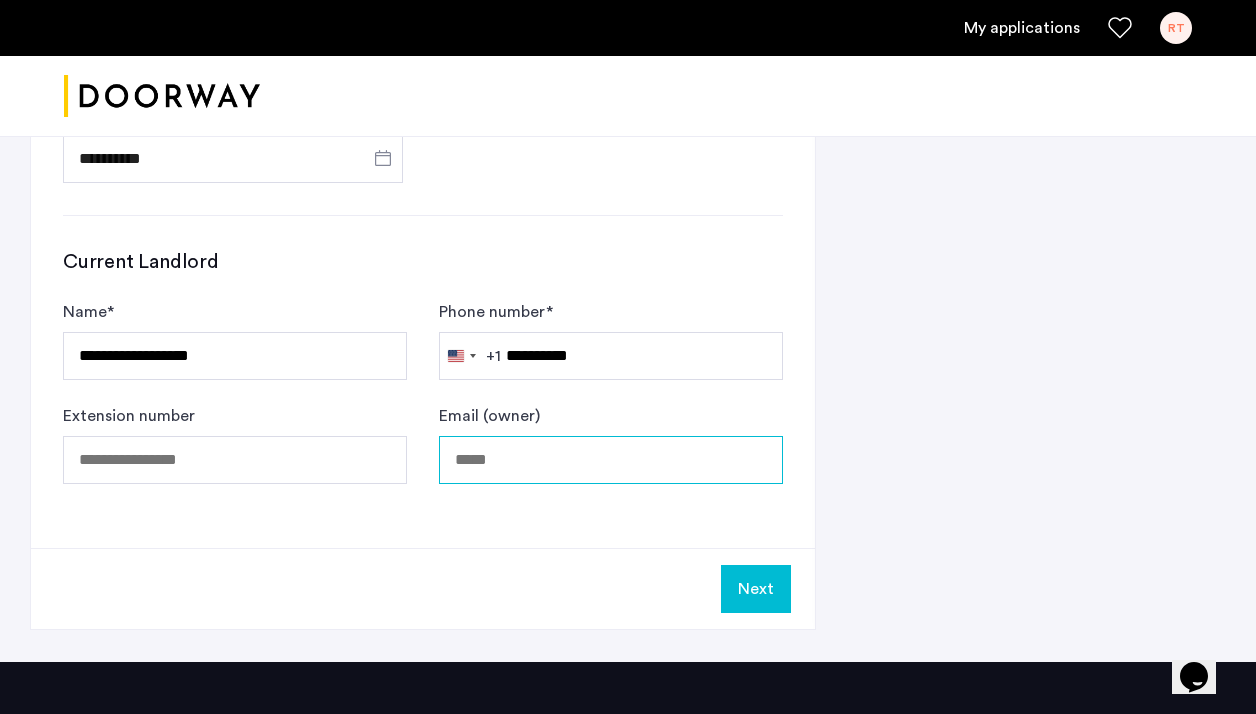 scroll, scrollTop: 1215, scrollLeft: 0, axis: vertical 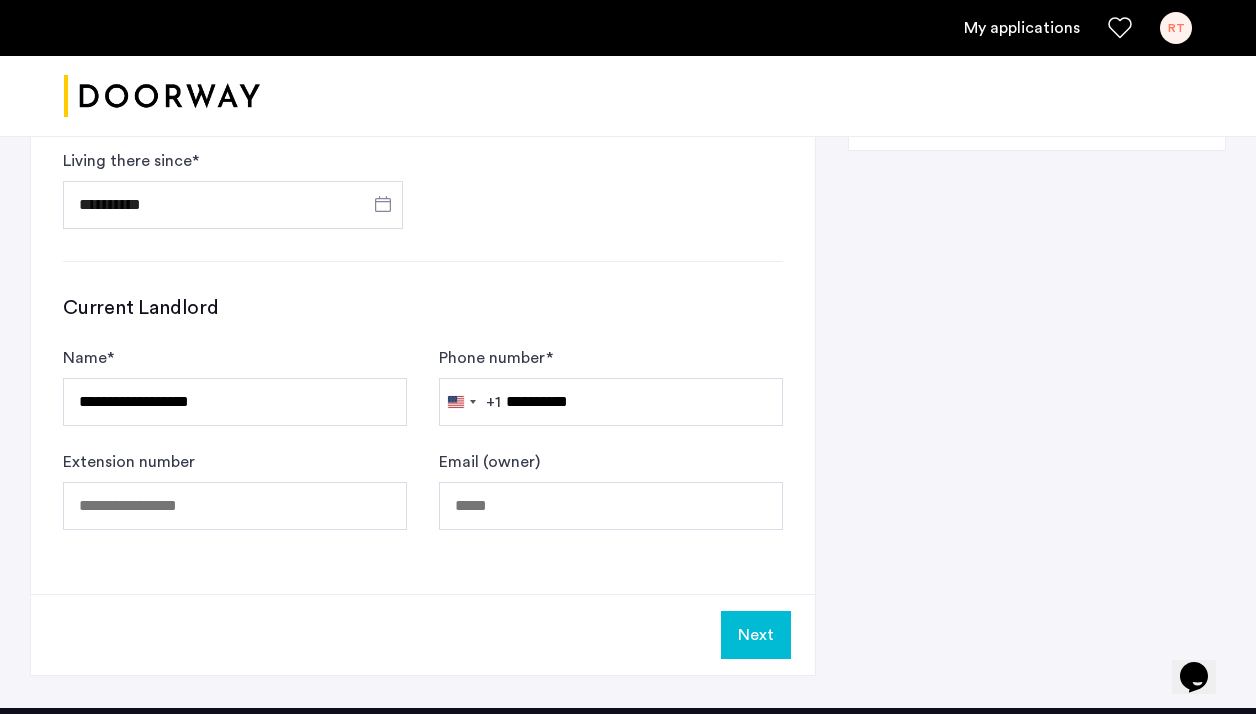 click on "**********" 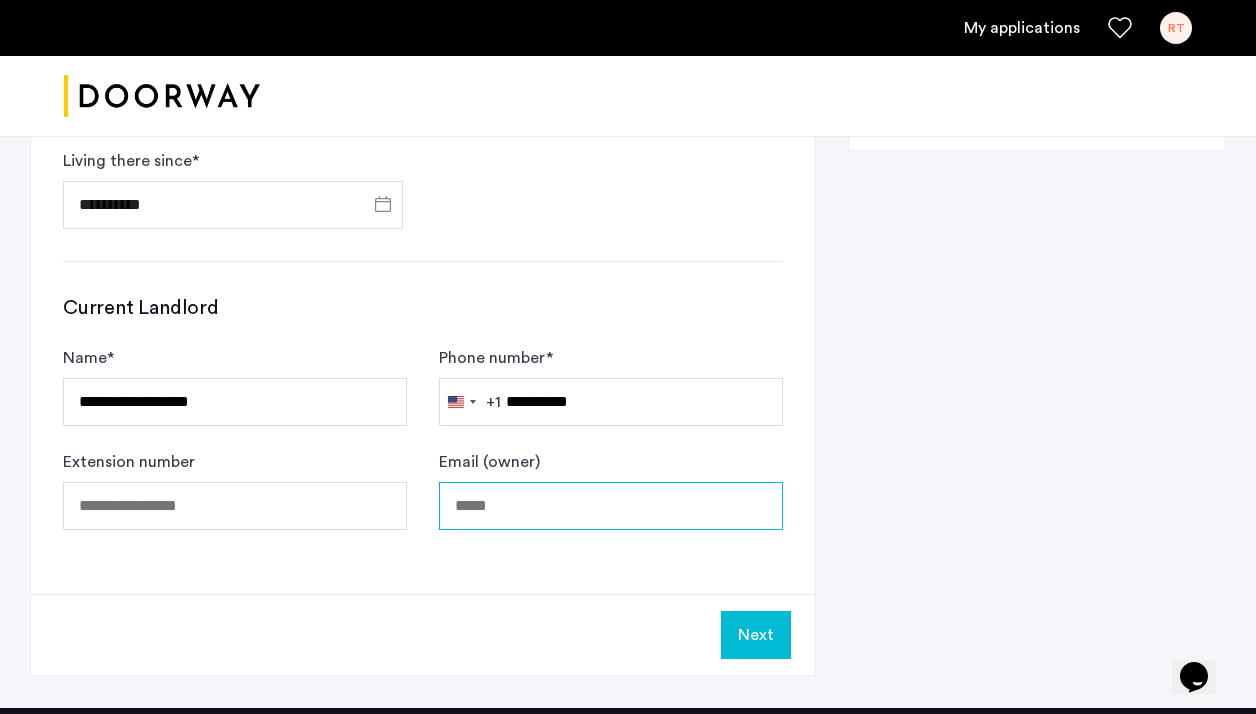click on "Email (owner)" at bounding box center [611, 506] 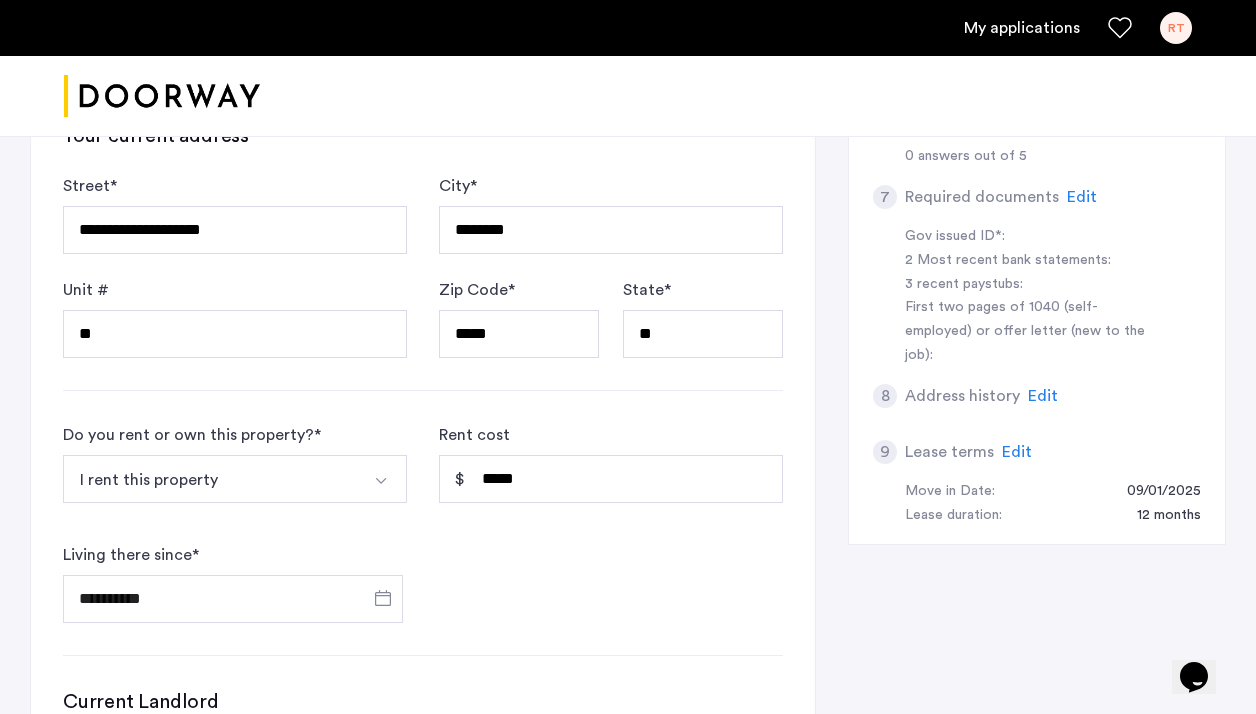 scroll, scrollTop: 771, scrollLeft: 0, axis: vertical 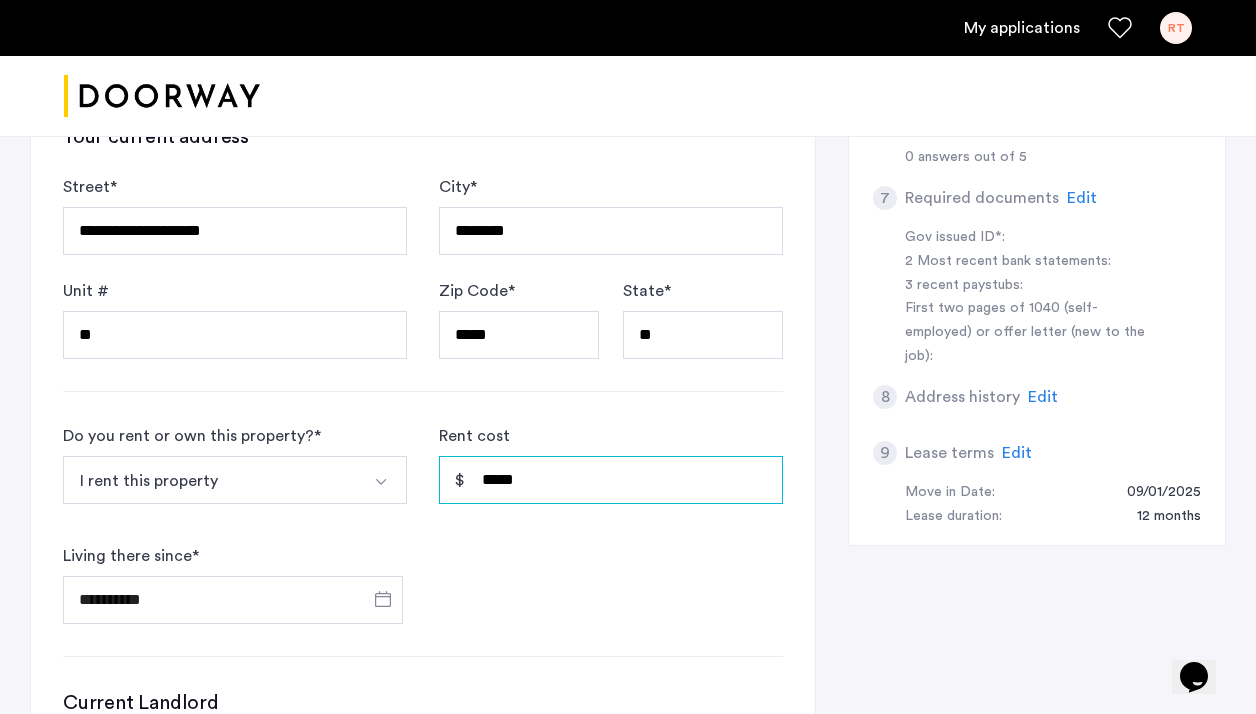 click on "*****" at bounding box center [611, 480] 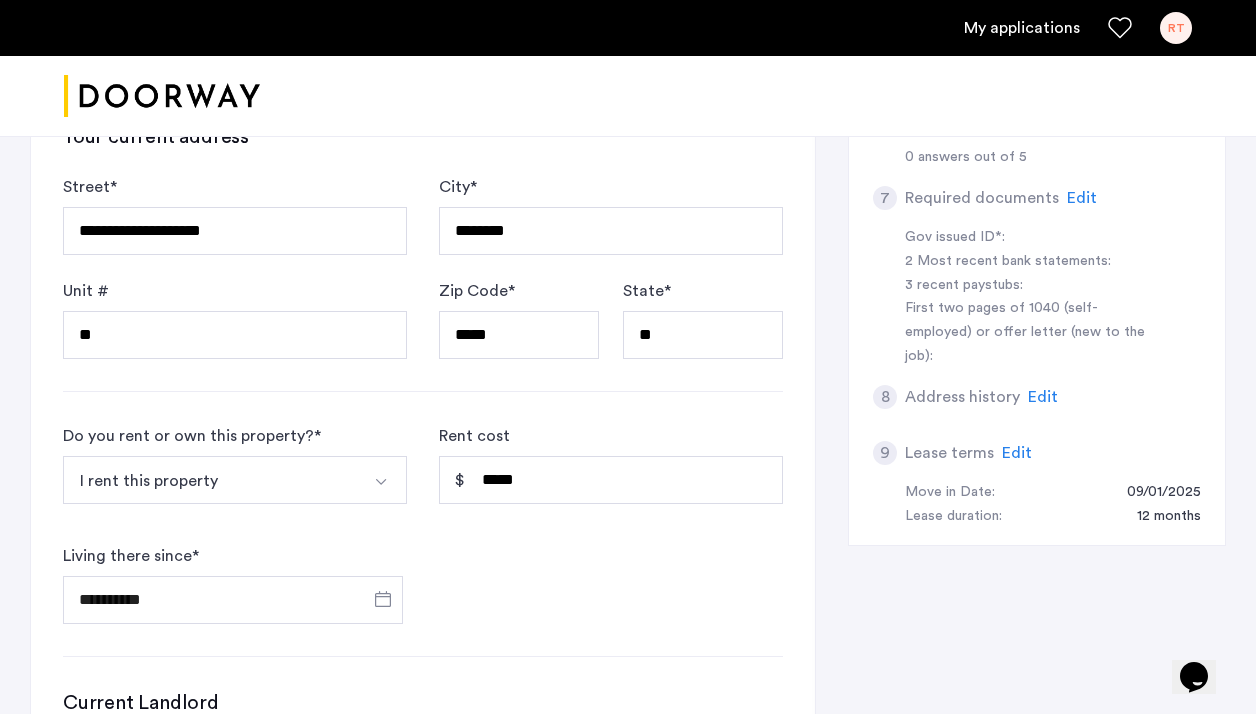click on "**********" 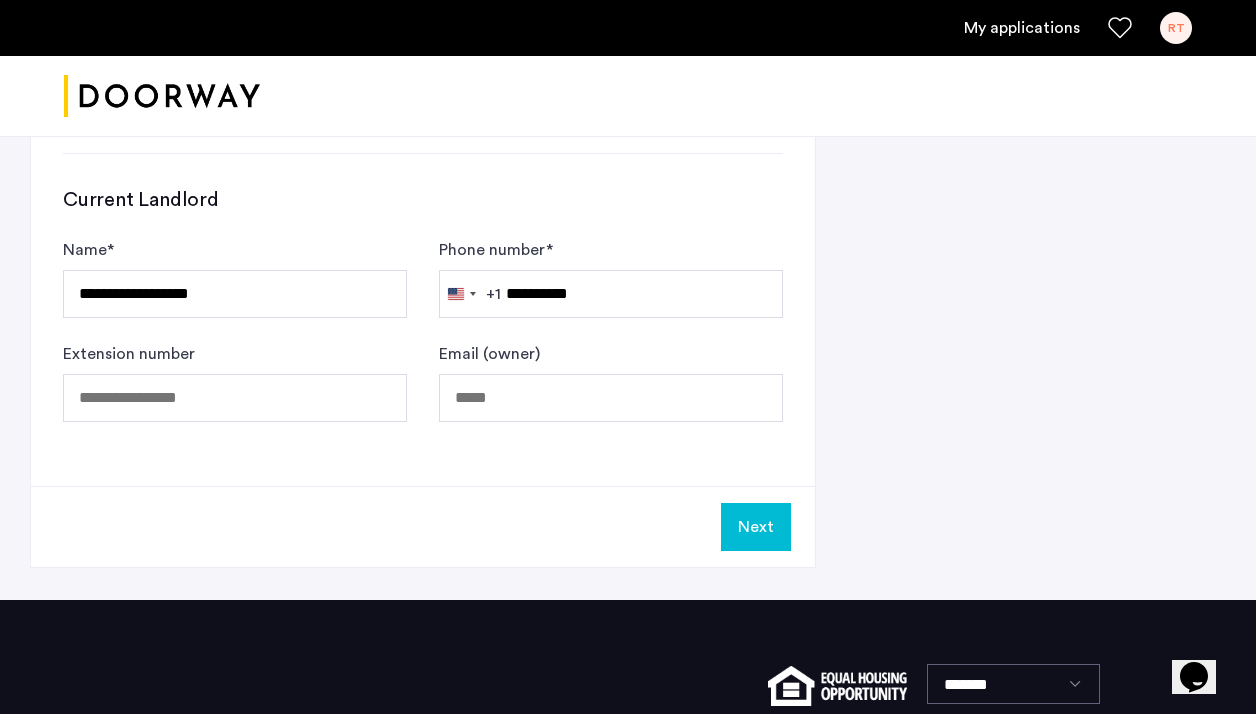 scroll, scrollTop: 1241, scrollLeft: 0, axis: vertical 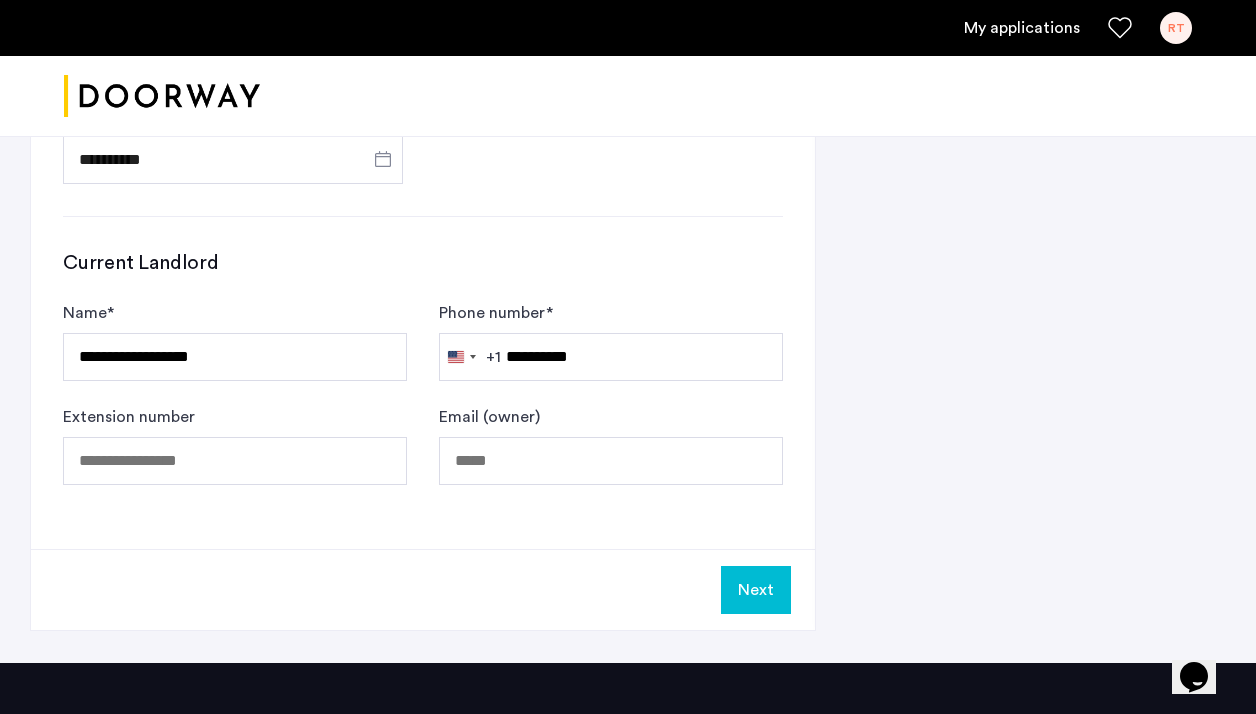 click on "Next" 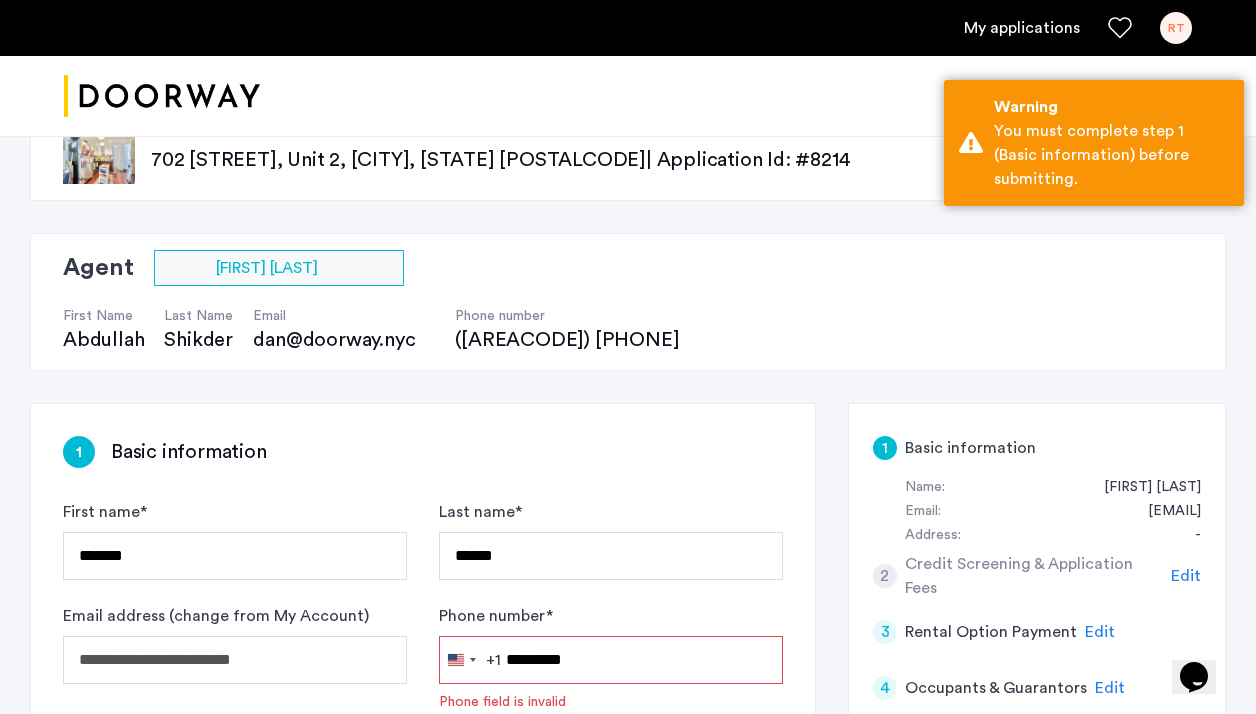 scroll, scrollTop: 183, scrollLeft: 0, axis: vertical 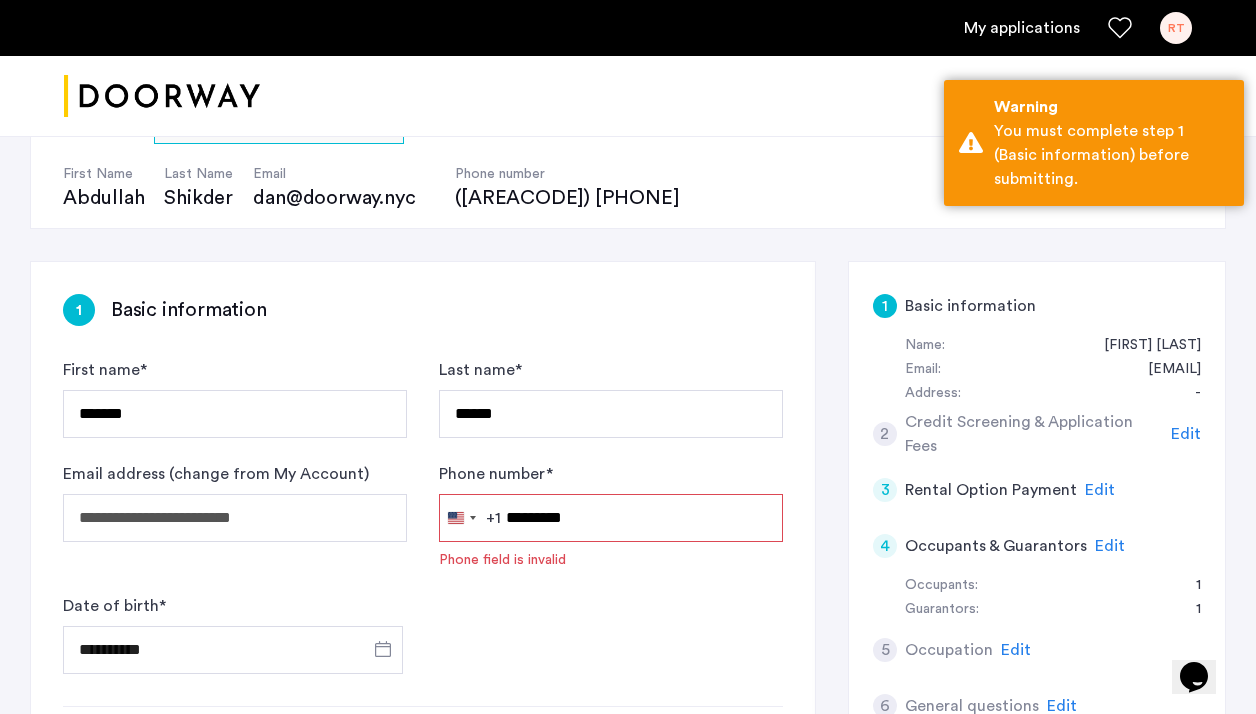 click on "*********" at bounding box center [611, 518] 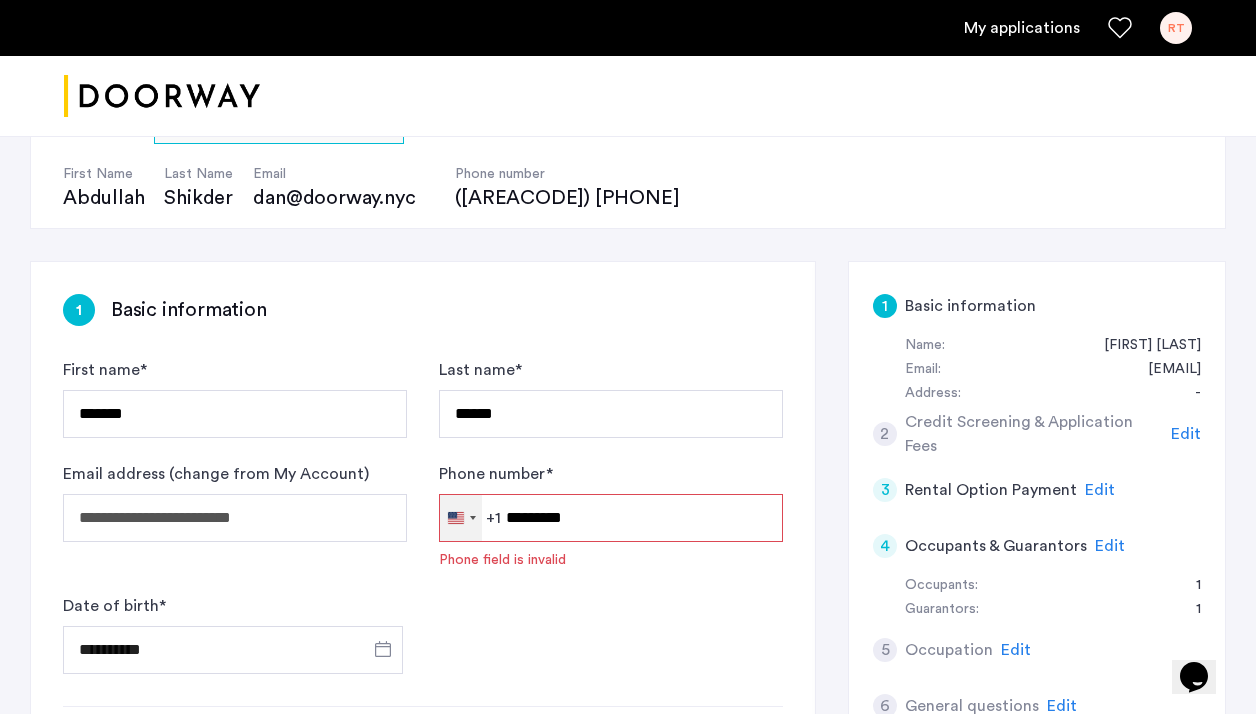 drag, startPoint x: 653, startPoint y: 520, endPoint x: 474, endPoint y: 528, distance: 179.17868 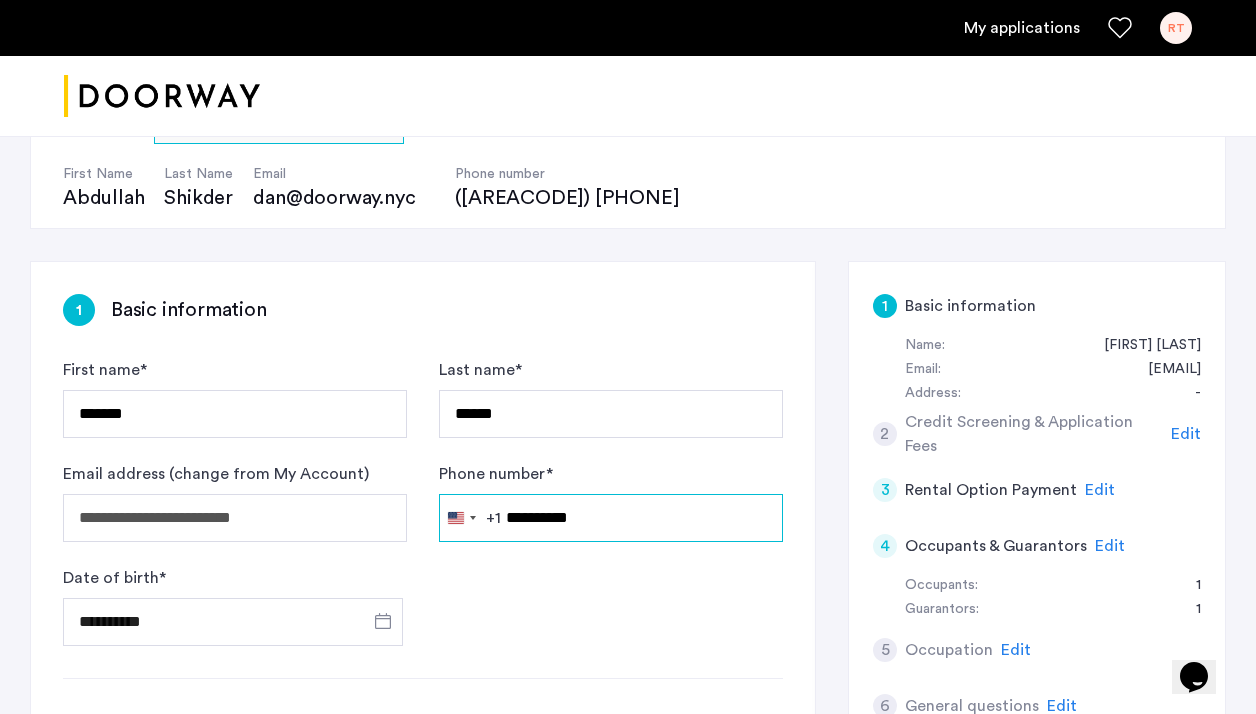 type on "**********" 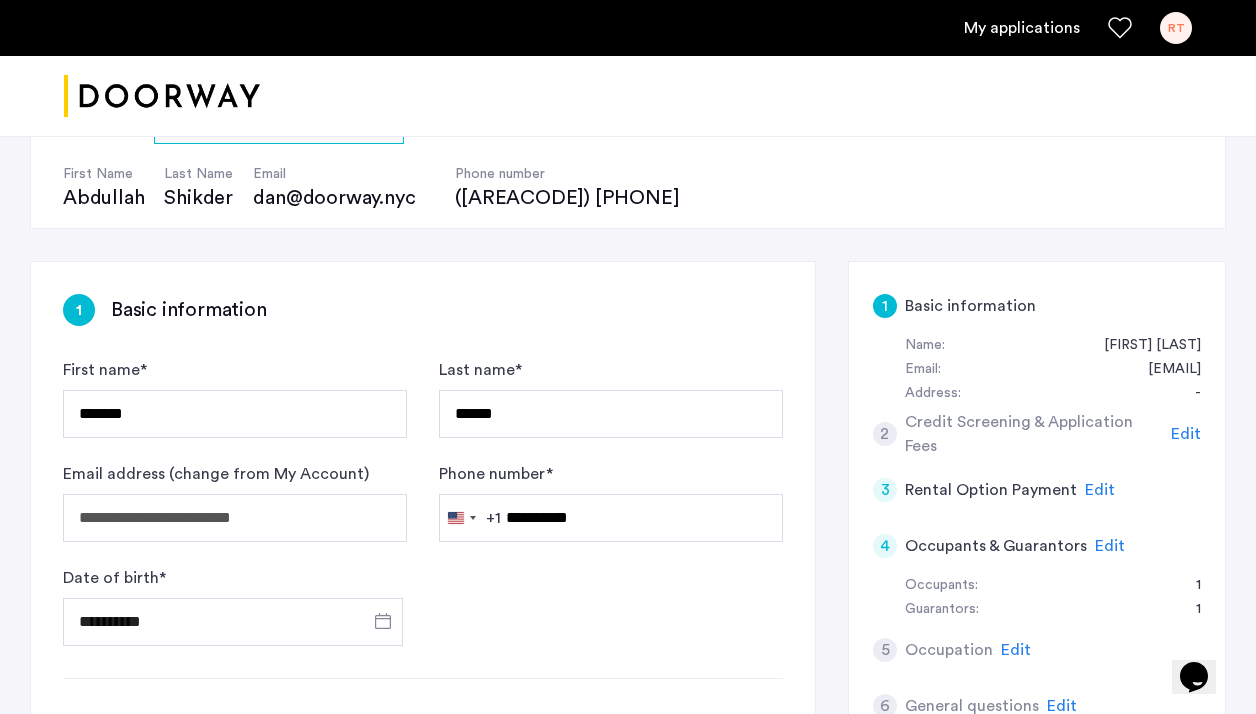 click on "**********" 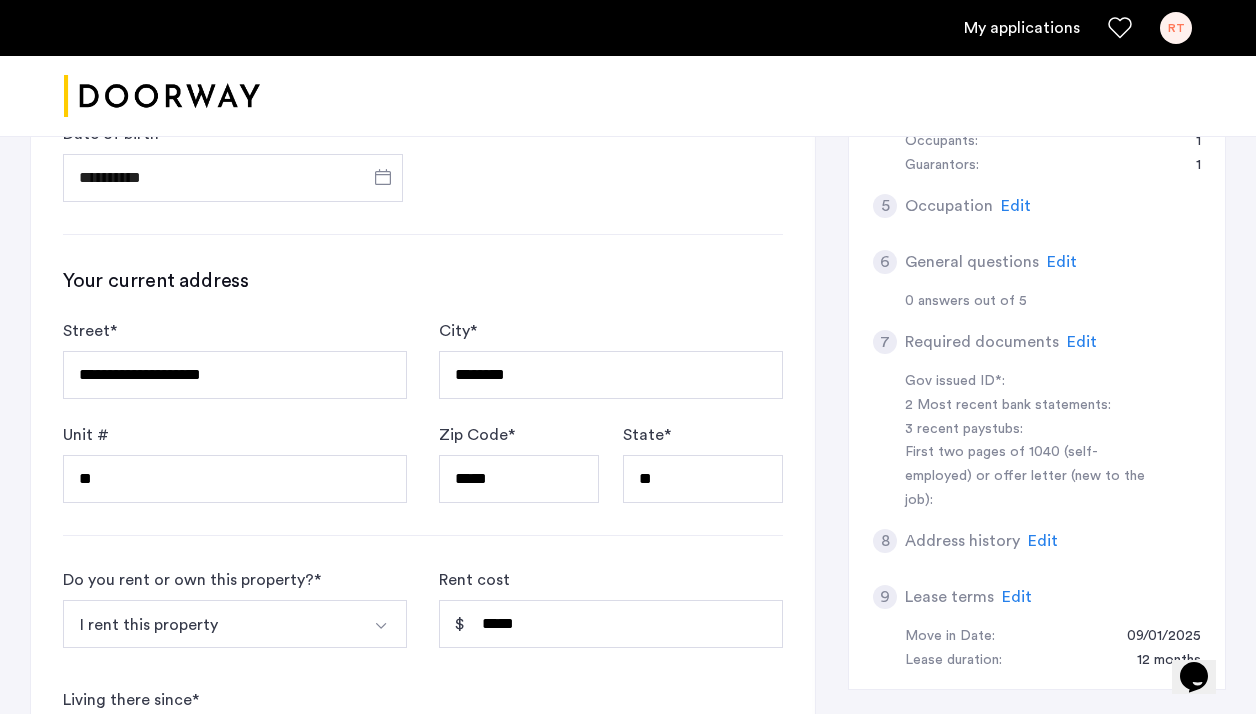 scroll, scrollTop: 1421, scrollLeft: 0, axis: vertical 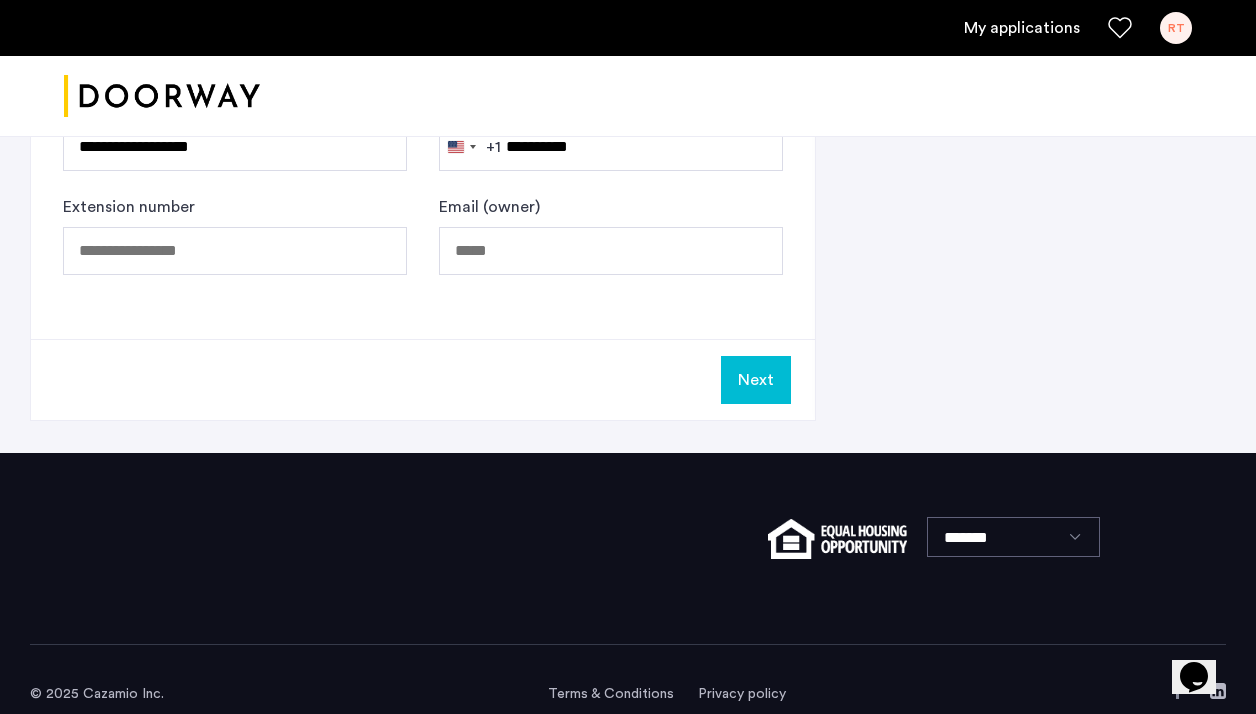 click on "Next" 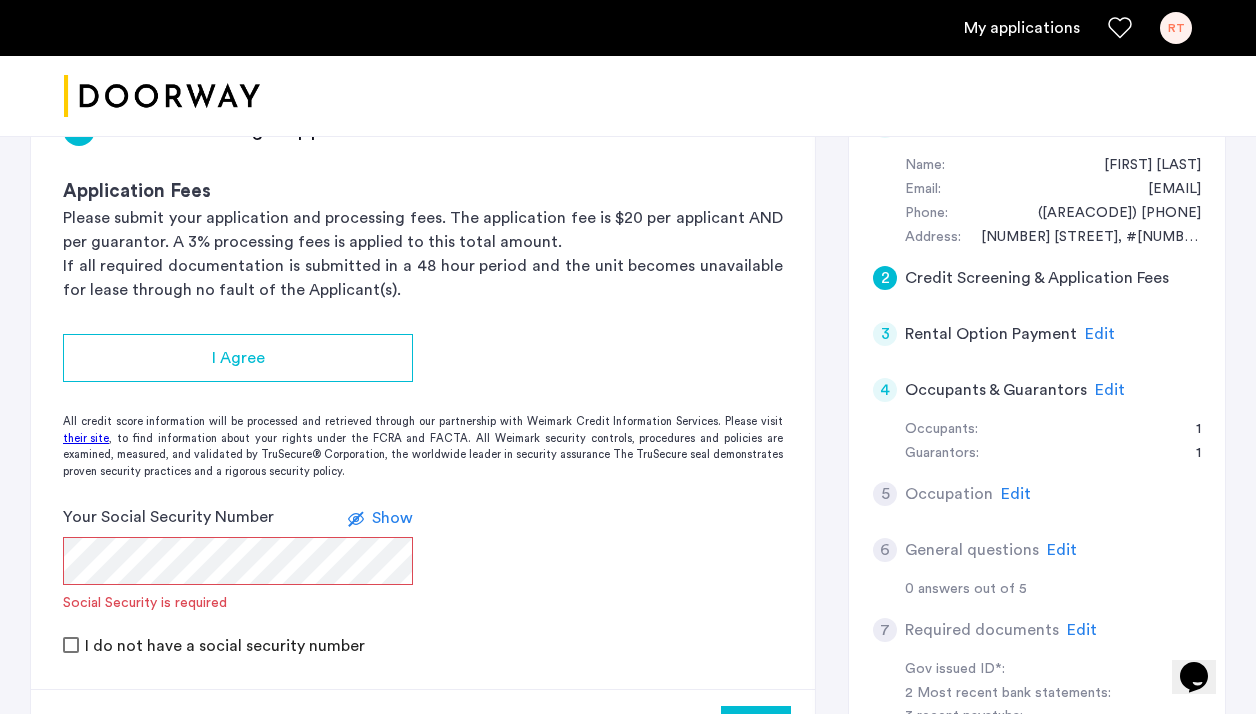 scroll, scrollTop: 367, scrollLeft: 0, axis: vertical 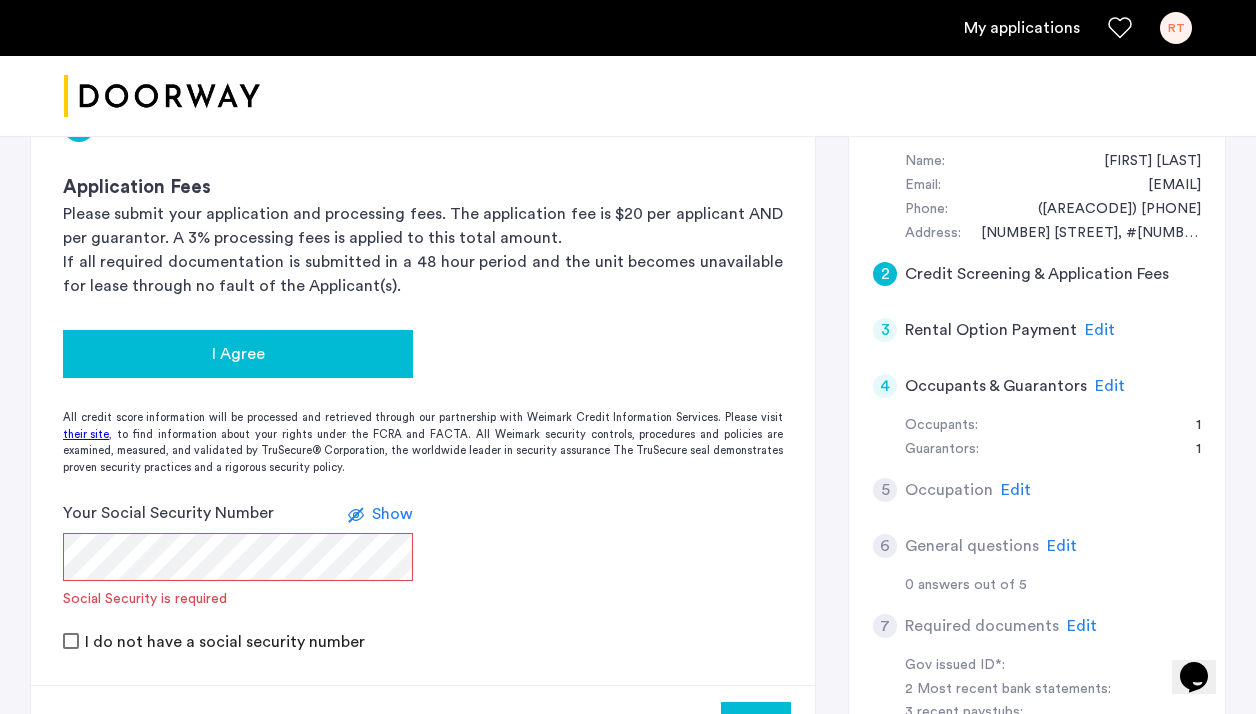 click on "I Agree" 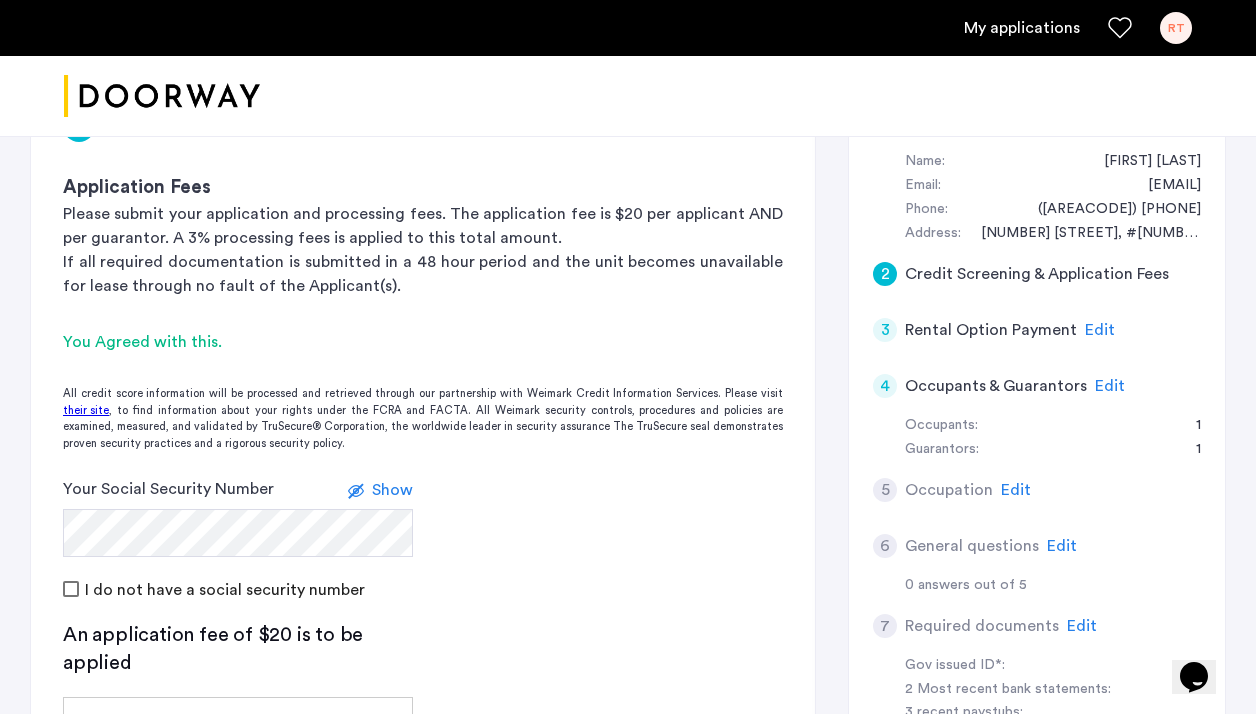 click on "Show" 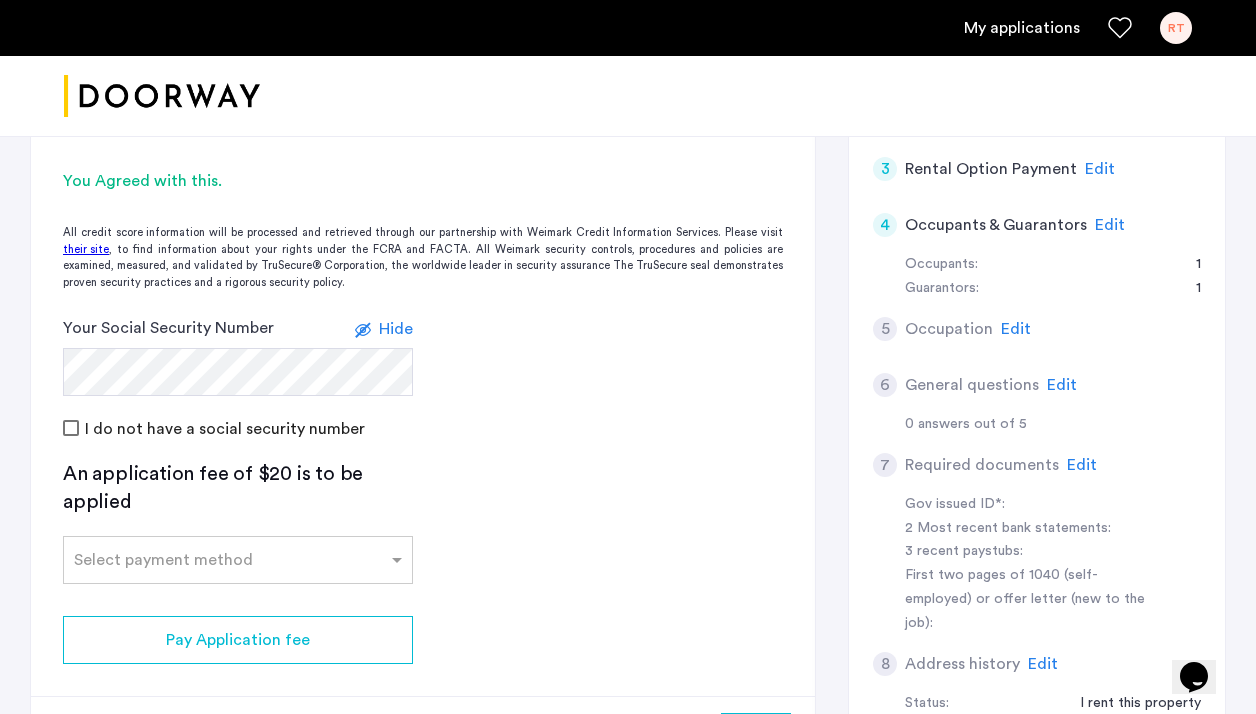 scroll, scrollTop: 531, scrollLeft: 0, axis: vertical 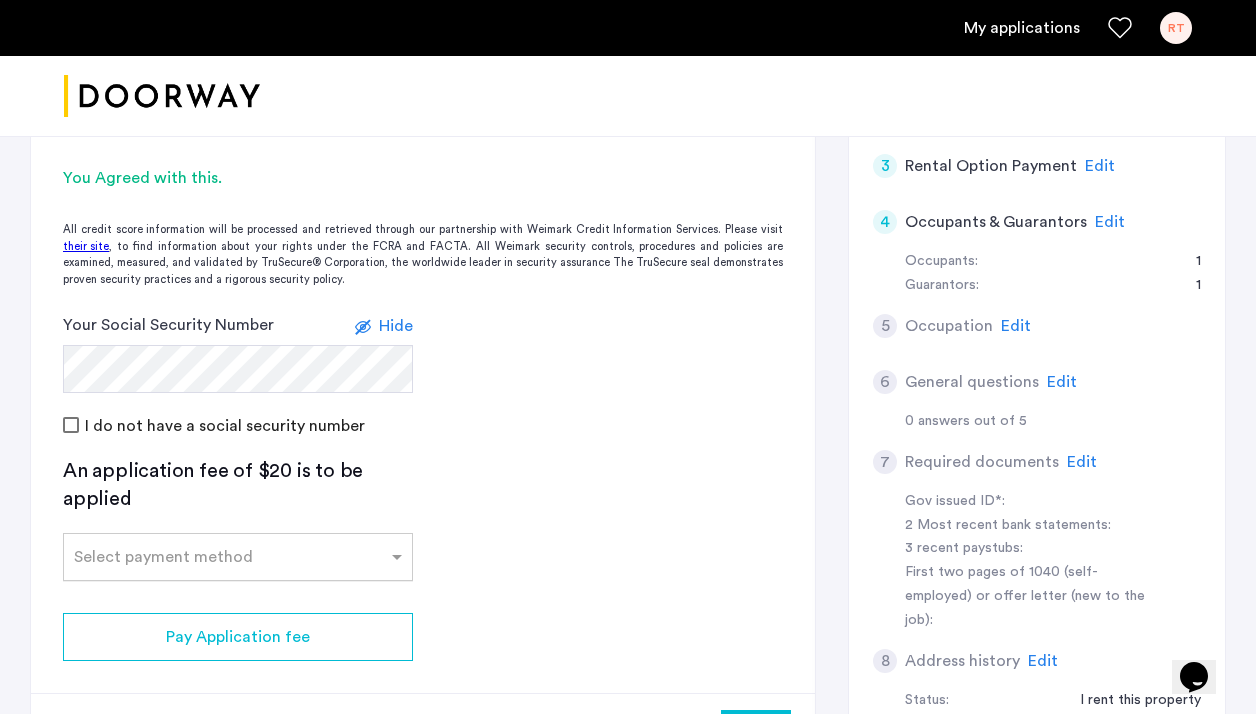 click 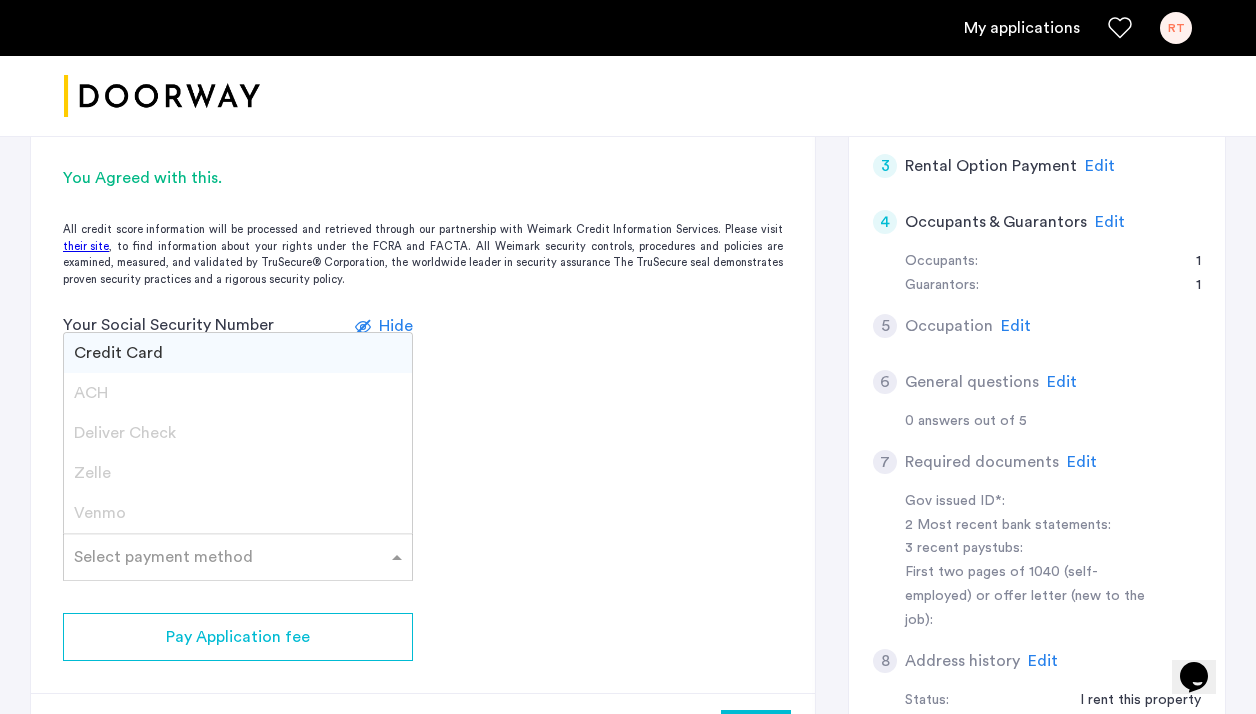 click on "Credit Card" at bounding box center (238, 353) 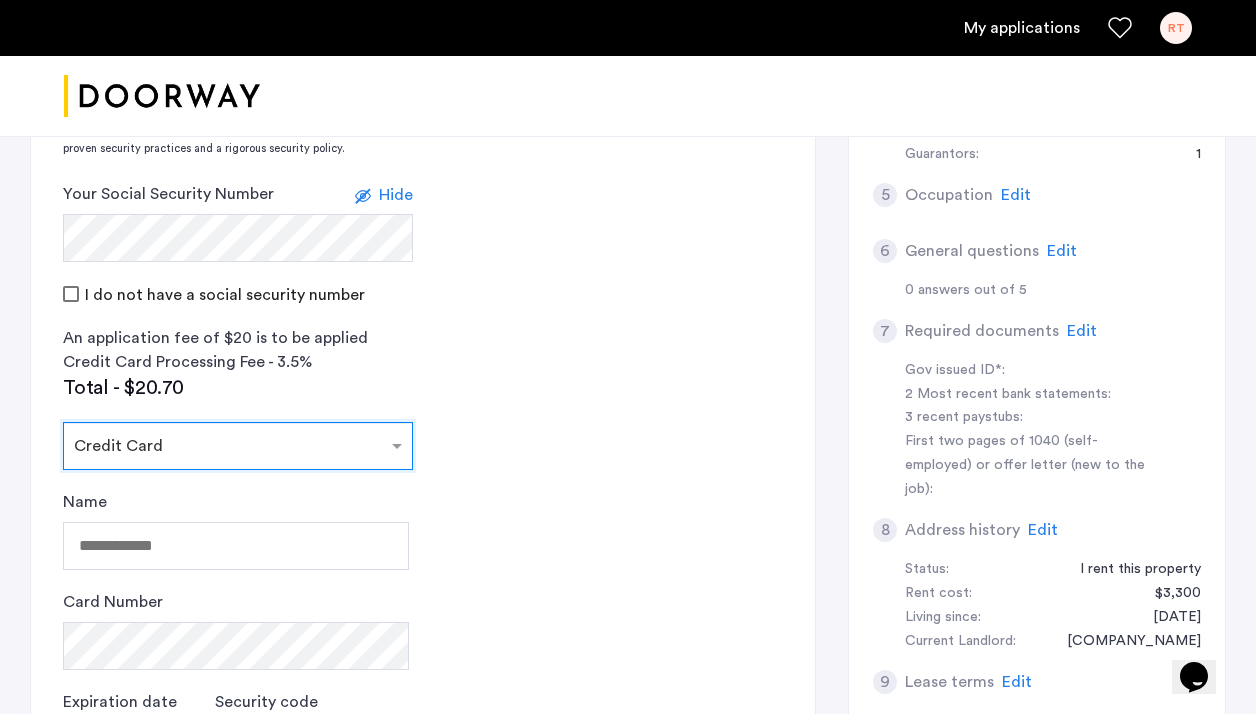 scroll, scrollTop: 702, scrollLeft: 0, axis: vertical 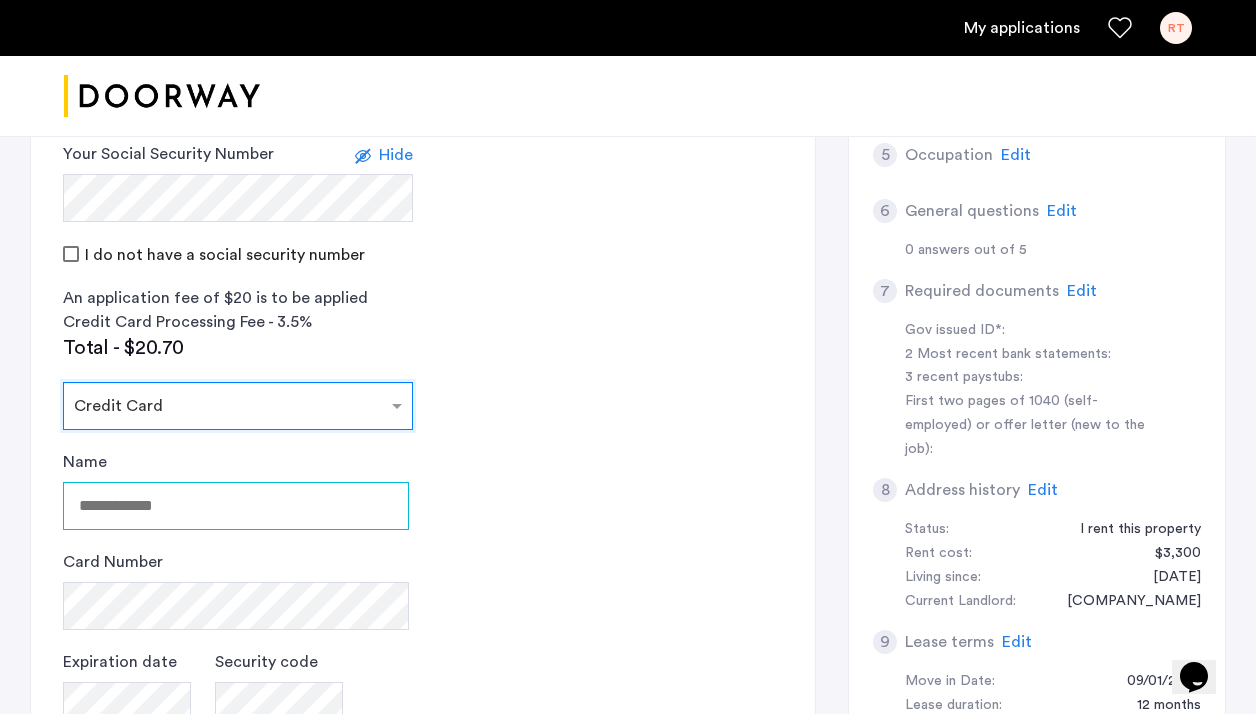 click on "Name" at bounding box center (236, 506) 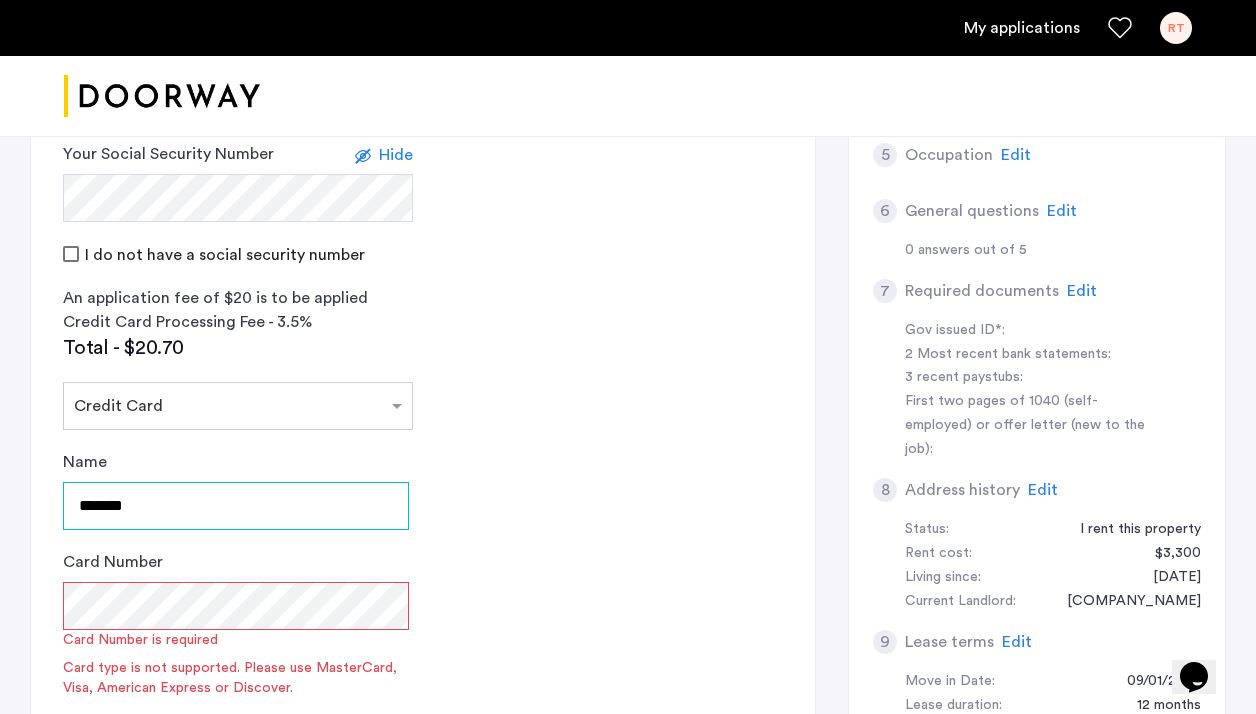 click on "*******" at bounding box center [236, 506] 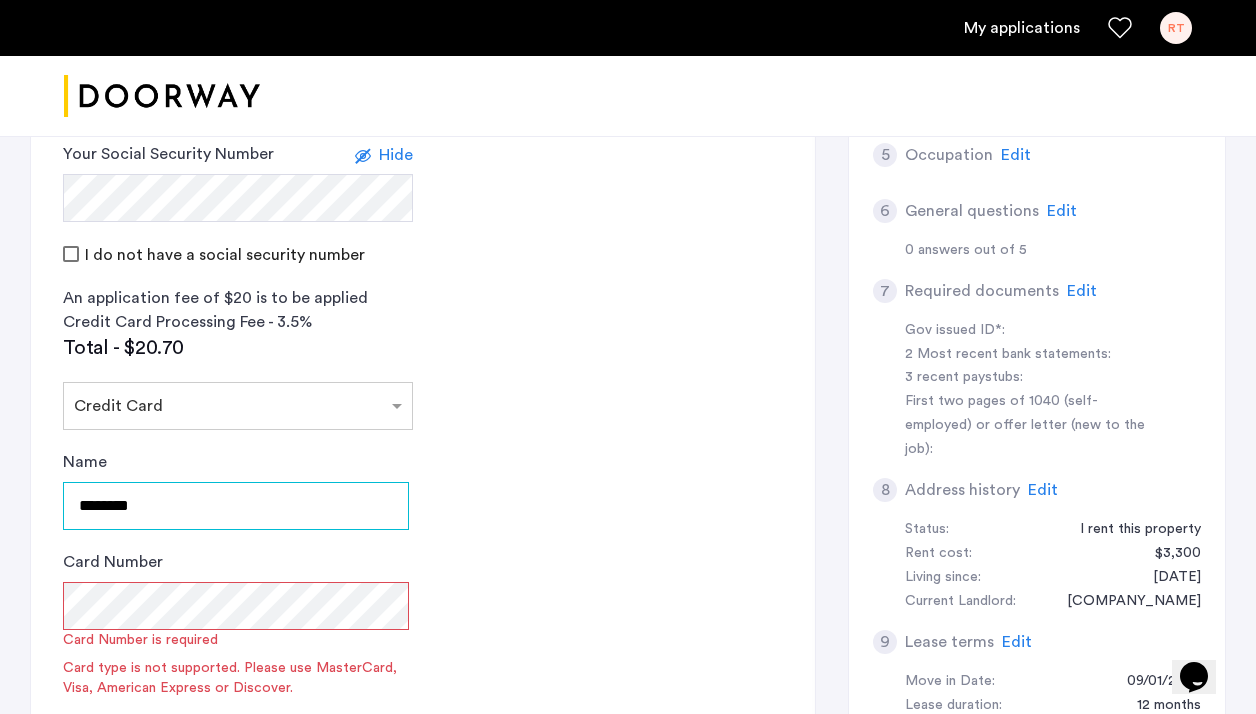 click on "*******" at bounding box center (236, 506) 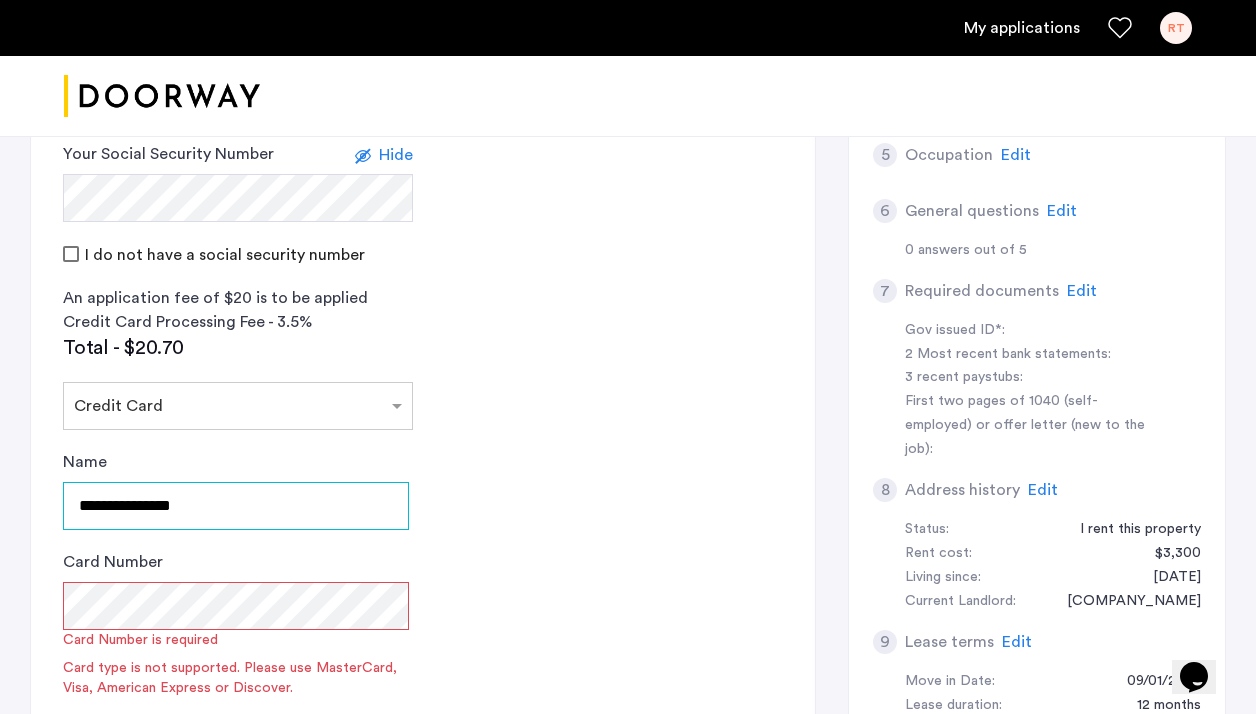 type on "**********" 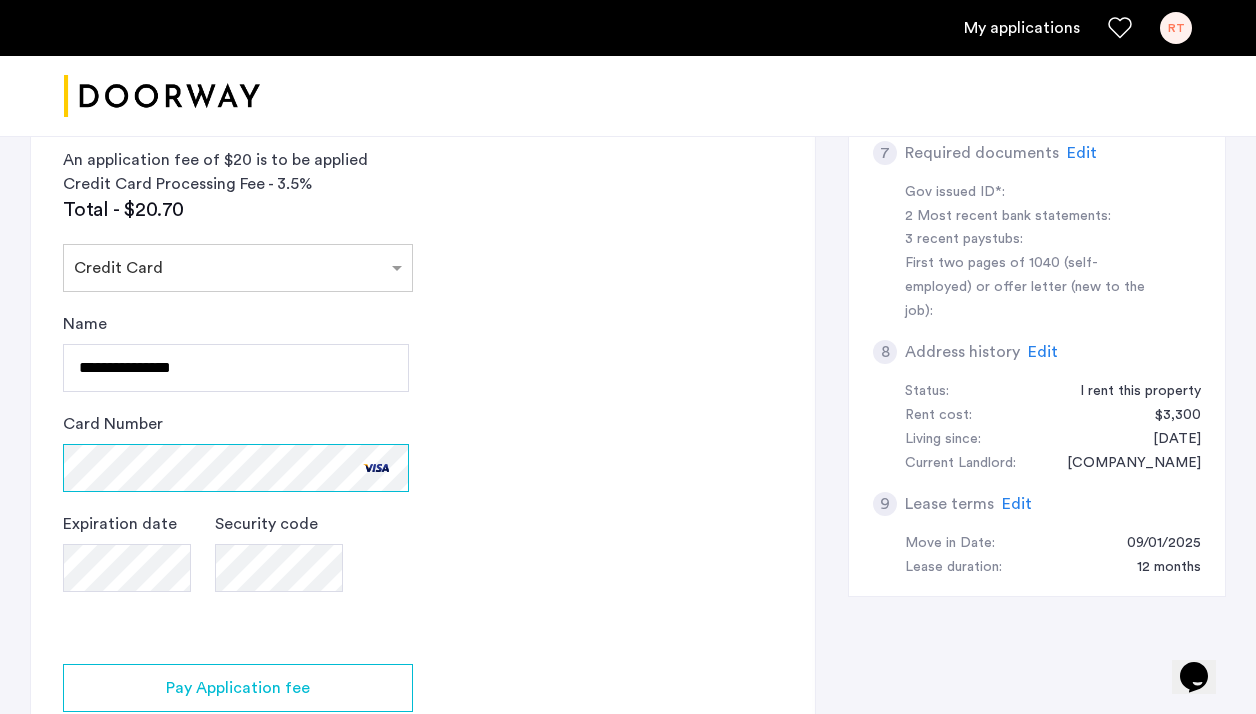 scroll, scrollTop: 856, scrollLeft: 0, axis: vertical 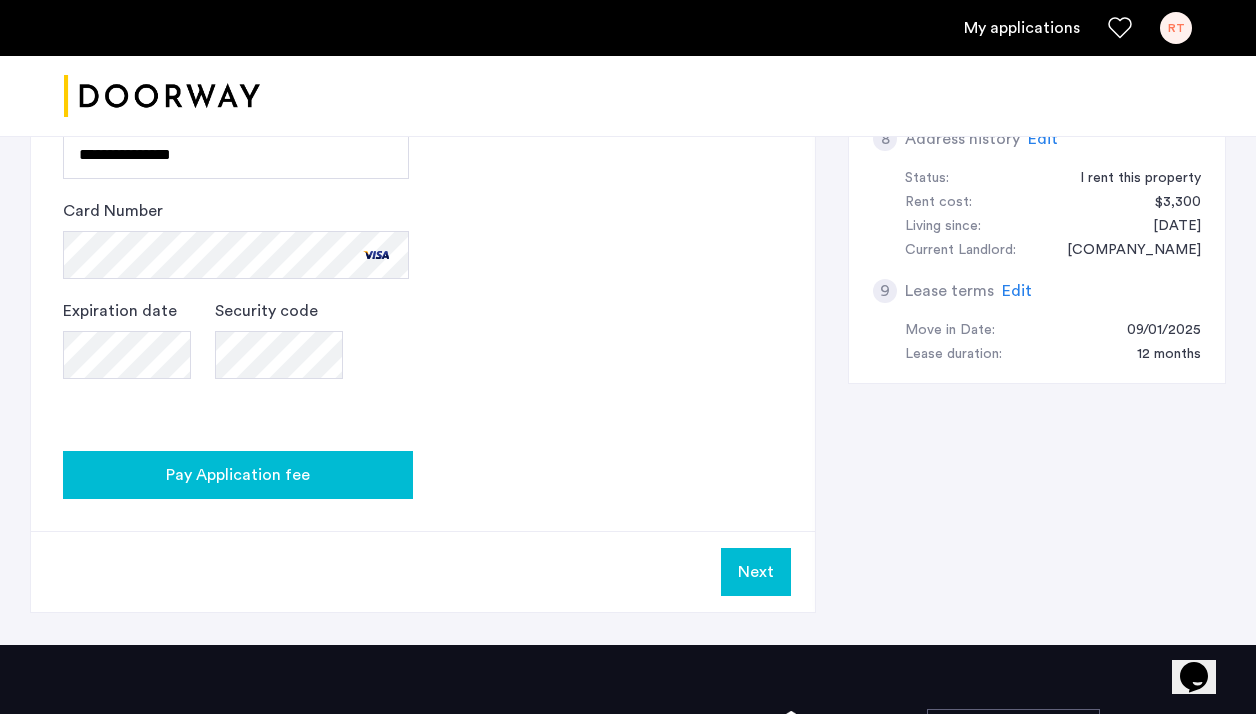 click on "Pay Application fee" 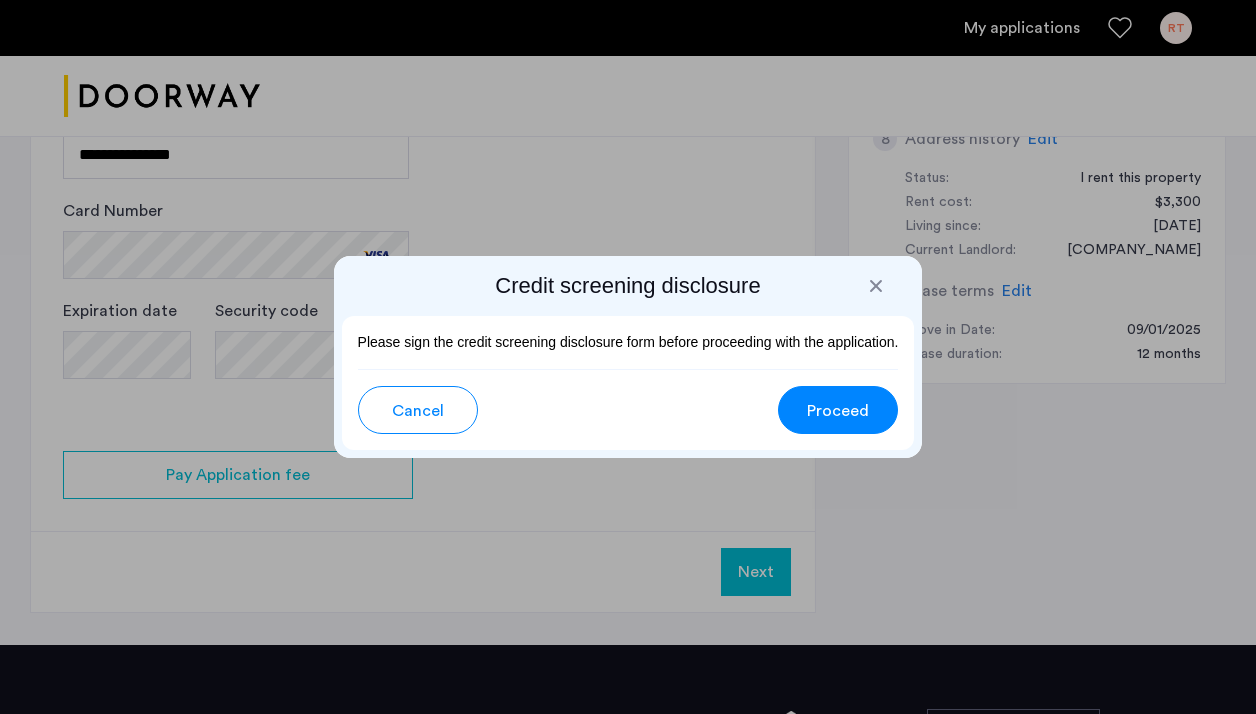 click on "Proceed" at bounding box center (838, 411) 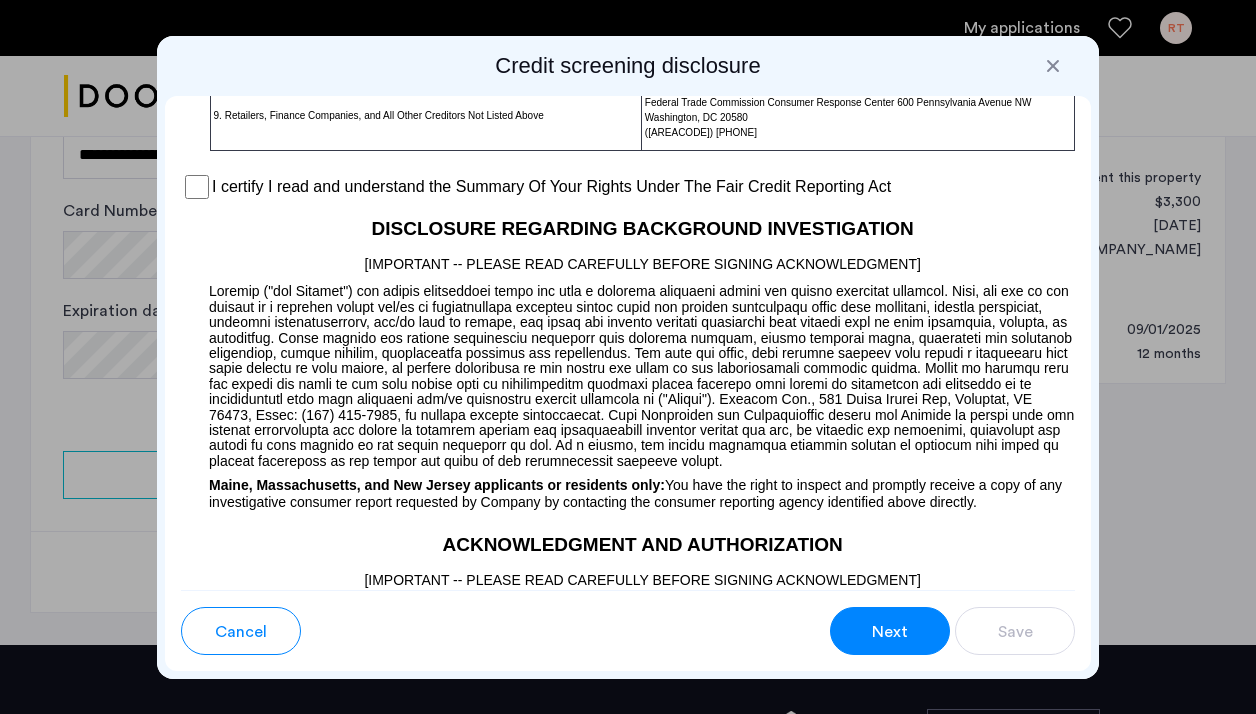 scroll, scrollTop: 1849, scrollLeft: 0, axis: vertical 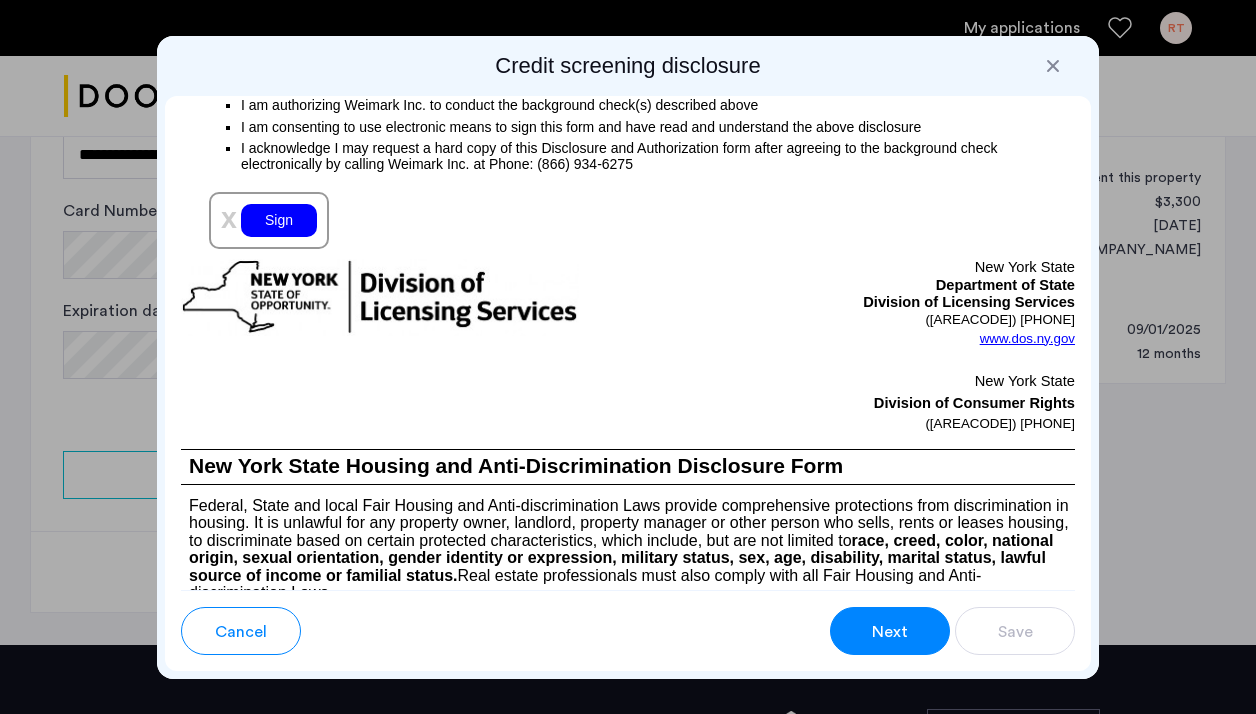 click on "Sign" at bounding box center [279, 220] 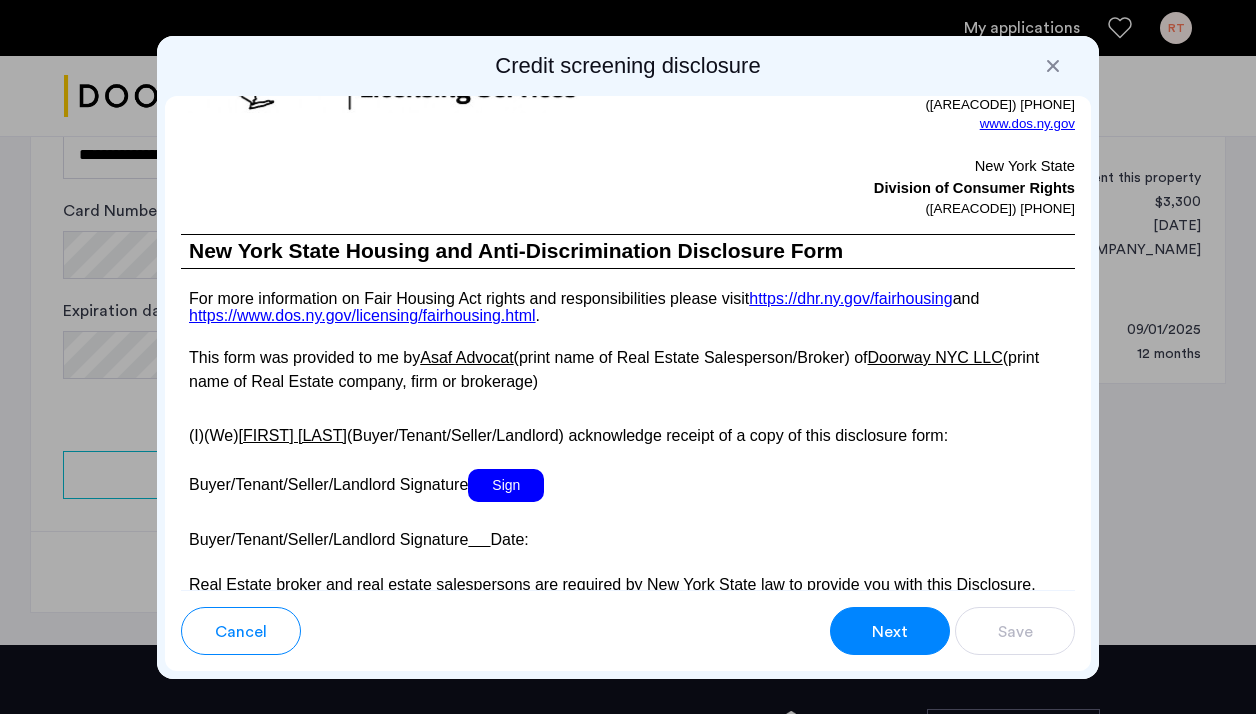 scroll, scrollTop: 4001, scrollLeft: 0, axis: vertical 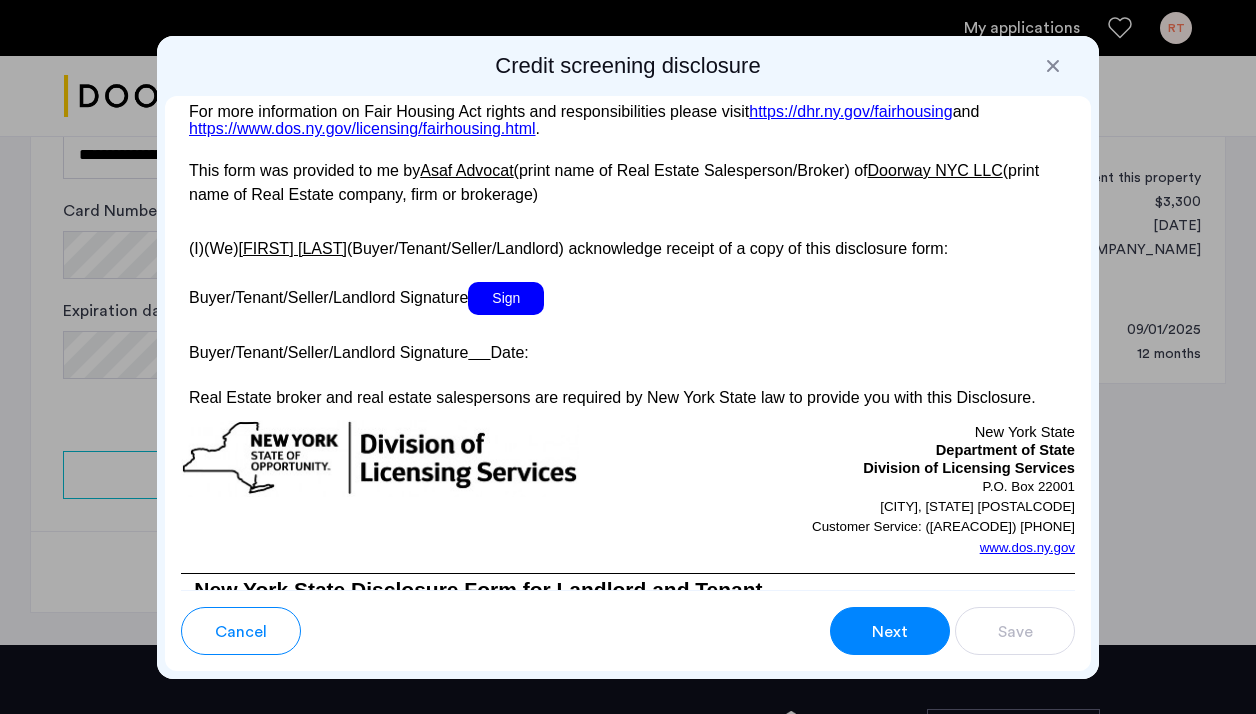 click on "Sign" at bounding box center [506, 298] 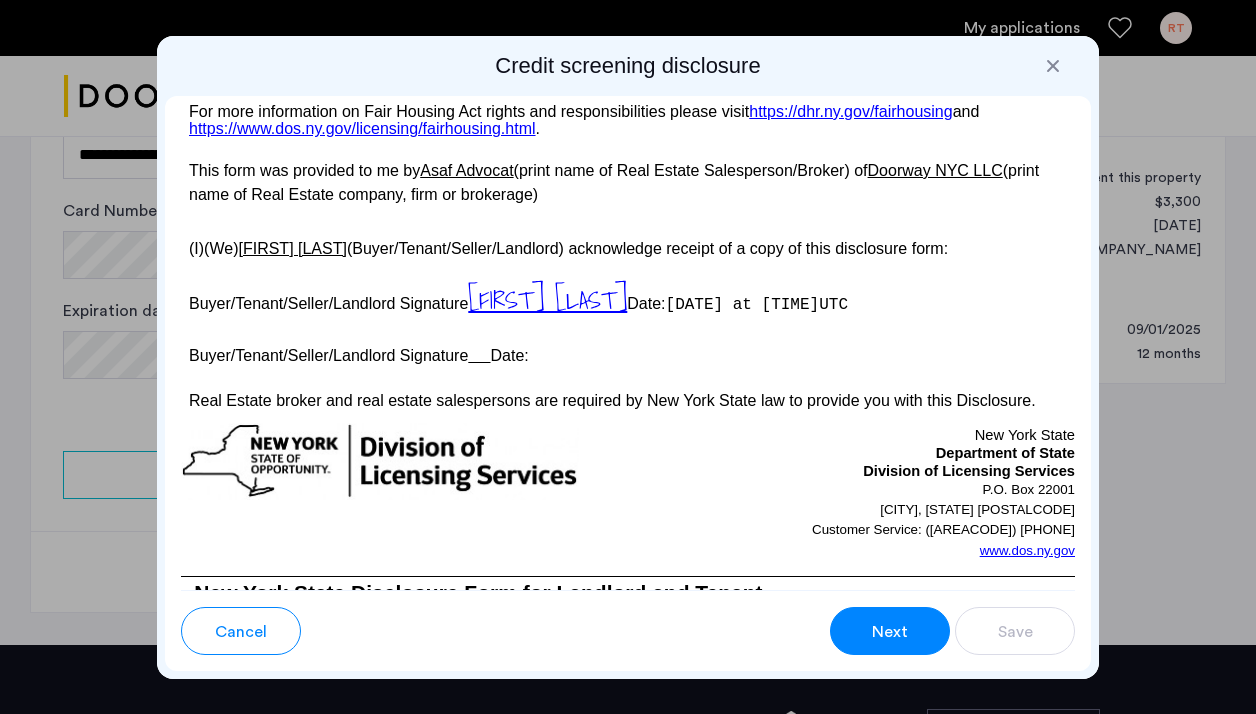 click at bounding box center [479, 355] 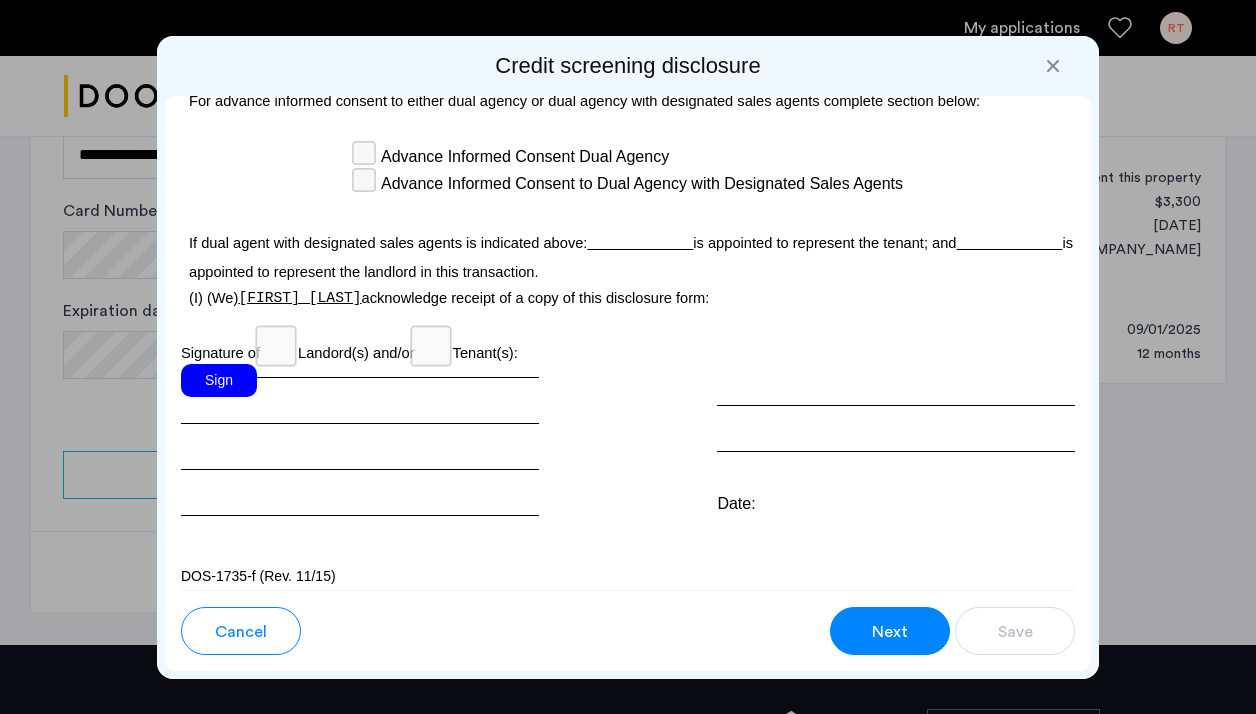 scroll, scrollTop: 6374, scrollLeft: 0, axis: vertical 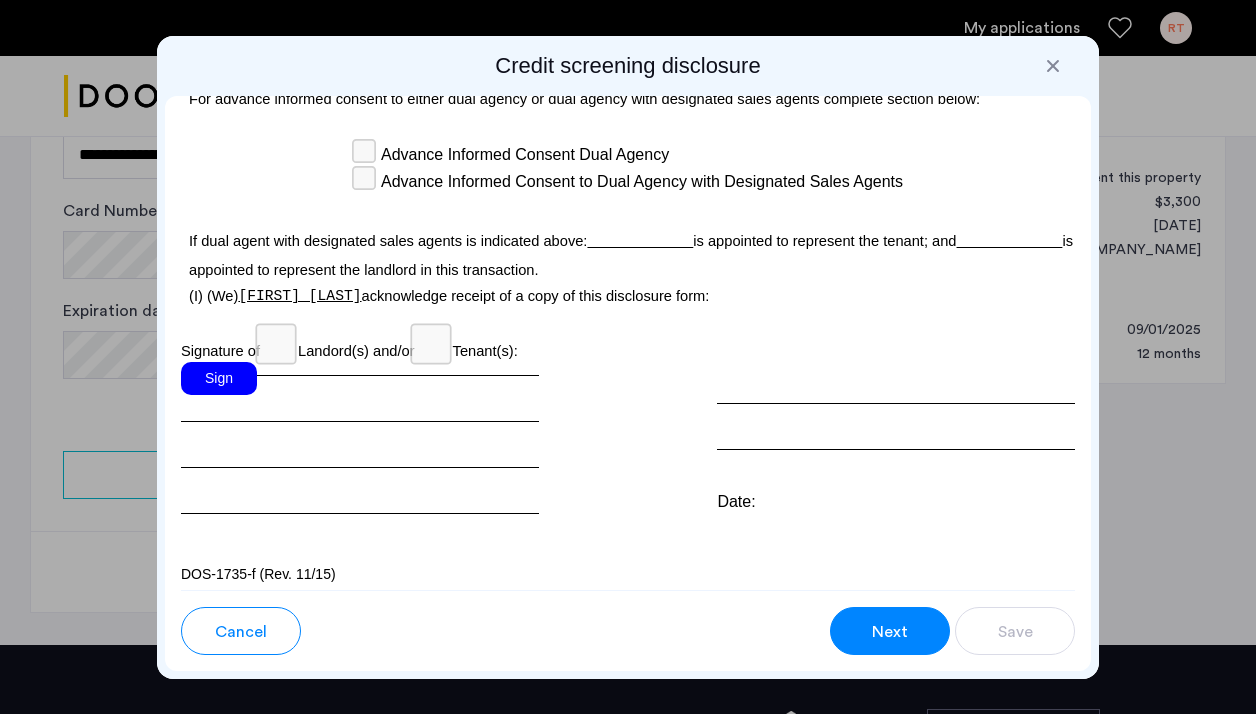click on "Sign" at bounding box center (219, 378) 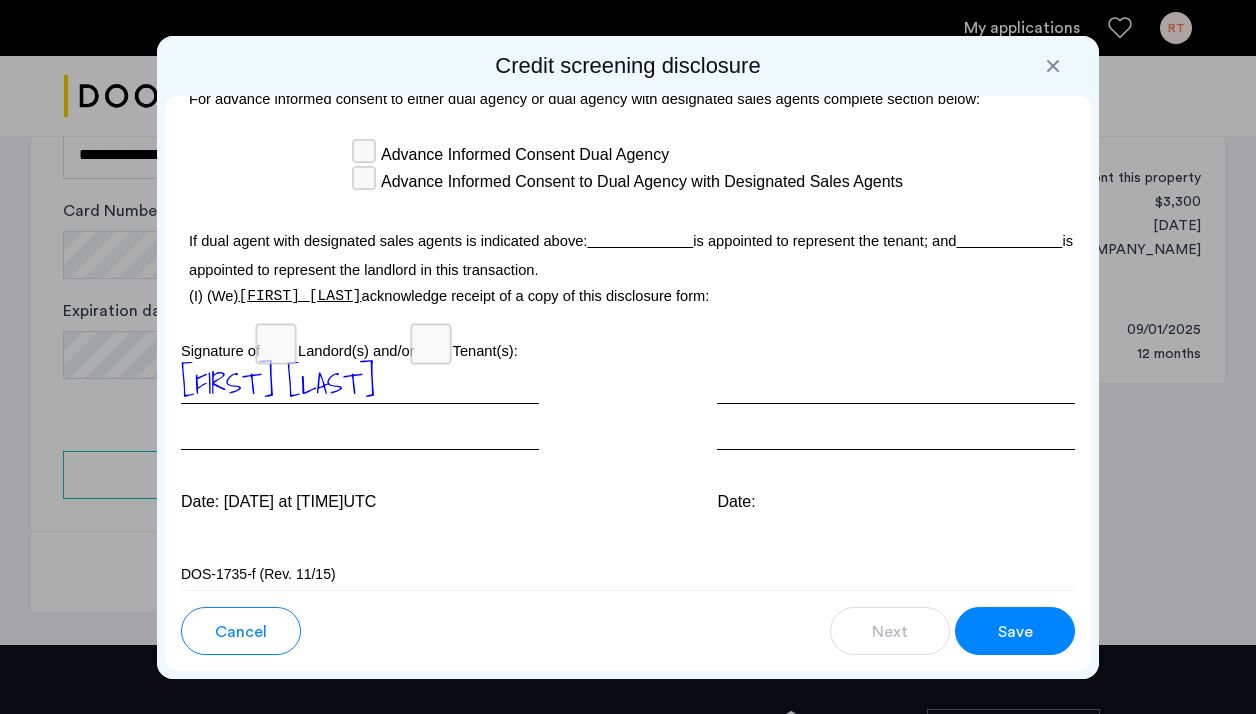 scroll, scrollTop: 6377, scrollLeft: 0, axis: vertical 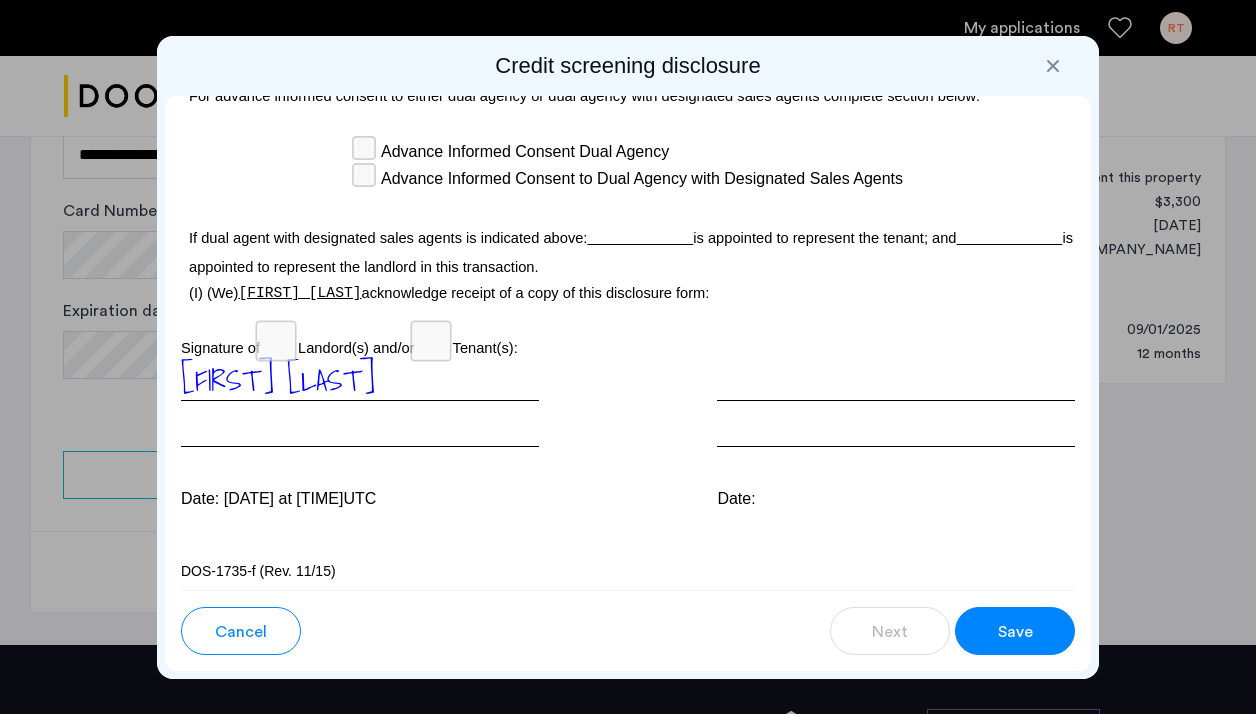click at bounding box center [896, 403] 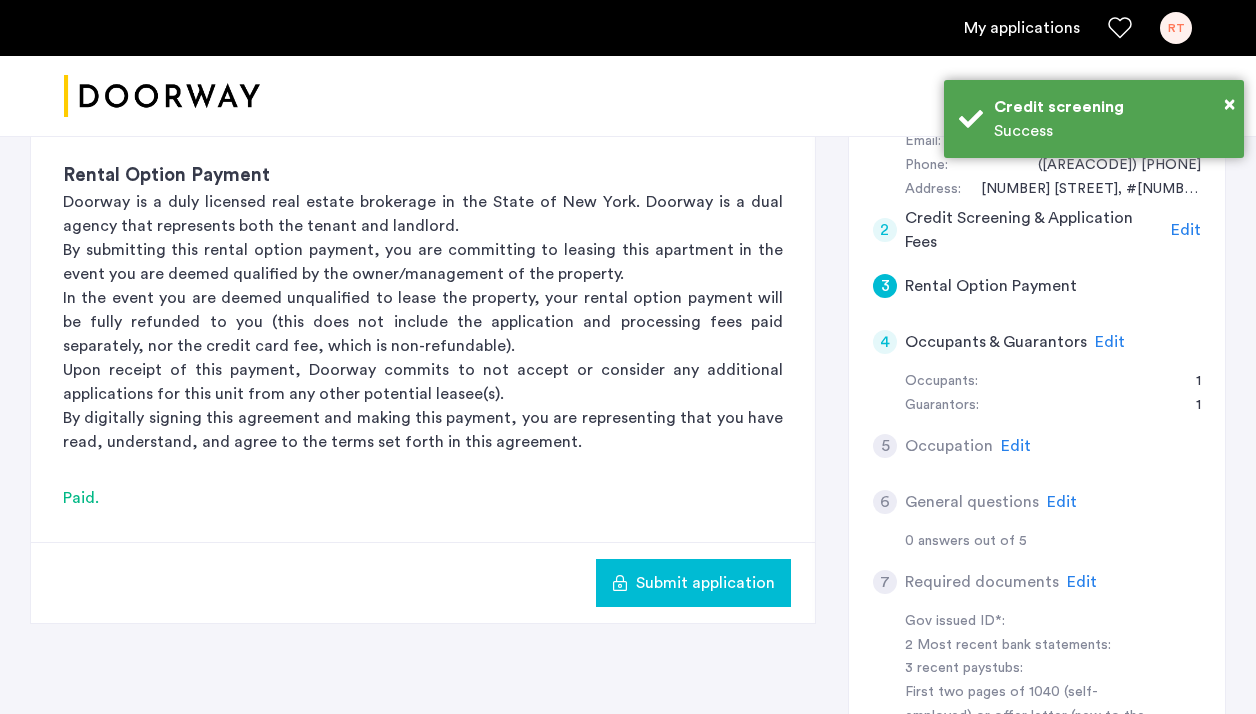scroll, scrollTop: 0, scrollLeft: 0, axis: both 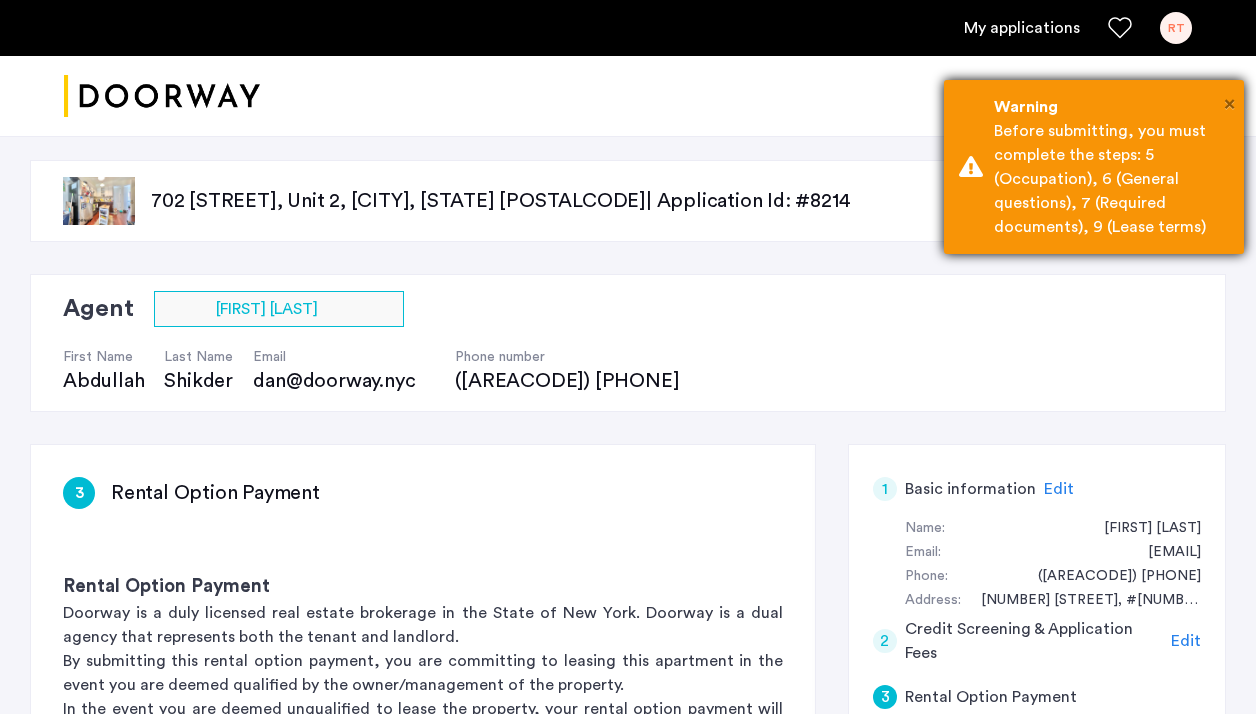 click on "×" at bounding box center (1229, 104) 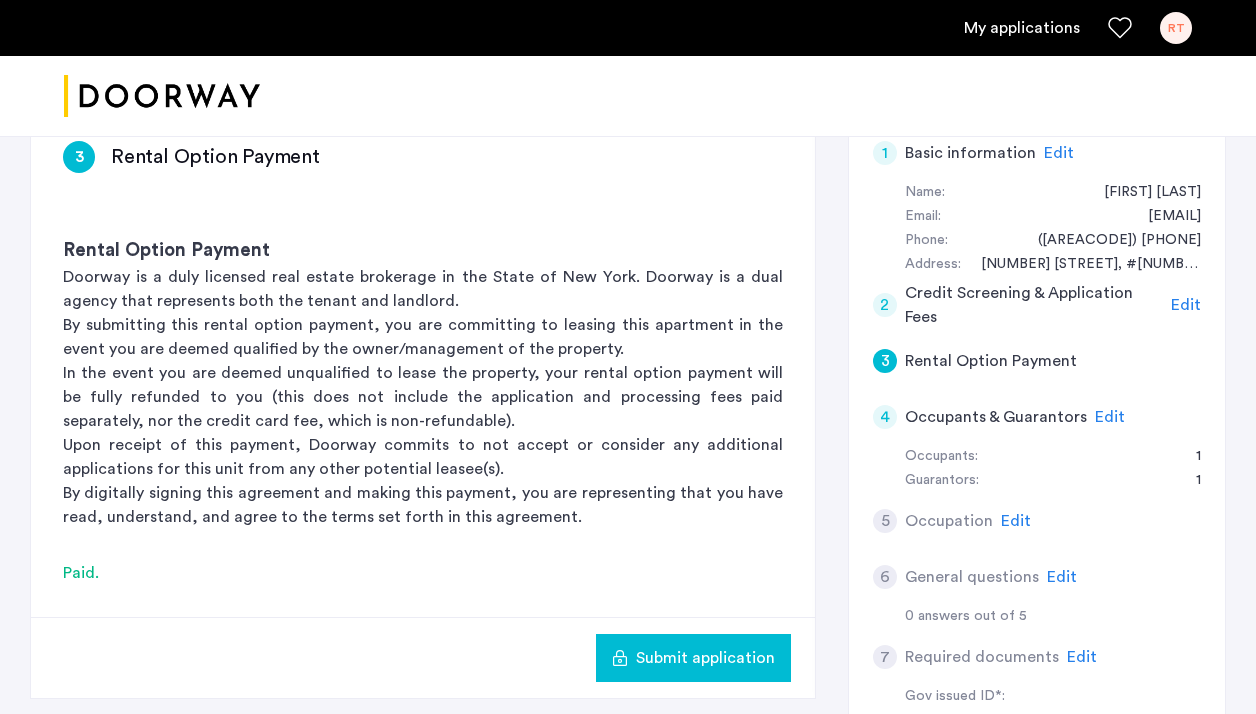 scroll, scrollTop: 335, scrollLeft: 0, axis: vertical 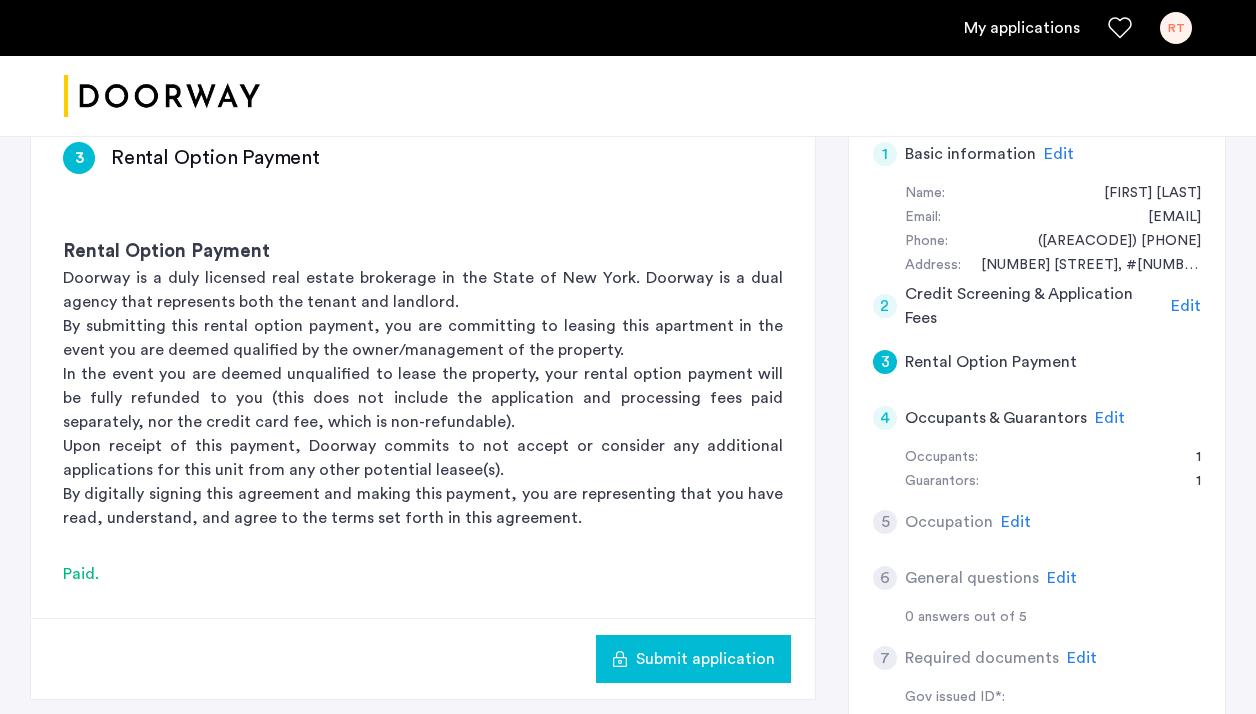 click on "Submit application" 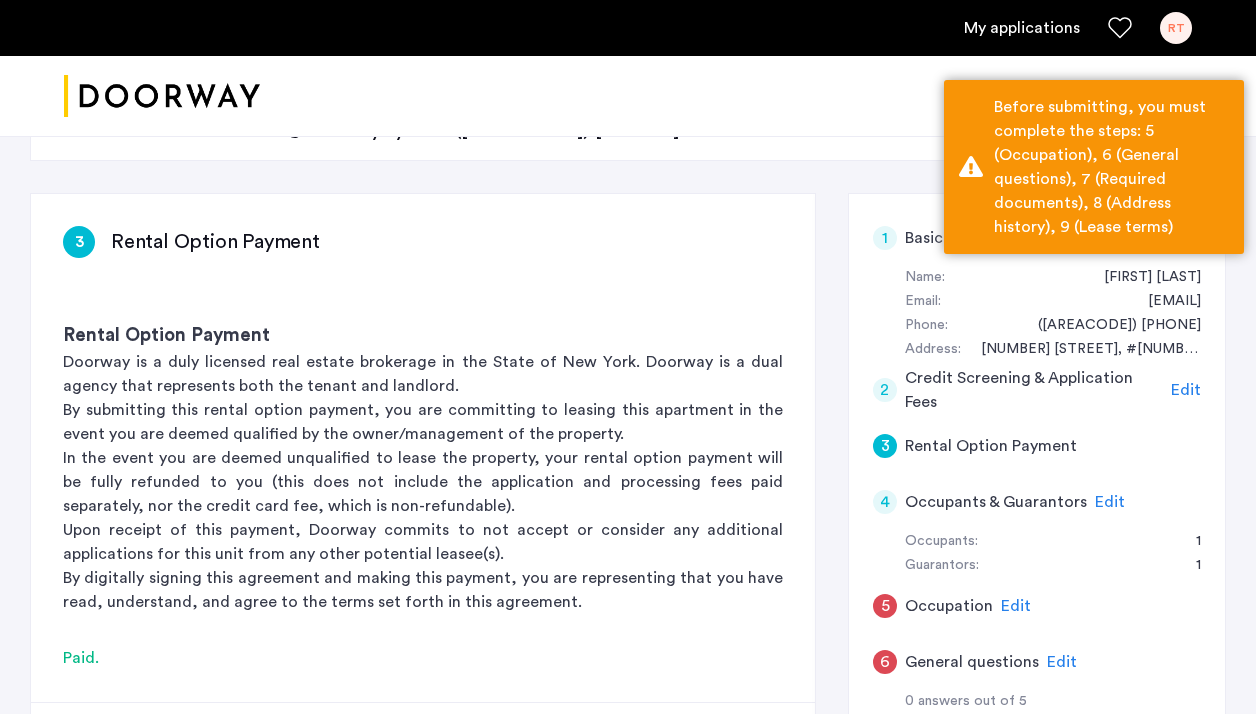 scroll, scrollTop: 261, scrollLeft: 0, axis: vertical 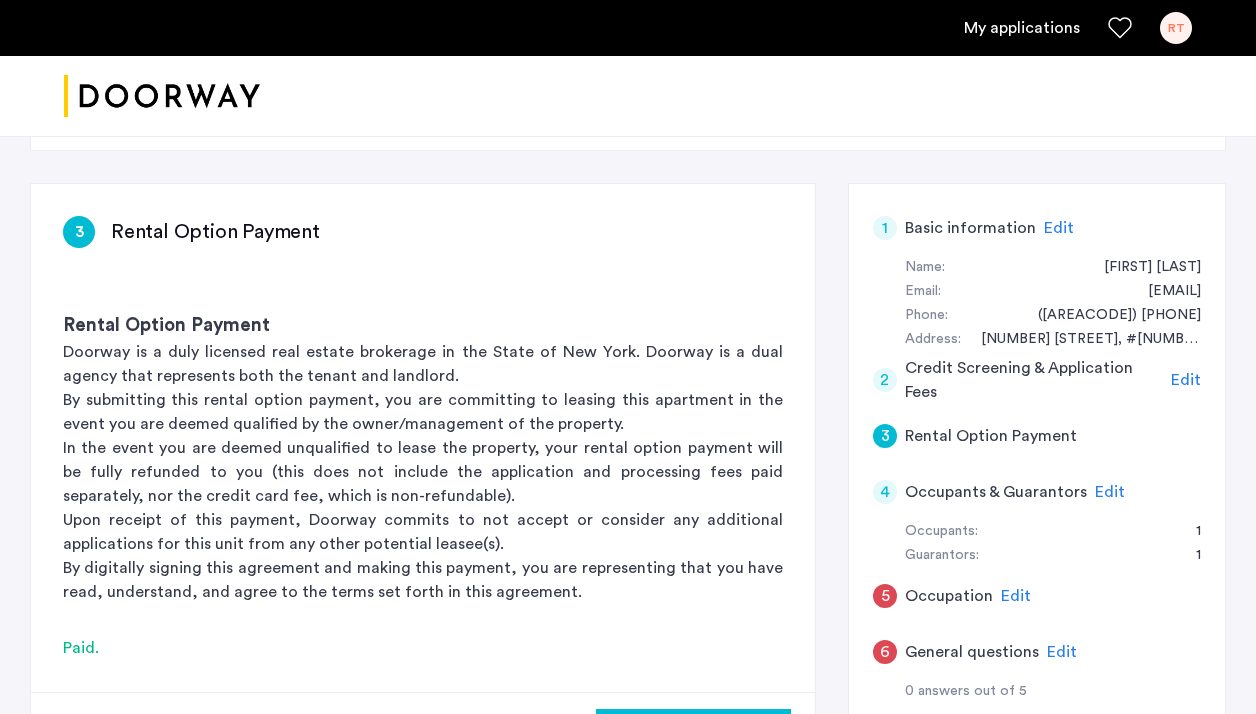 click on "Edit" 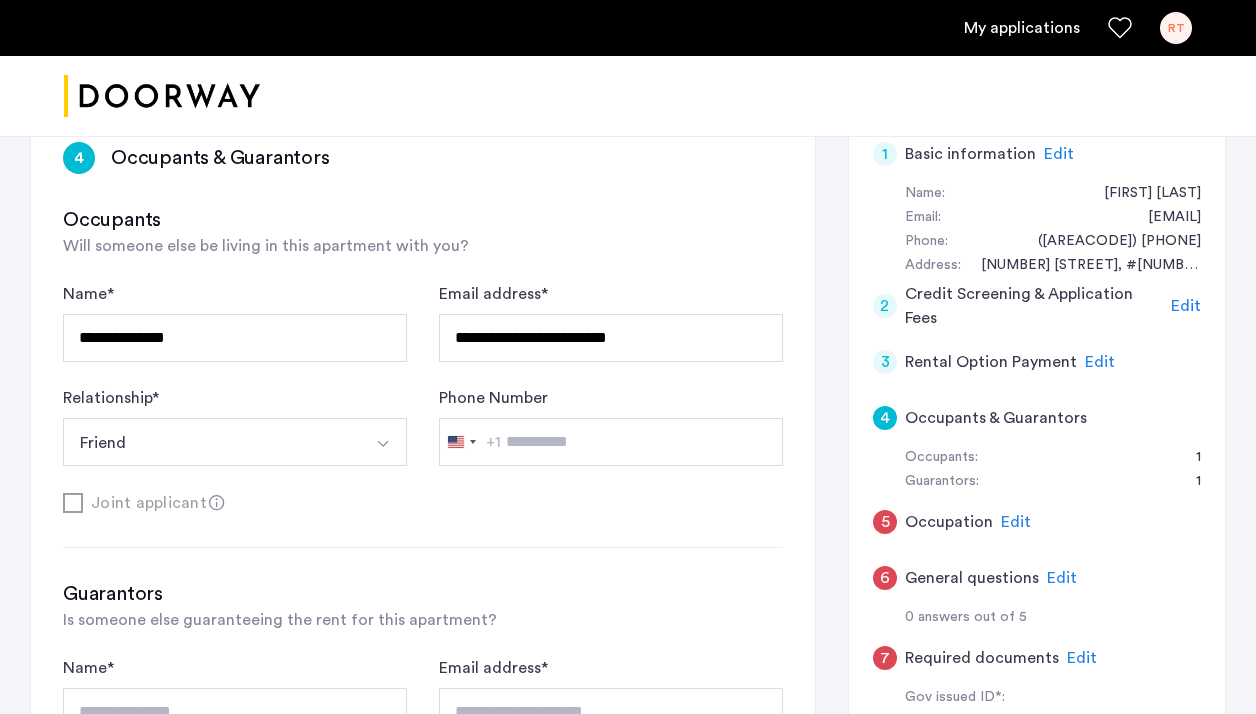 scroll, scrollTop: 383, scrollLeft: 0, axis: vertical 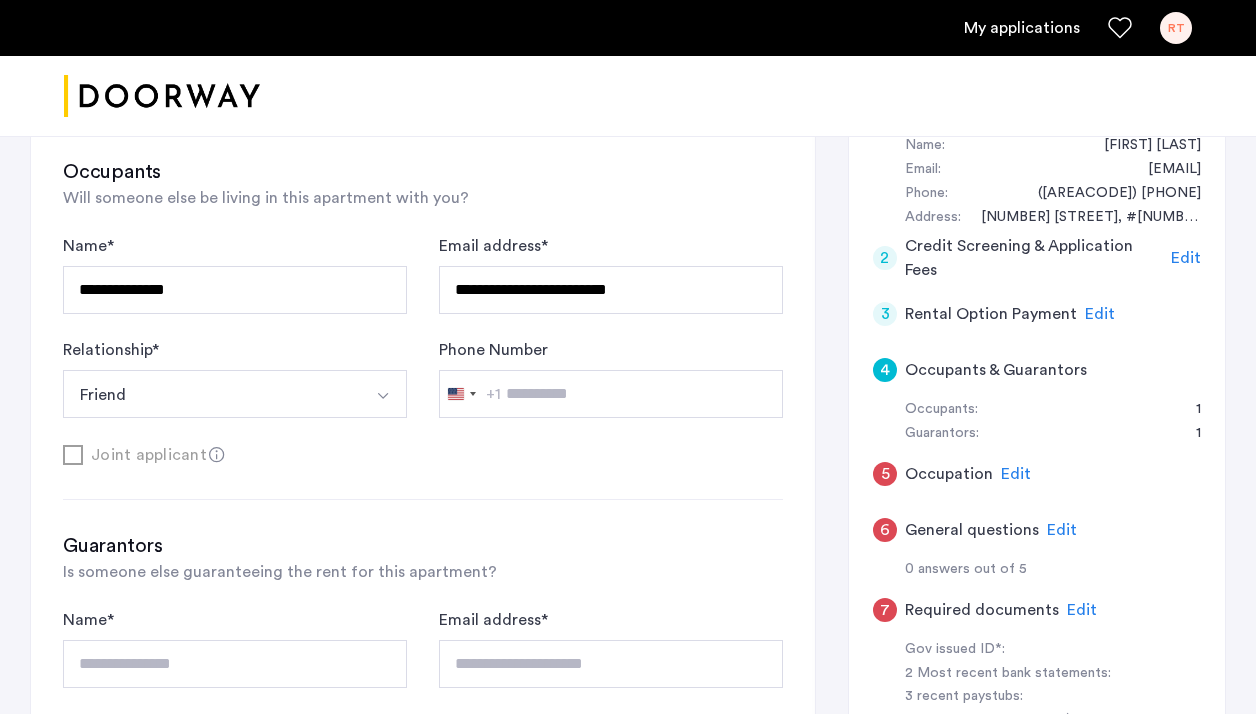click at bounding box center [383, 394] 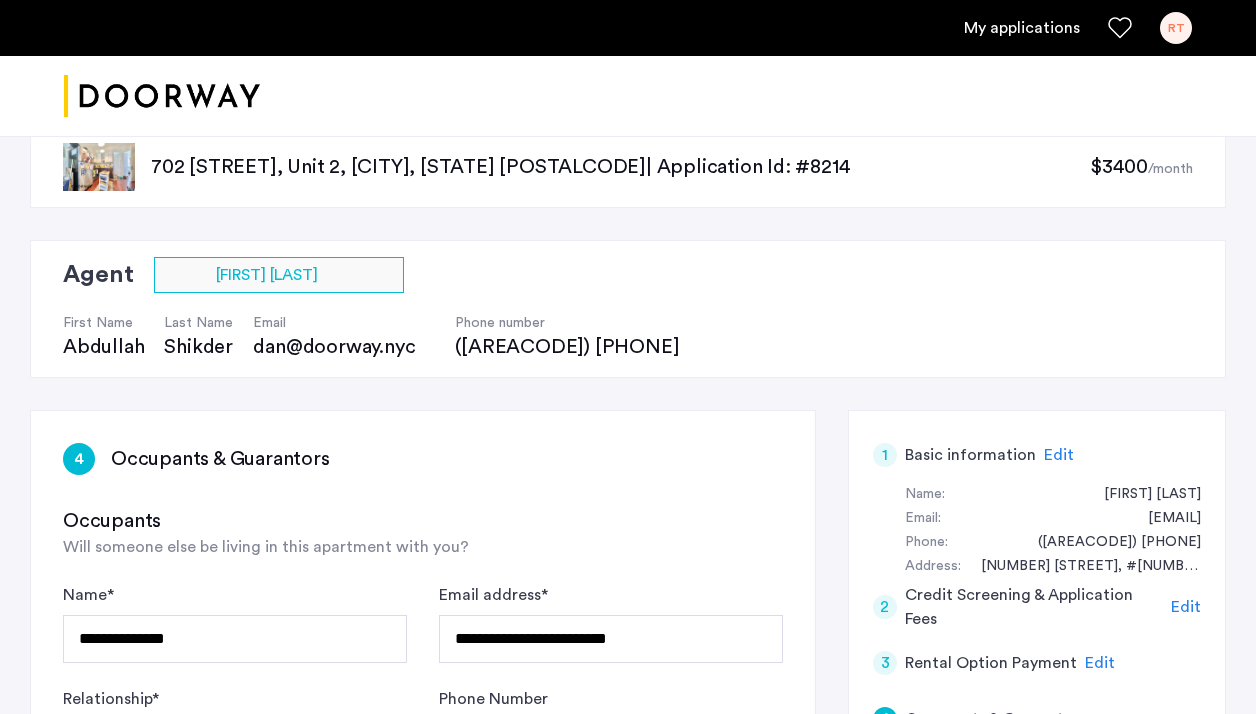scroll, scrollTop: 0, scrollLeft: 0, axis: both 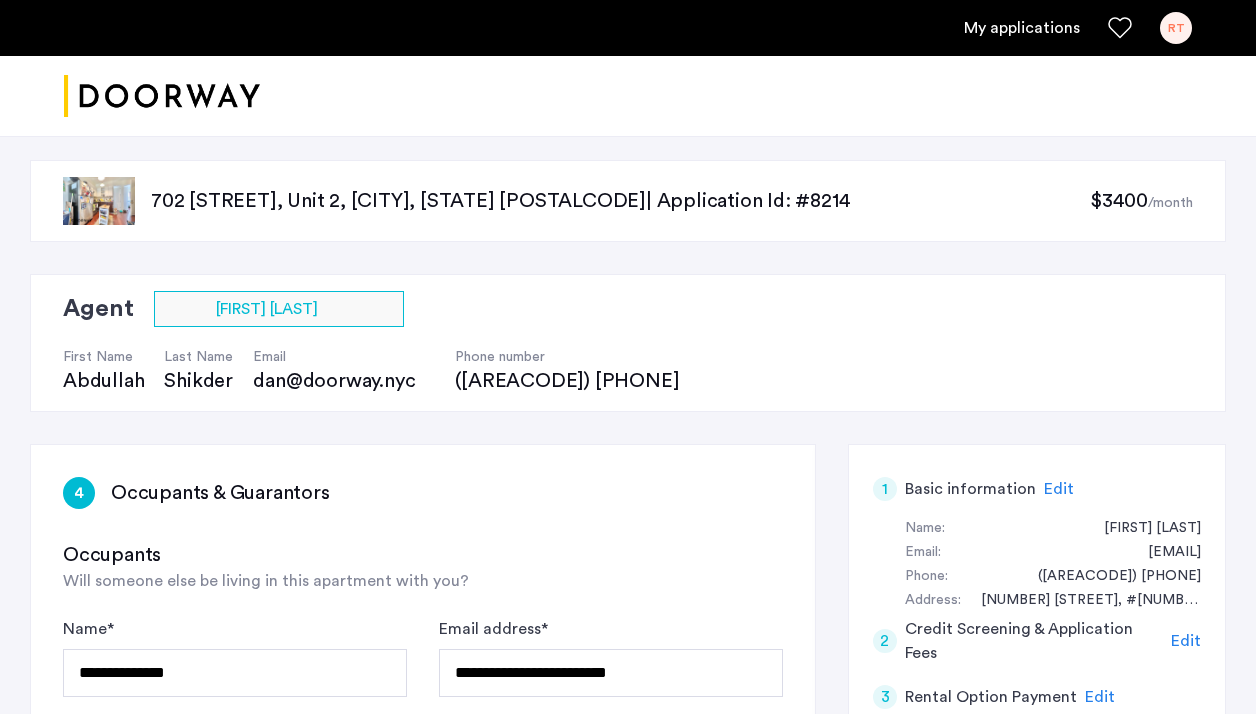 click on "**********" 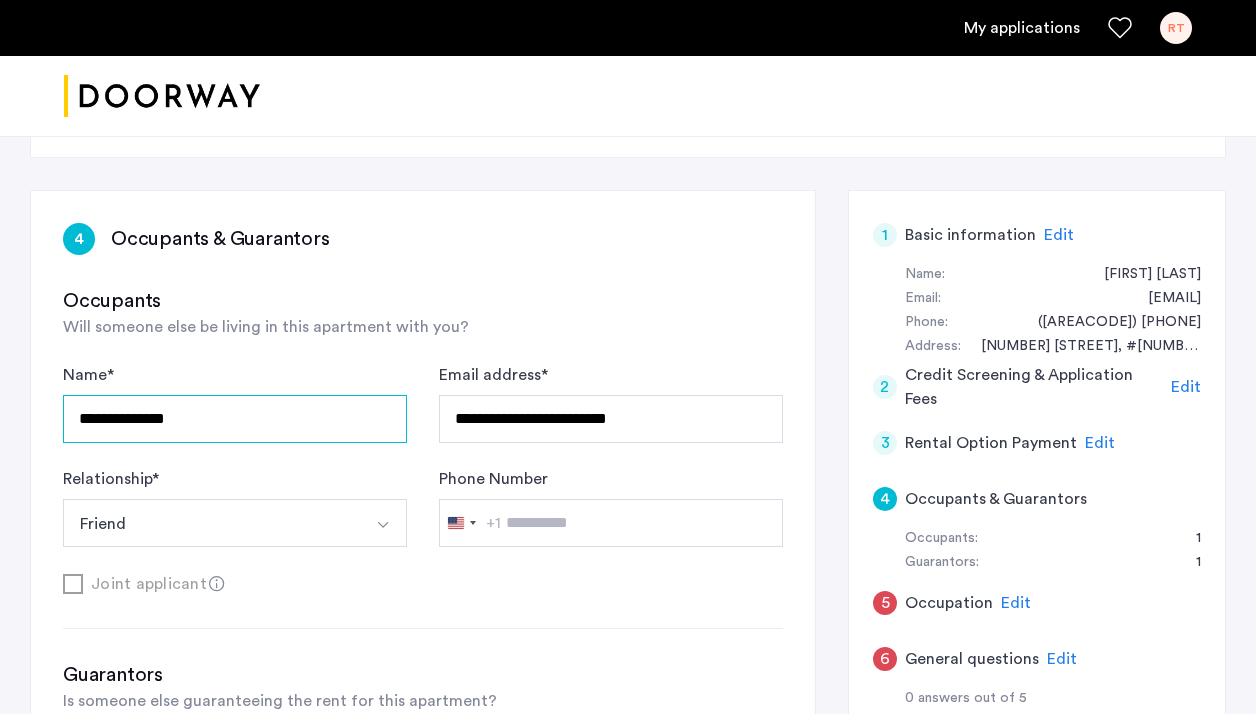 click on "**********" at bounding box center [235, 419] 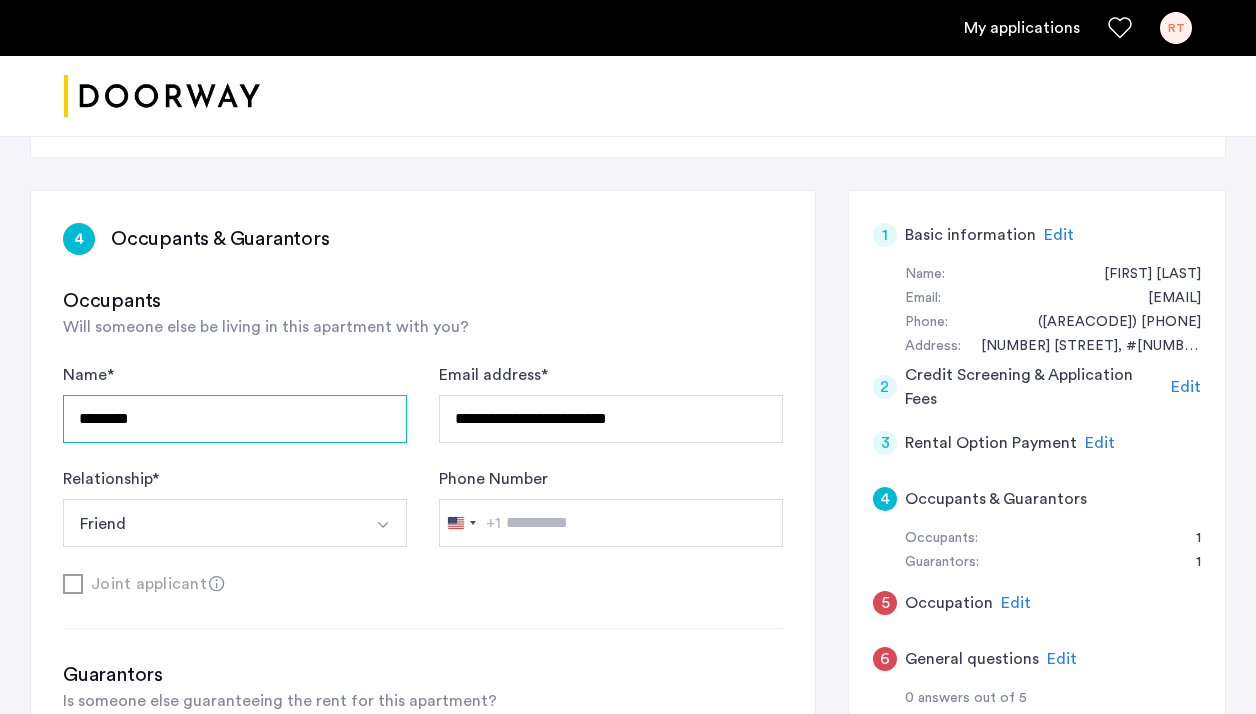 click on "********" at bounding box center [235, 419] 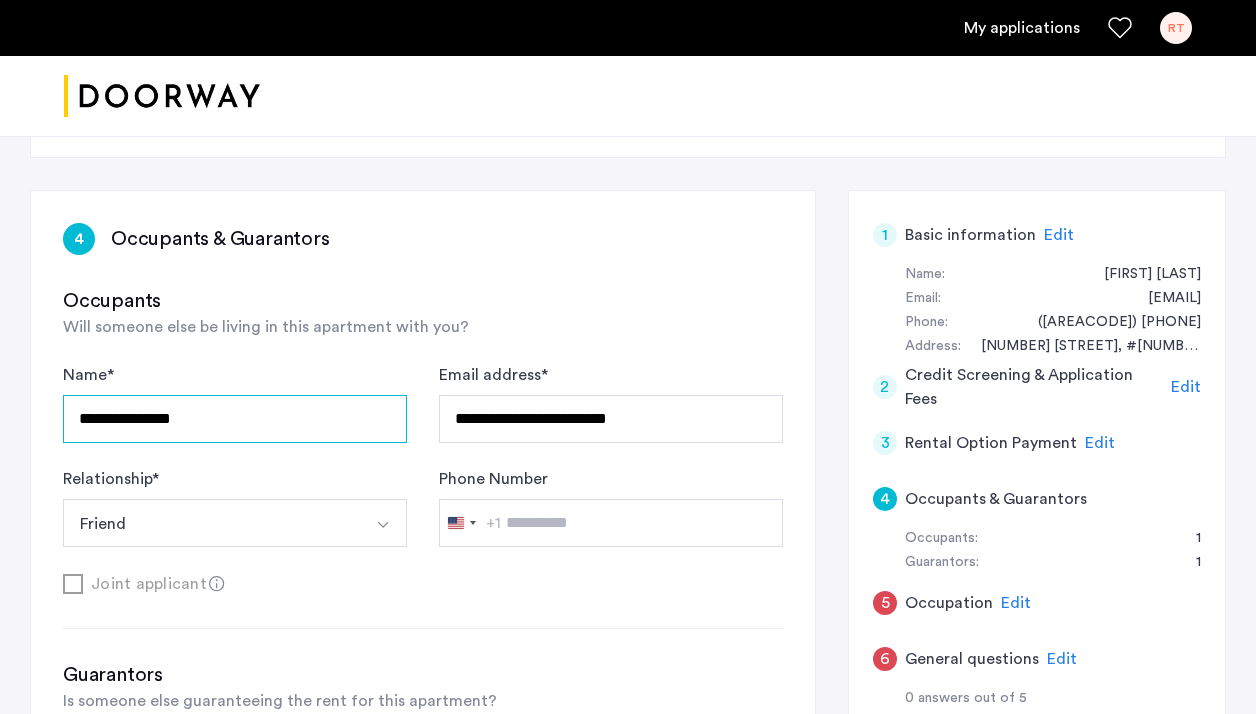type on "**********" 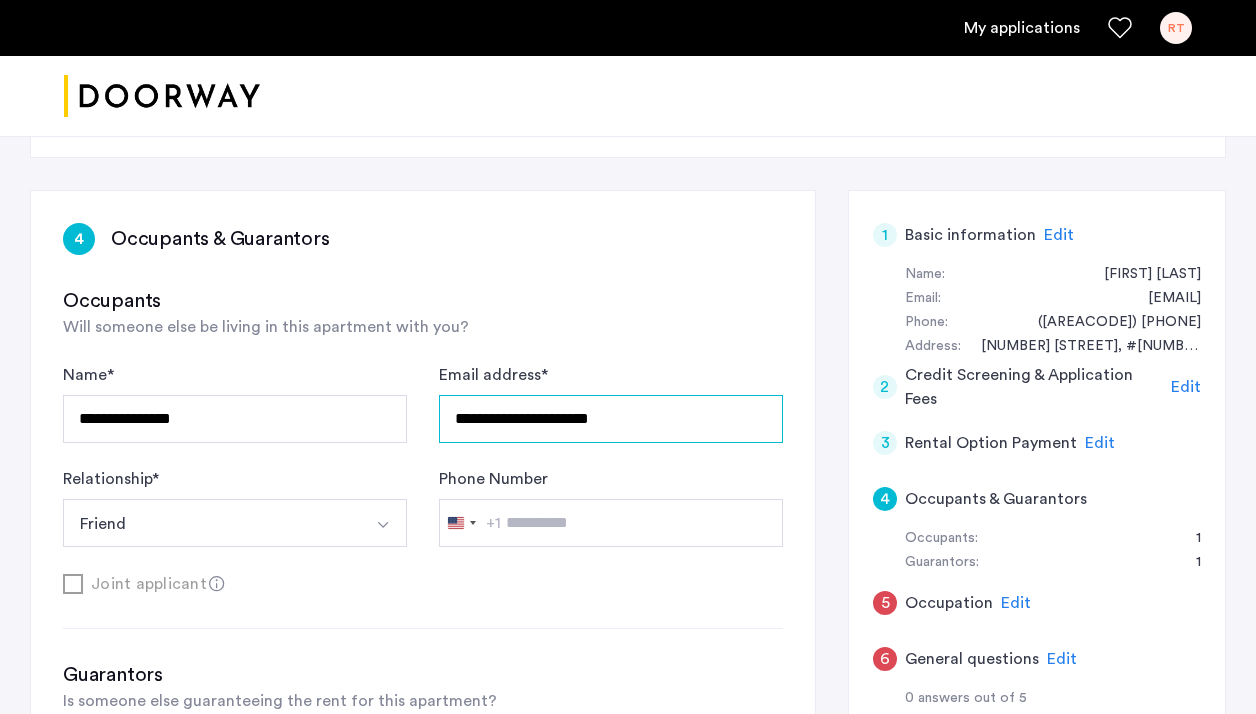 type on "**********" 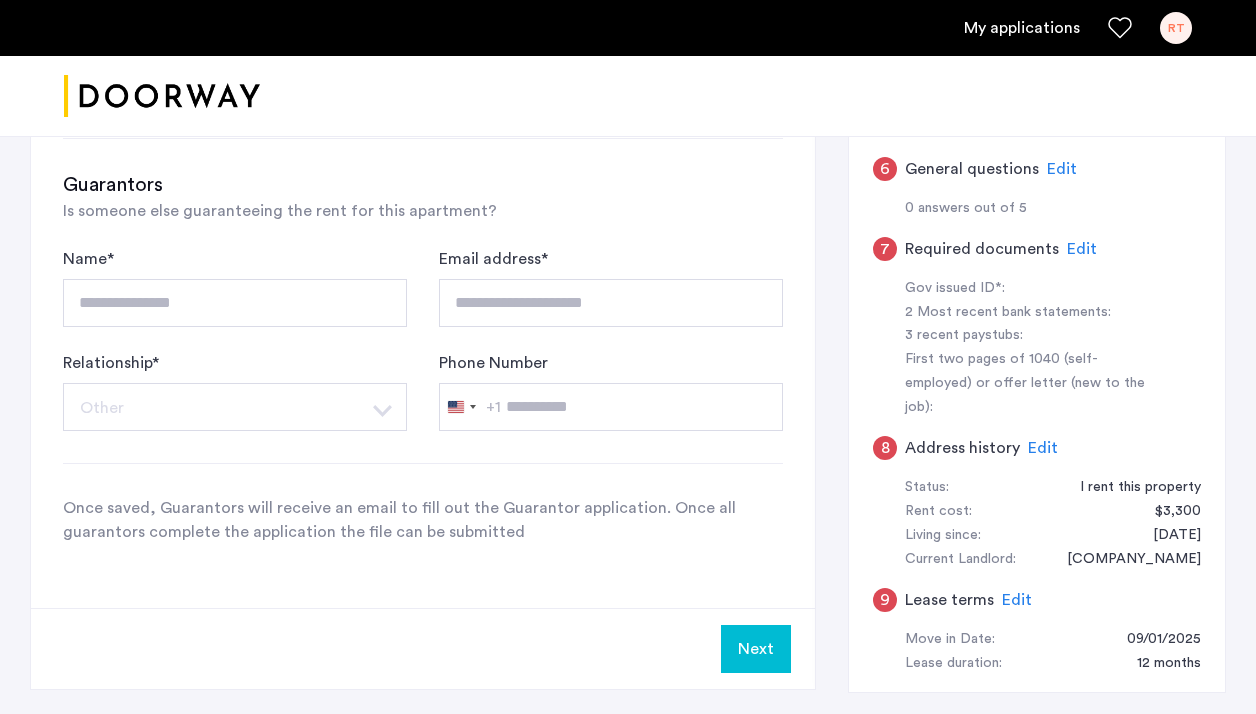 scroll, scrollTop: 780, scrollLeft: 0, axis: vertical 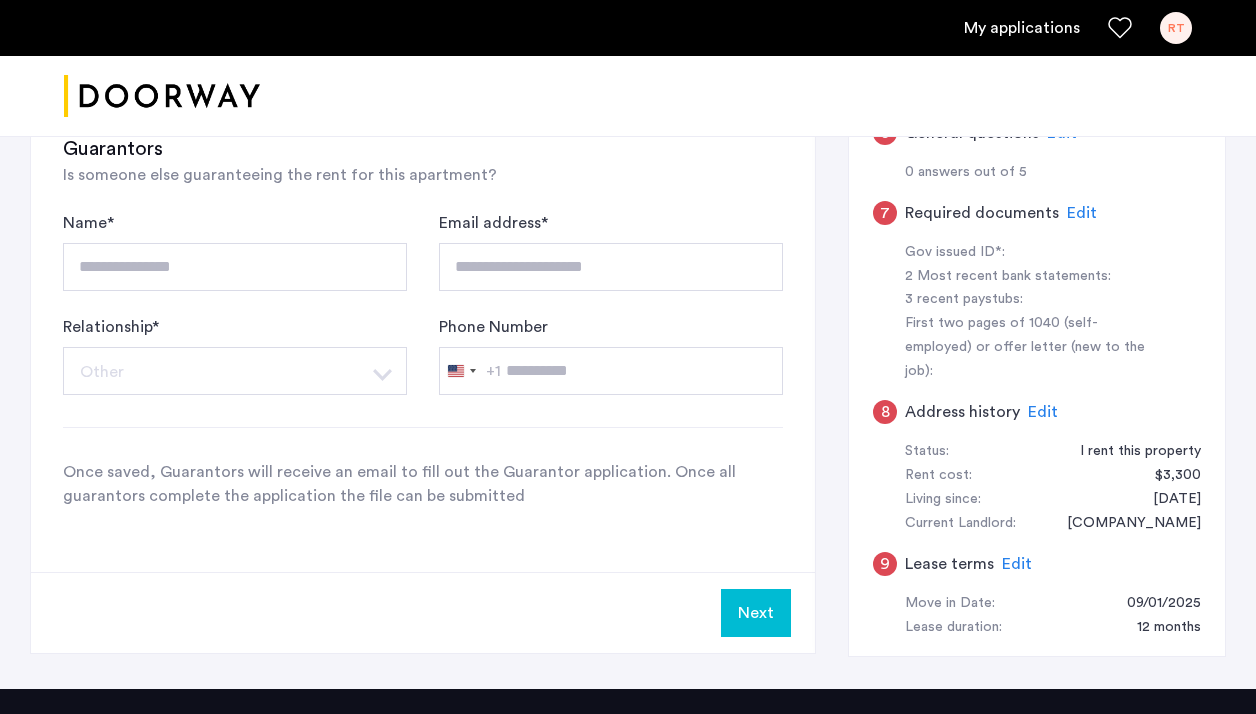 click on "Next" 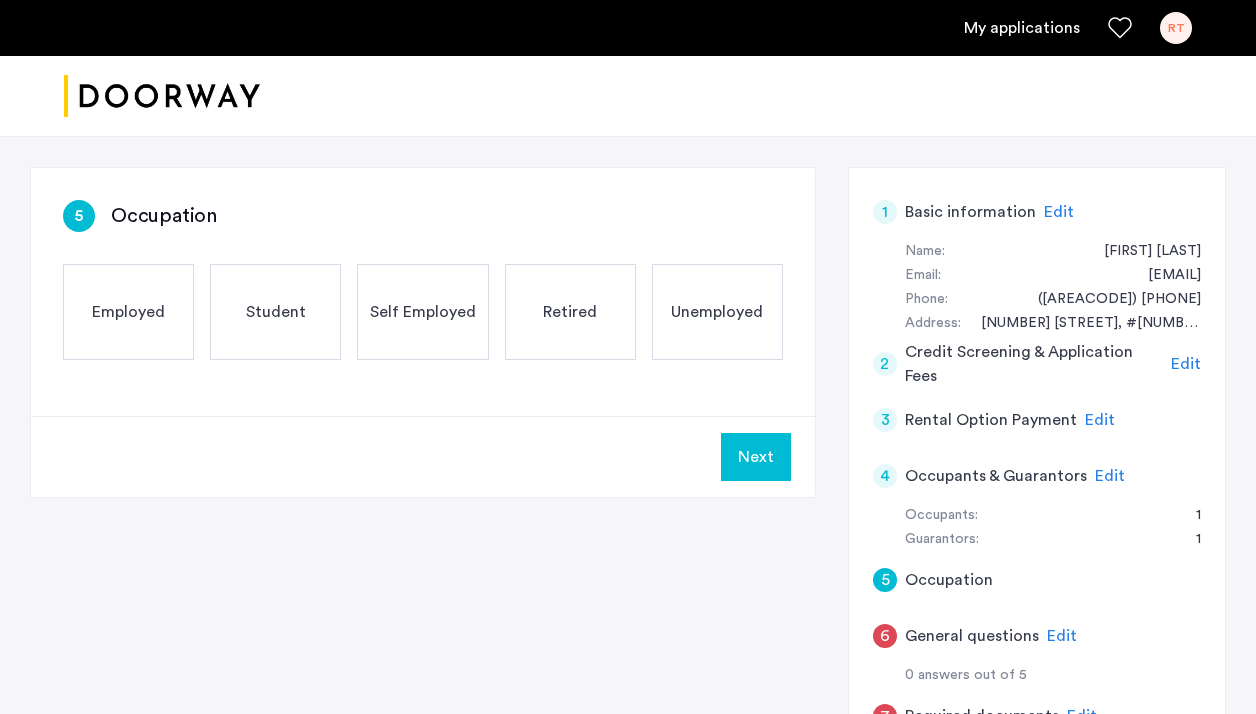 scroll, scrollTop: 279, scrollLeft: 0, axis: vertical 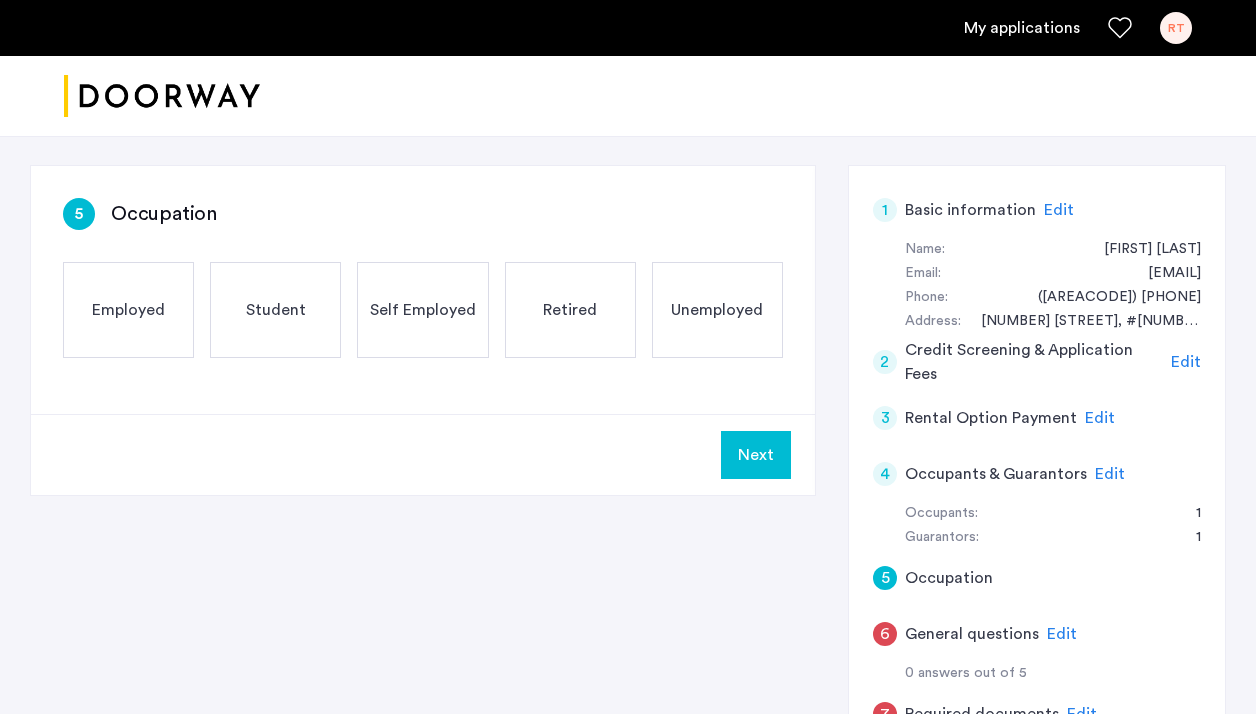 click on "Employed" 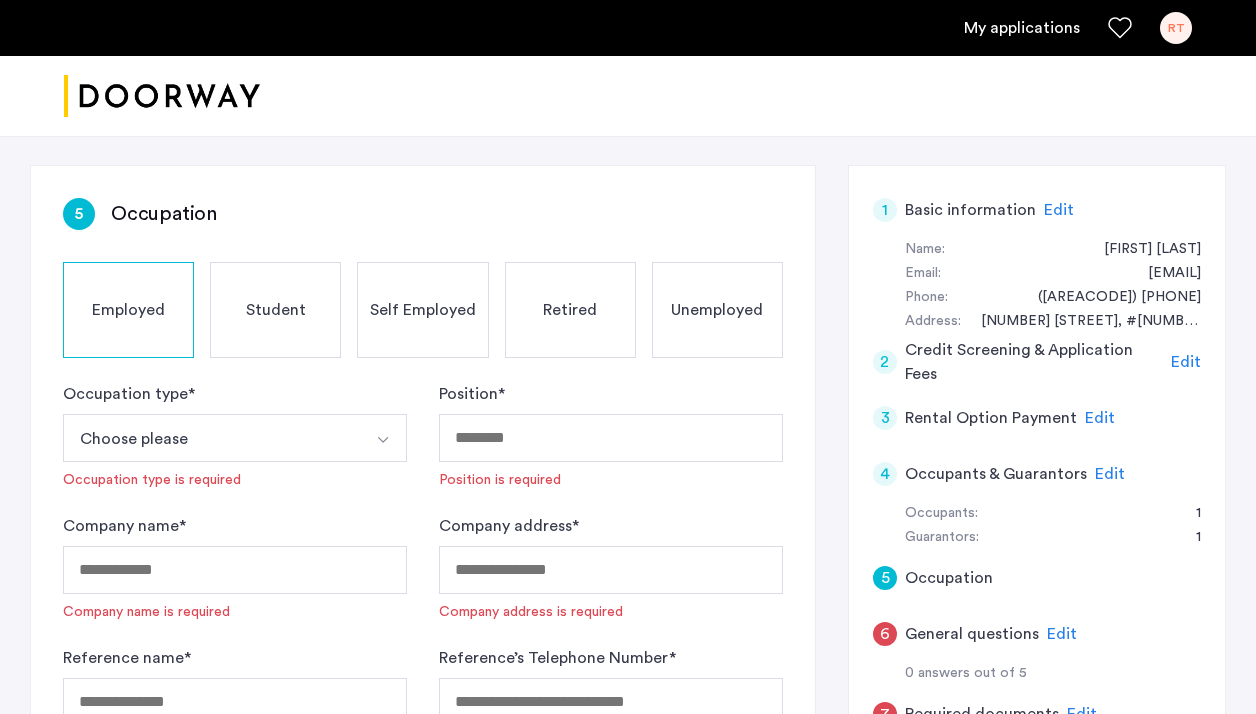 click on "Choose please" at bounding box center [211, 438] 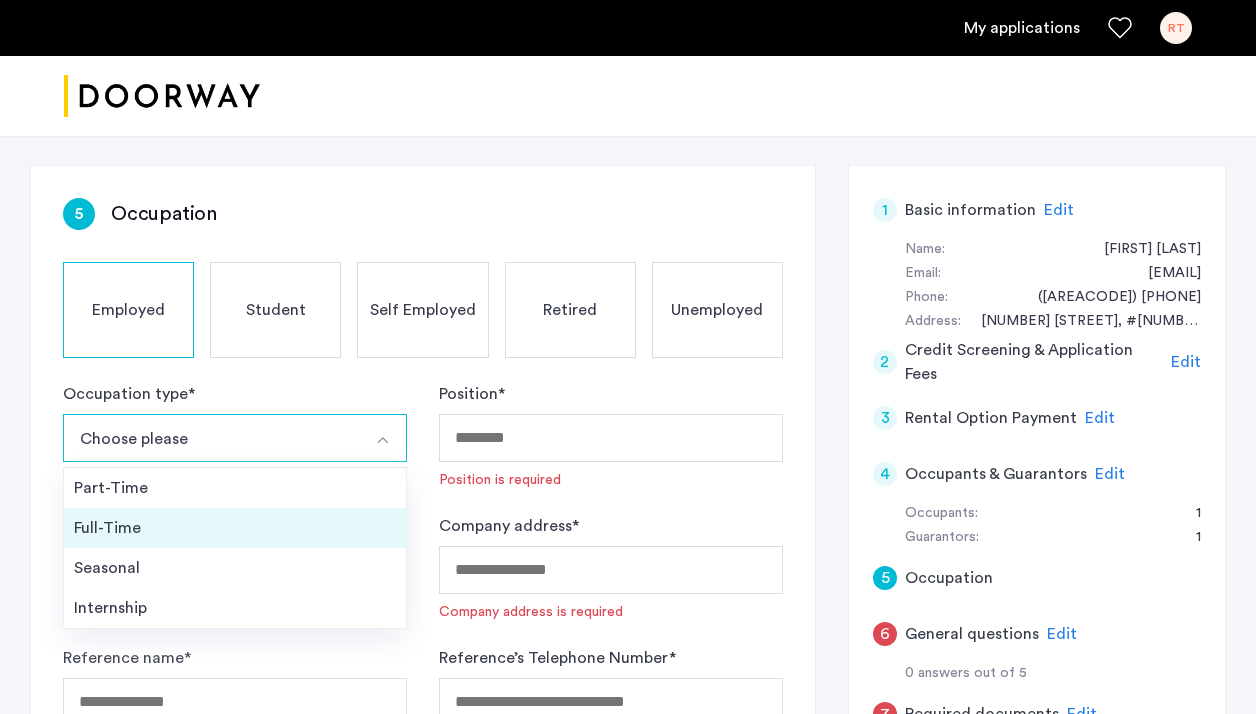click on "Full-Time" at bounding box center (235, 528) 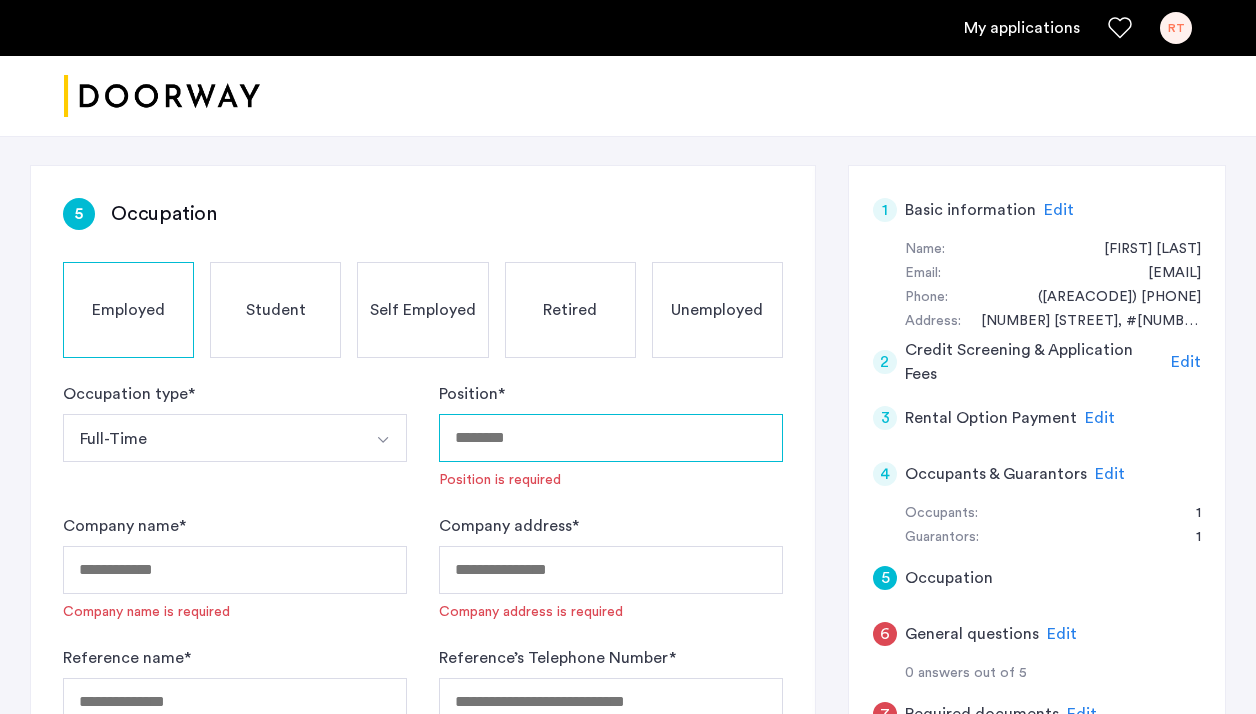 click on "Position  *" at bounding box center [611, 438] 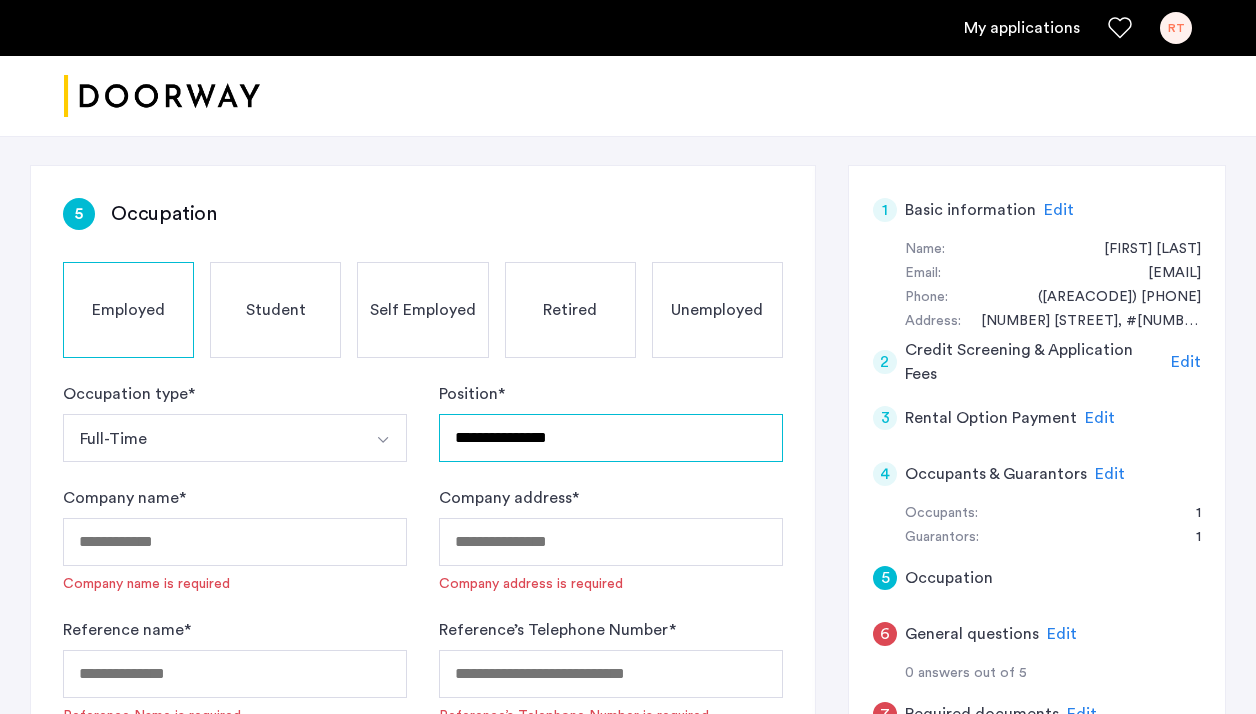 type on "**********" 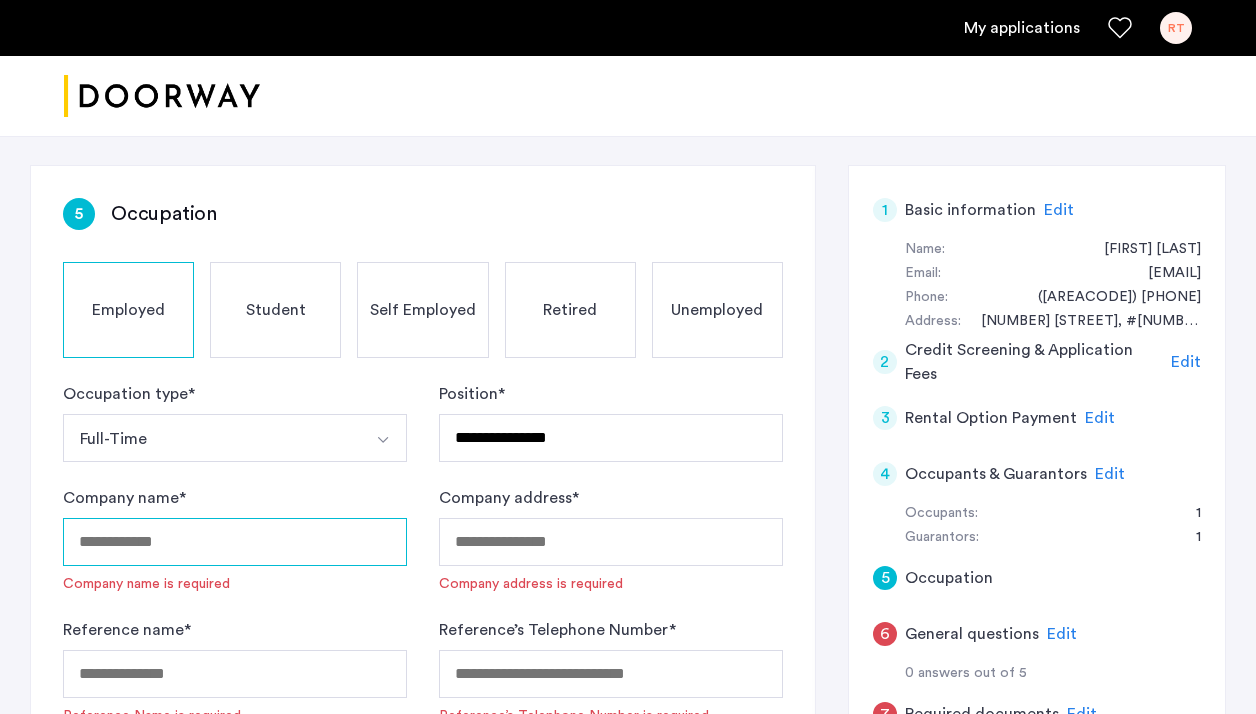 click on "Company name  *" at bounding box center (235, 542) 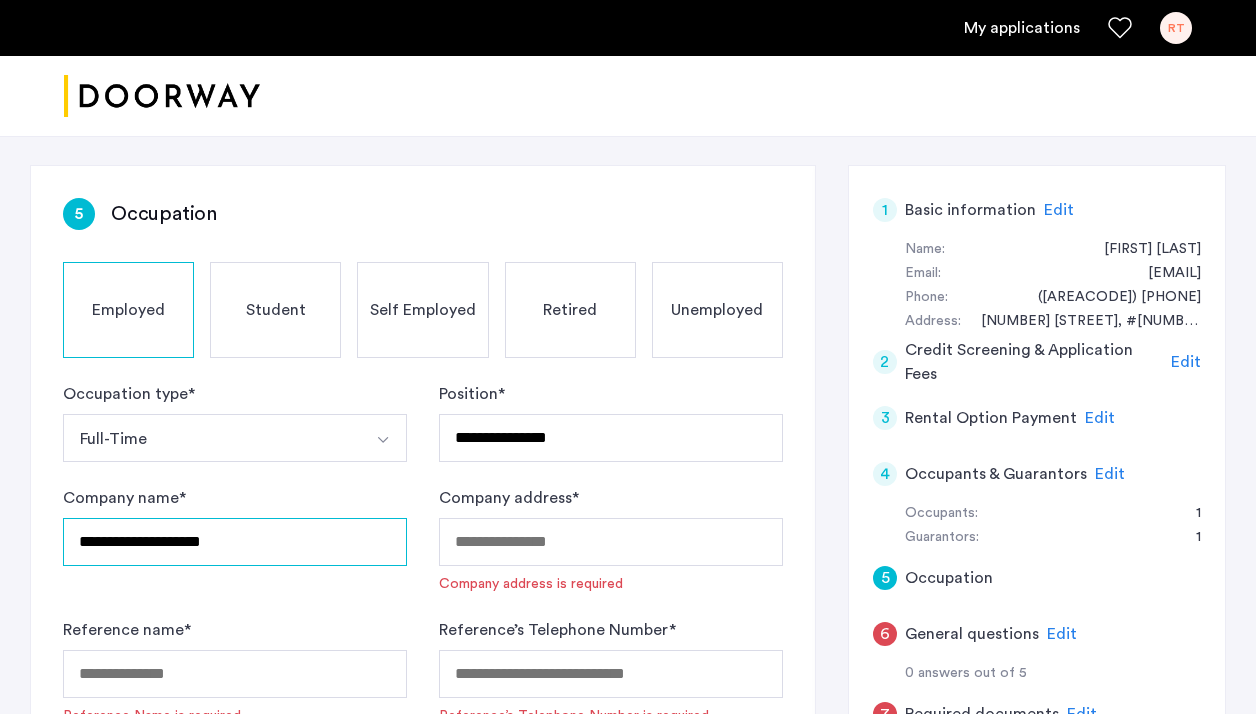 type on "**********" 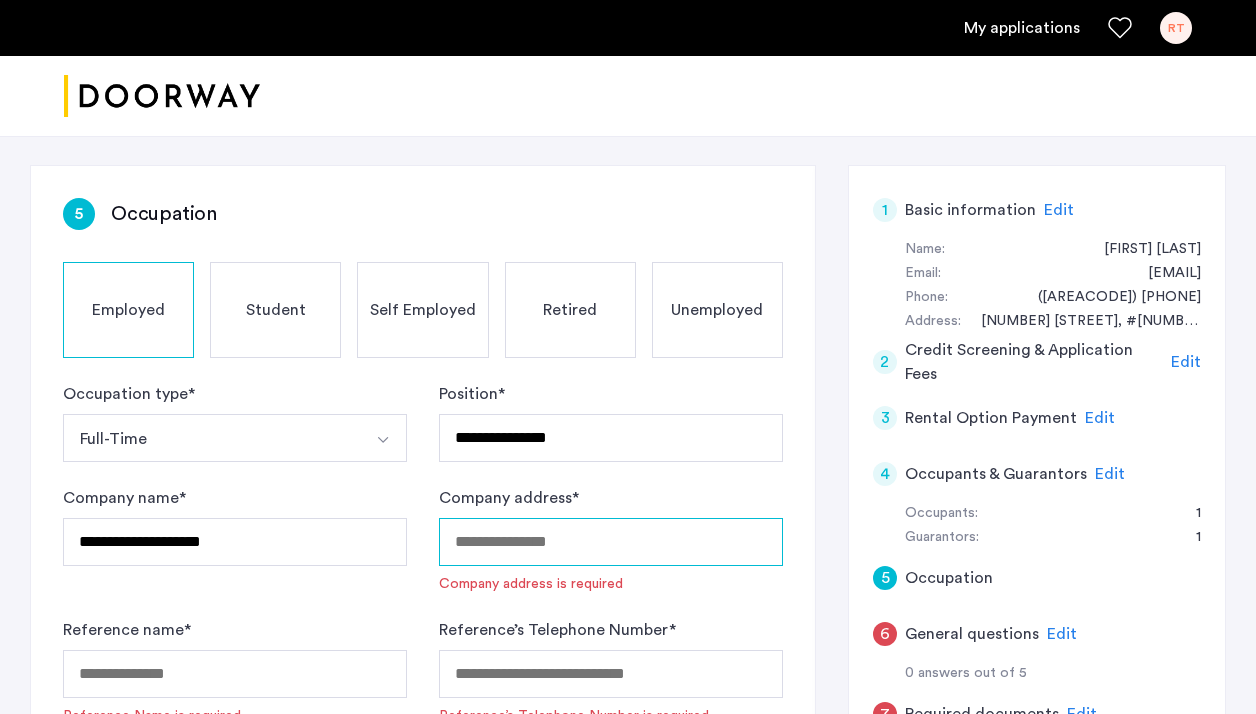 click on "Company address  *" at bounding box center (611, 542) 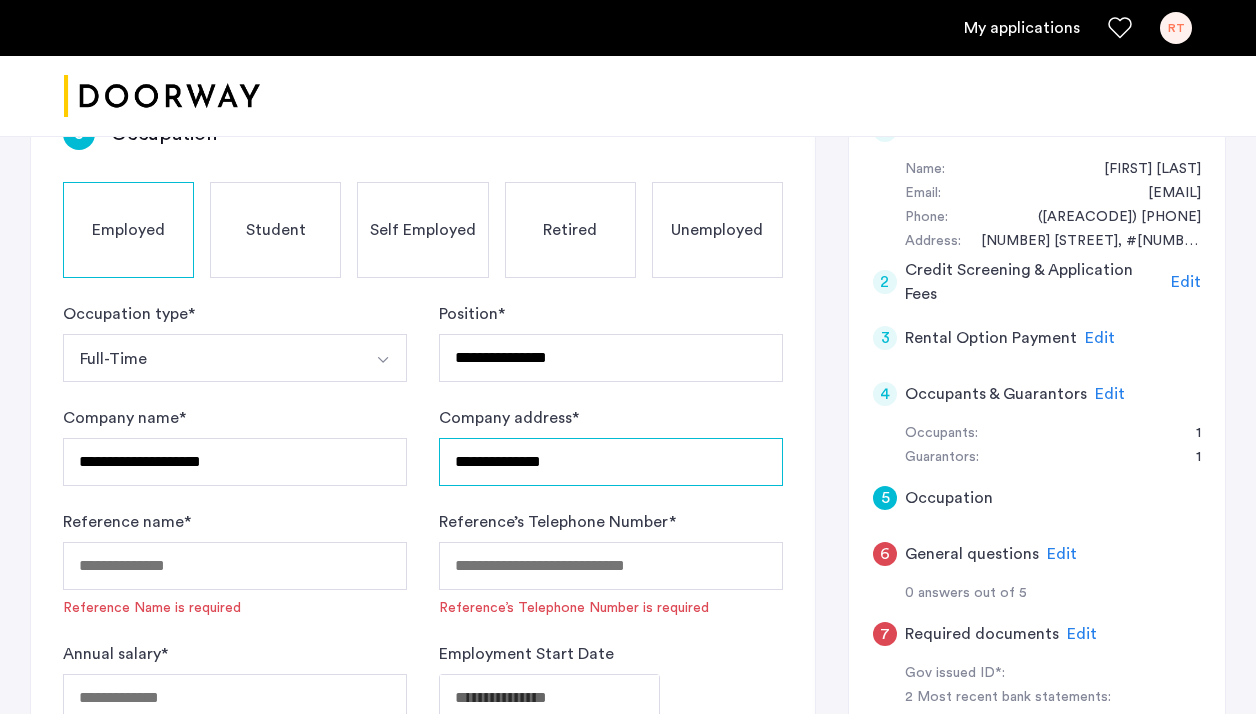 scroll, scrollTop: 366, scrollLeft: 0, axis: vertical 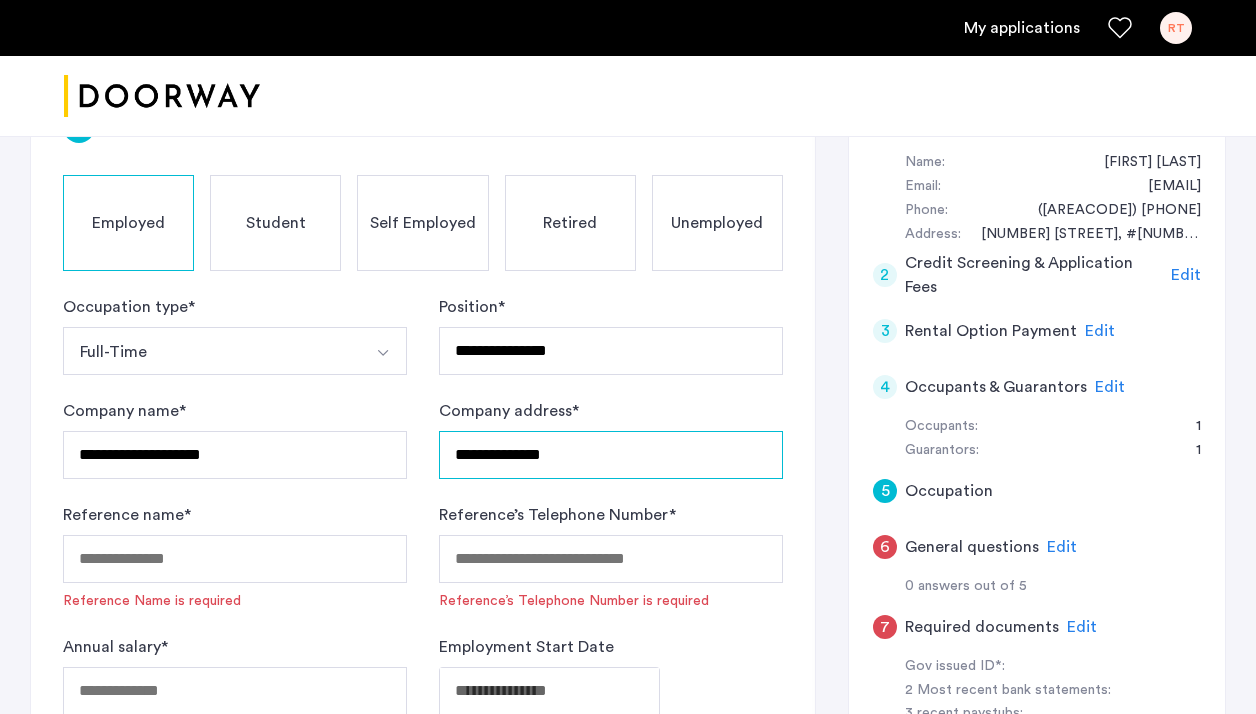 click on "**********" at bounding box center [611, 455] 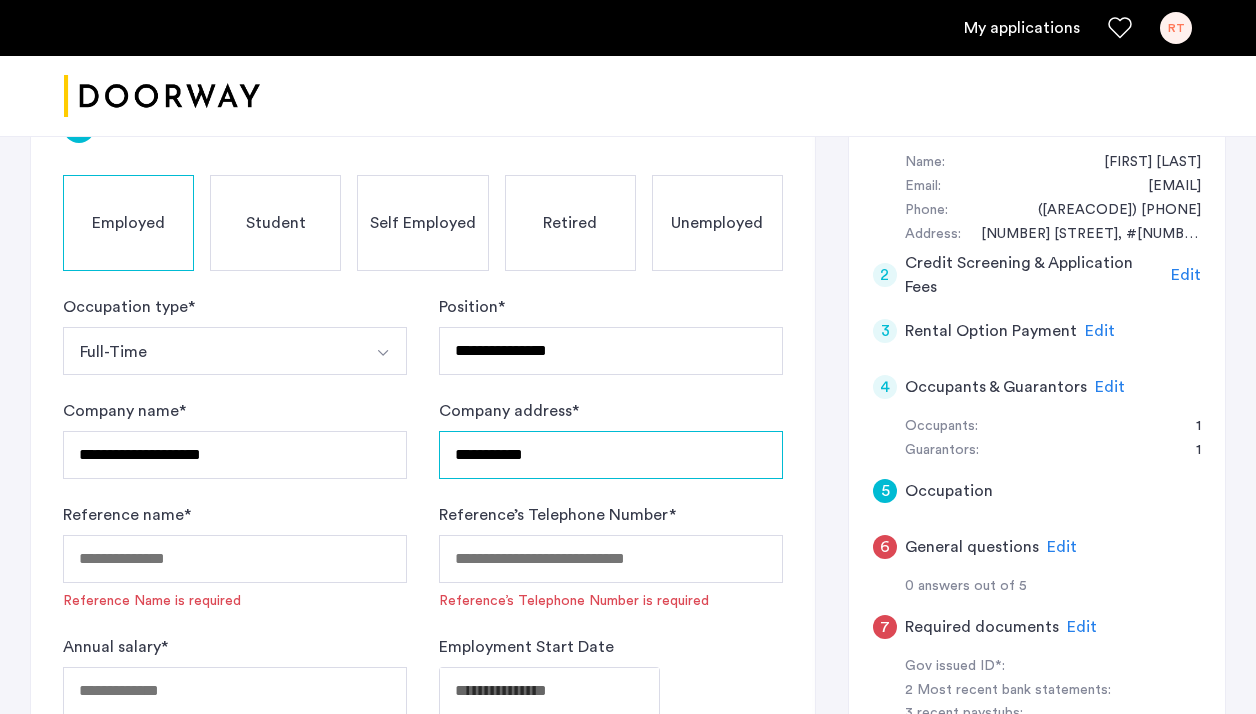 click on "**********" at bounding box center (611, 455) 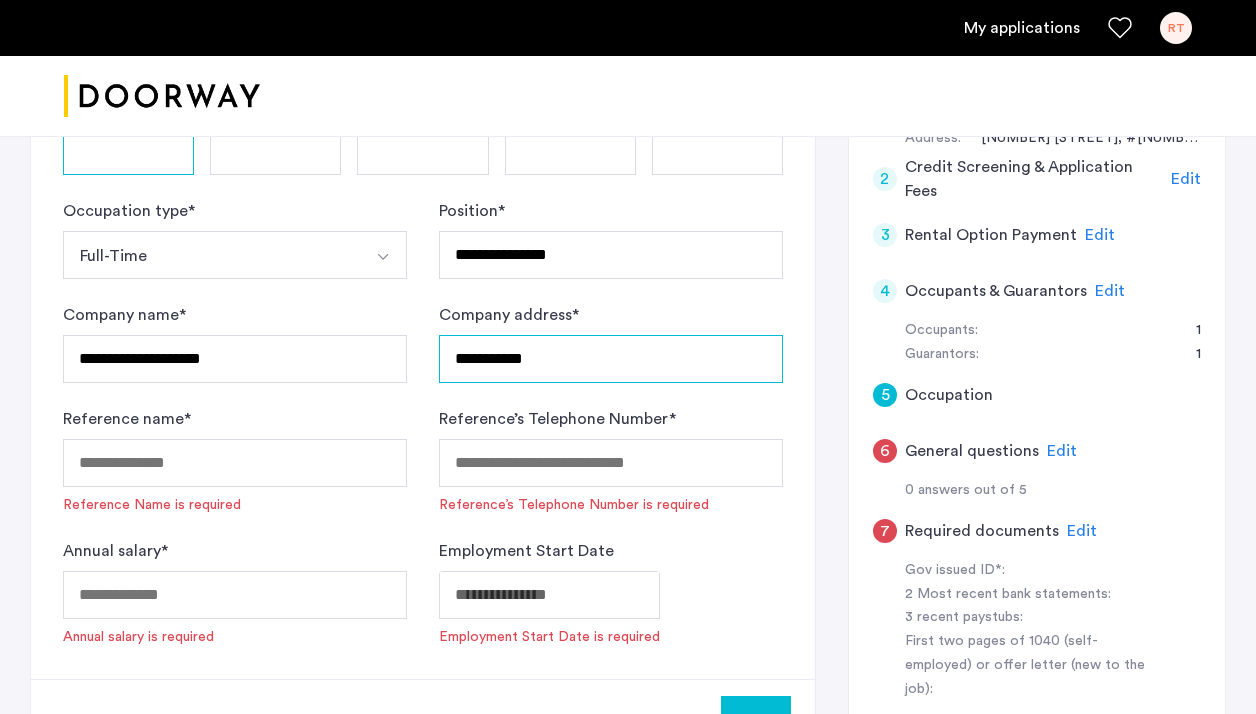 scroll, scrollTop: 464, scrollLeft: 0, axis: vertical 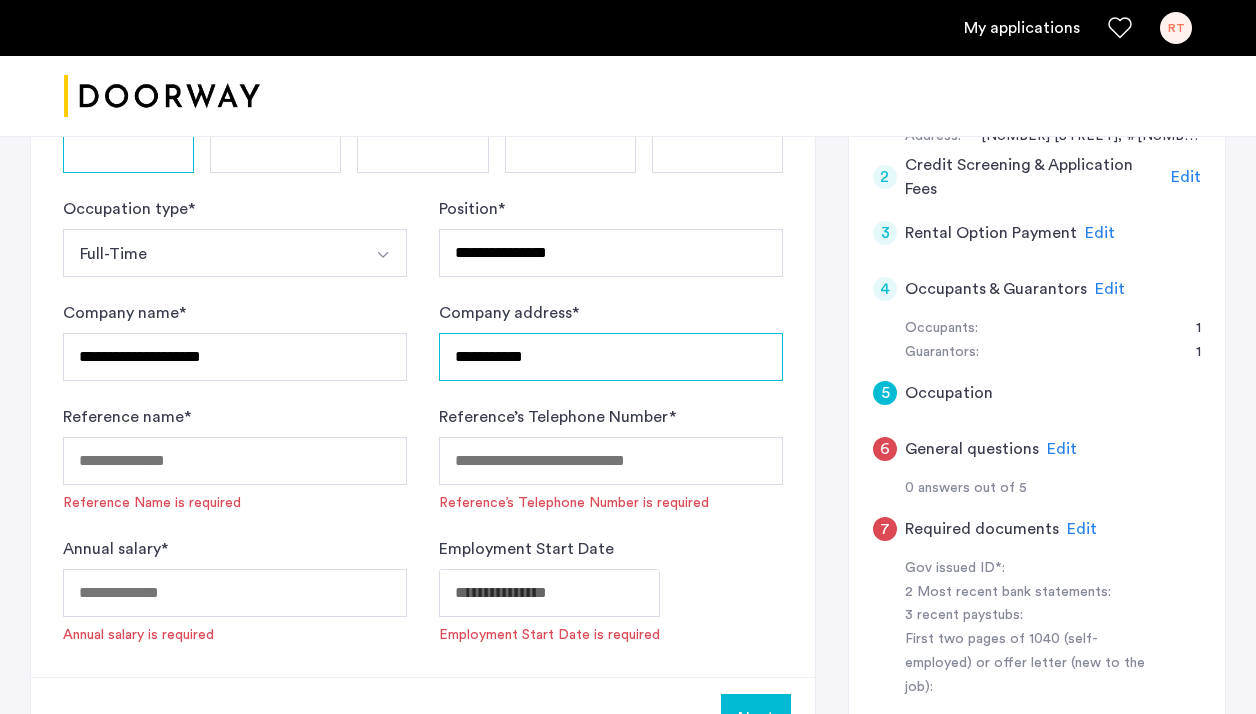 type on "**********" 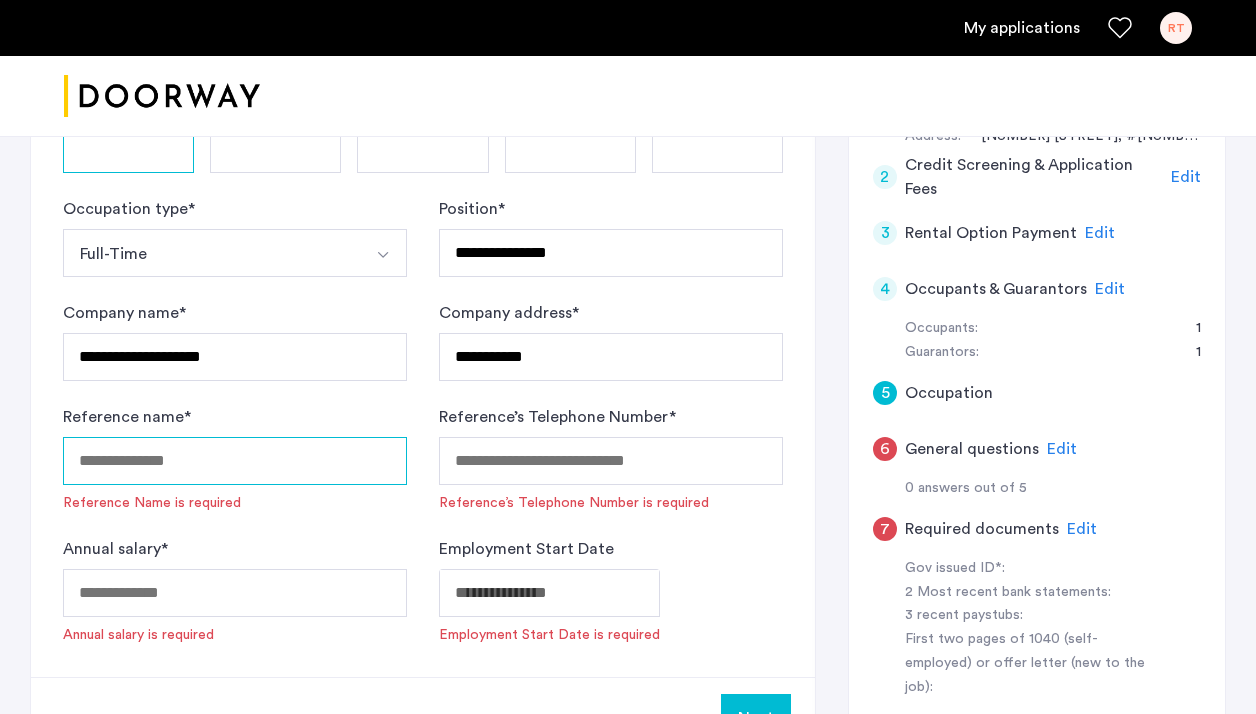 click on "Reference name  *" at bounding box center [235, 461] 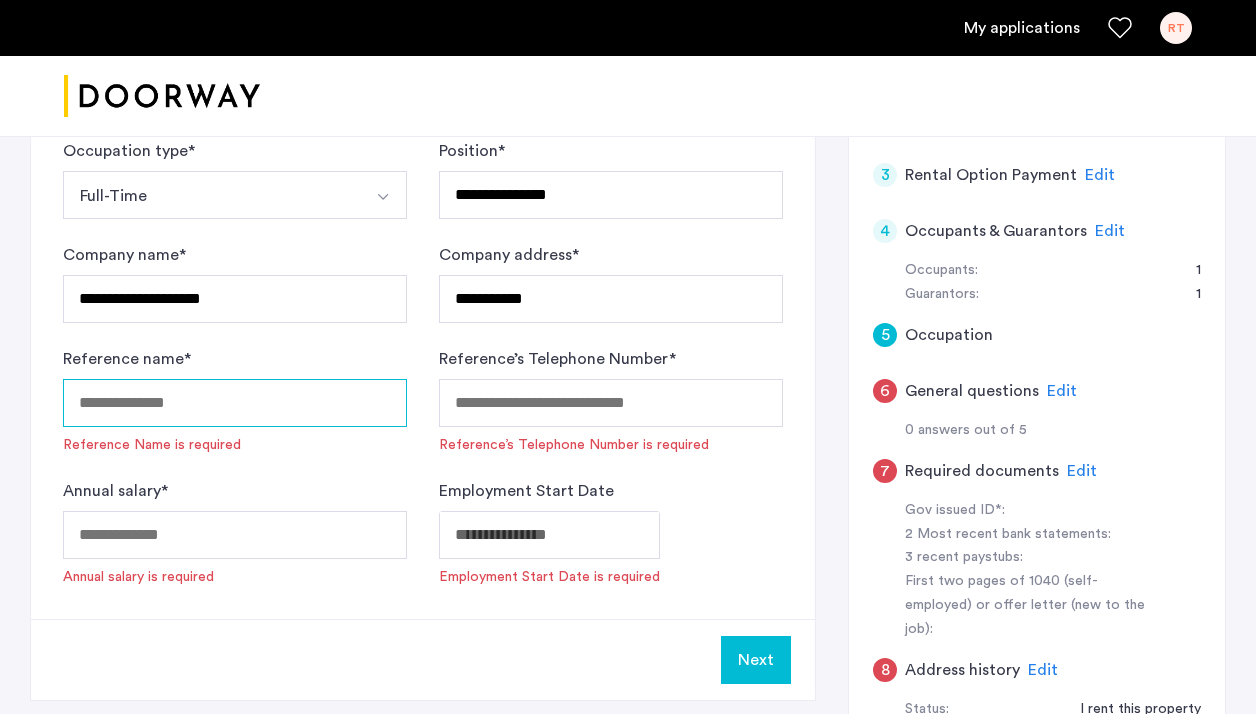 scroll, scrollTop: 520, scrollLeft: 0, axis: vertical 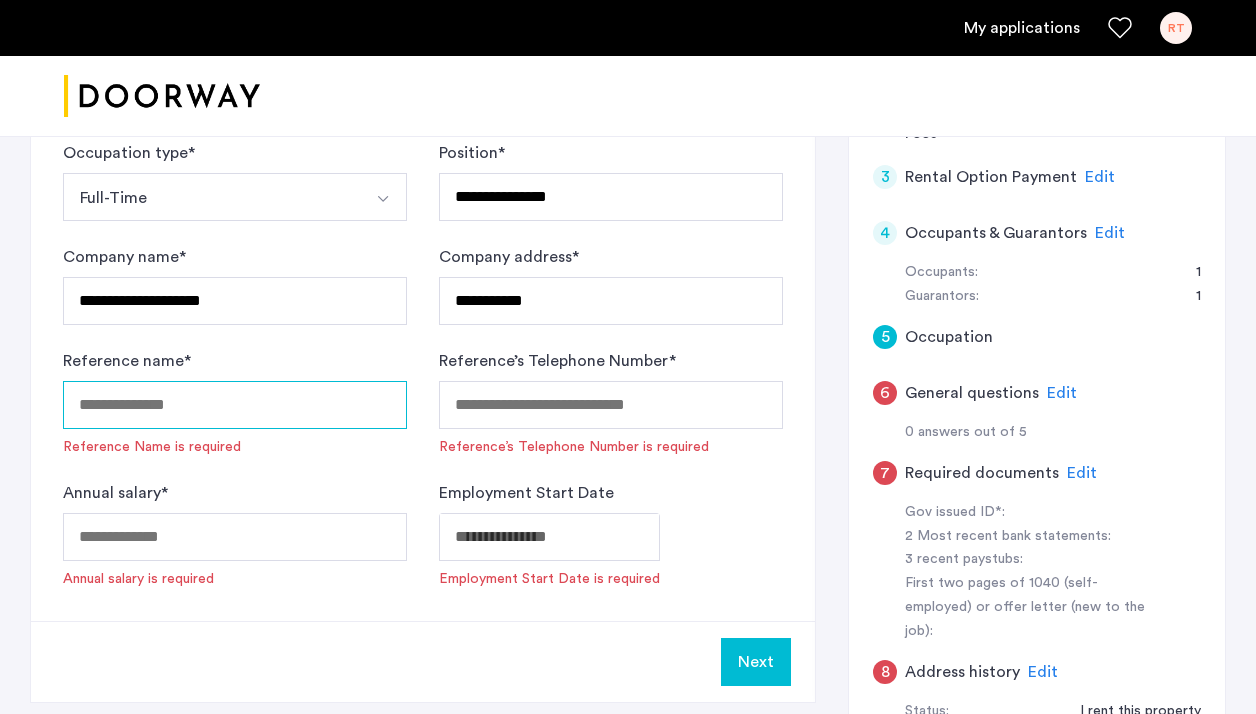 click on "Reference name  *" at bounding box center [235, 405] 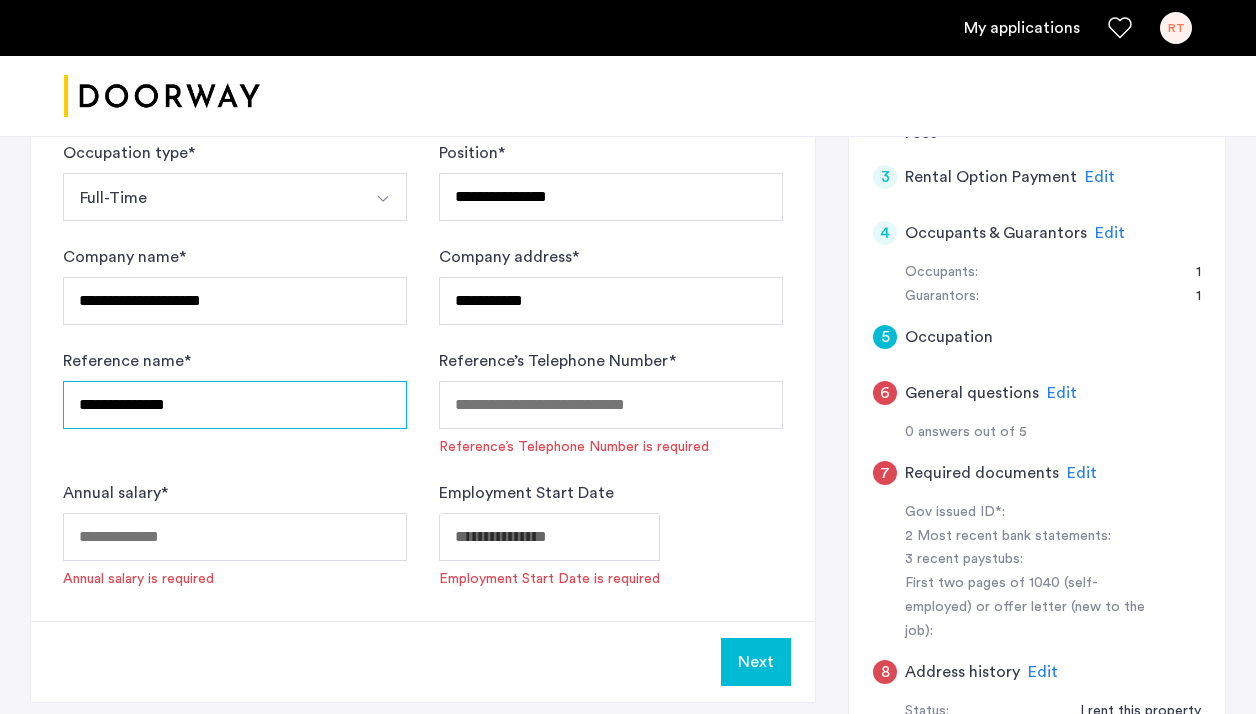 type on "**********" 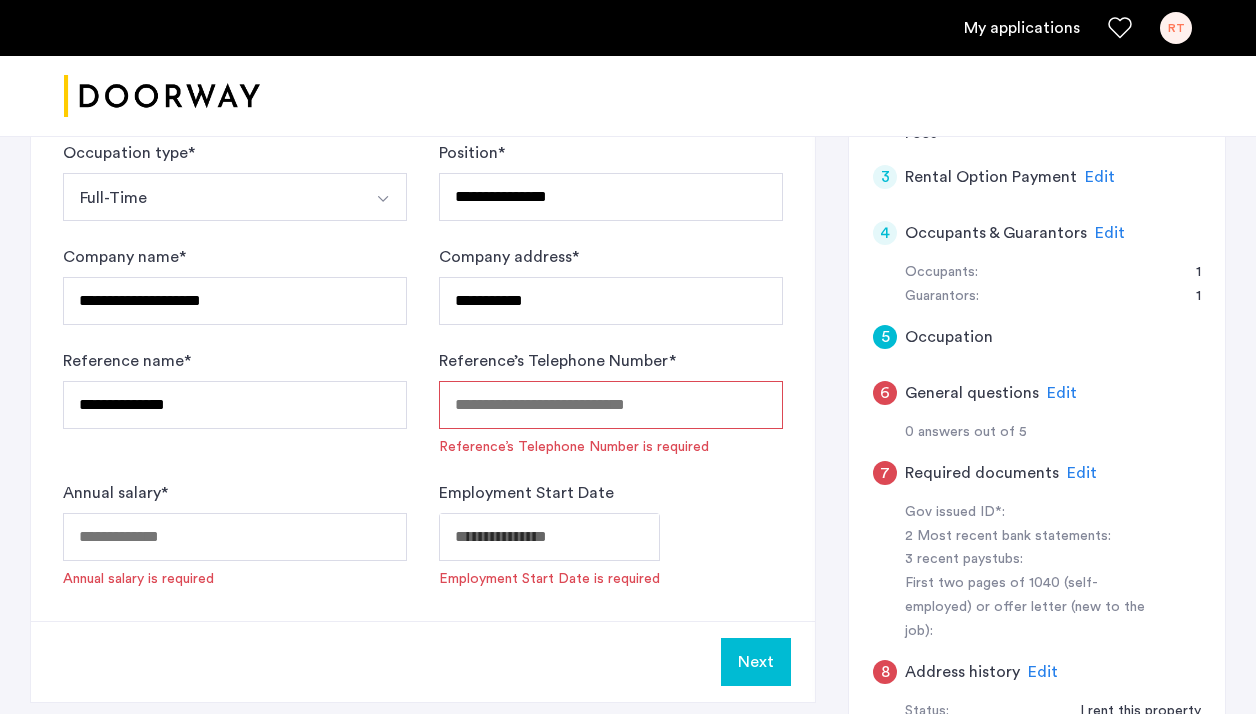 paste on "**********" 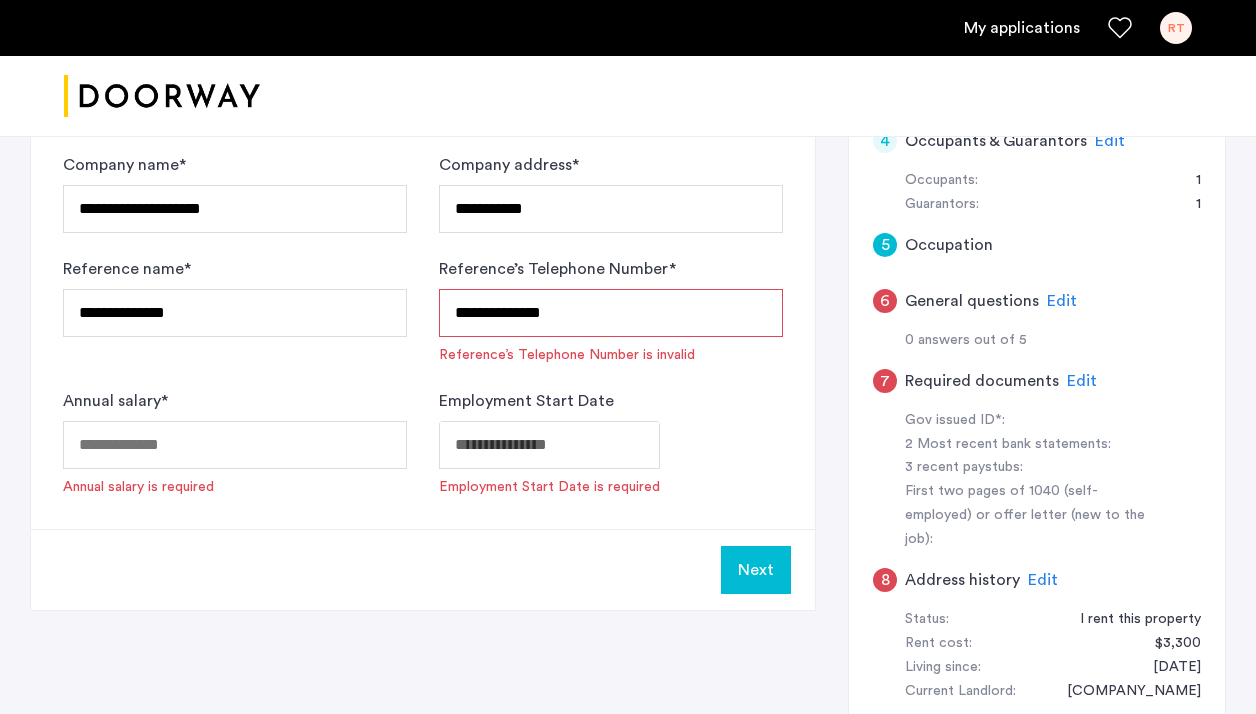 scroll, scrollTop: 614, scrollLeft: 0, axis: vertical 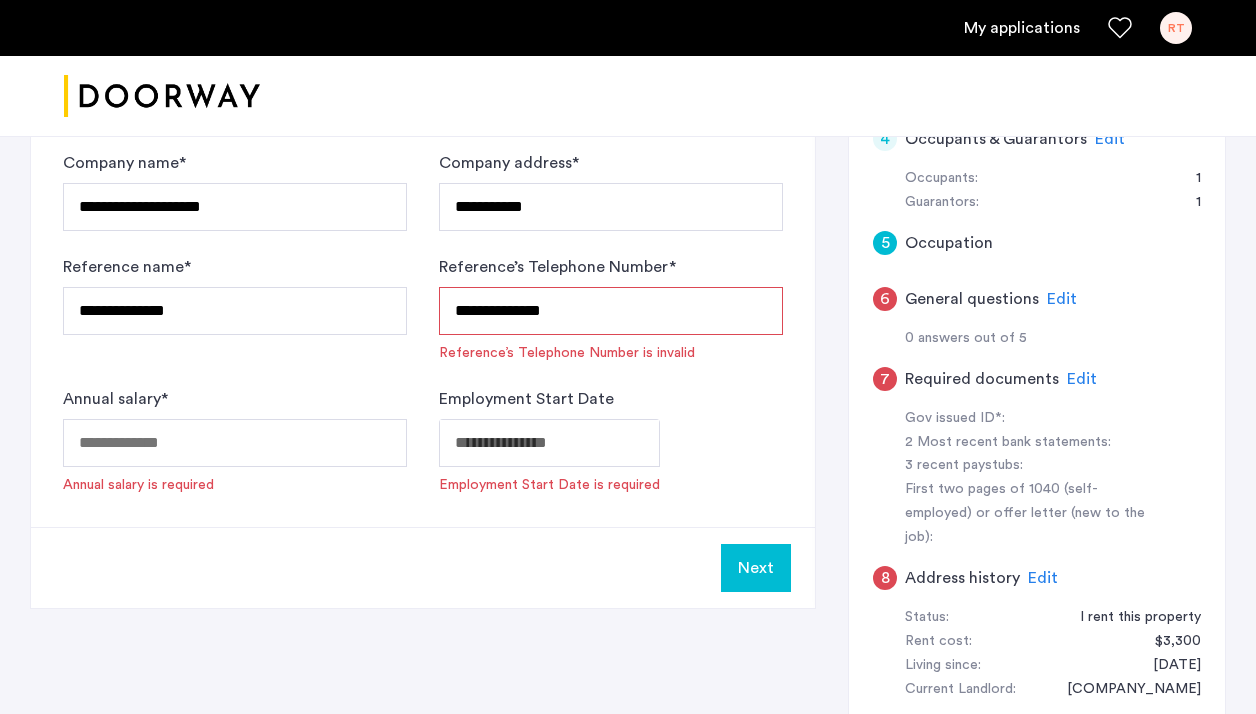 click on "**********" at bounding box center (611, 311) 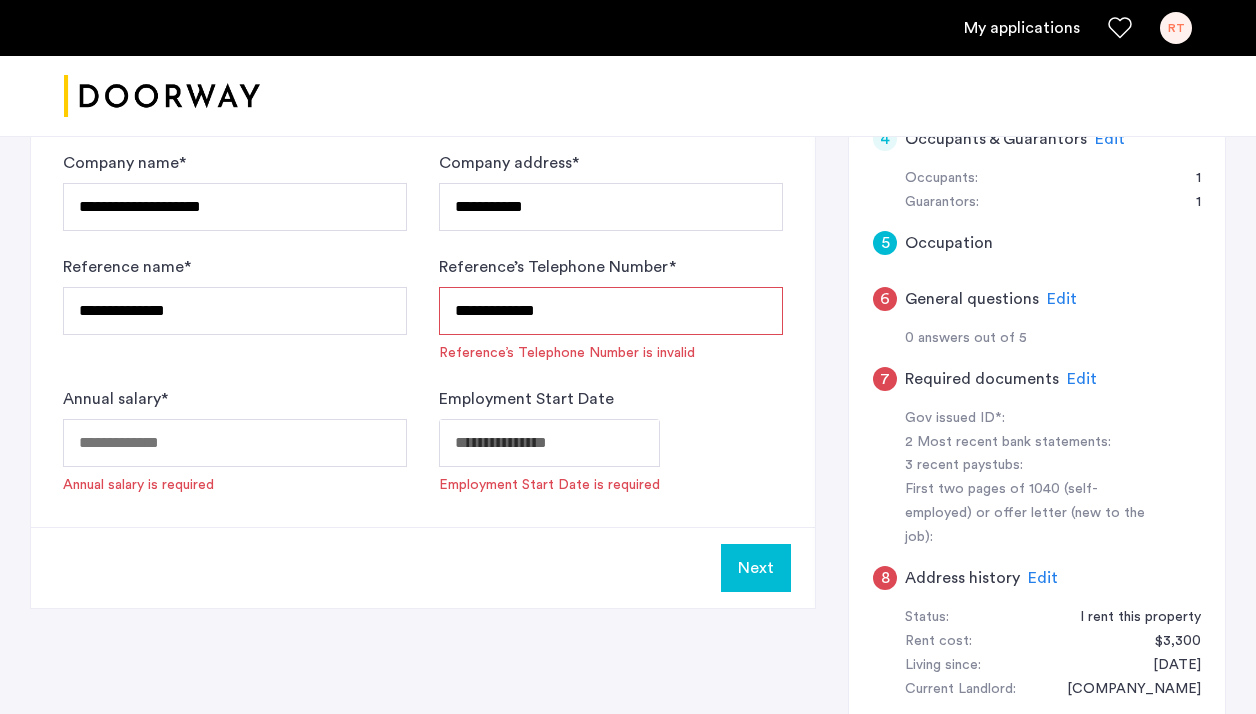 click on "**********" at bounding box center [611, 311] 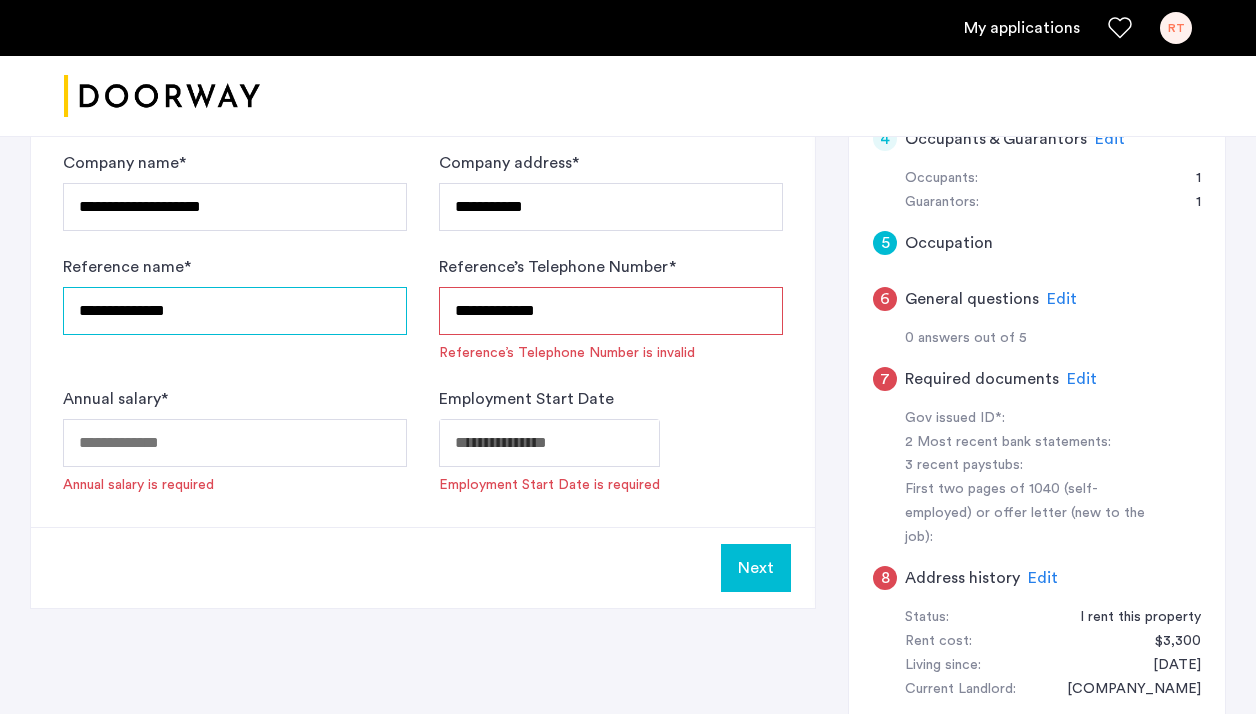 click on "**********" at bounding box center (235, 311) 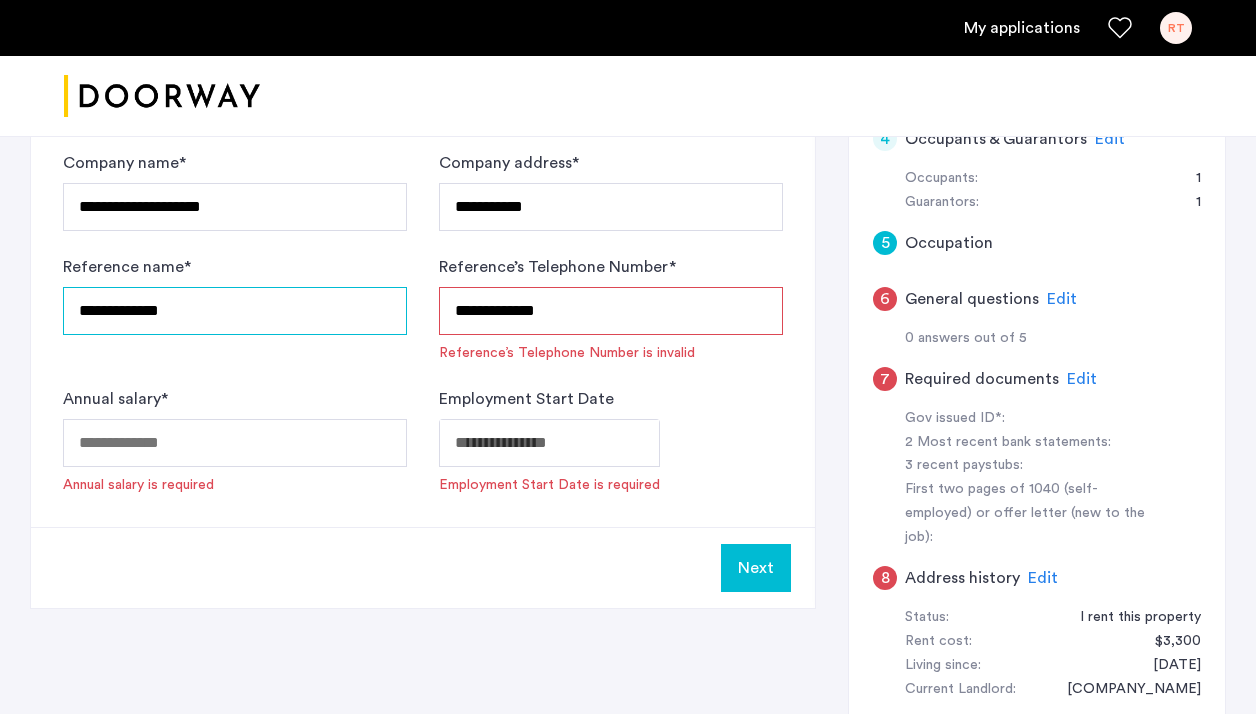 type on "**********" 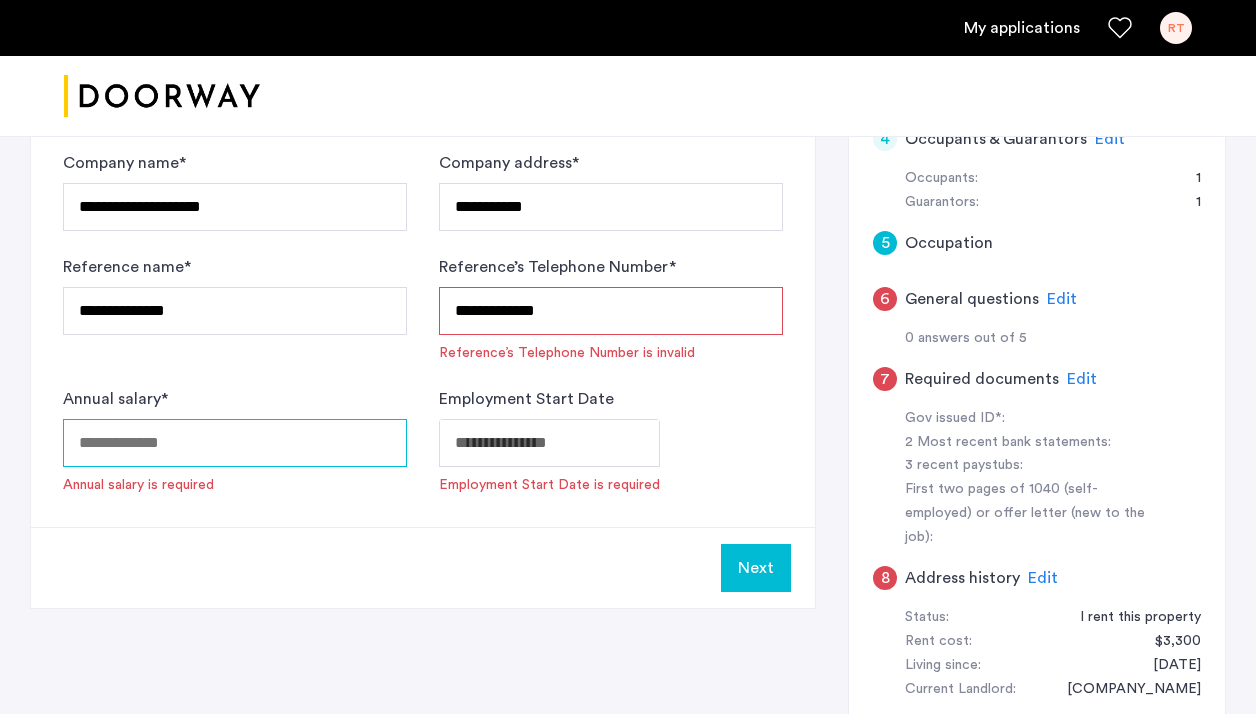 click on "Annual salary  *" at bounding box center [235, 443] 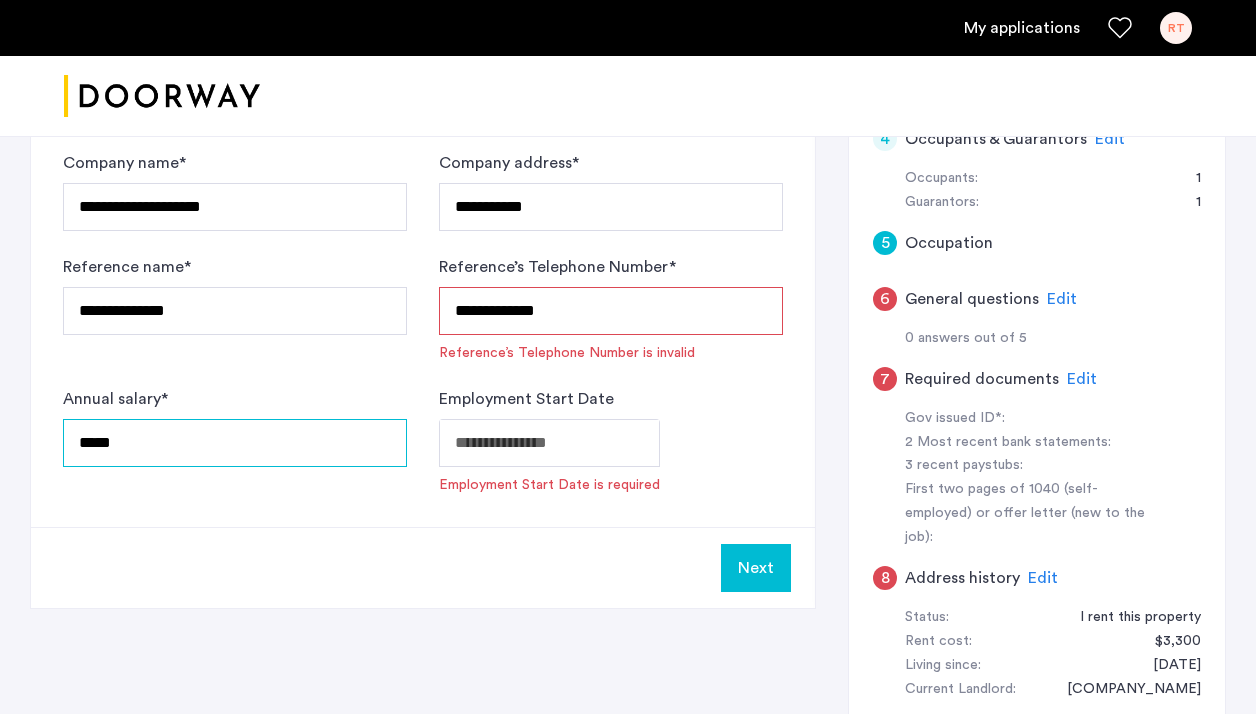 click on "*****" at bounding box center (235, 443) 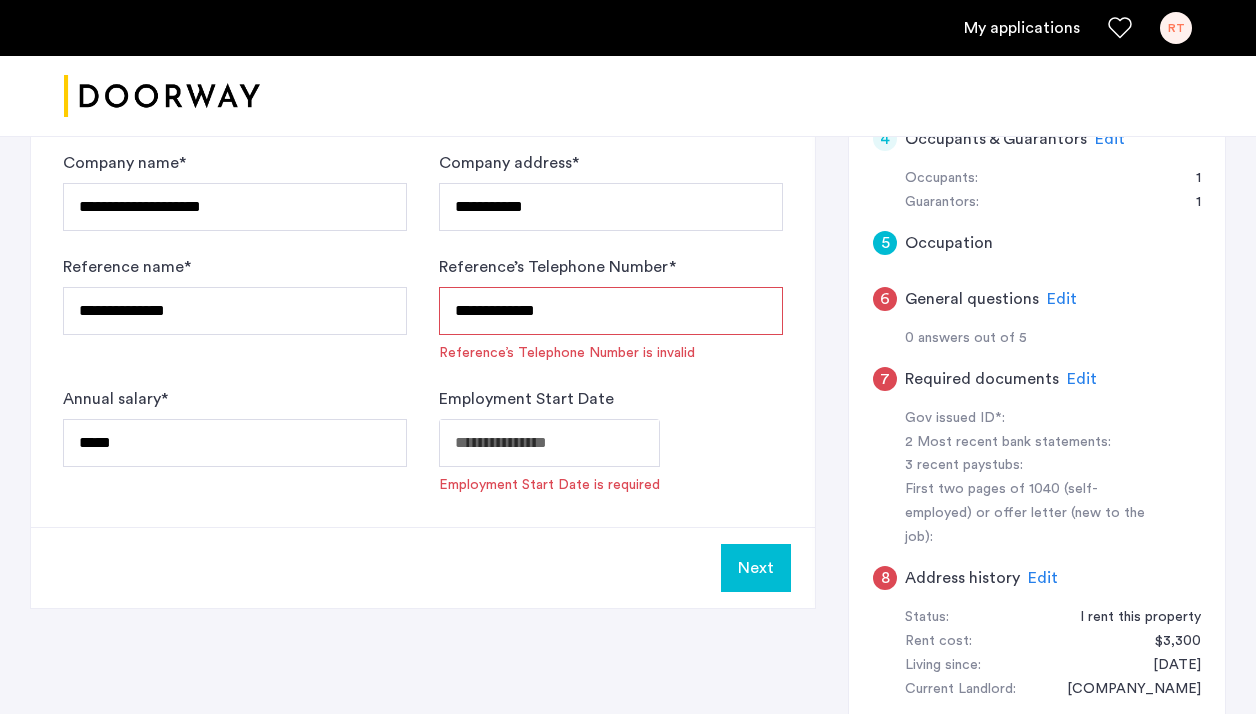 click on "**********" 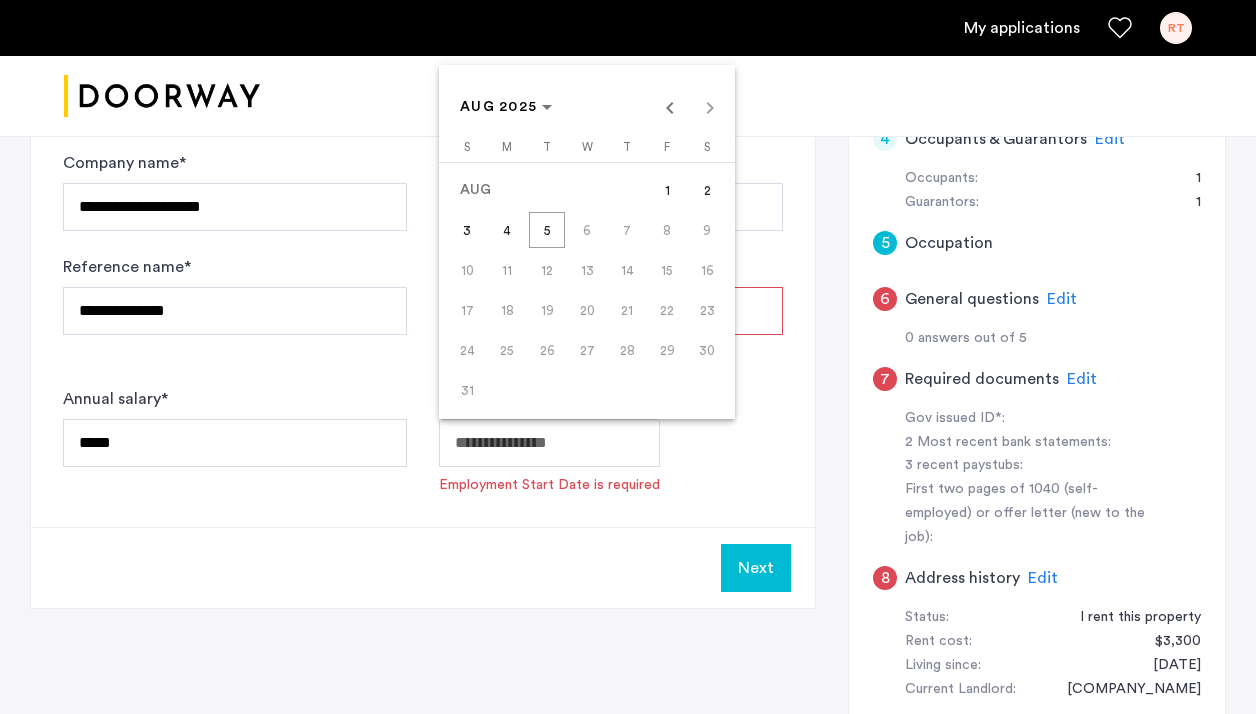 click on "**********" at bounding box center (628, -257) 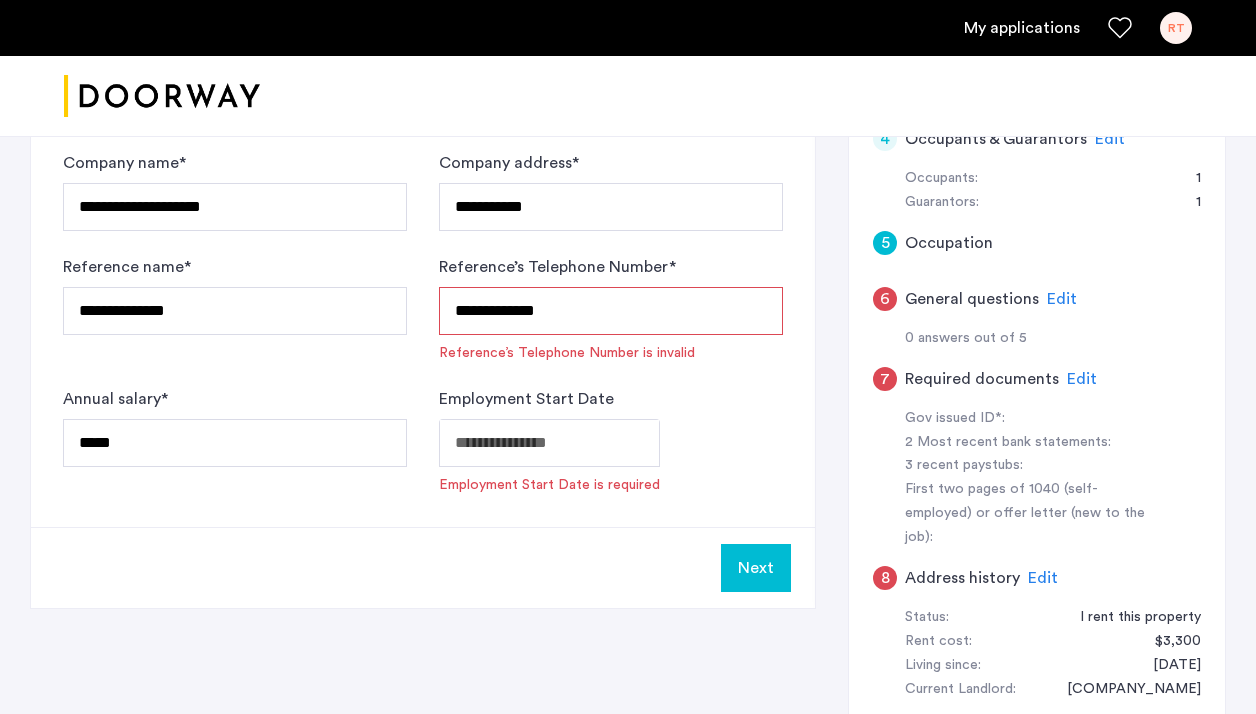 click on "**********" at bounding box center [628, -257] 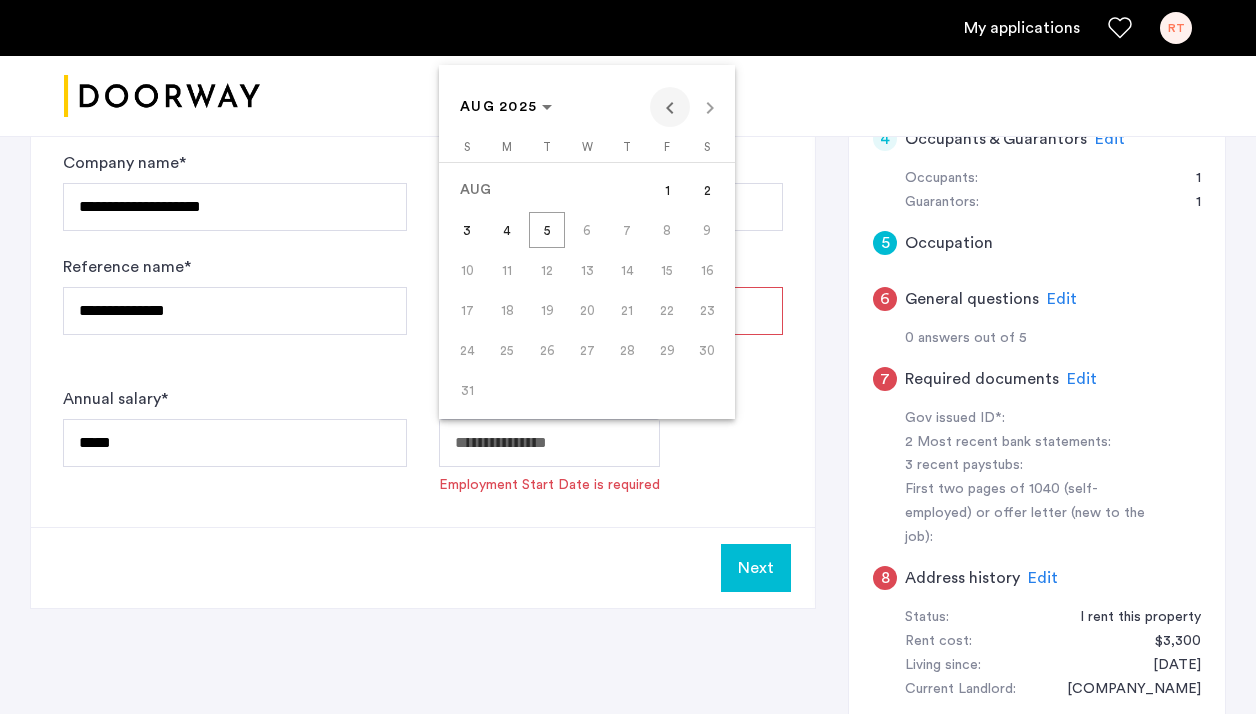 click at bounding box center [670, 107] 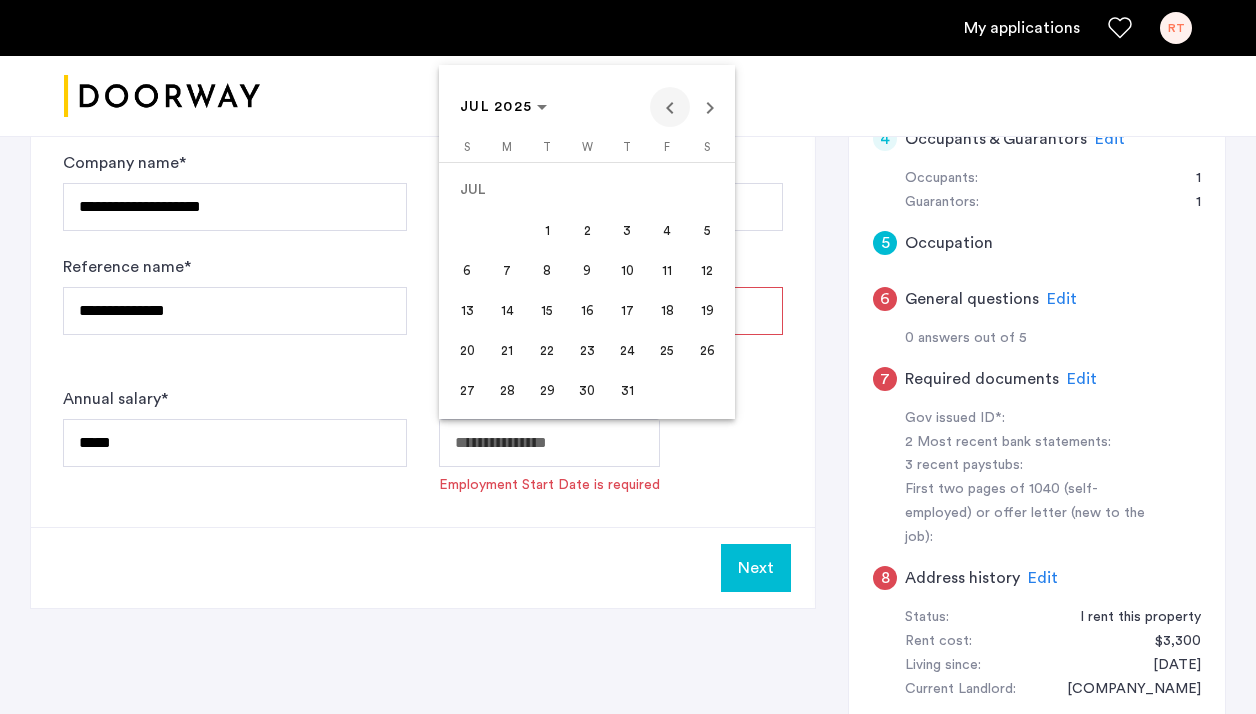 click at bounding box center (670, 107) 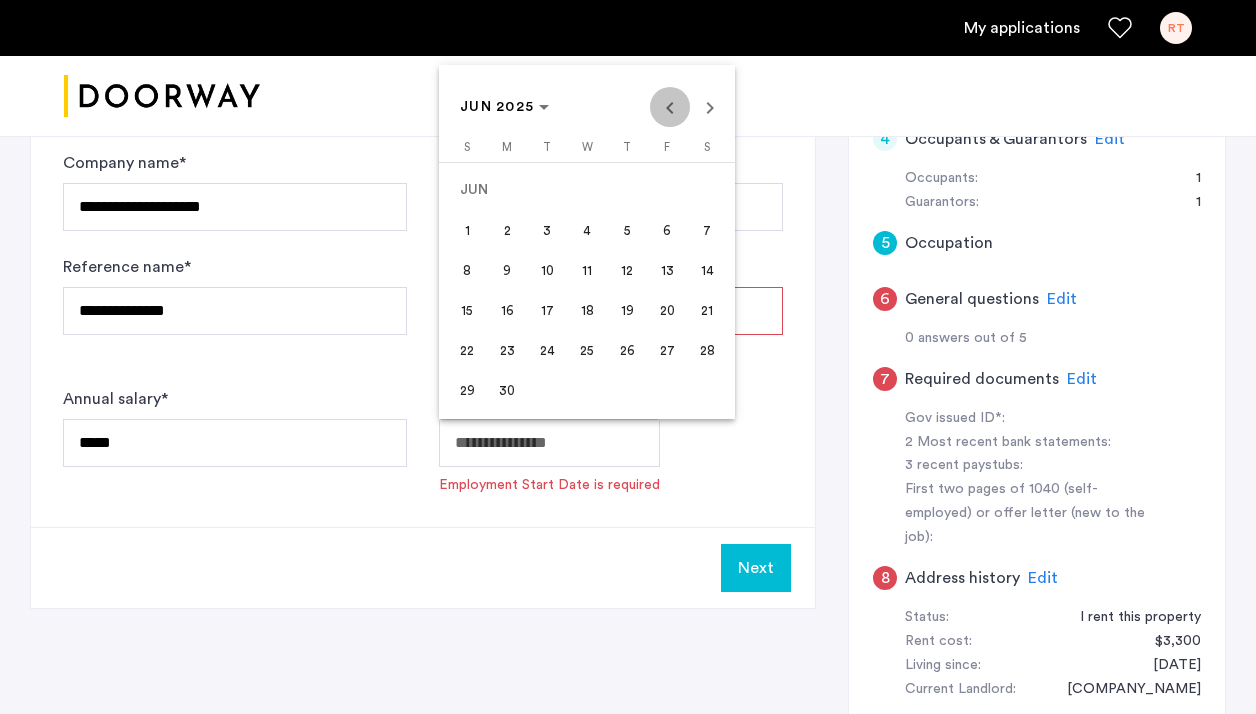 click at bounding box center (670, 107) 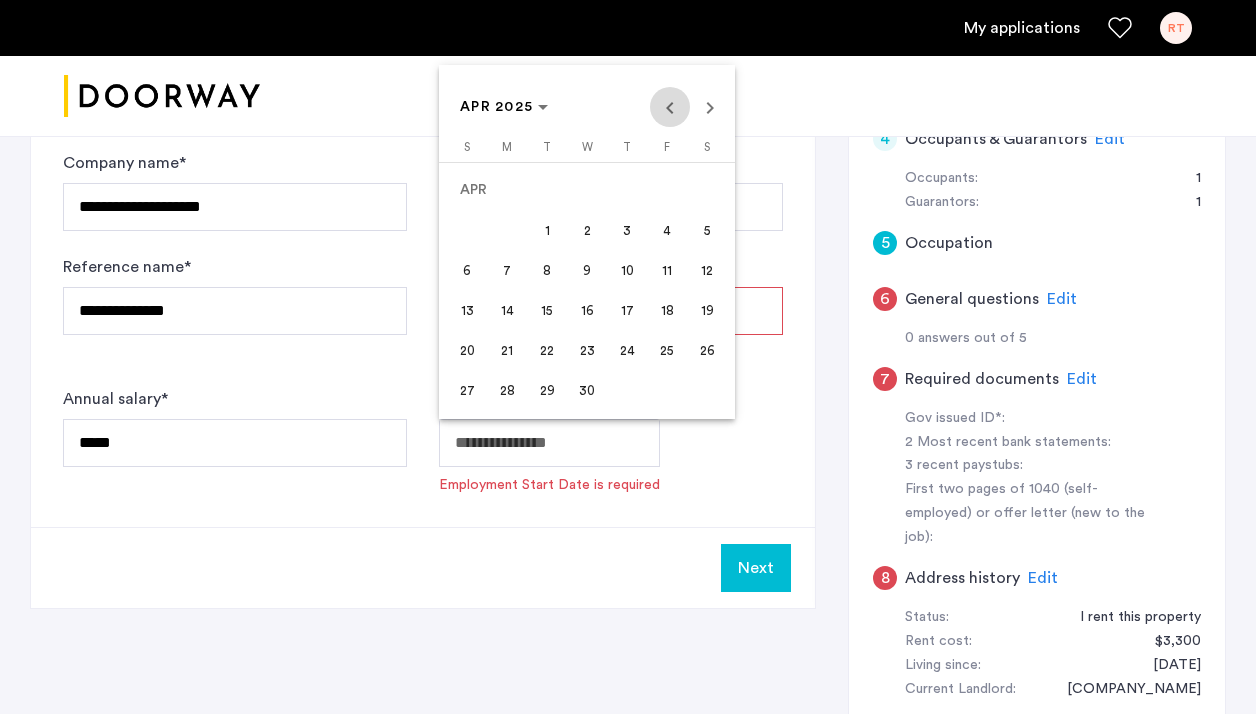click at bounding box center (670, 107) 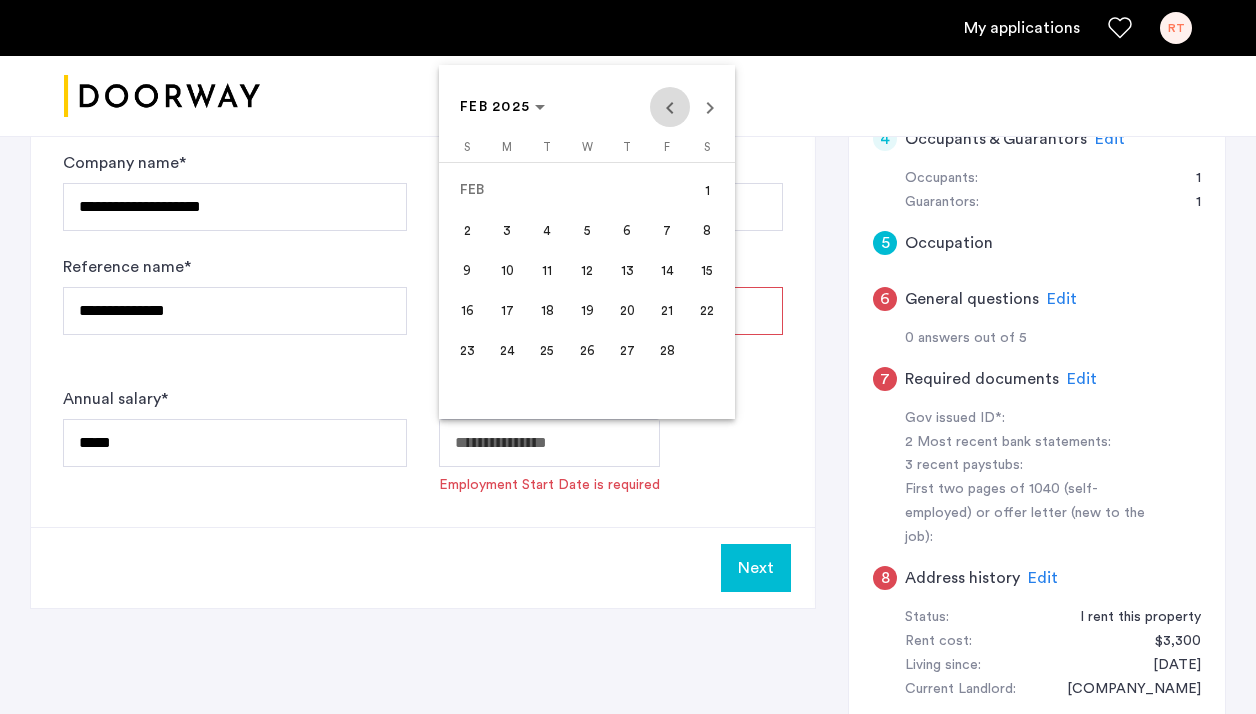 click at bounding box center (670, 107) 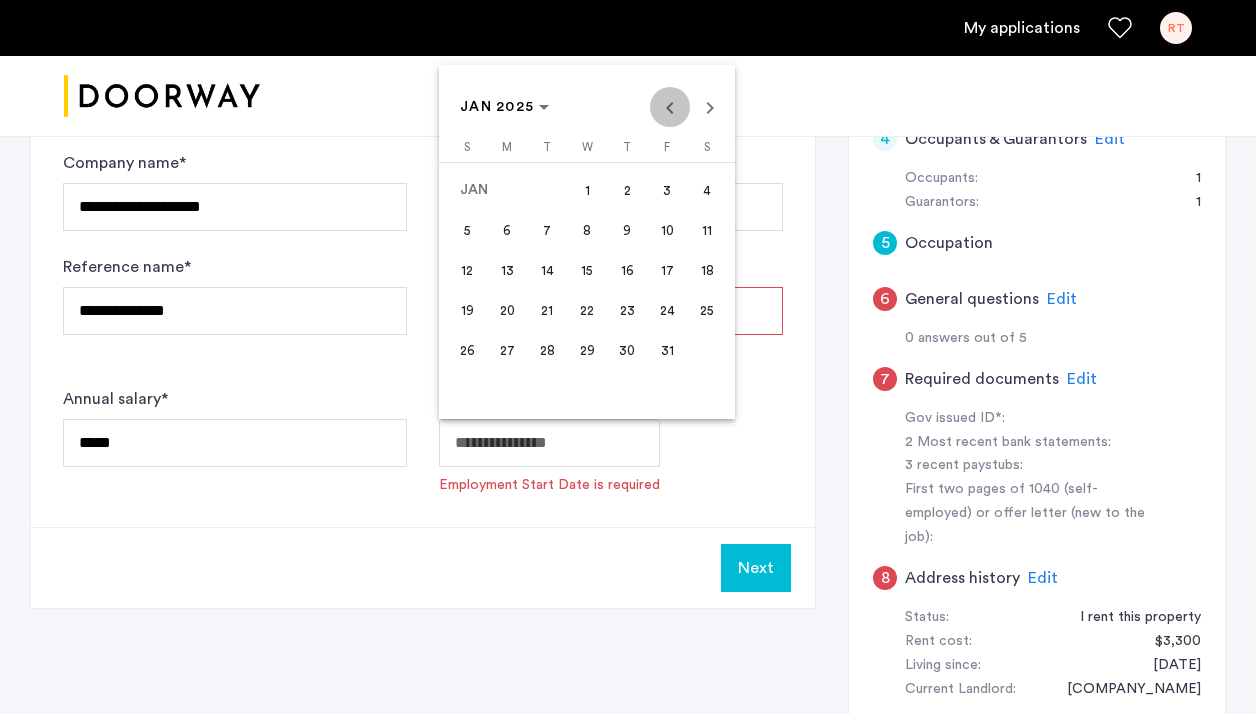 click at bounding box center (670, 107) 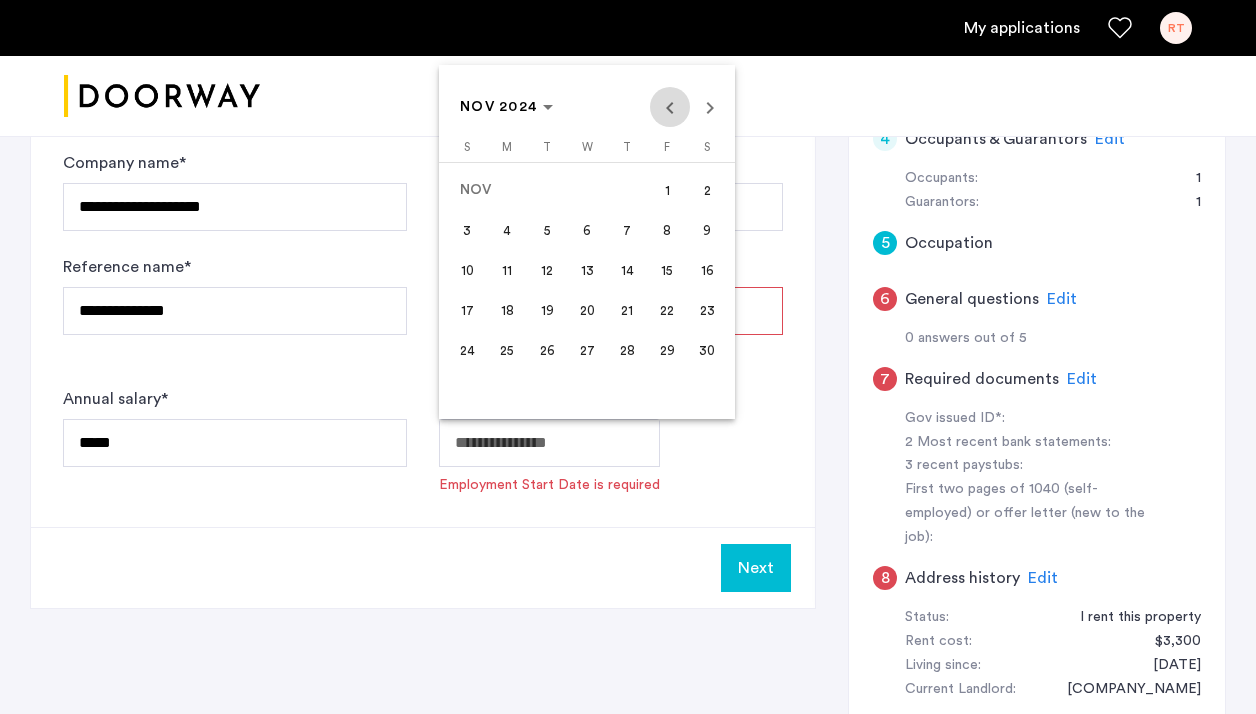 click at bounding box center [670, 107] 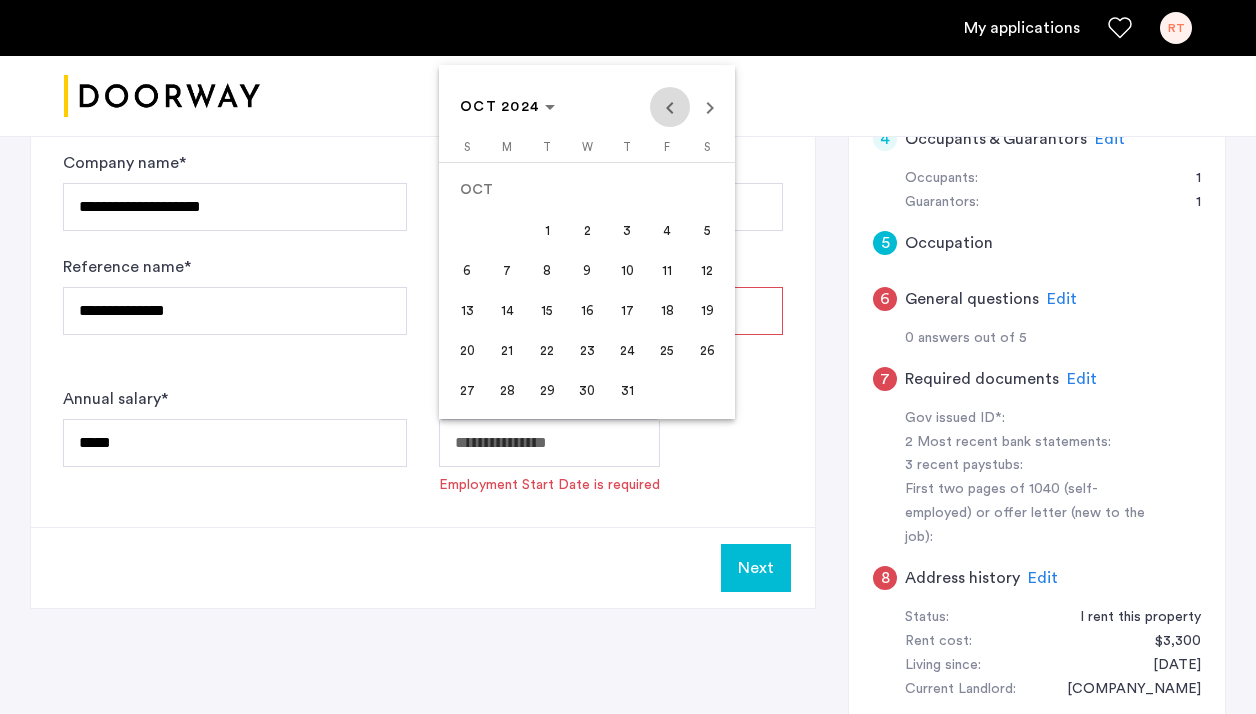 click at bounding box center (670, 107) 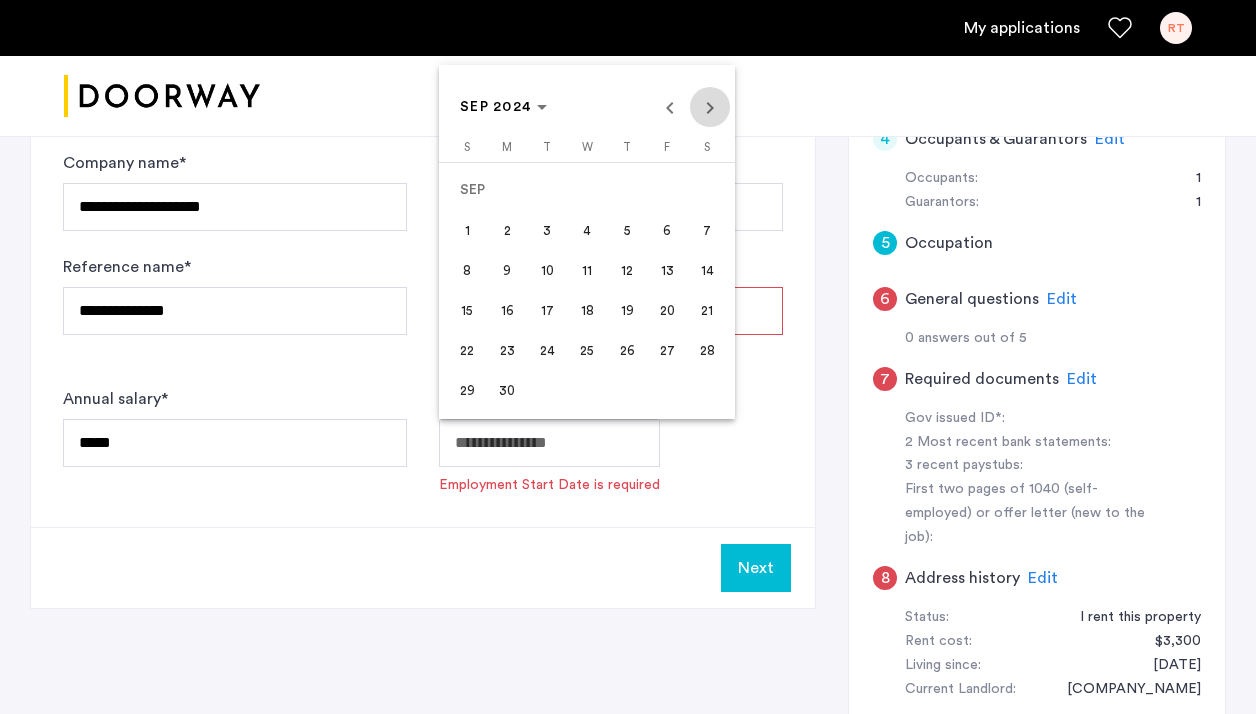 click at bounding box center [710, 107] 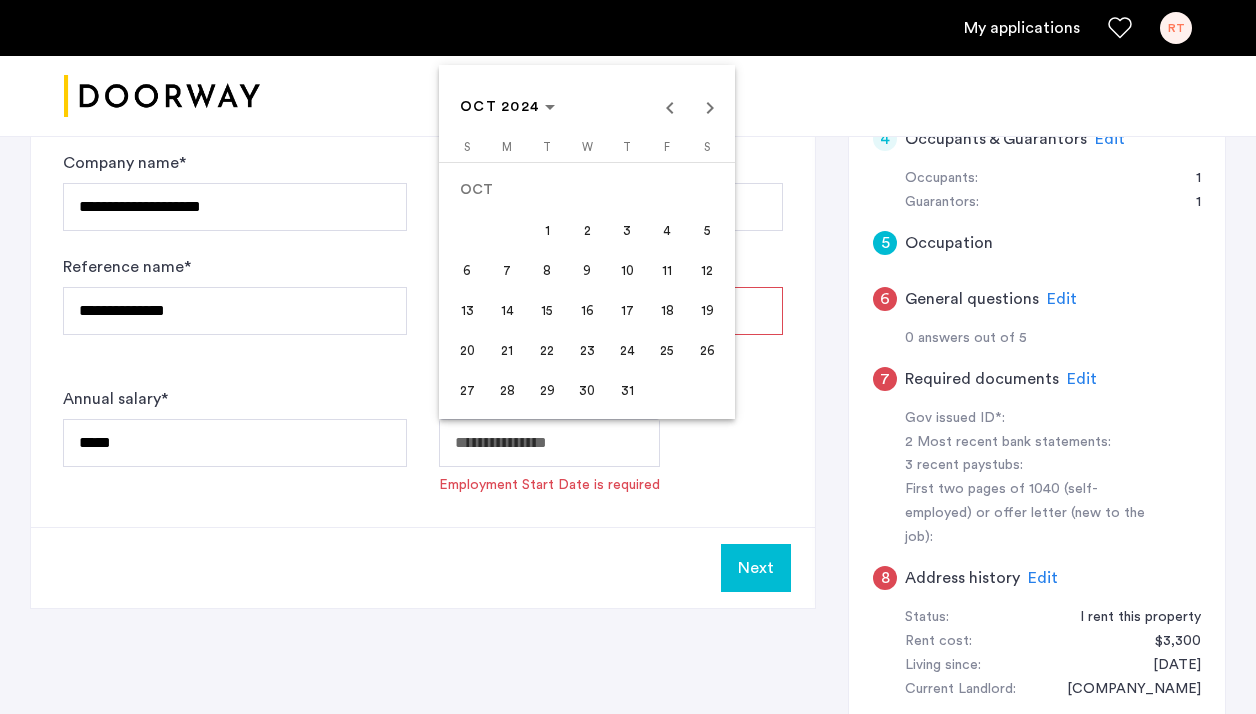 click on "1" at bounding box center [547, 230] 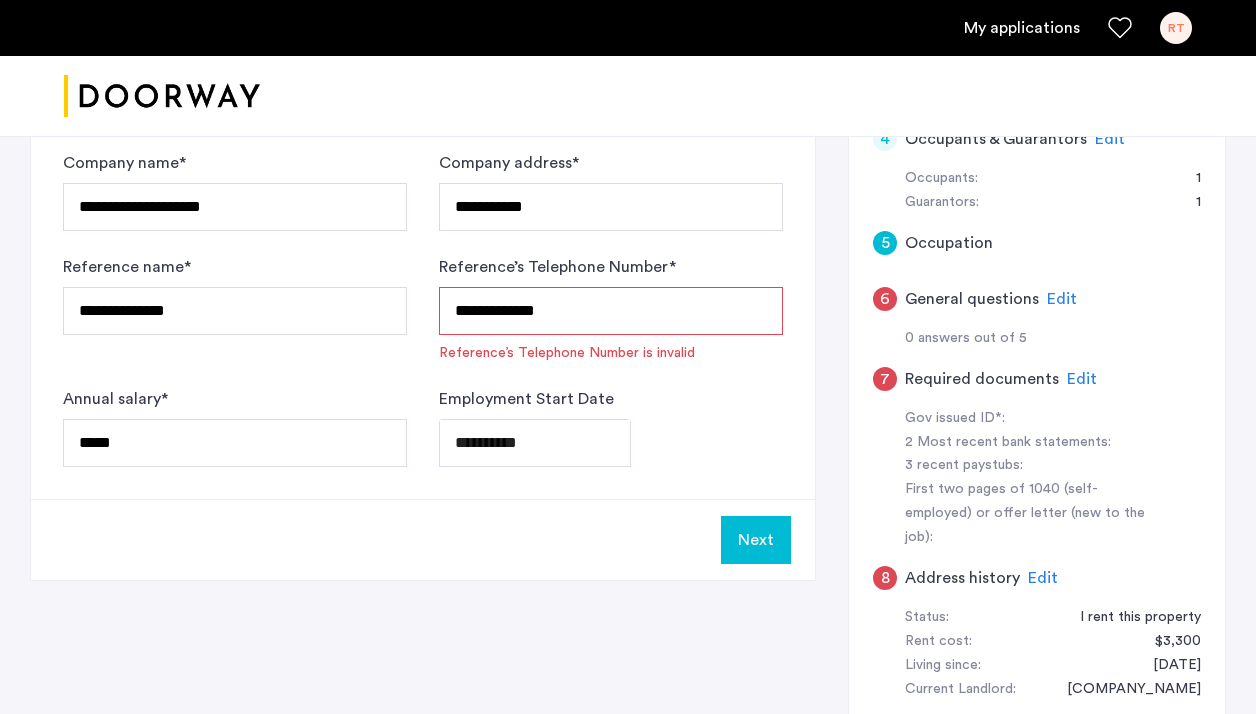 click on "**********" at bounding box center [628, -257] 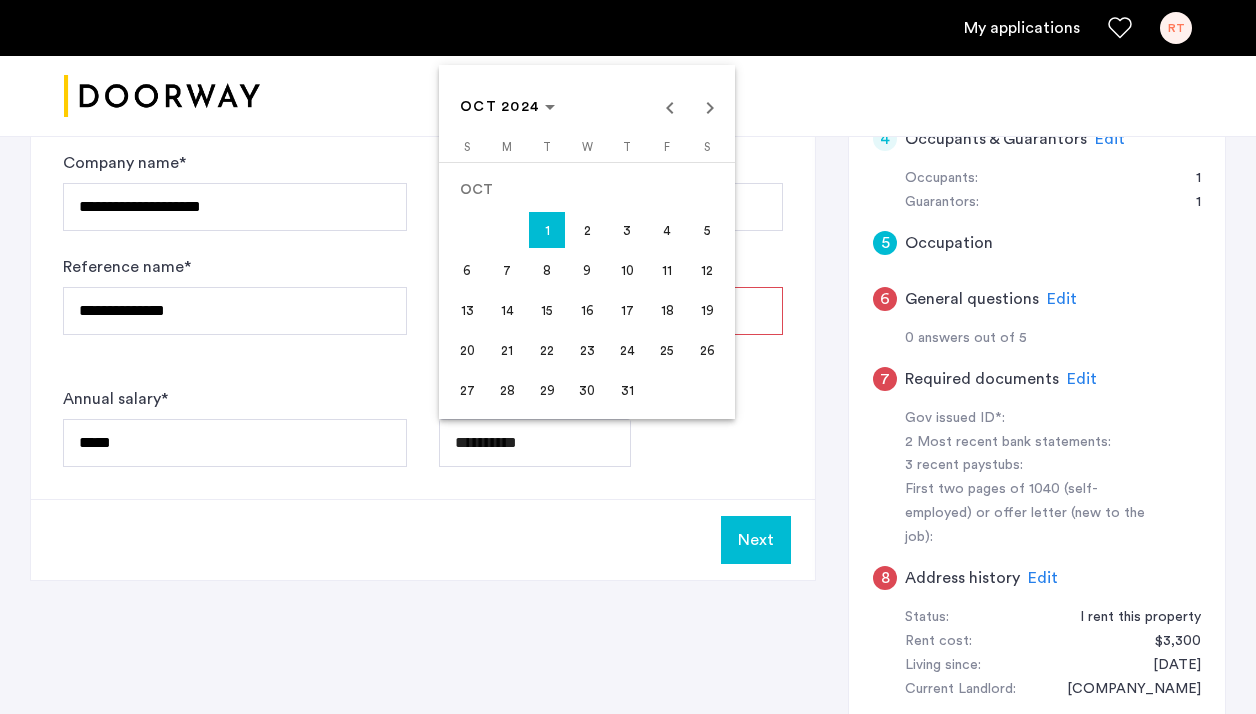 click on "7" at bounding box center (507, 270) 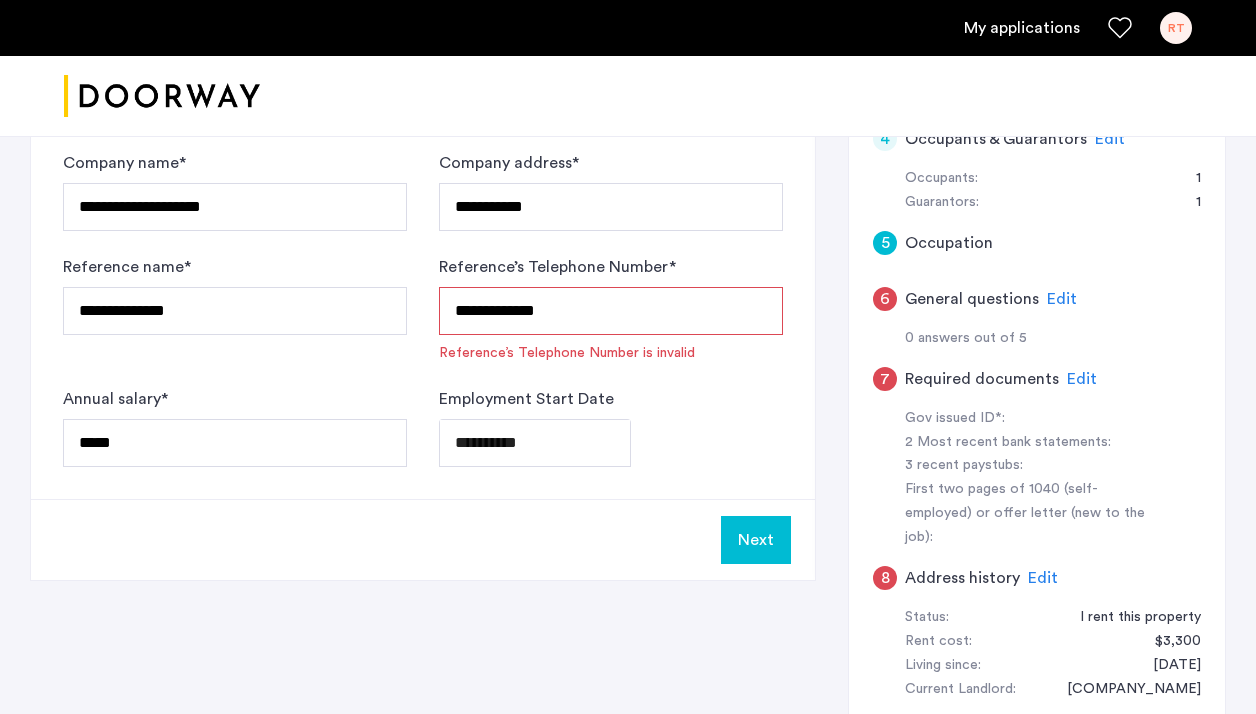 click on "**********" at bounding box center (628, -257) 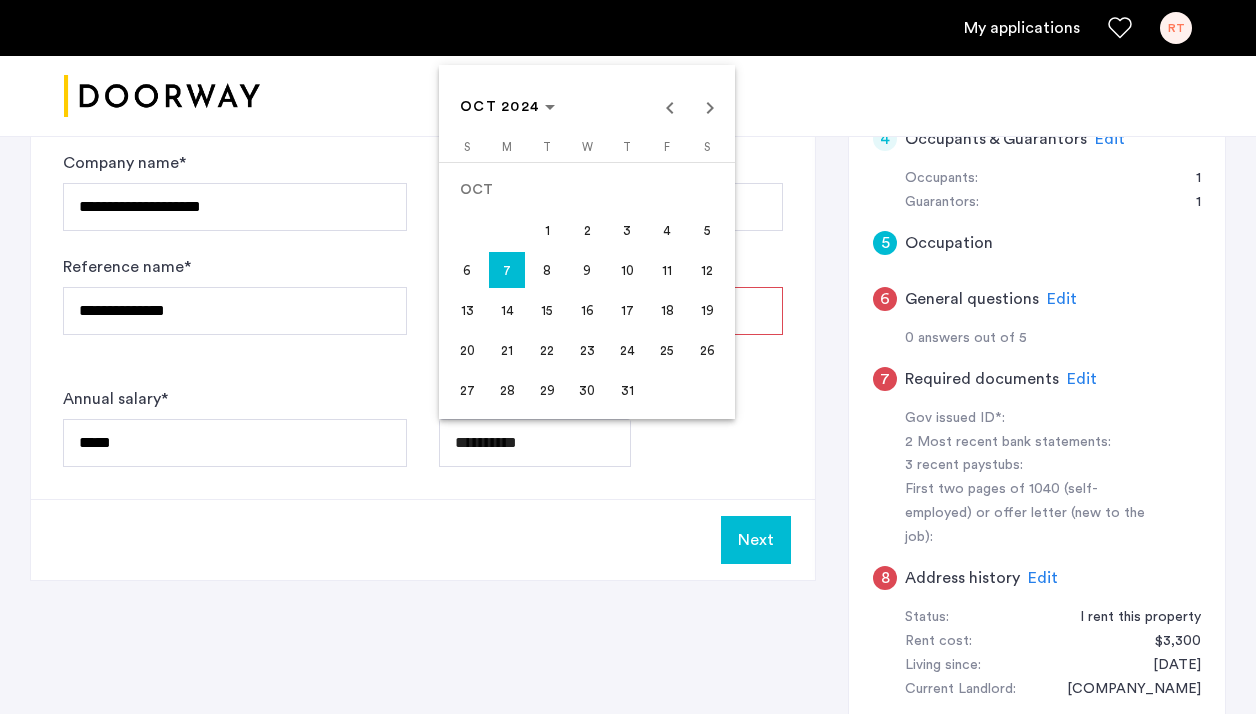 click on "10" at bounding box center [627, 270] 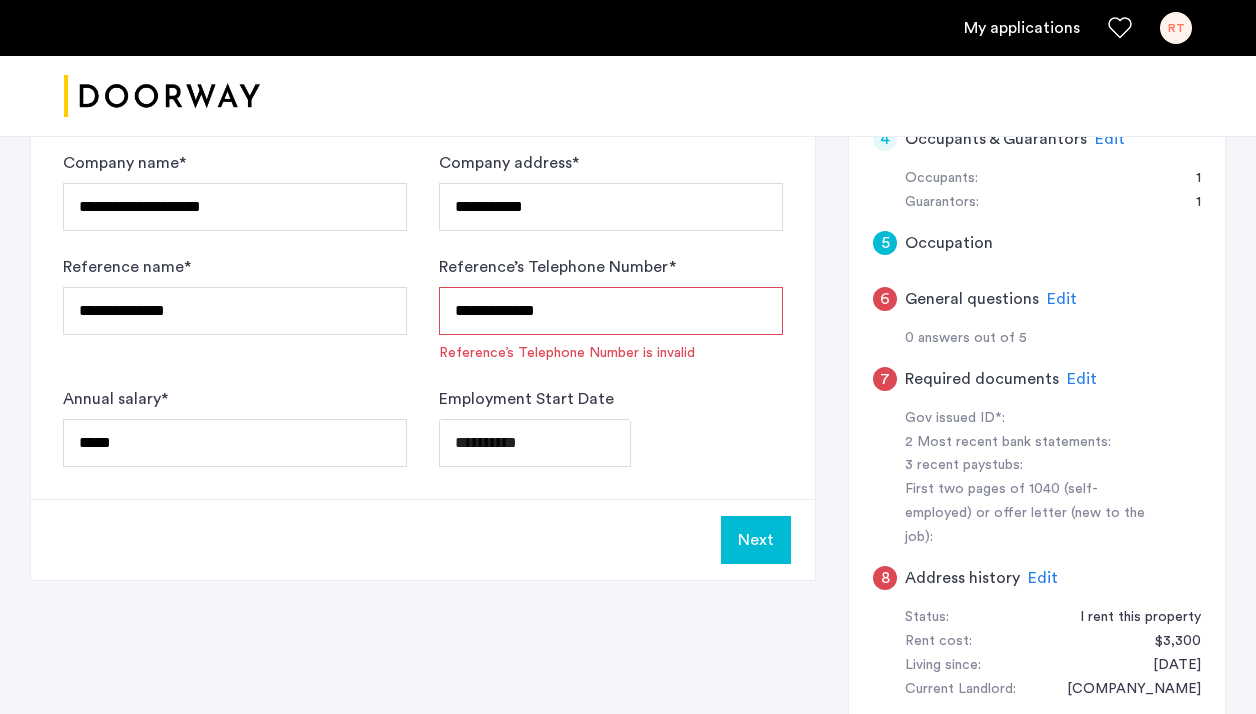type on "**********" 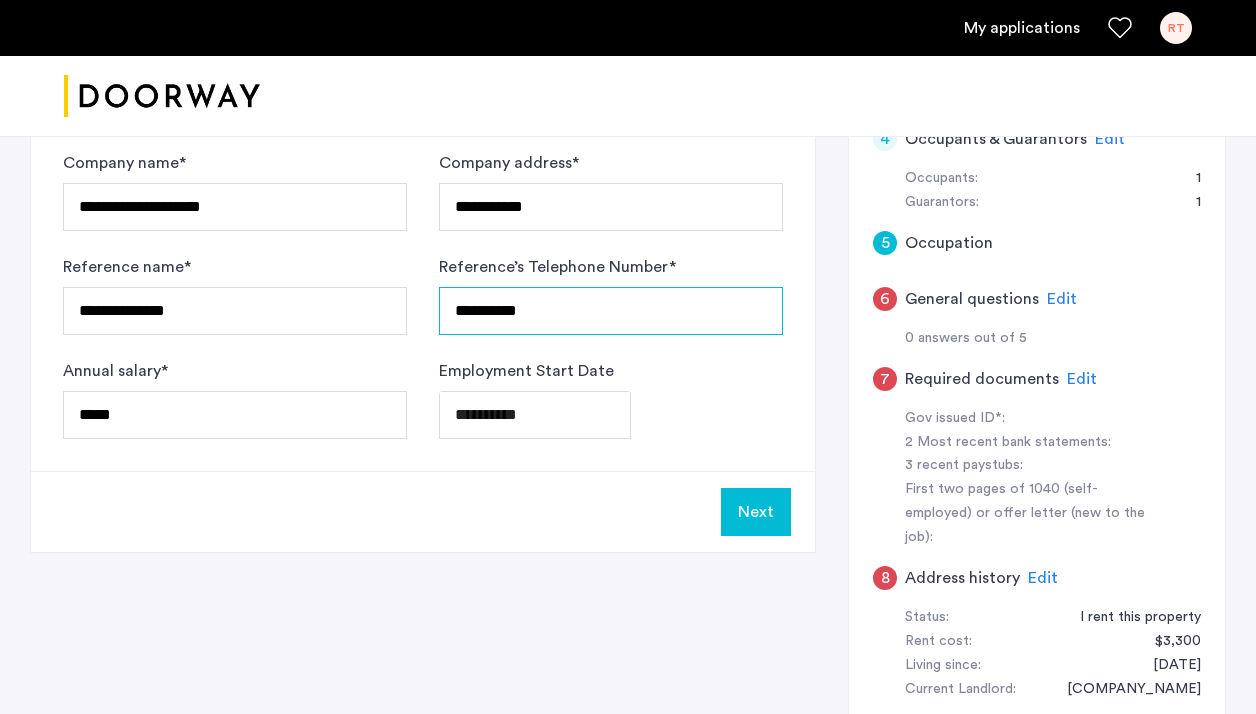 click on "**********" at bounding box center [611, 311] 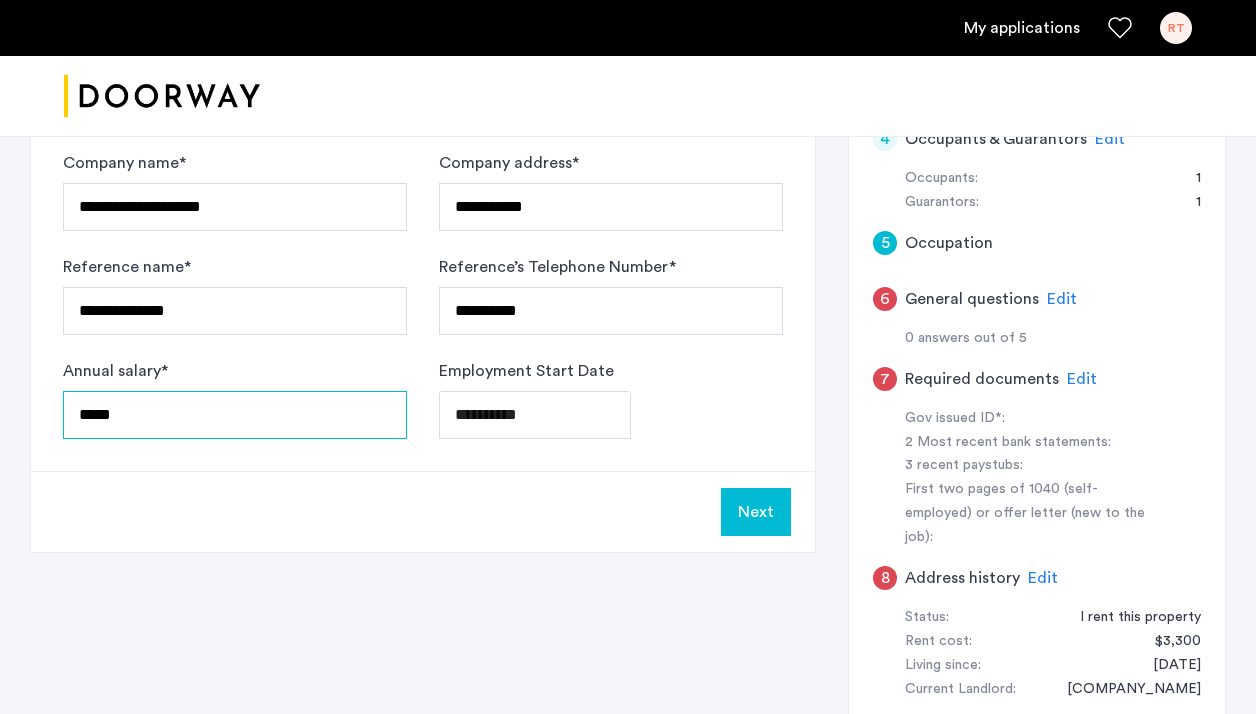 click on "*****" at bounding box center [235, 415] 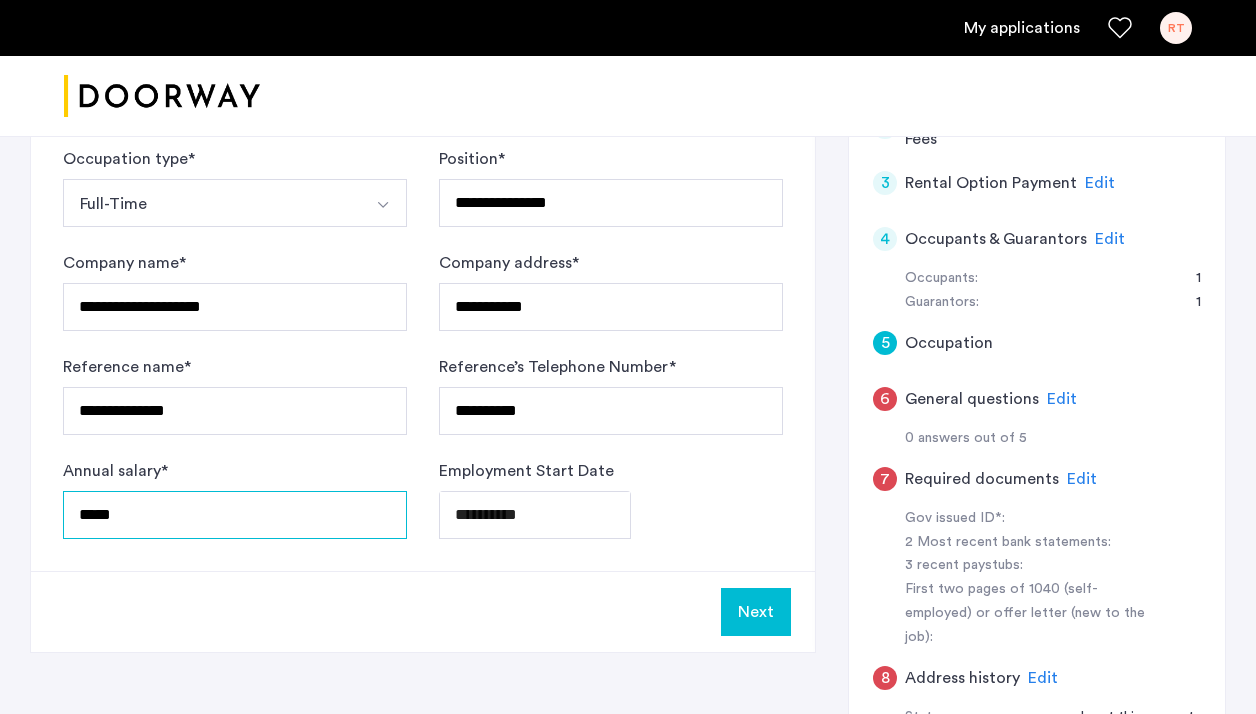 scroll, scrollTop: 518, scrollLeft: 0, axis: vertical 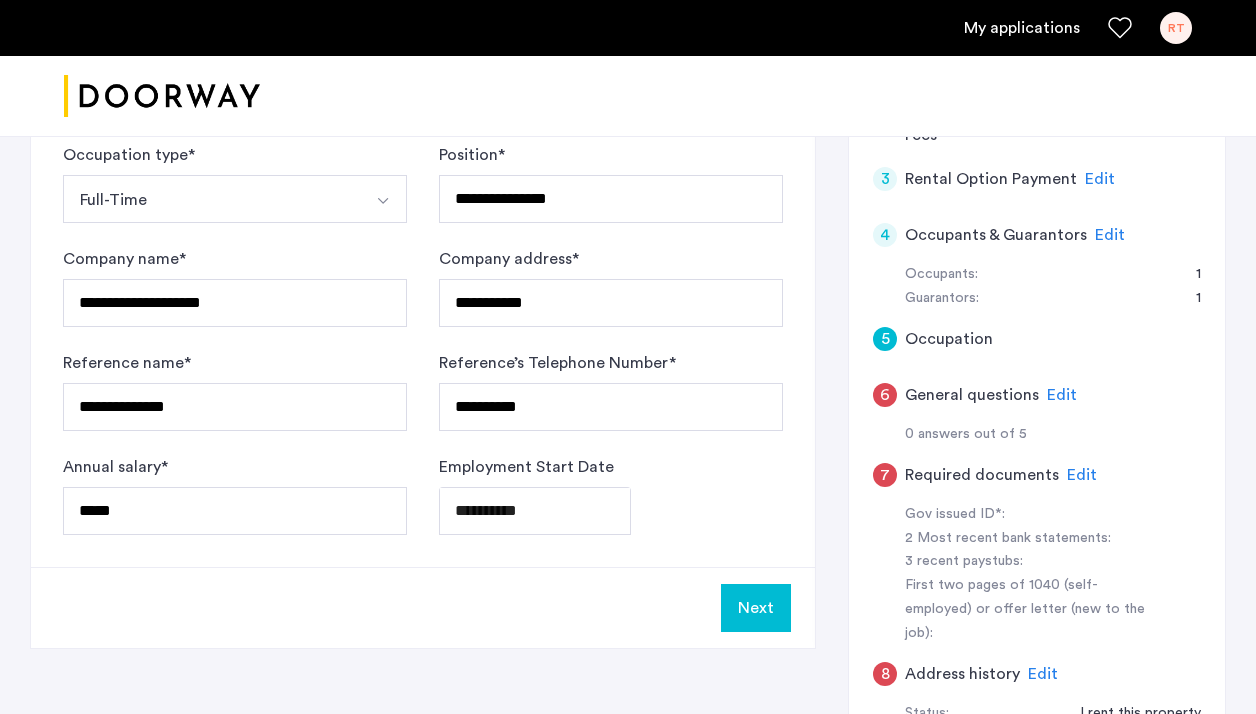 click on "Next" 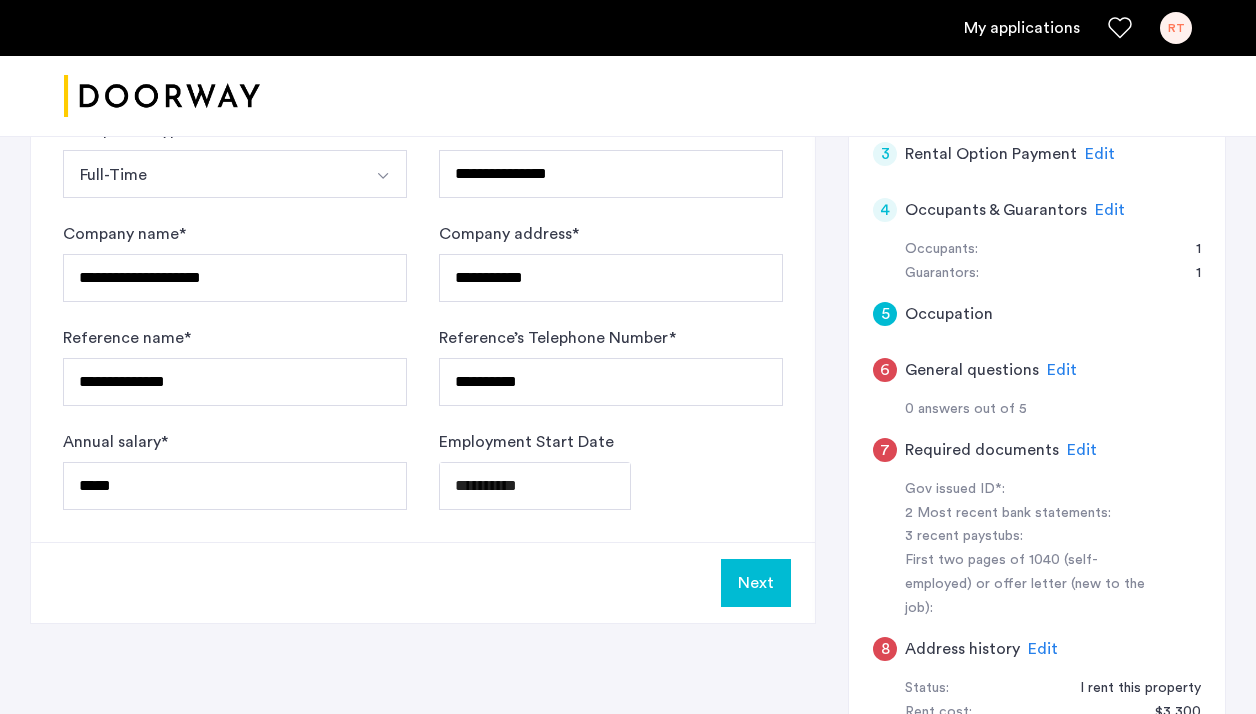scroll, scrollTop: 545, scrollLeft: 0, axis: vertical 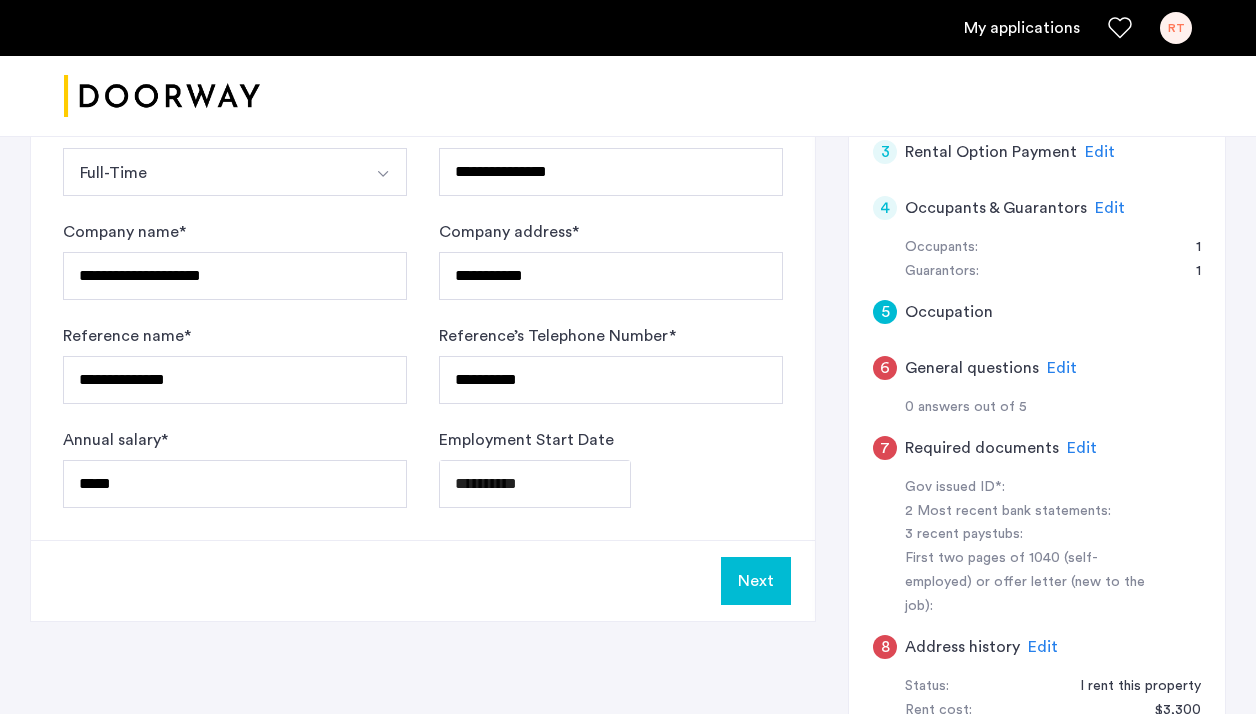 click on "Next" 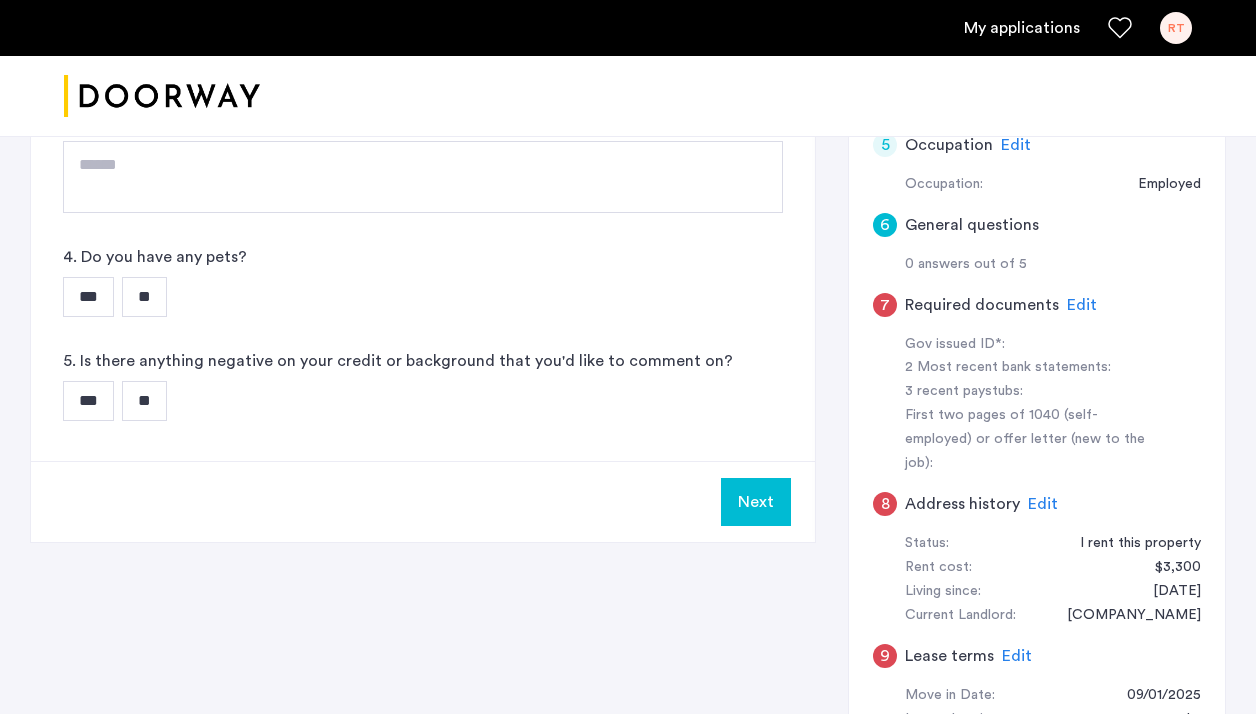 scroll, scrollTop: 709, scrollLeft: 0, axis: vertical 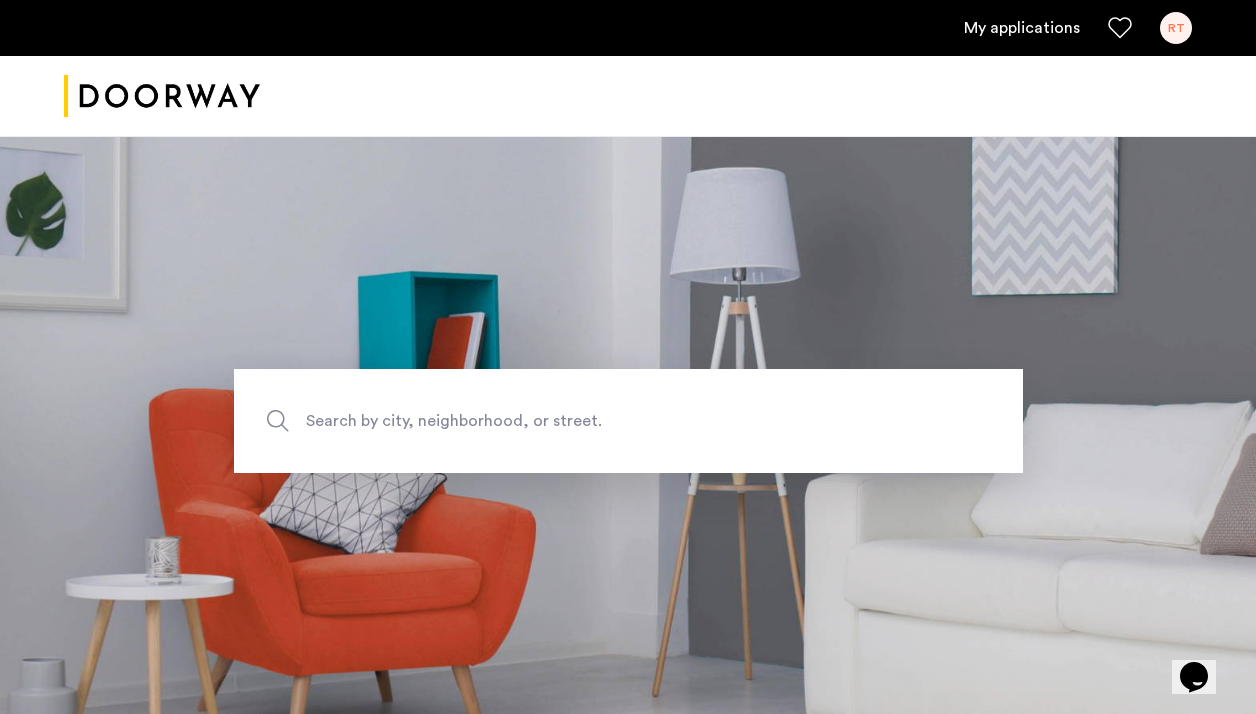 click on "My applications RT" at bounding box center (628, 28) 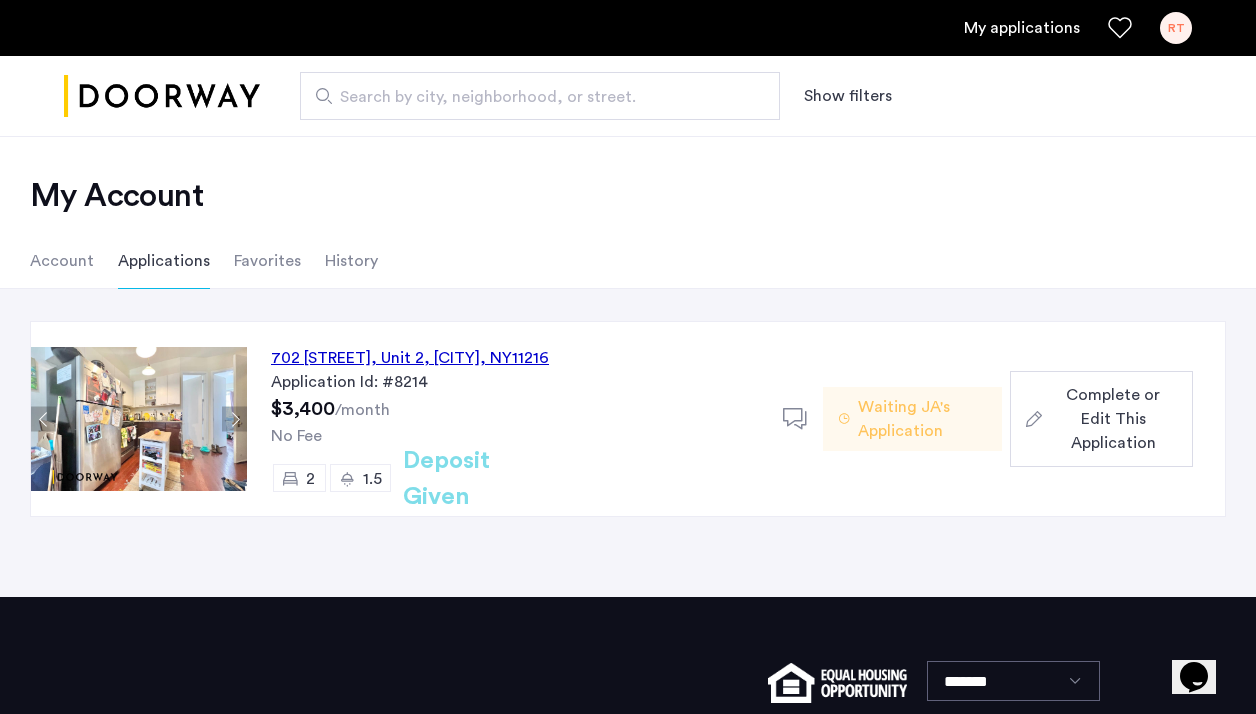click on "Complete or Edit This Application" 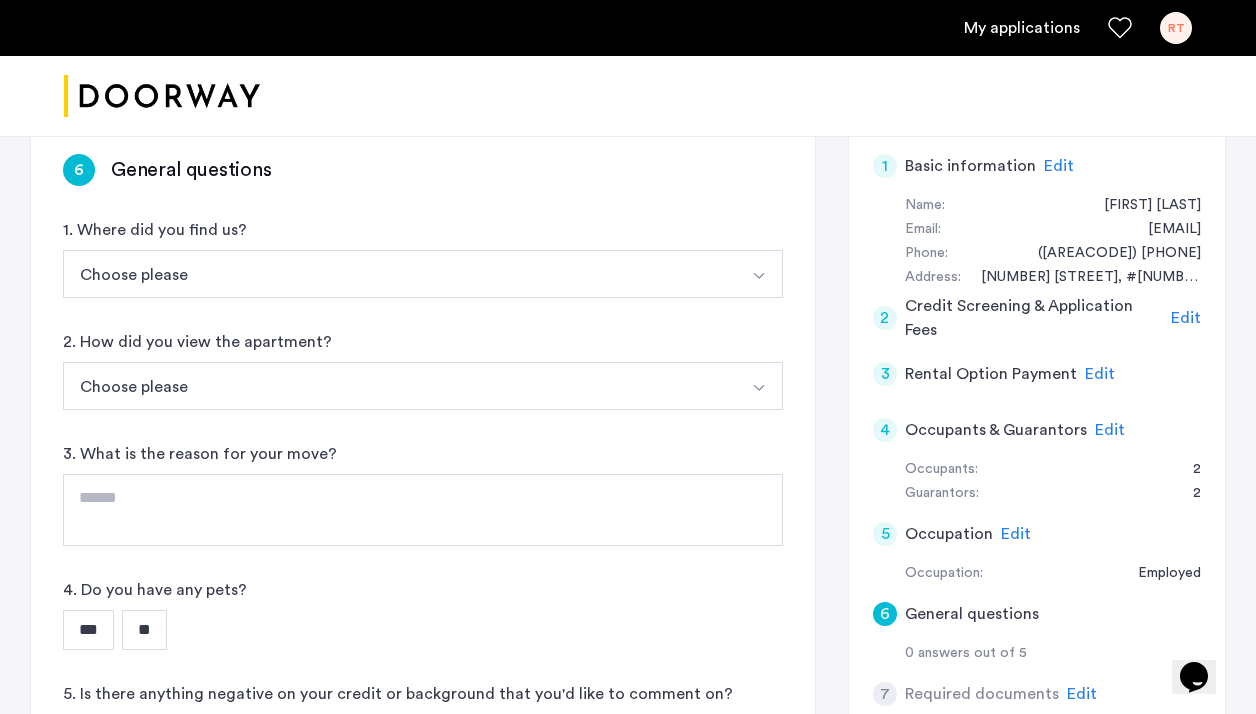 scroll, scrollTop: 592, scrollLeft: 0, axis: vertical 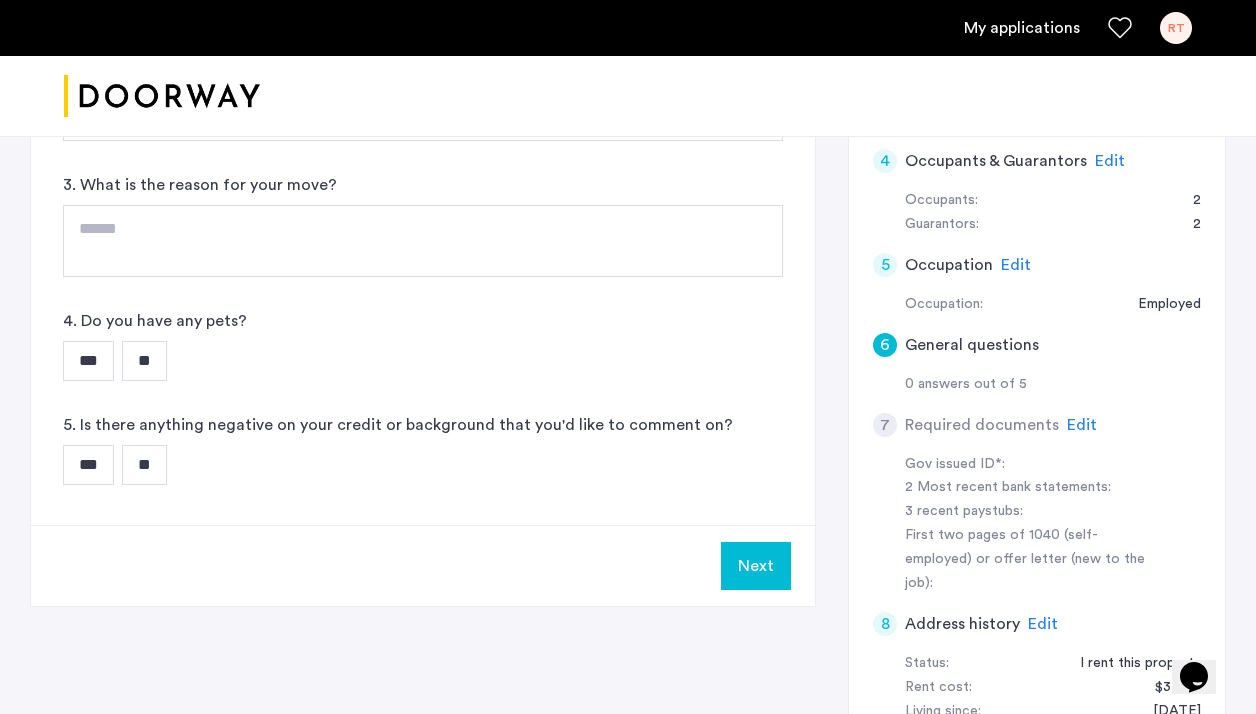 click on "Edit" 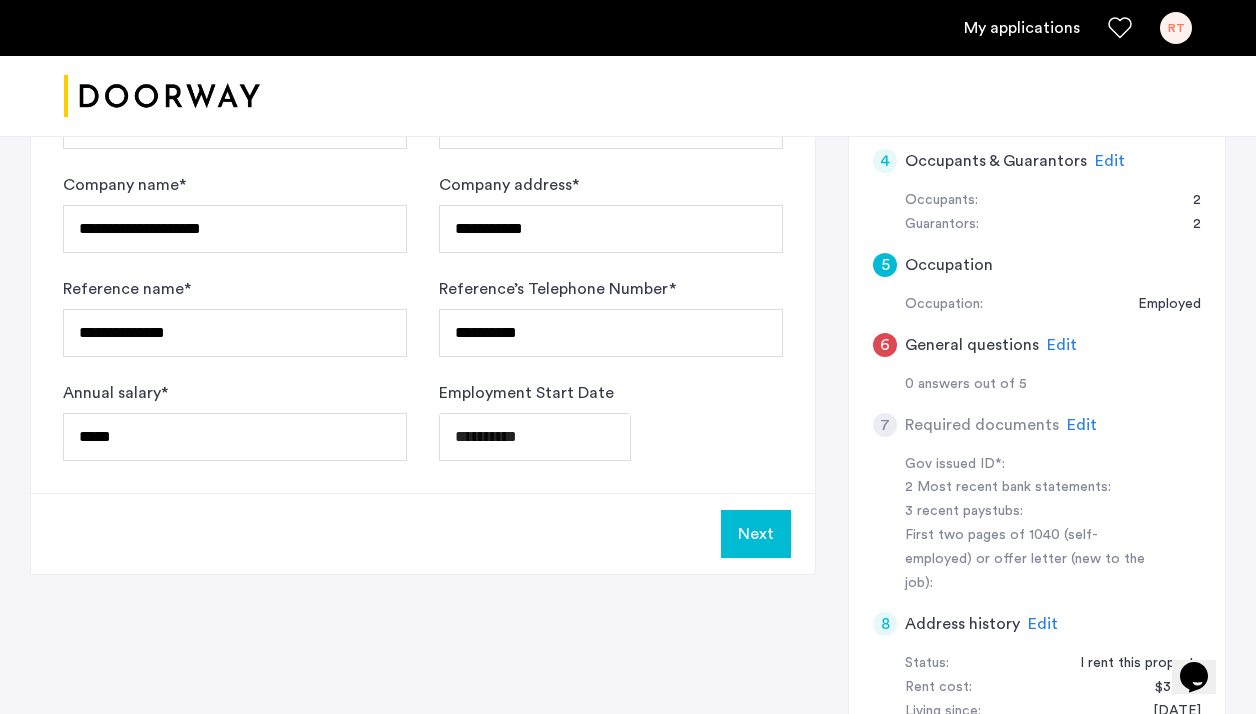 scroll, scrollTop: 573, scrollLeft: 0, axis: vertical 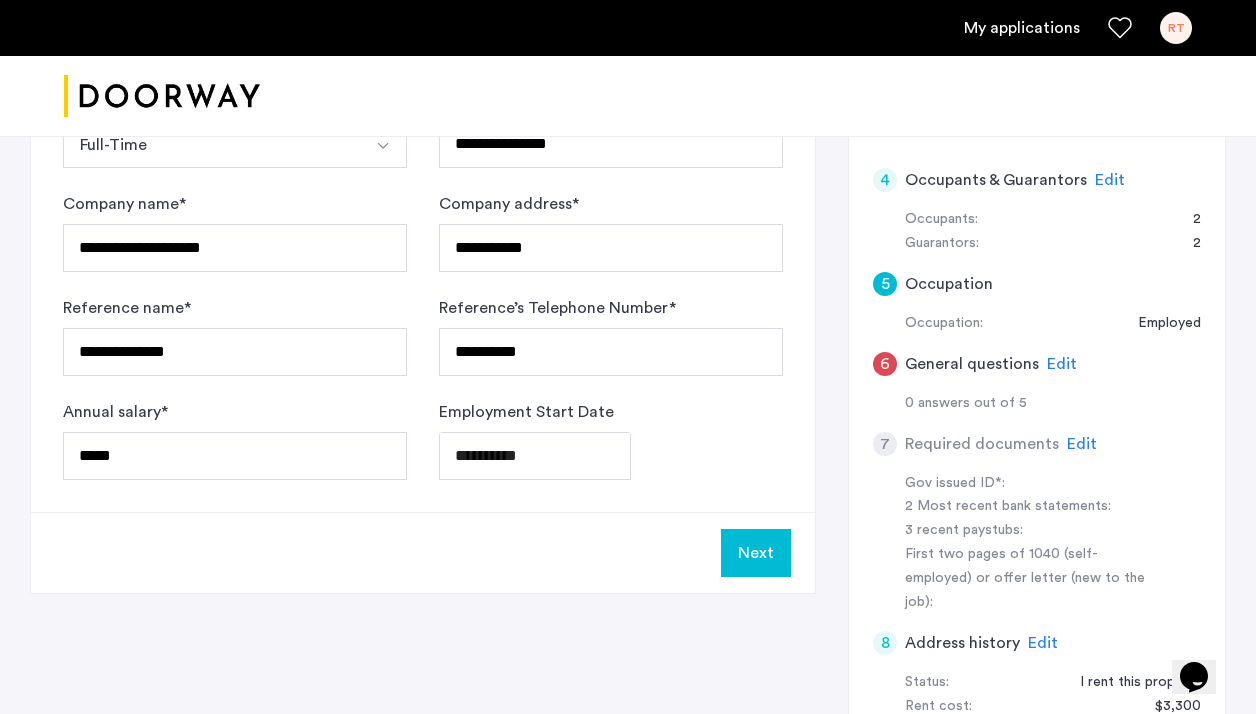 click on "**********" at bounding box center (628, -216) 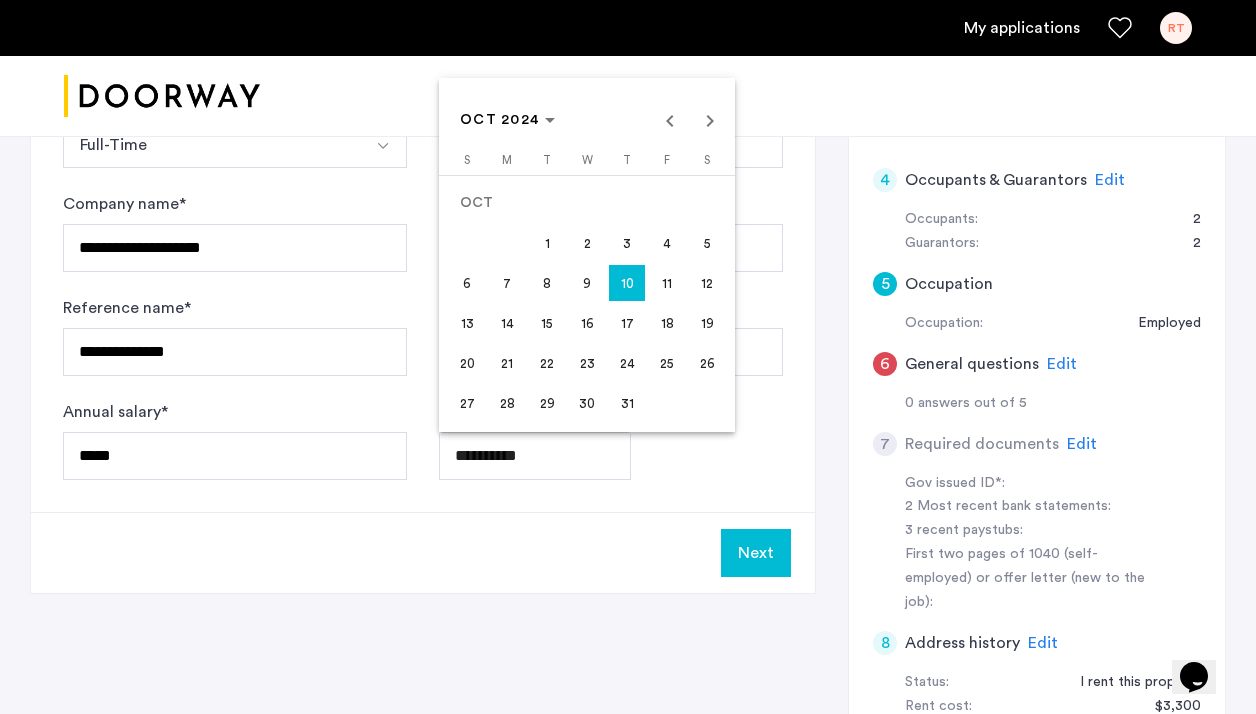 click on "4" at bounding box center [667, 243] 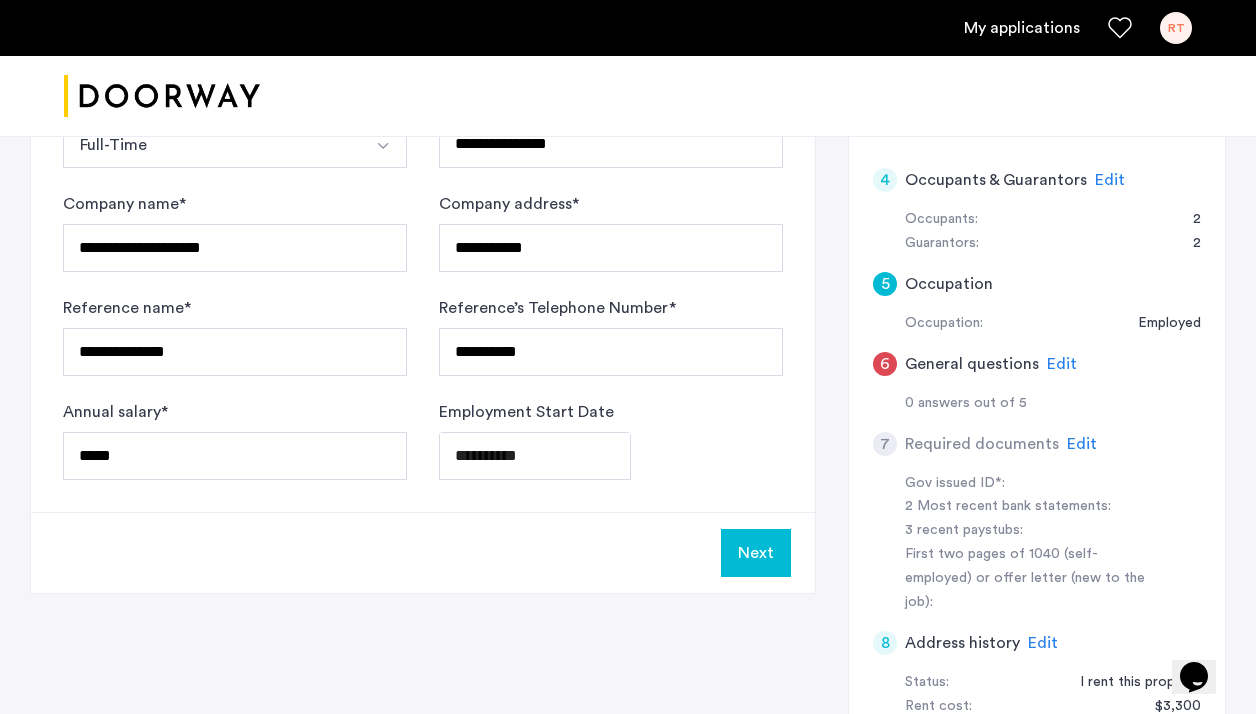type on "**********" 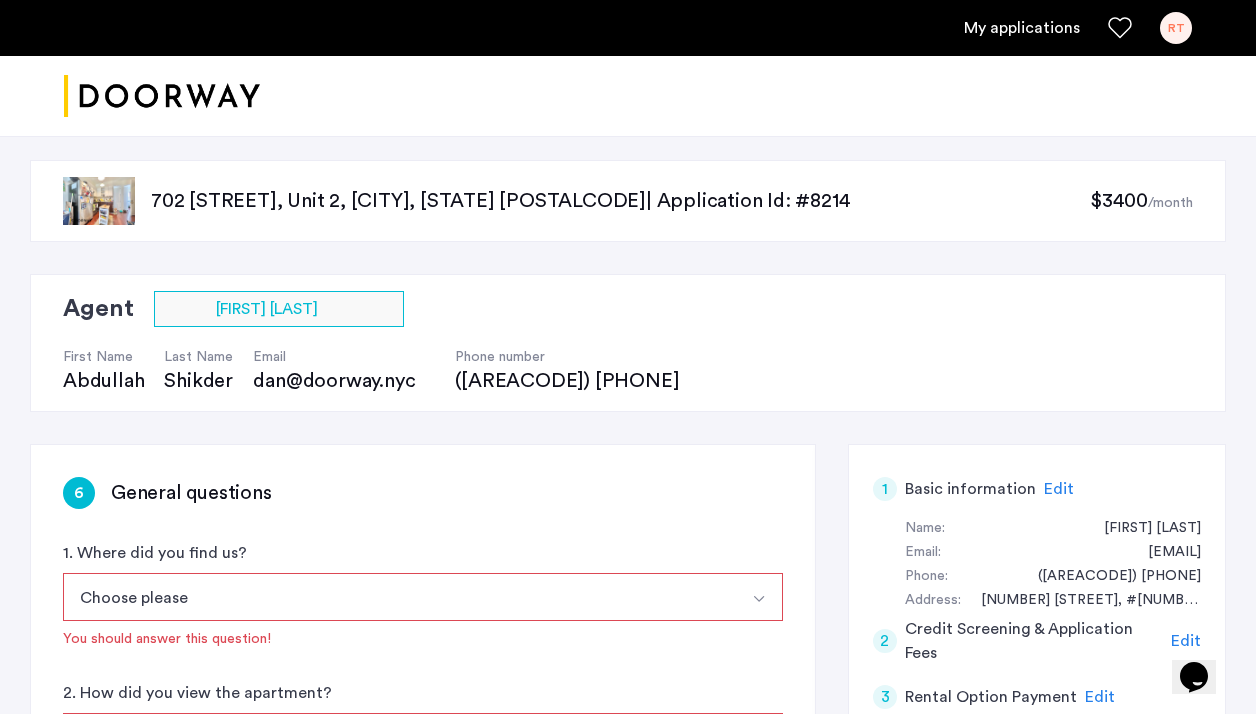scroll, scrollTop: 93, scrollLeft: 0, axis: vertical 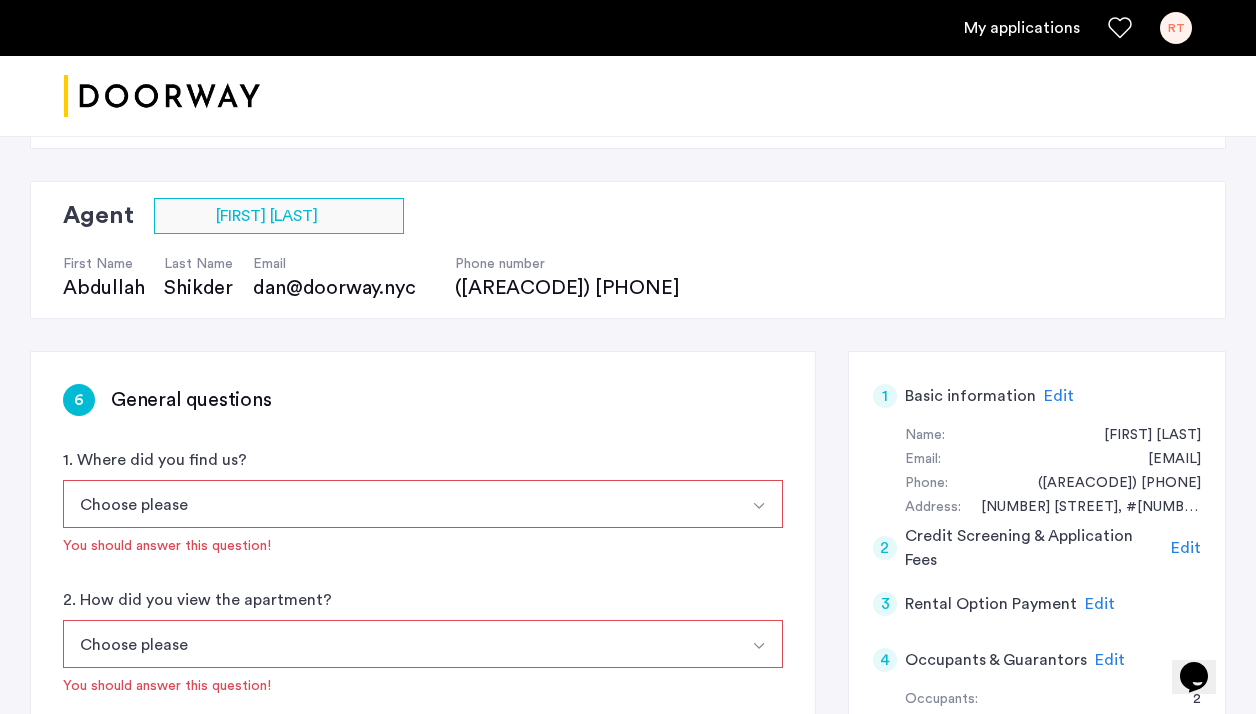 click on "Choose please" at bounding box center (399, 504) 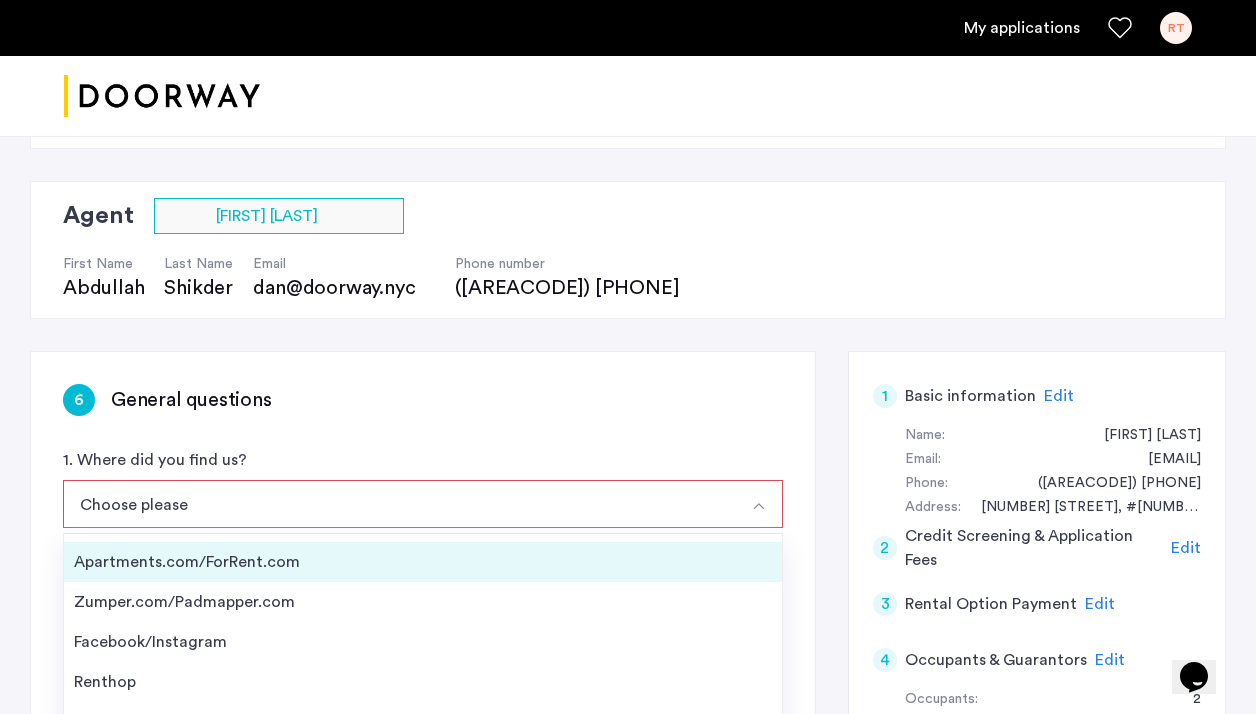 scroll, scrollTop: 0, scrollLeft: 0, axis: both 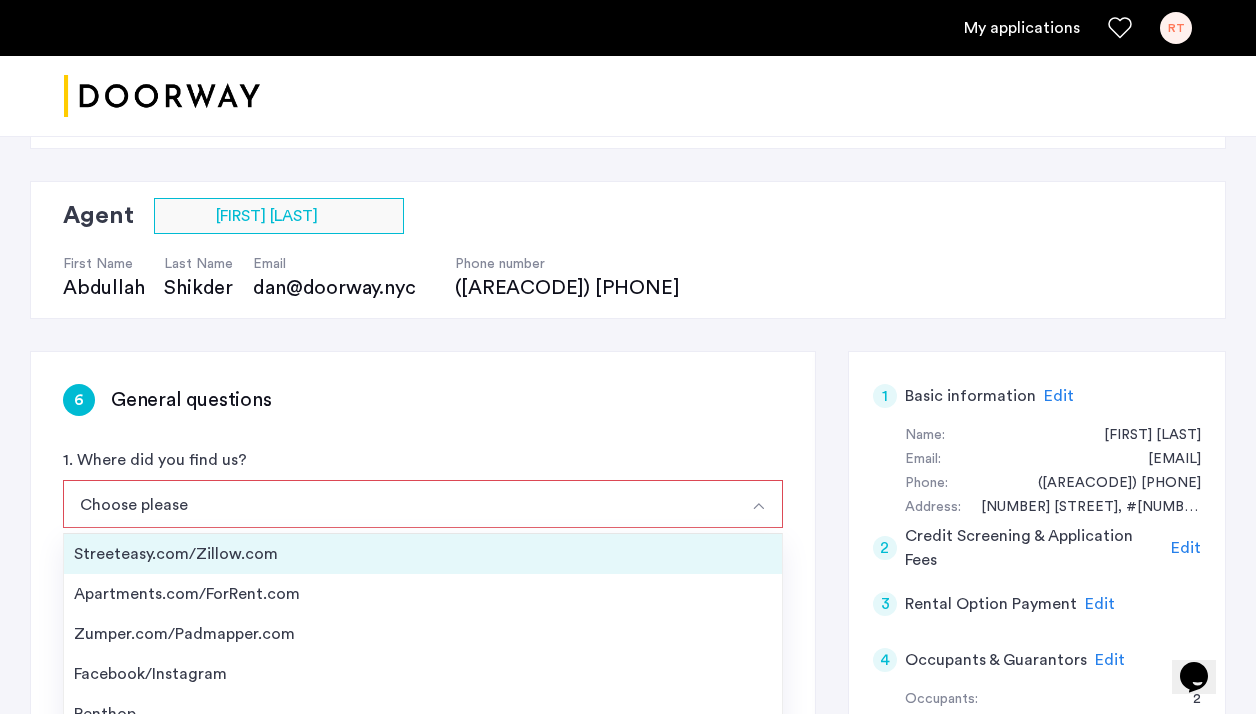 click on "Streeteasy.com/Zillow.com" at bounding box center [423, 554] 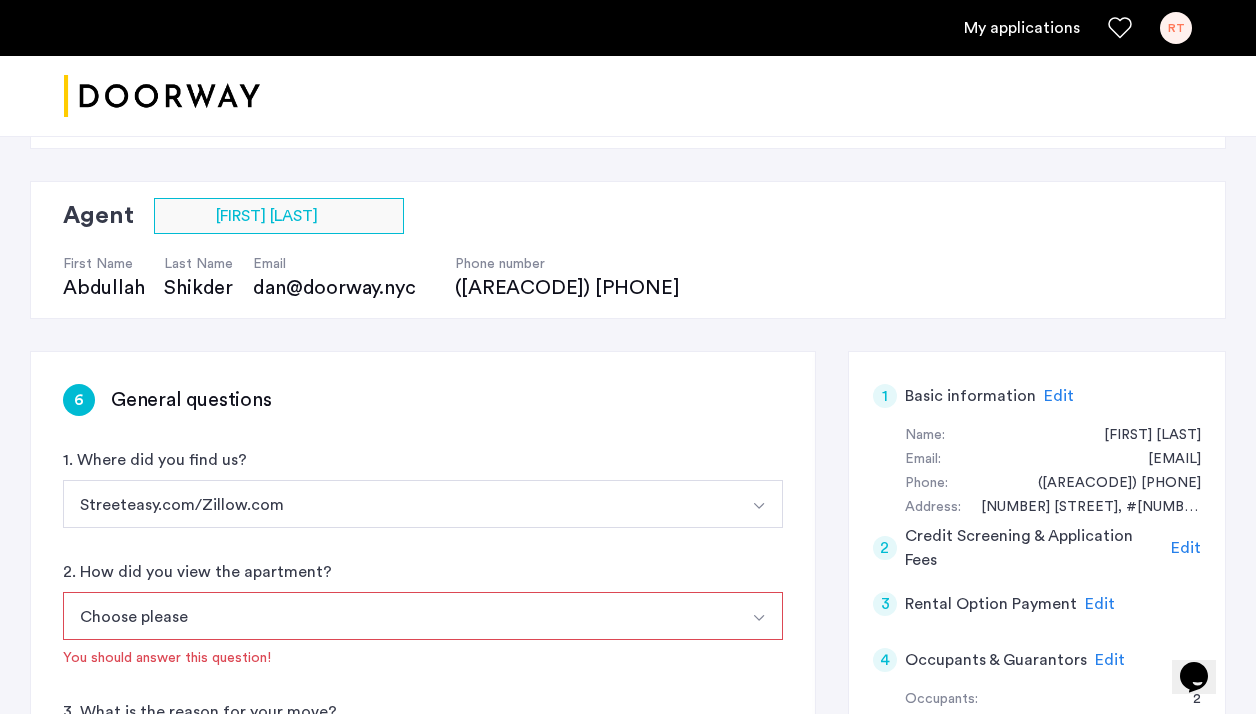 scroll, scrollTop: 277, scrollLeft: 0, axis: vertical 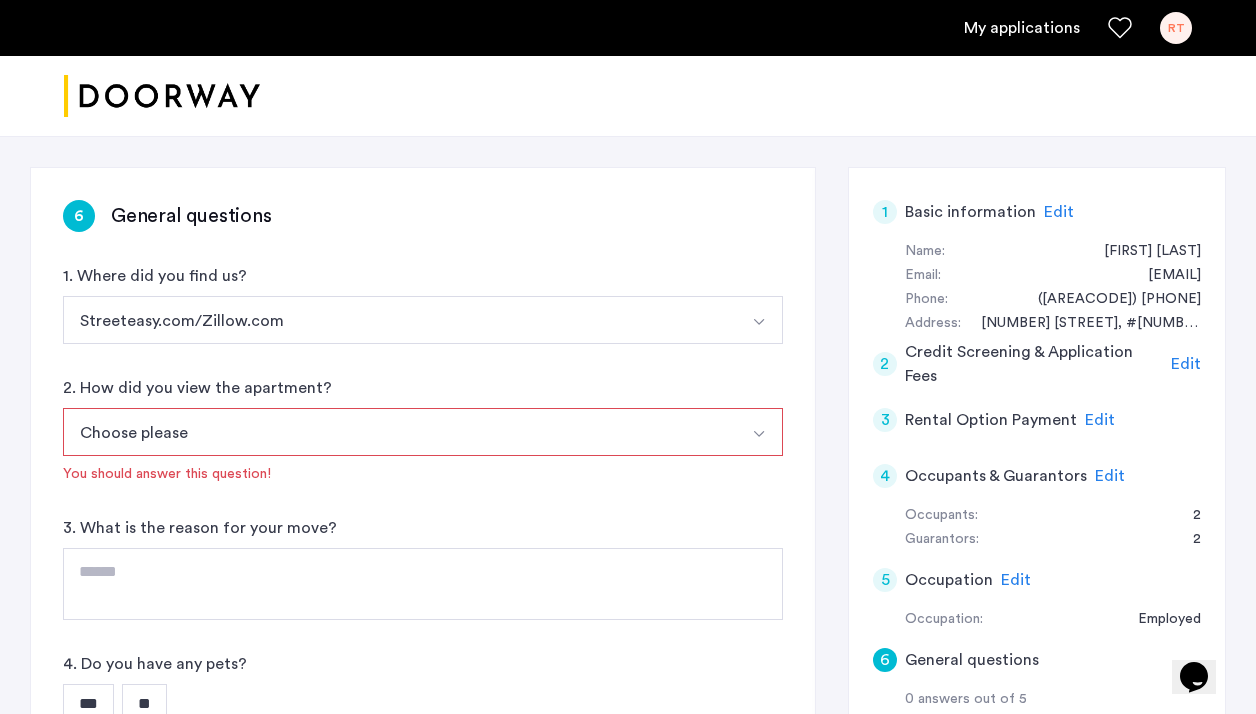 click on "Choose please" at bounding box center [399, 432] 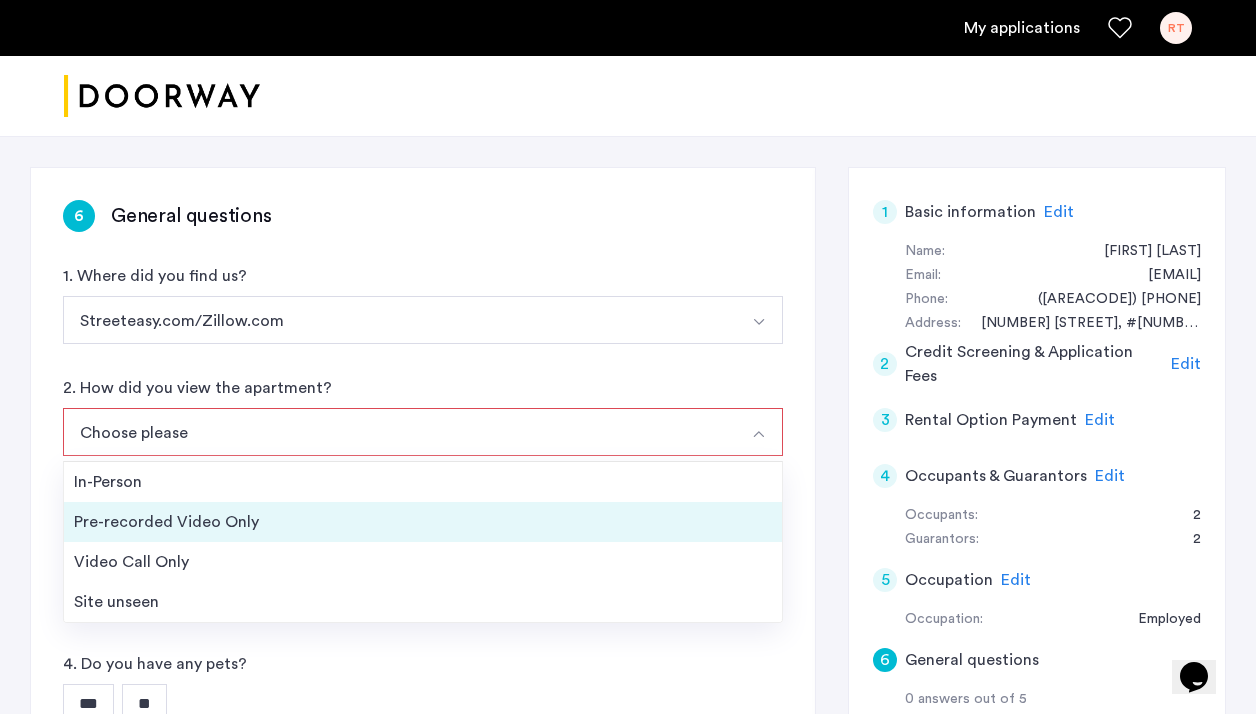 click on "Pre-recorded Video Only" at bounding box center (423, 522) 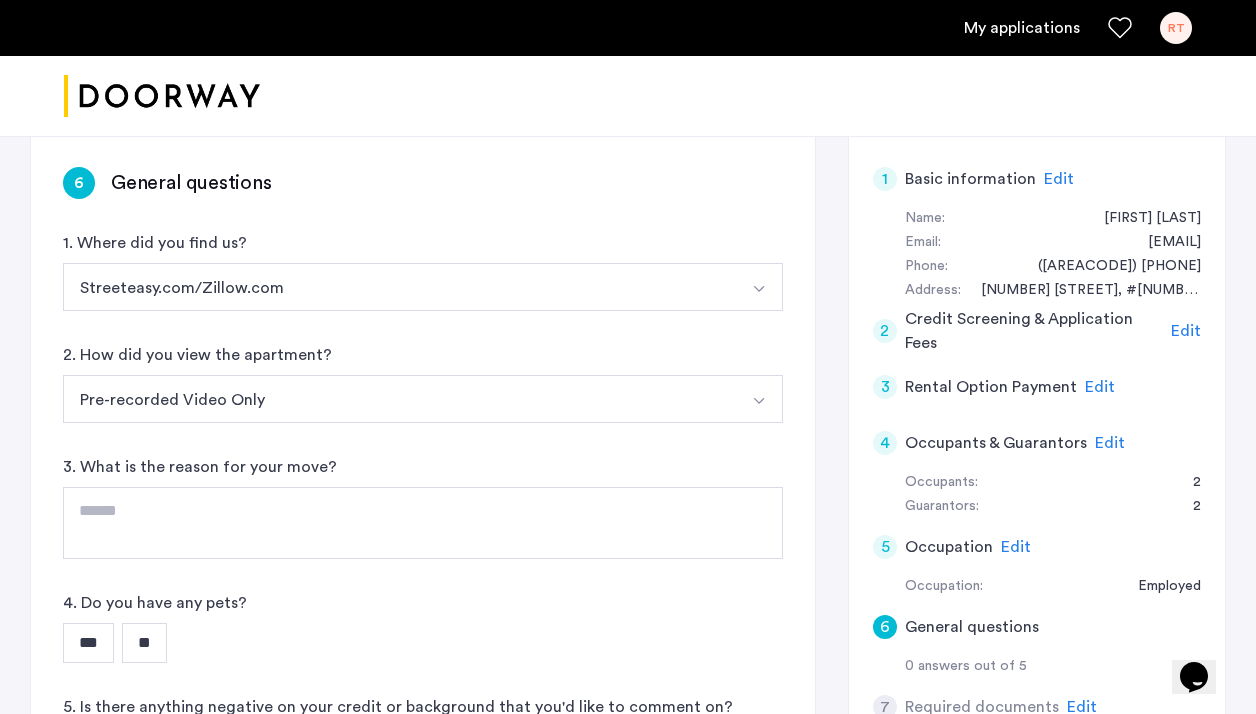 scroll, scrollTop: 318, scrollLeft: 0, axis: vertical 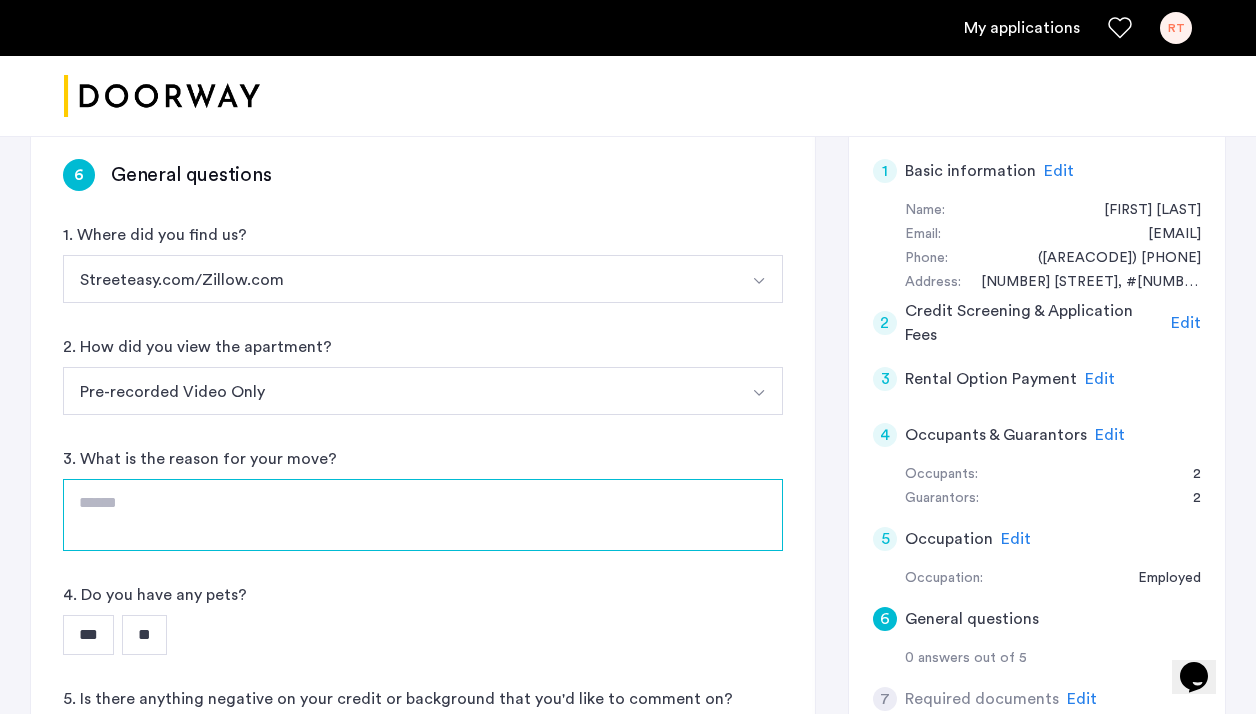click 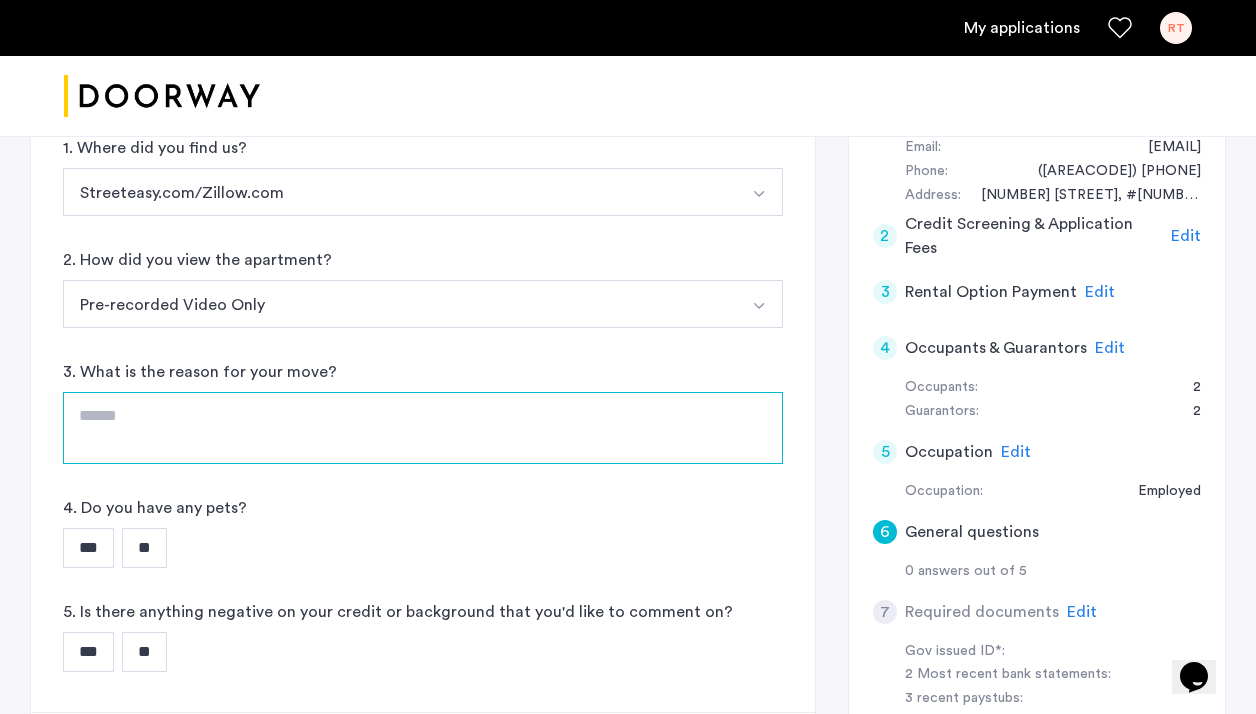 scroll, scrollTop: 428, scrollLeft: 0, axis: vertical 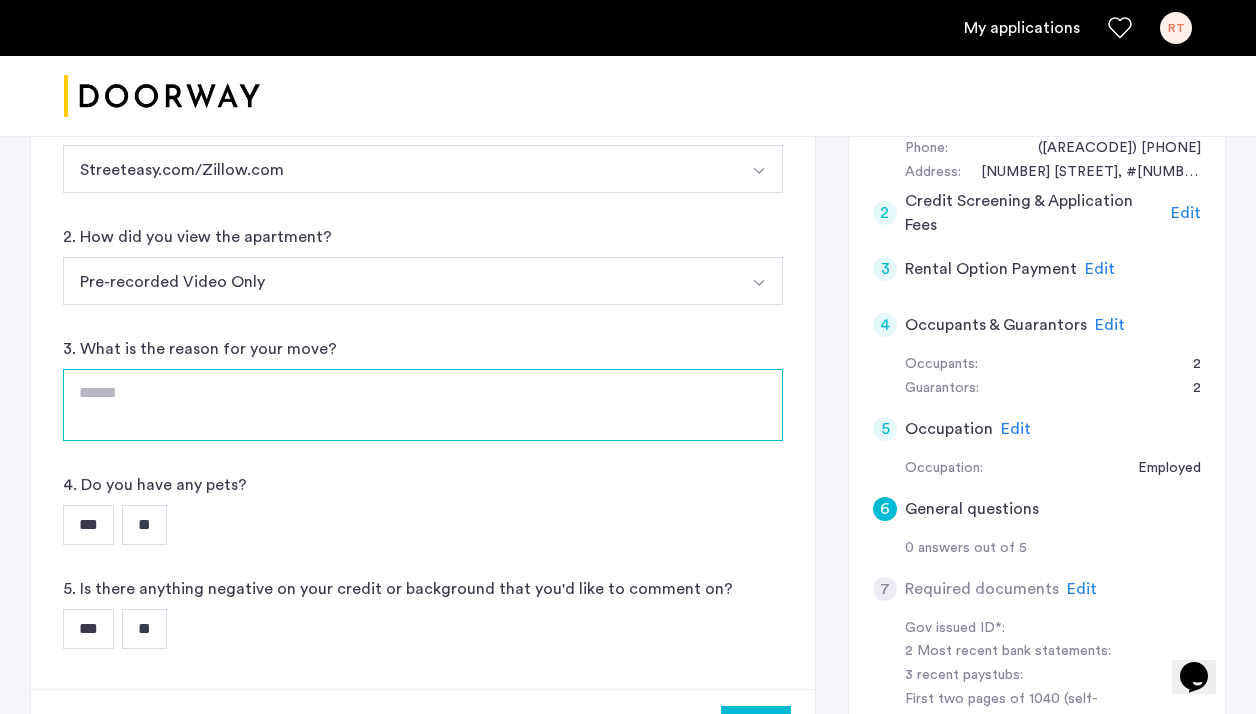 click 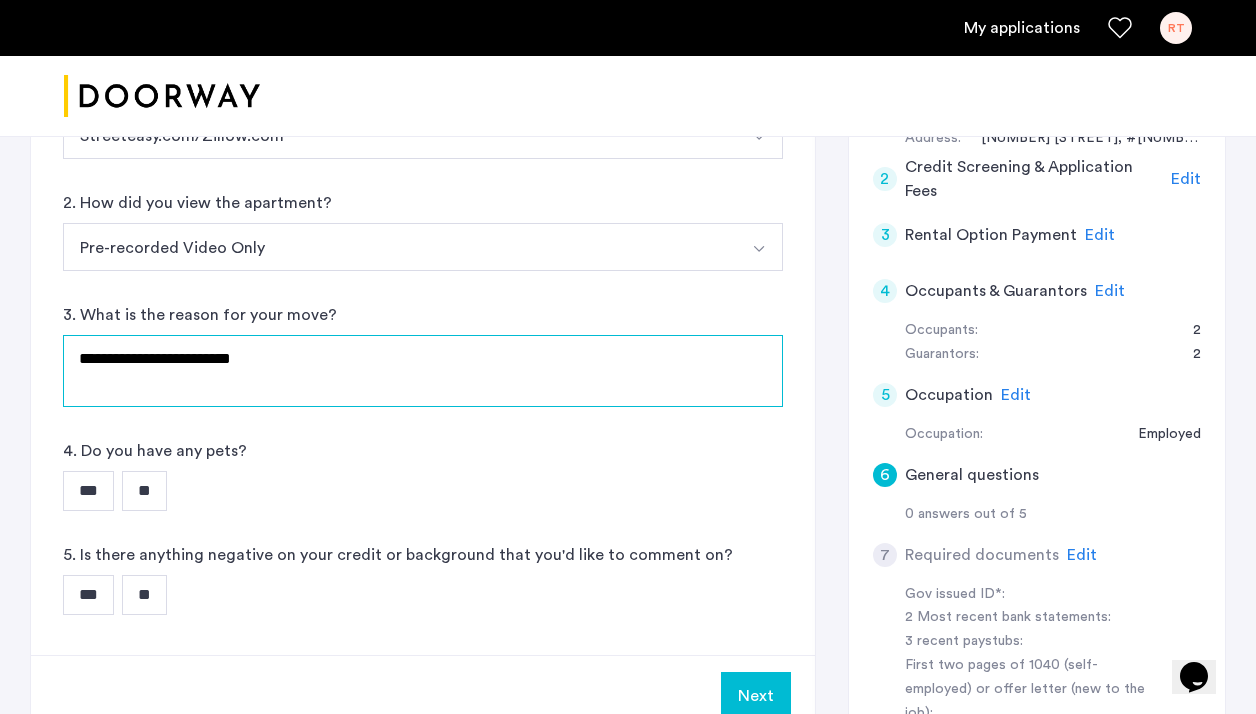 scroll, scrollTop: 466, scrollLeft: 0, axis: vertical 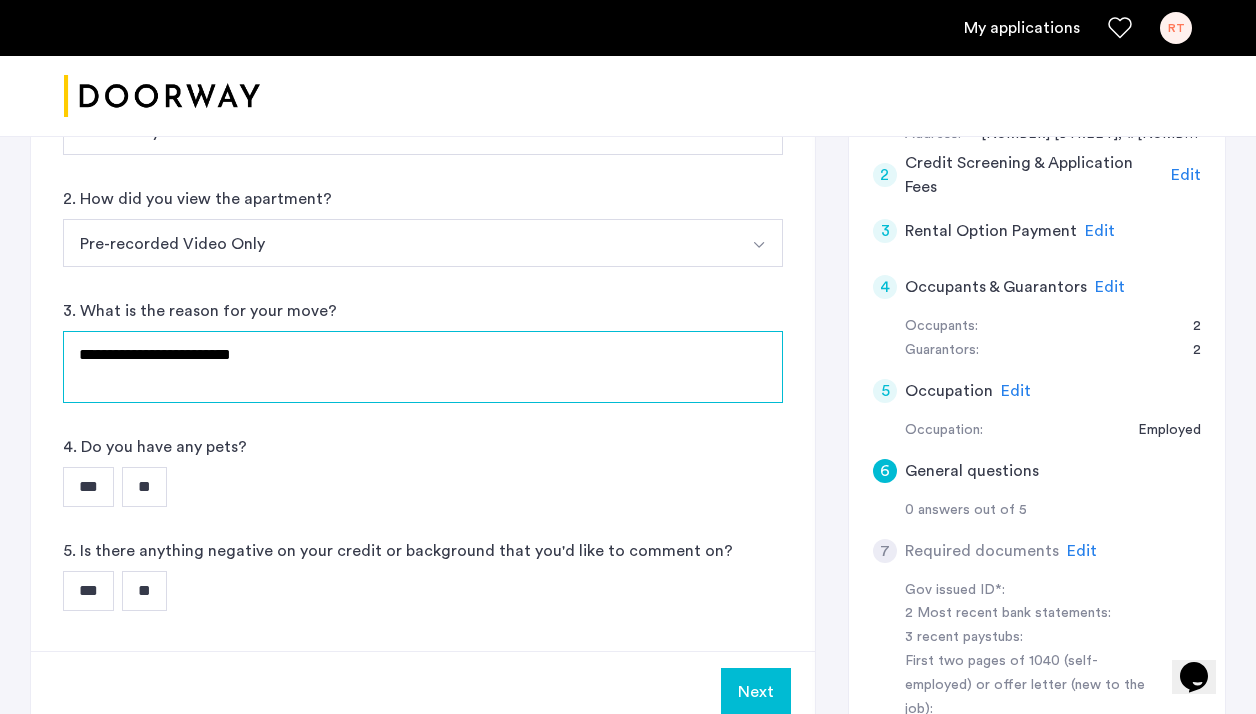 click on "**********" 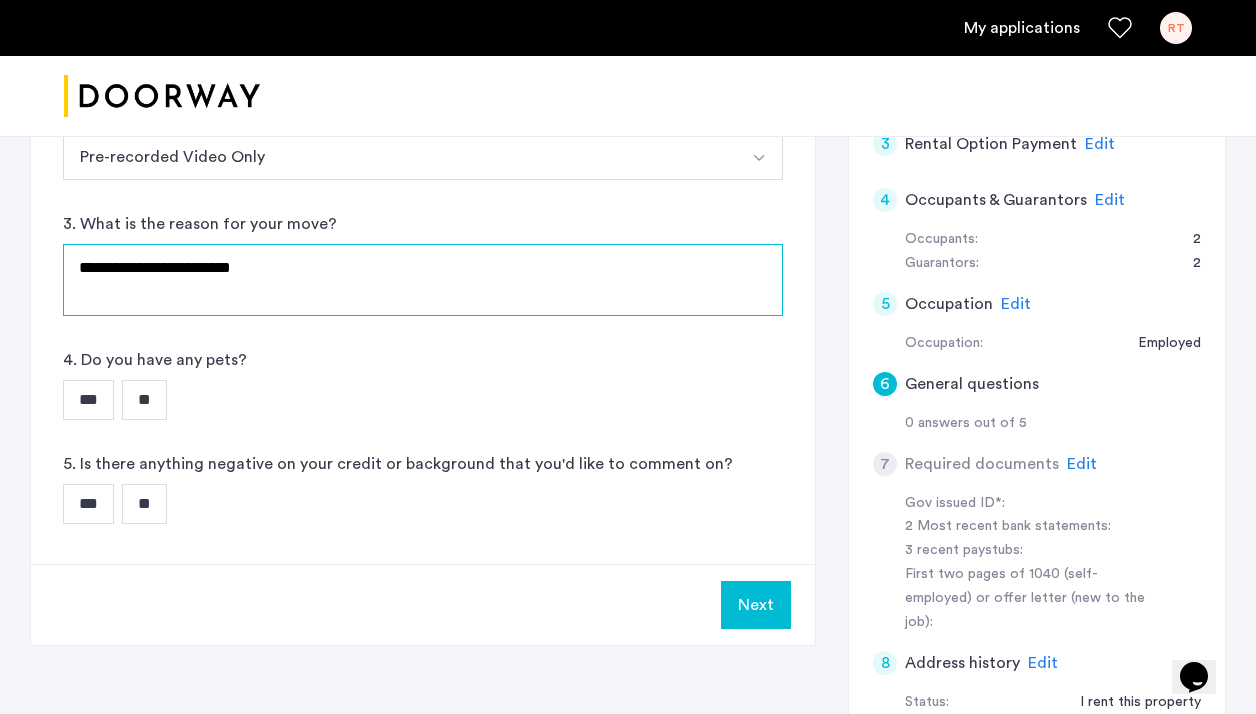 scroll, scrollTop: 563, scrollLeft: 0, axis: vertical 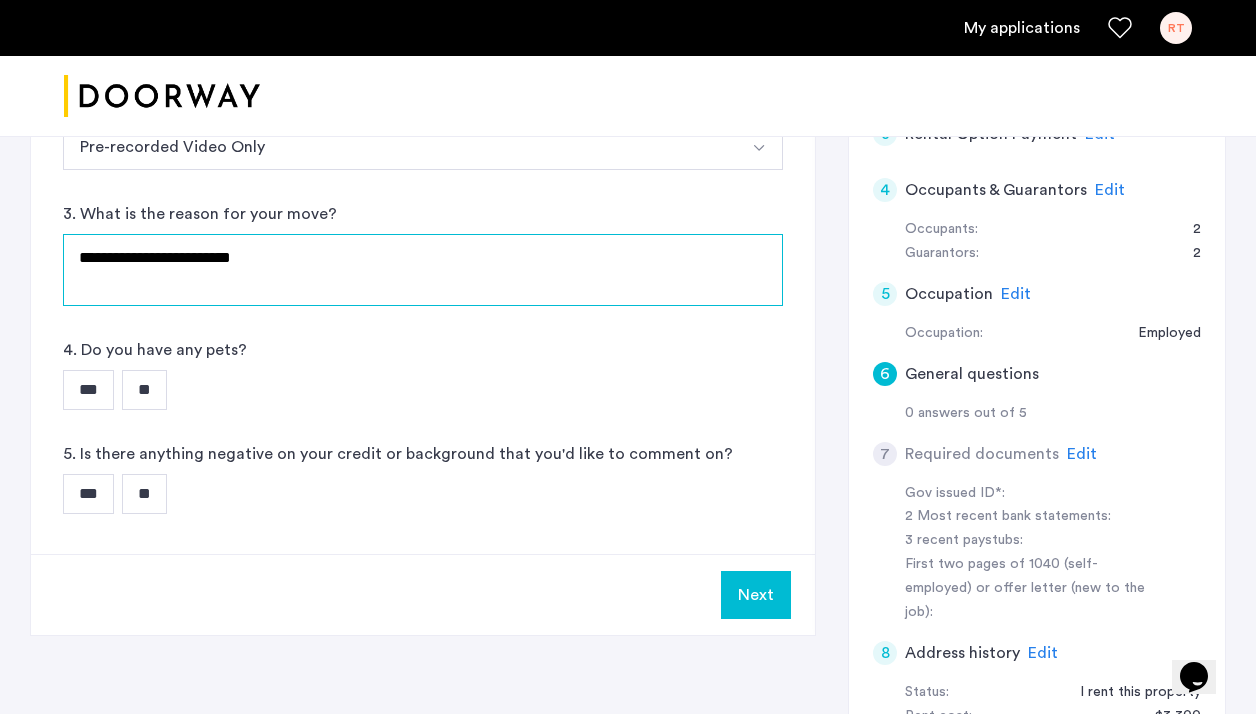 type on "**********" 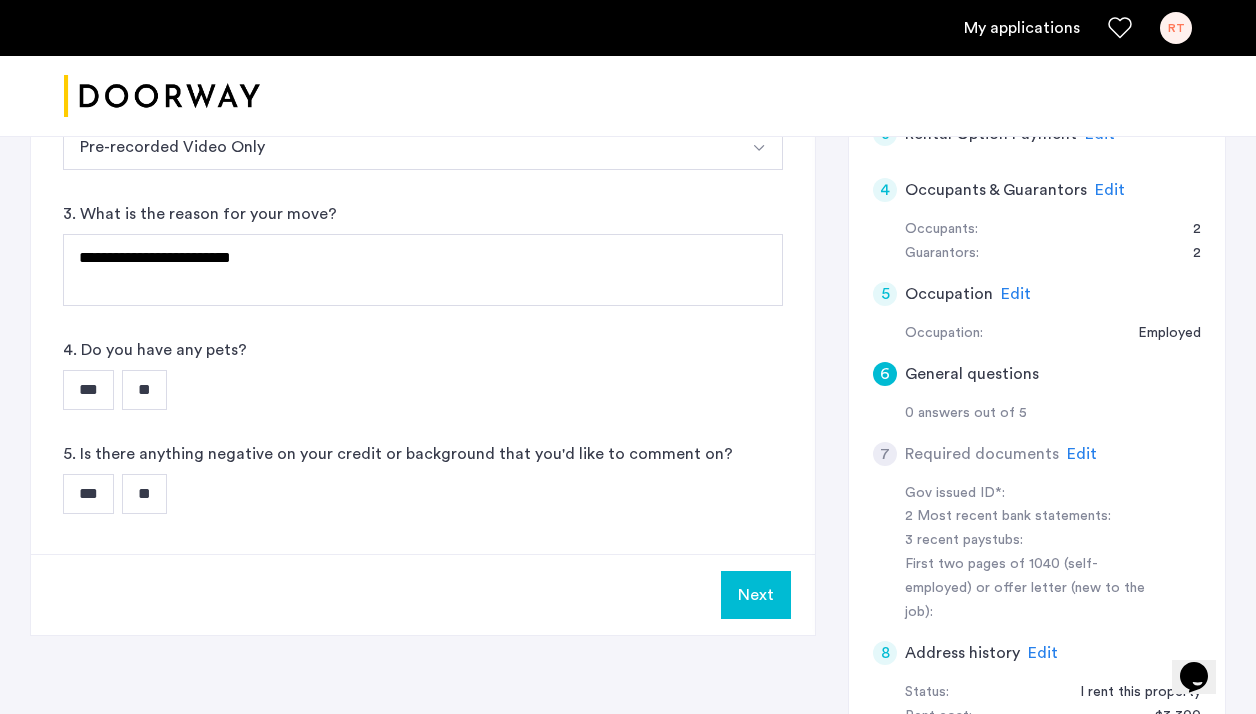 click on "**" at bounding box center (144, 390) 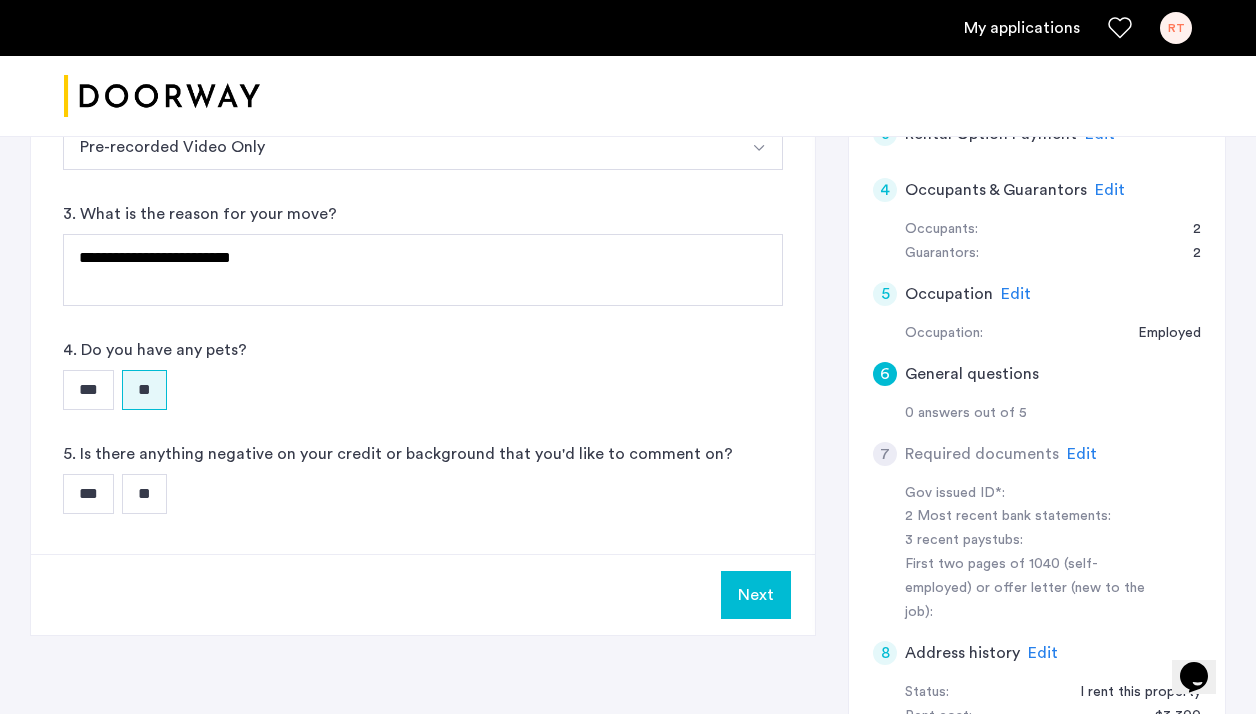 click on "***" at bounding box center [88, 494] 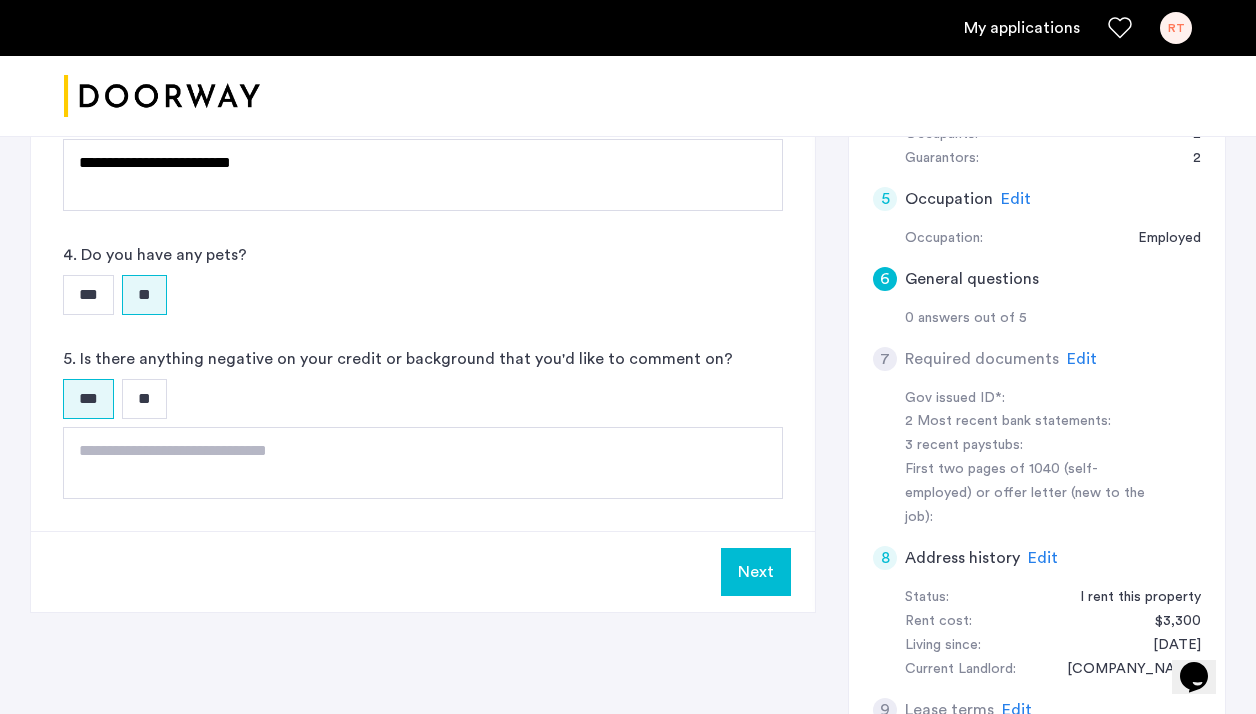 scroll, scrollTop: 670, scrollLeft: 0, axis: vertical 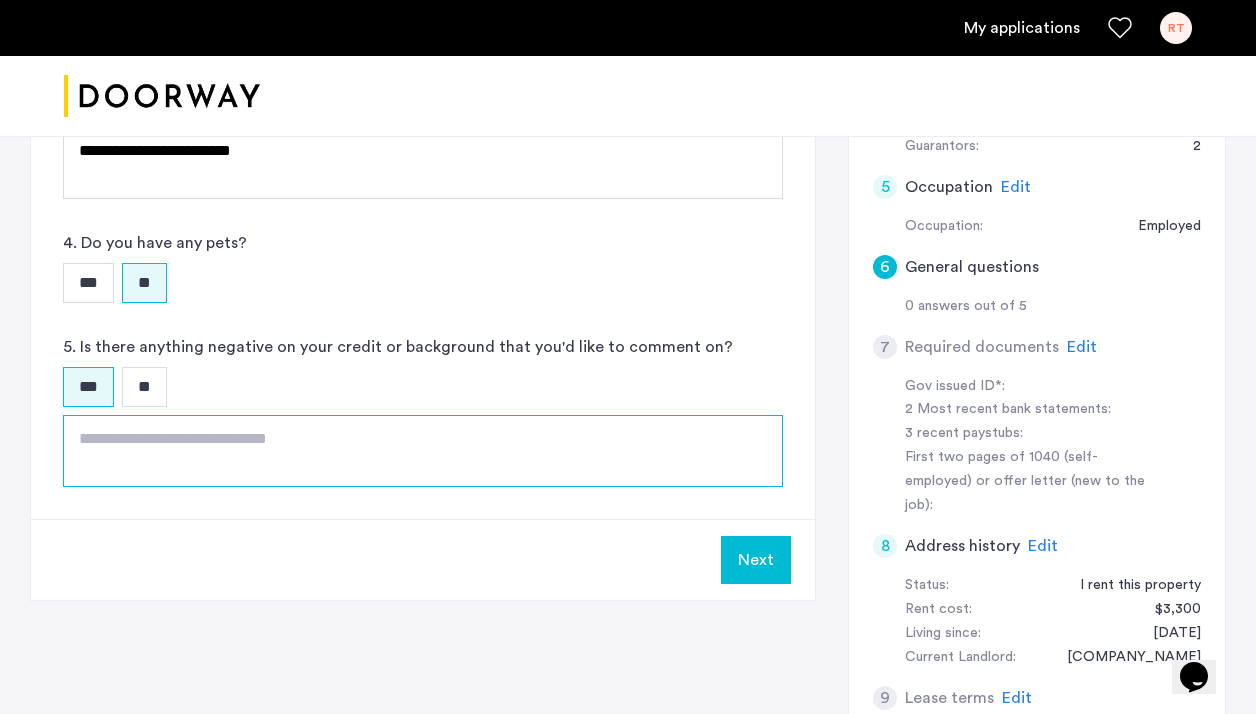 click 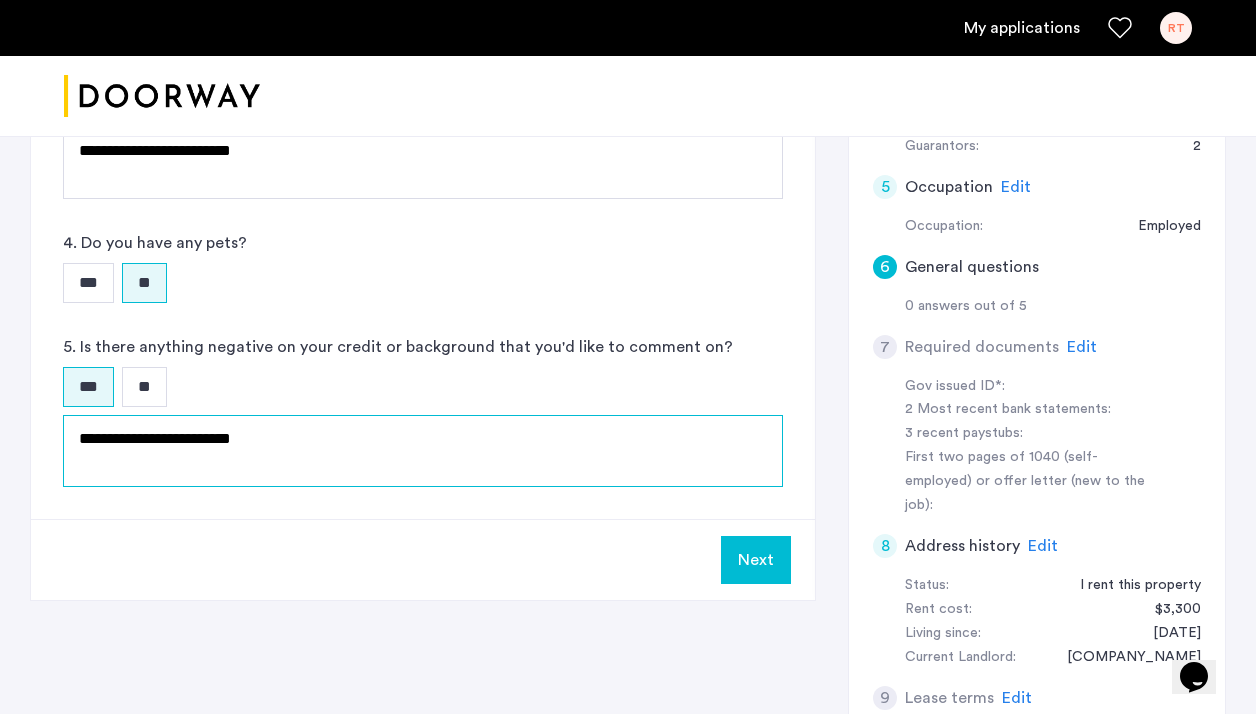 click on "**********" 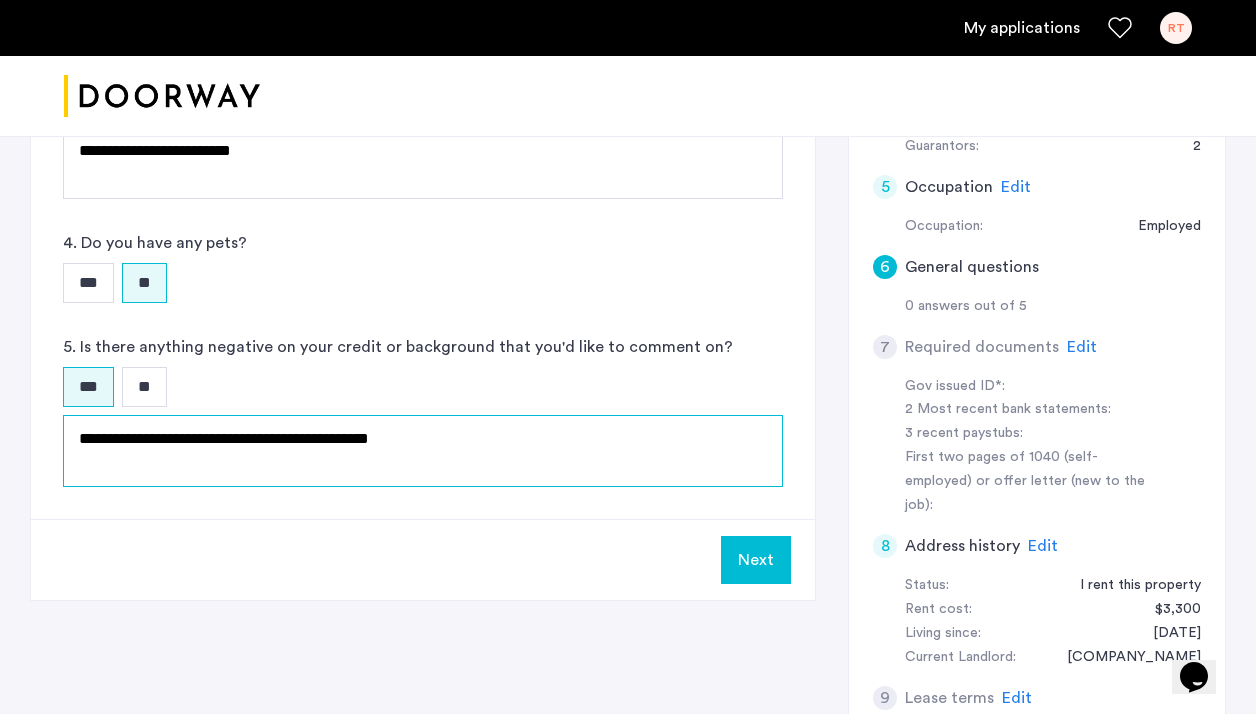 click on "**********" 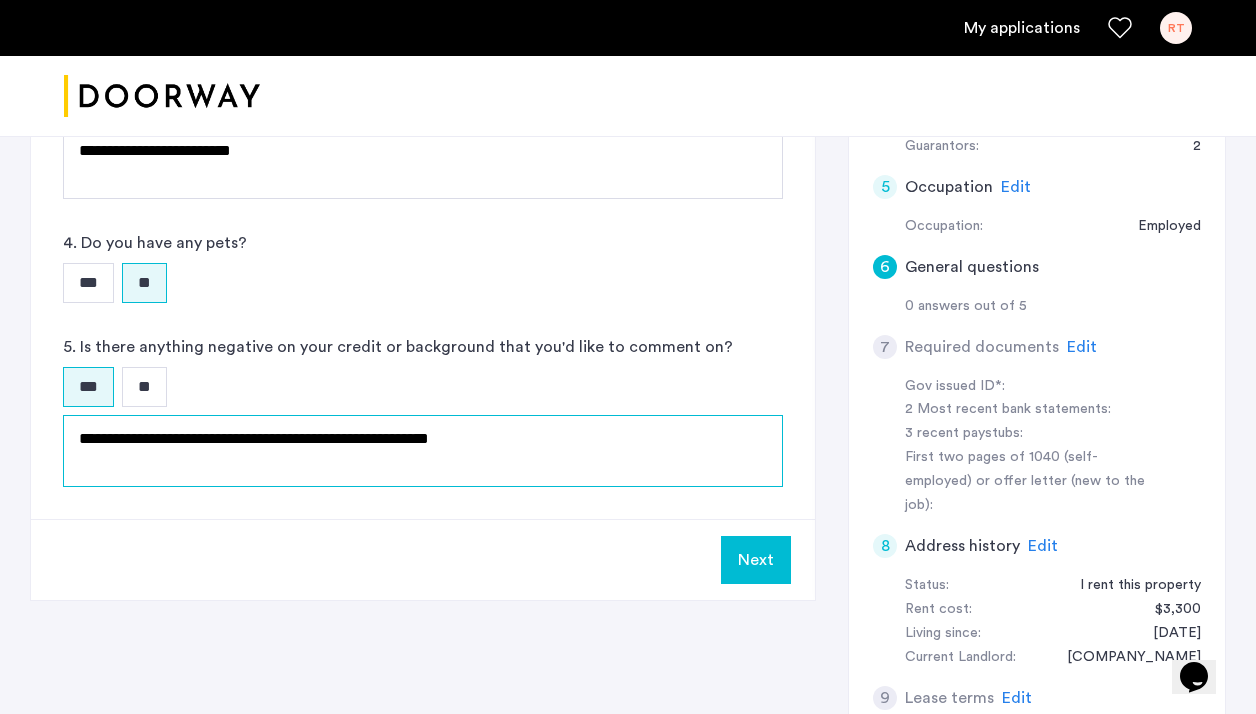 click on "**********" 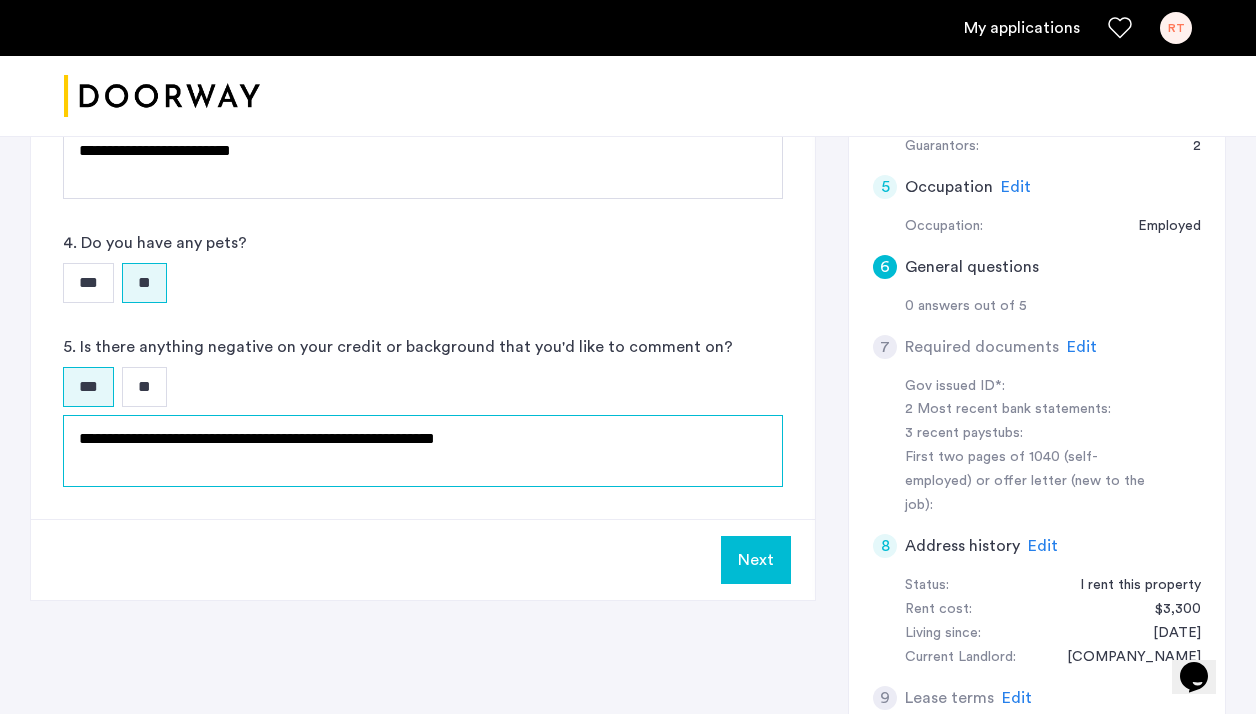 click on "**********" 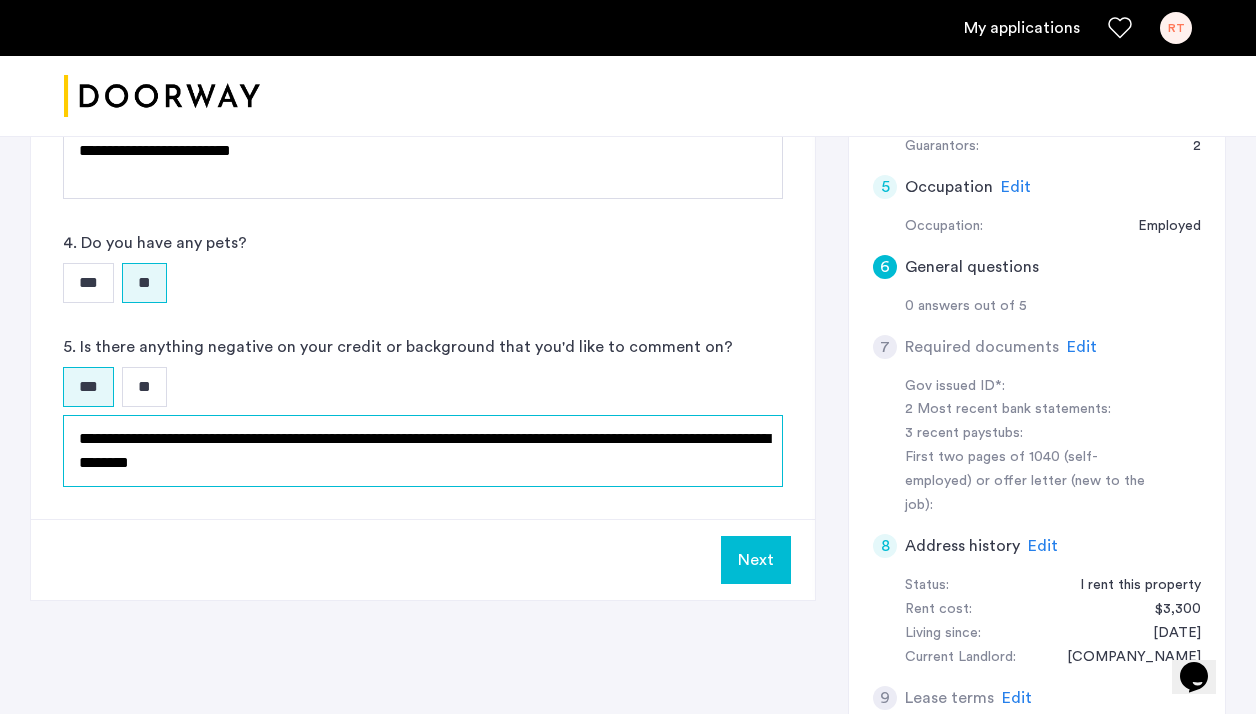 click on "**********" 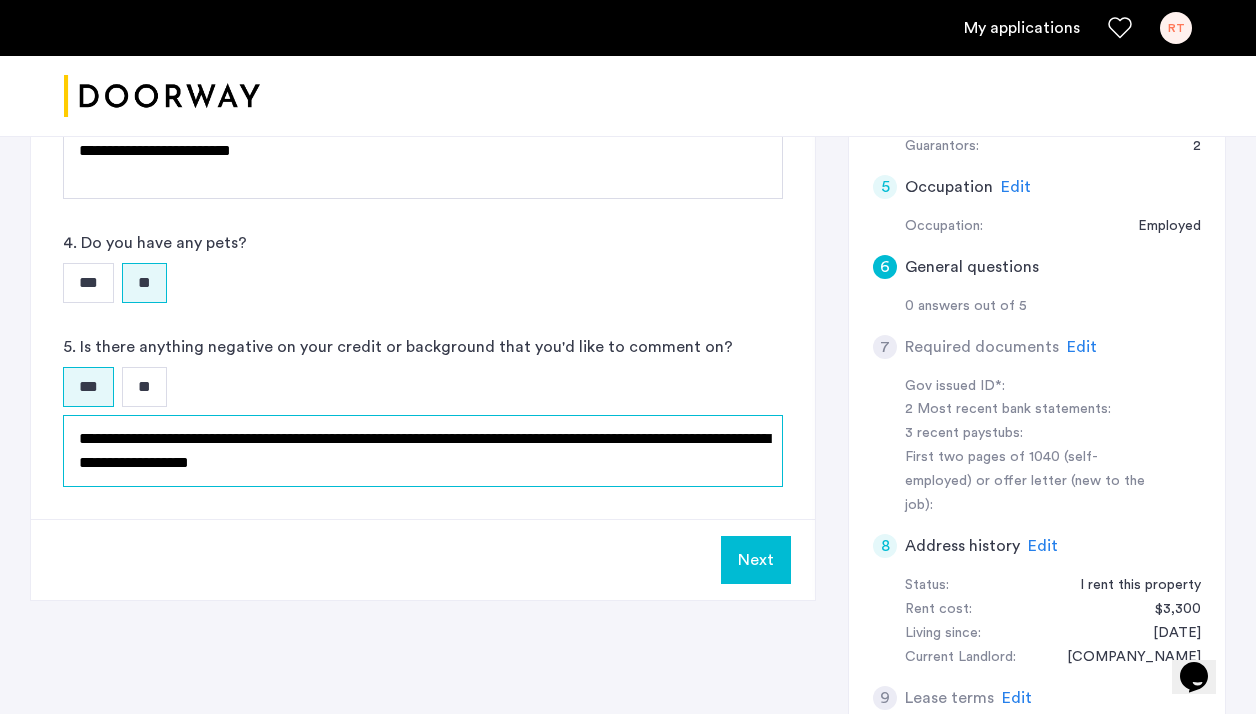 scroll, scrollTop: 689, scrollLeft: 0, axis: vertical 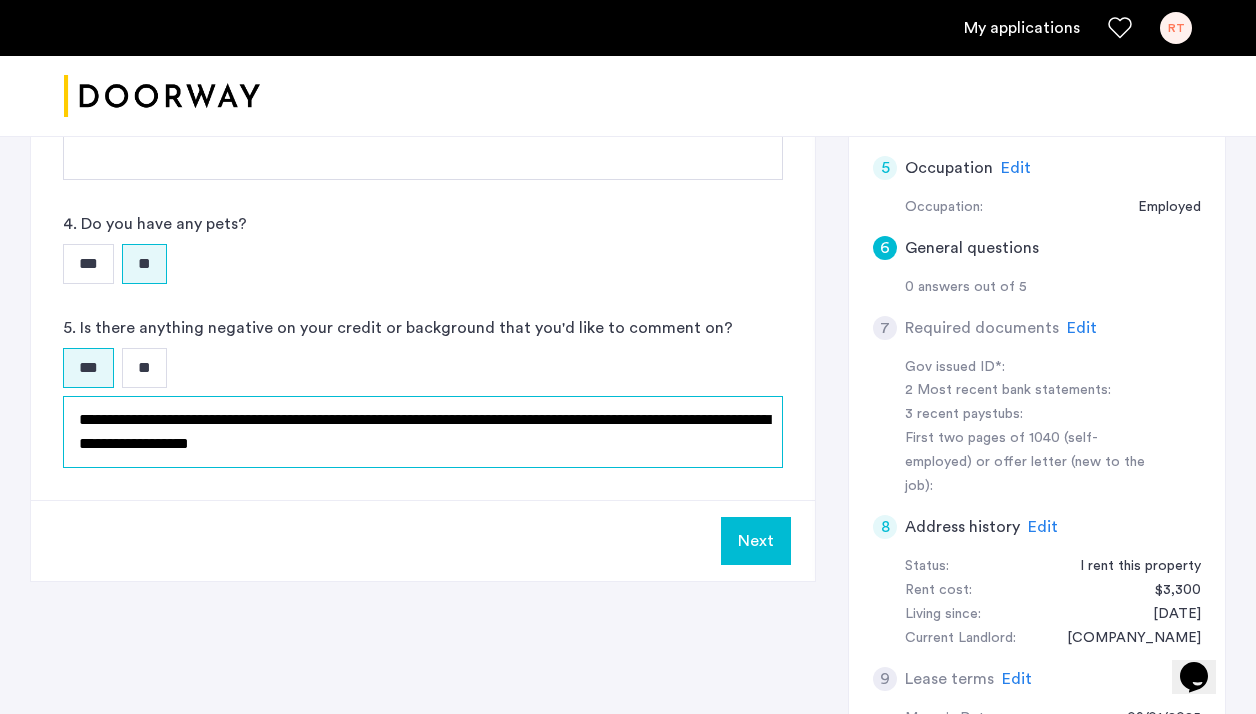click on "**********" 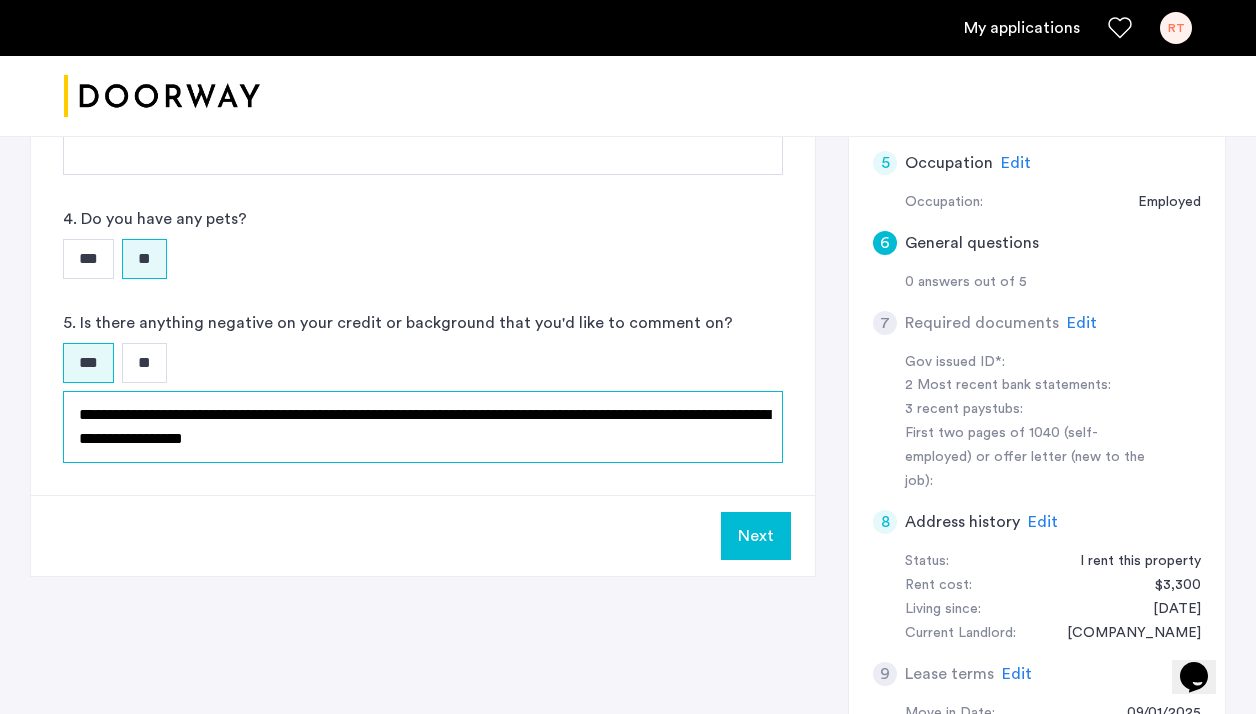scroll, scrollTop: 693, scrollLeft: 0, axis: vertical 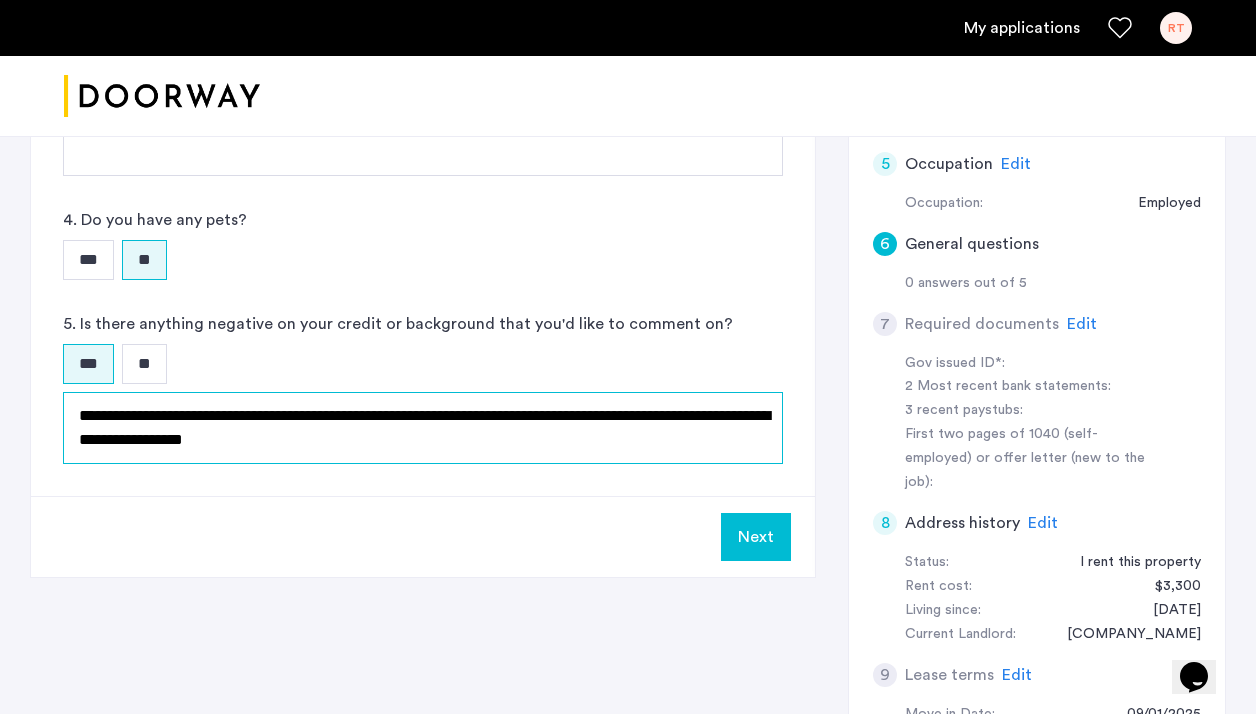 drag, startPoint x: 345, startPoint y: 438, endPoint x: 230, endPoint y: 445, distance: 115.212845 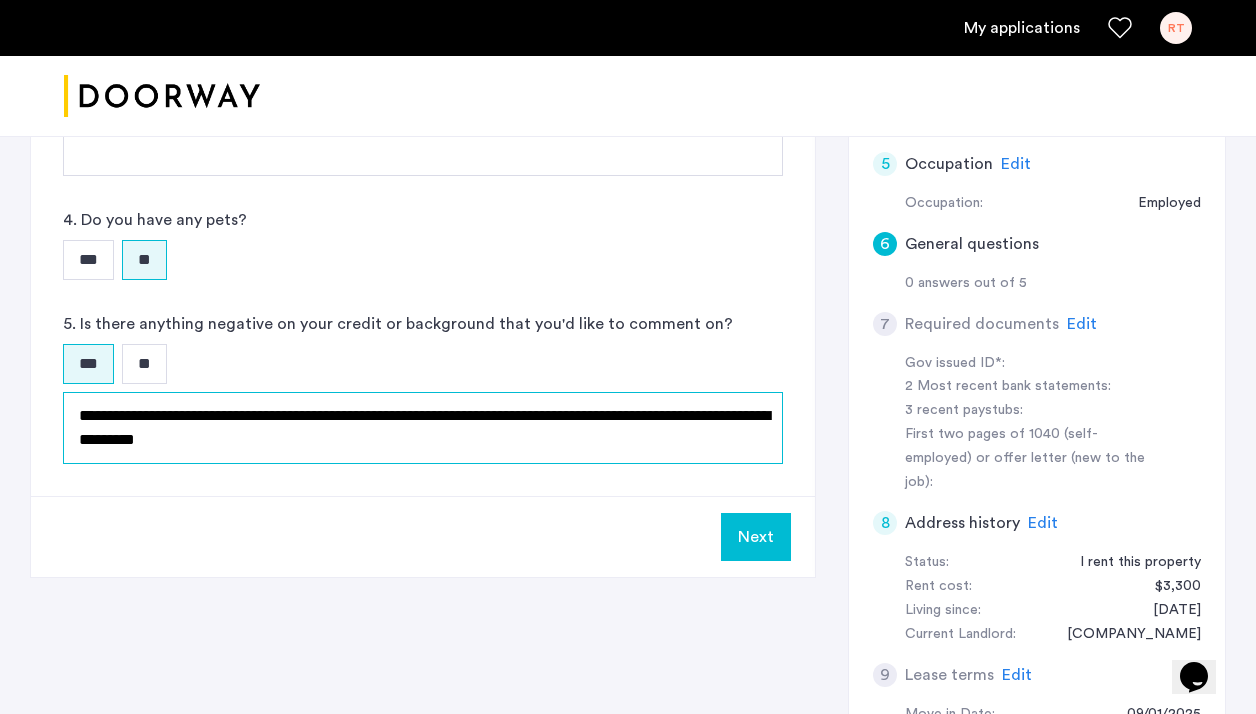 click on "**********" 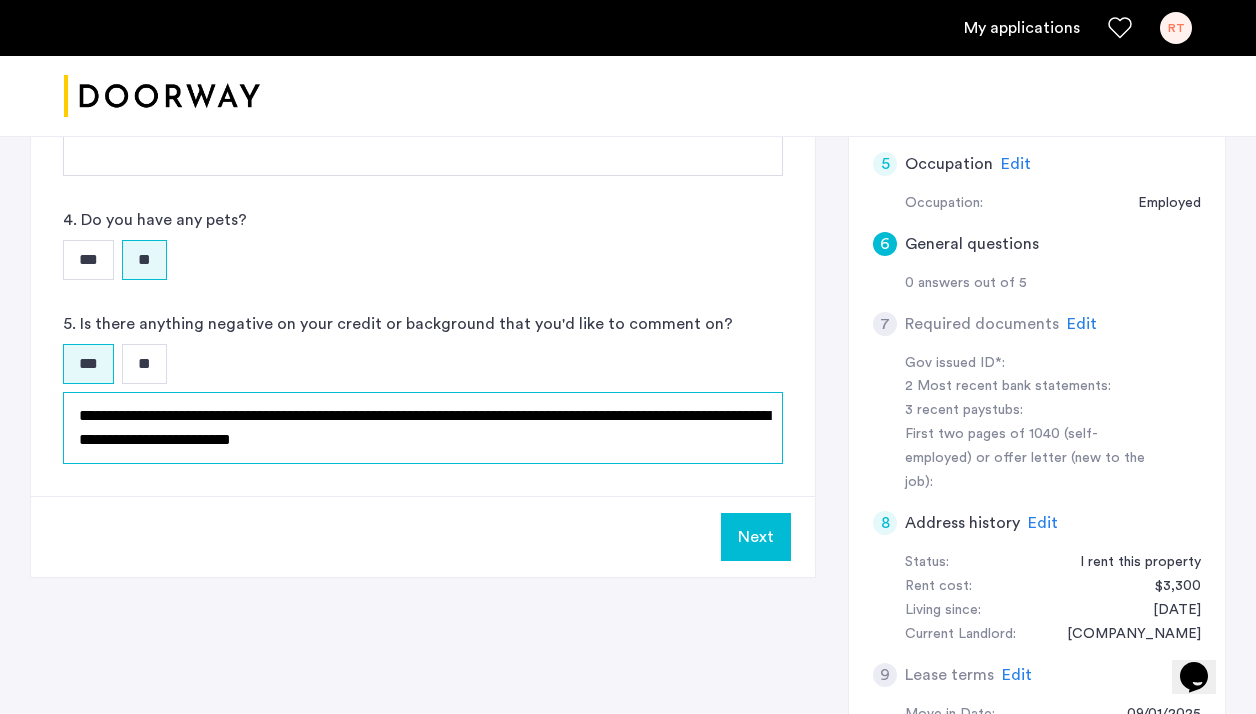 click on "**********" 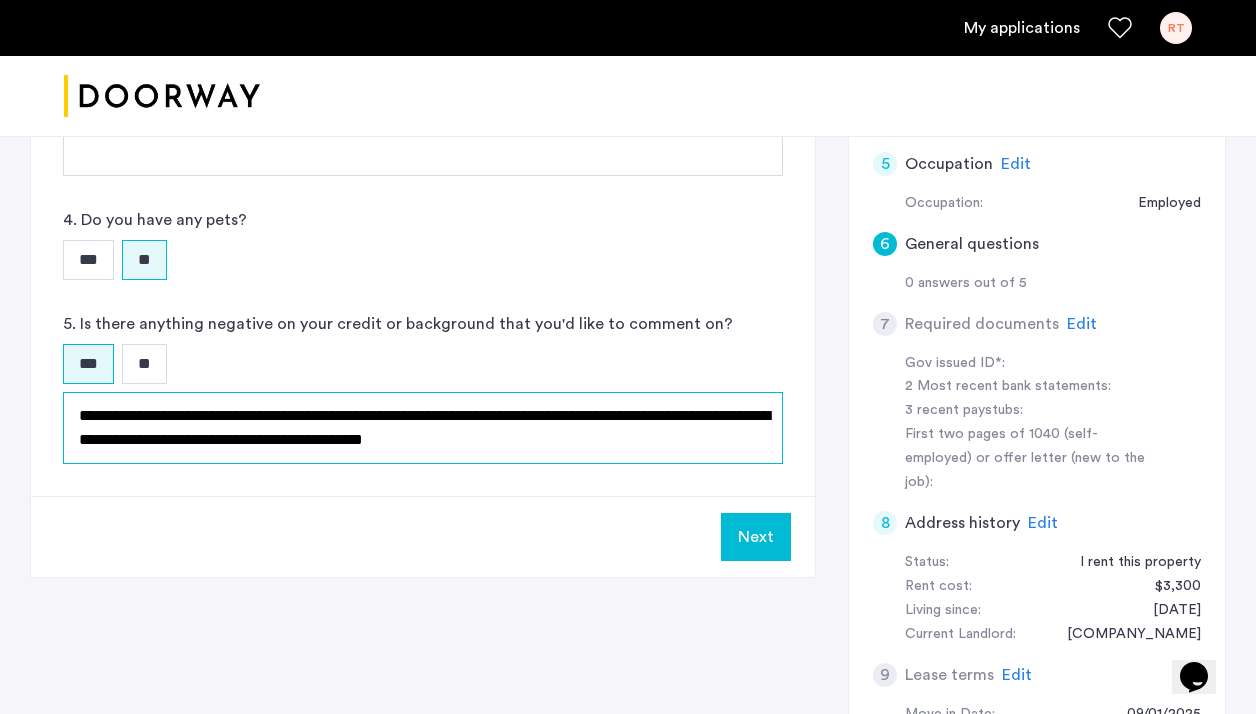 click on "**********" 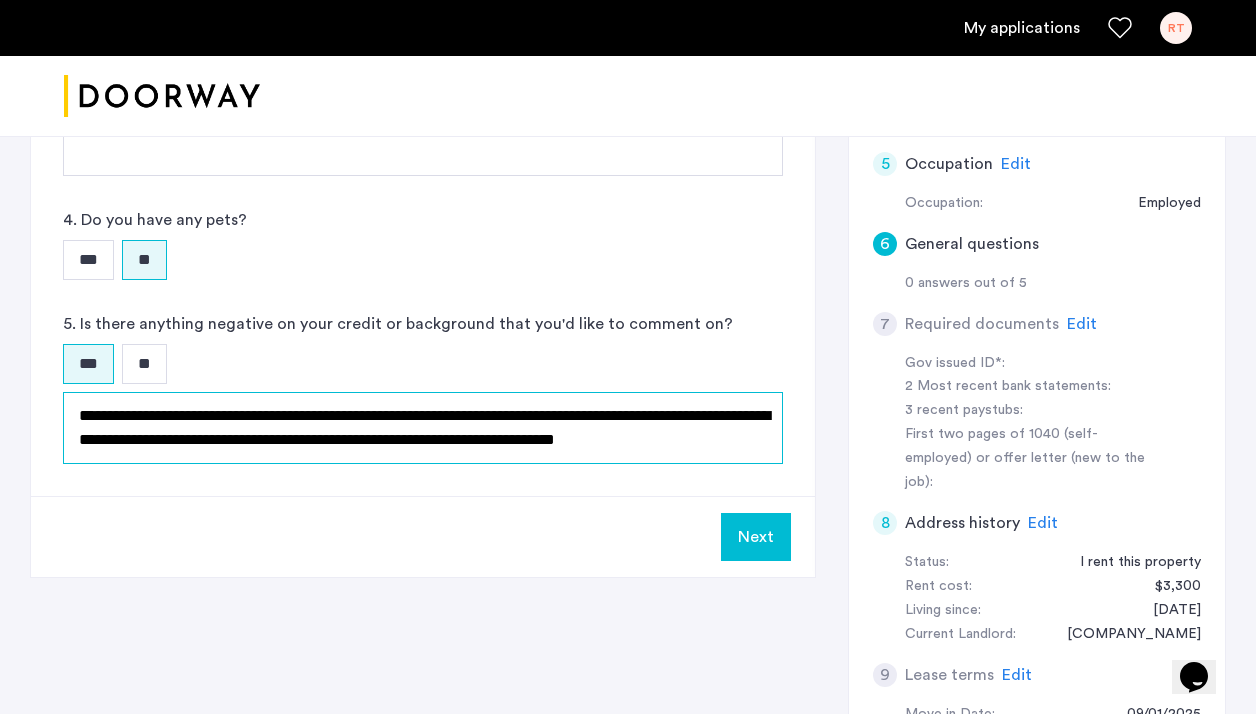 scroll, scrollTop: 11, scrollLeft: 0, axis: vertical 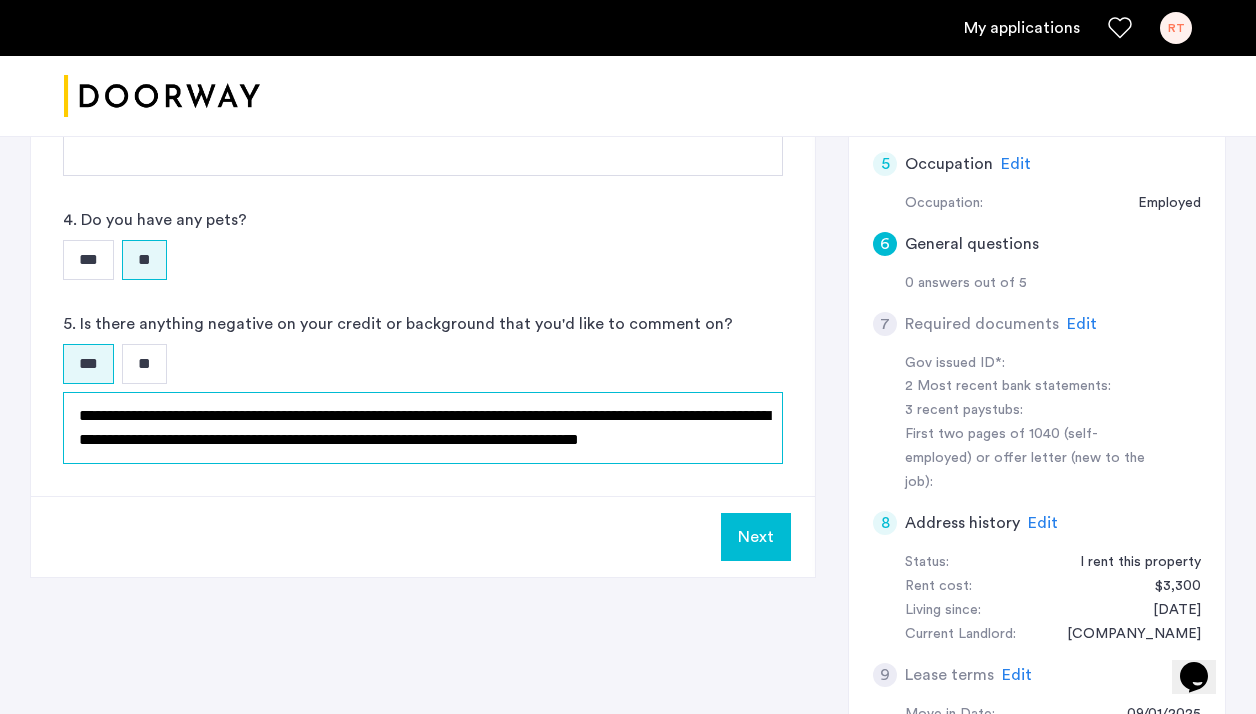 drag, startPoint x: 657, startPoint y: 452, endPoint x: 611, endPoint y: 437, distance: 48.38388 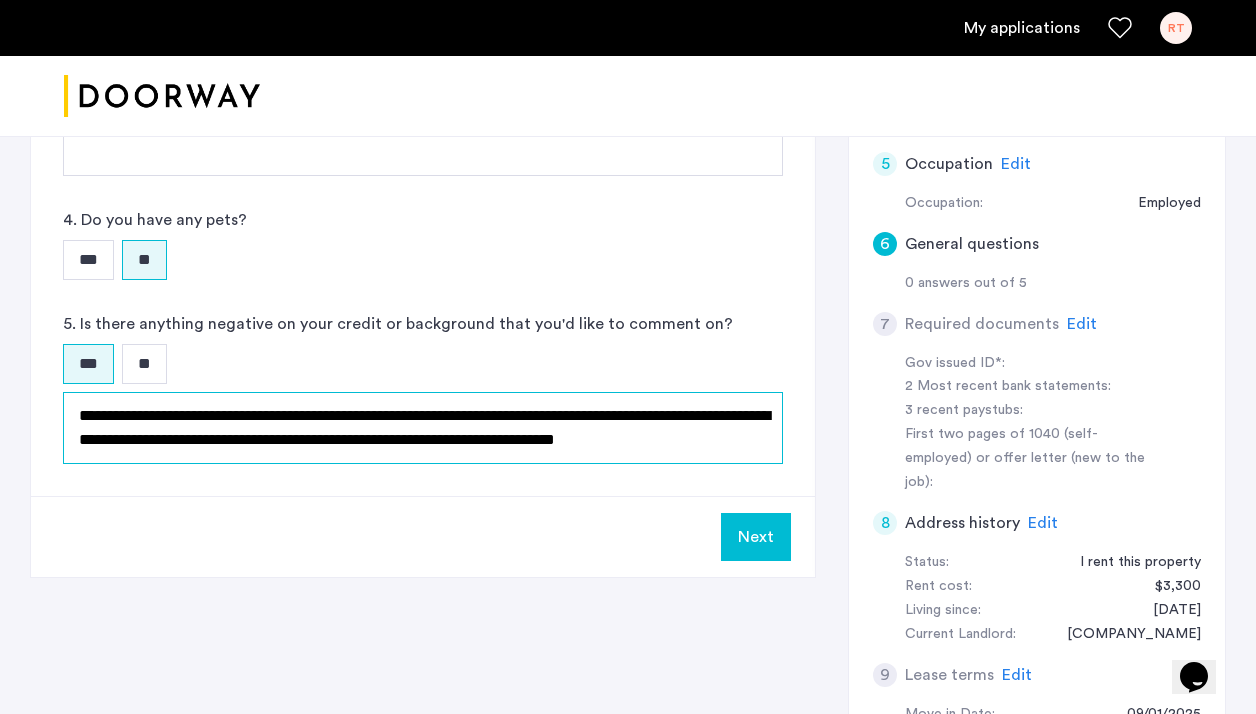 scroll, scrollTop: 11, scrollLeft: 0, axis: vertical 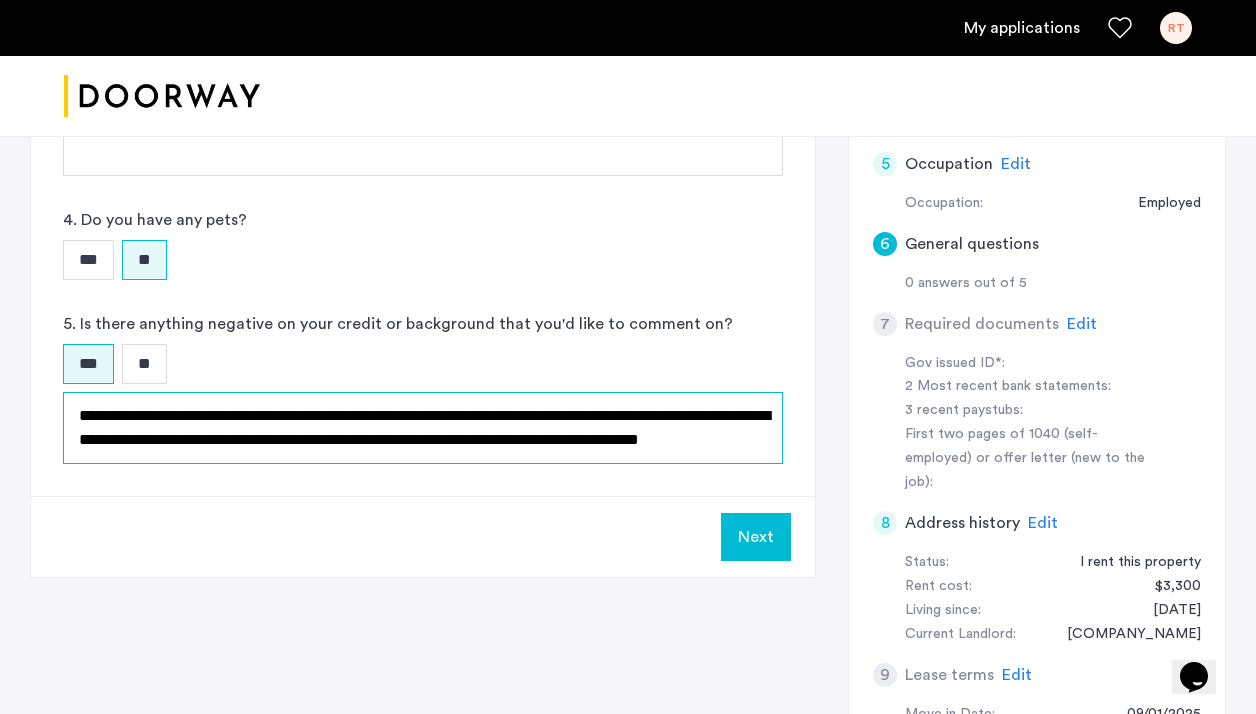 drag, startPoint x: 674, startPoint y: 445, endPoint x: 127, endPoint y: 446, distance: 547.0009 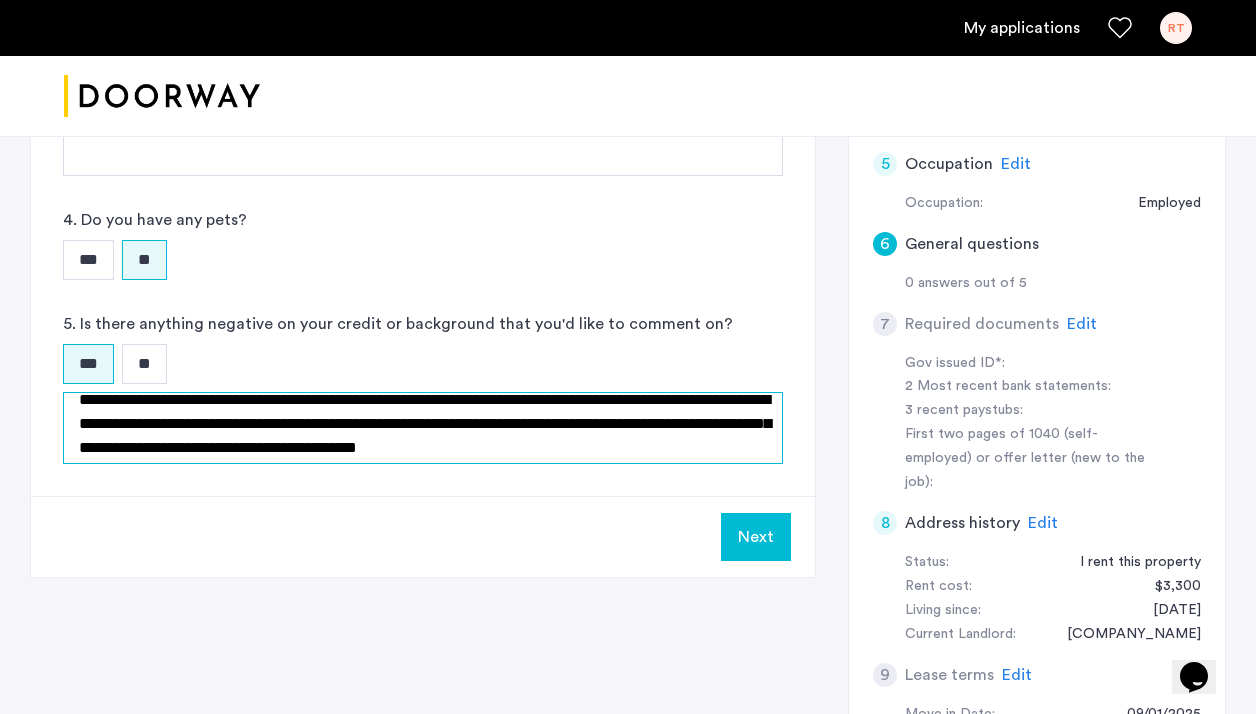 scroll, scrollTop: 10, scrollLeft: 0, axis: vertical 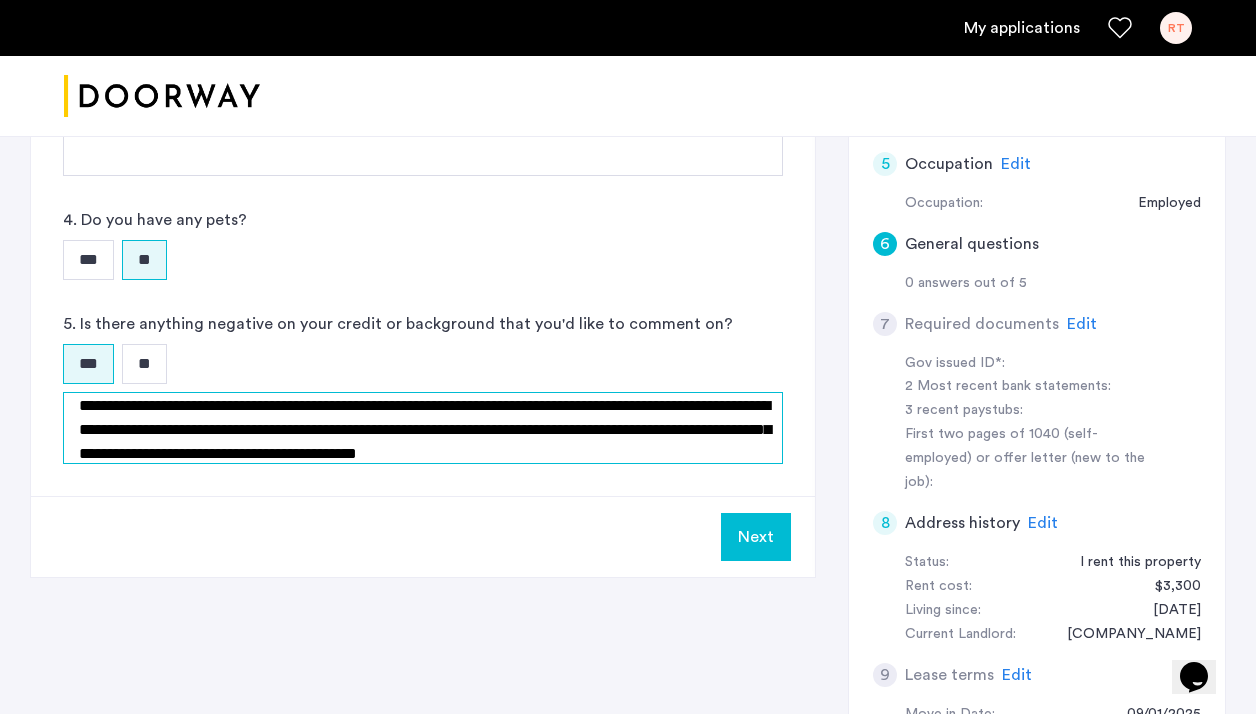 click on "**********" 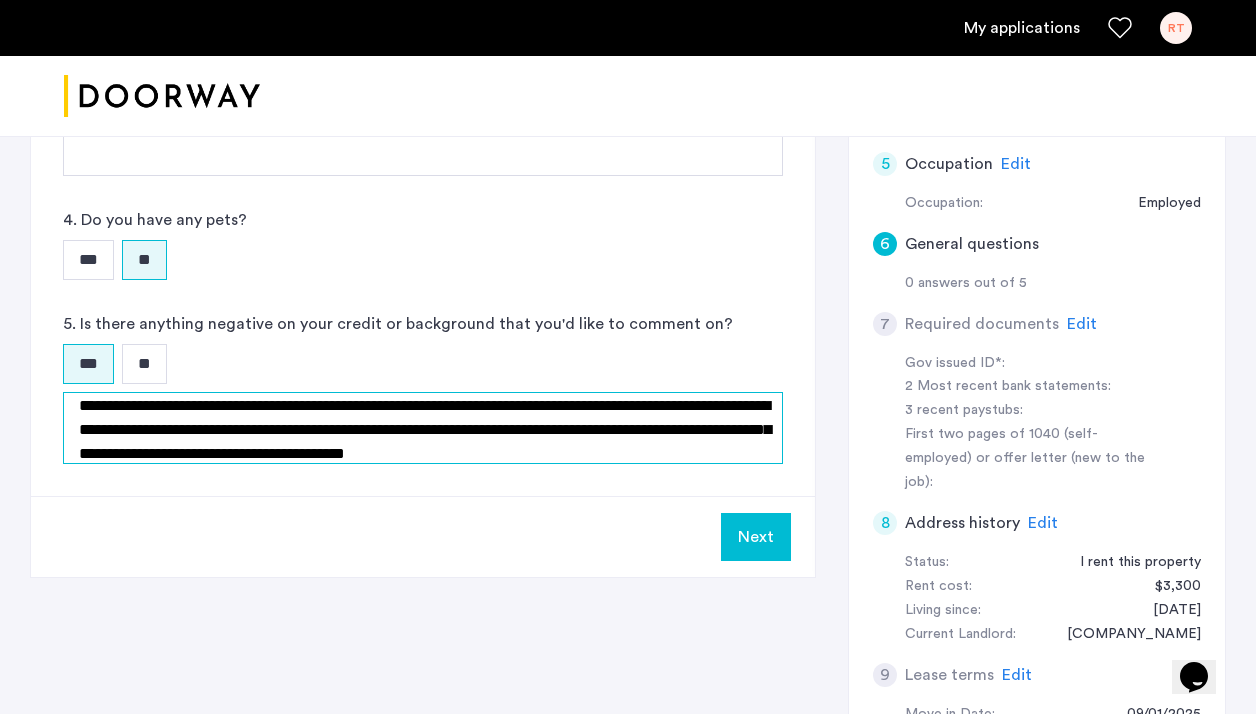 click on "**********" 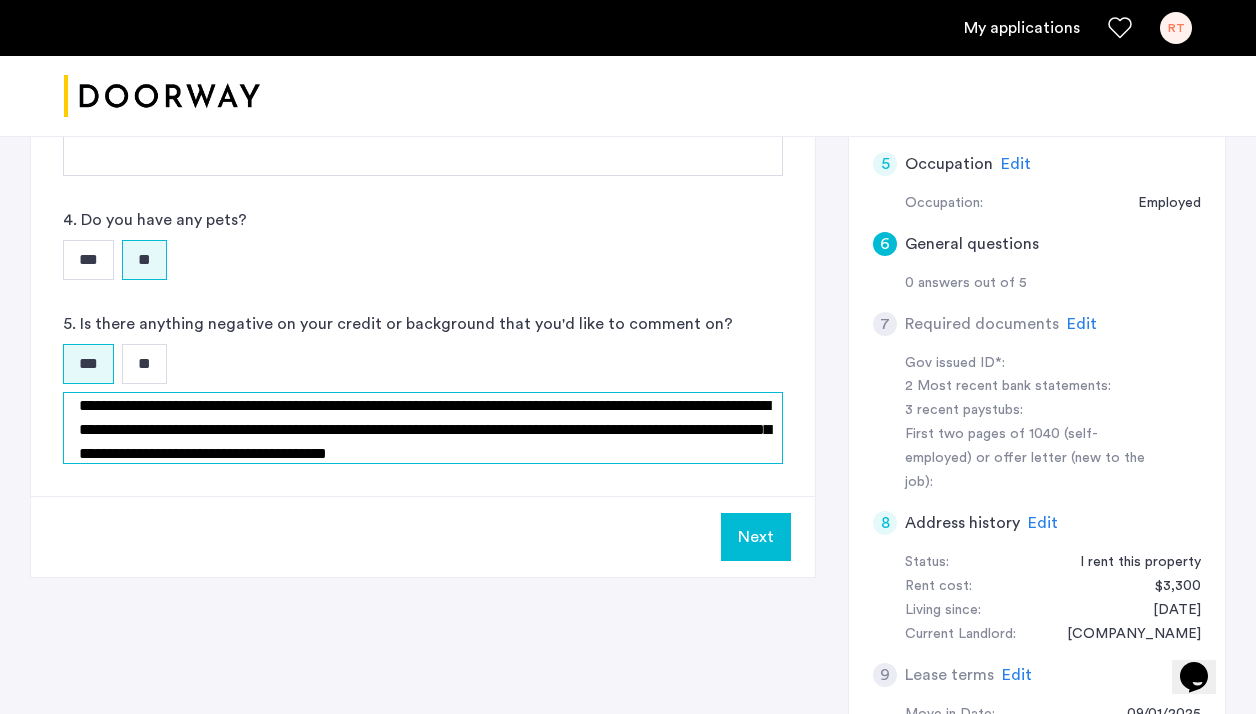 drag, startPoint x: 557, startPoint y: 429, endPoint x: 576, endPoint y: 432, distance: 19.235384 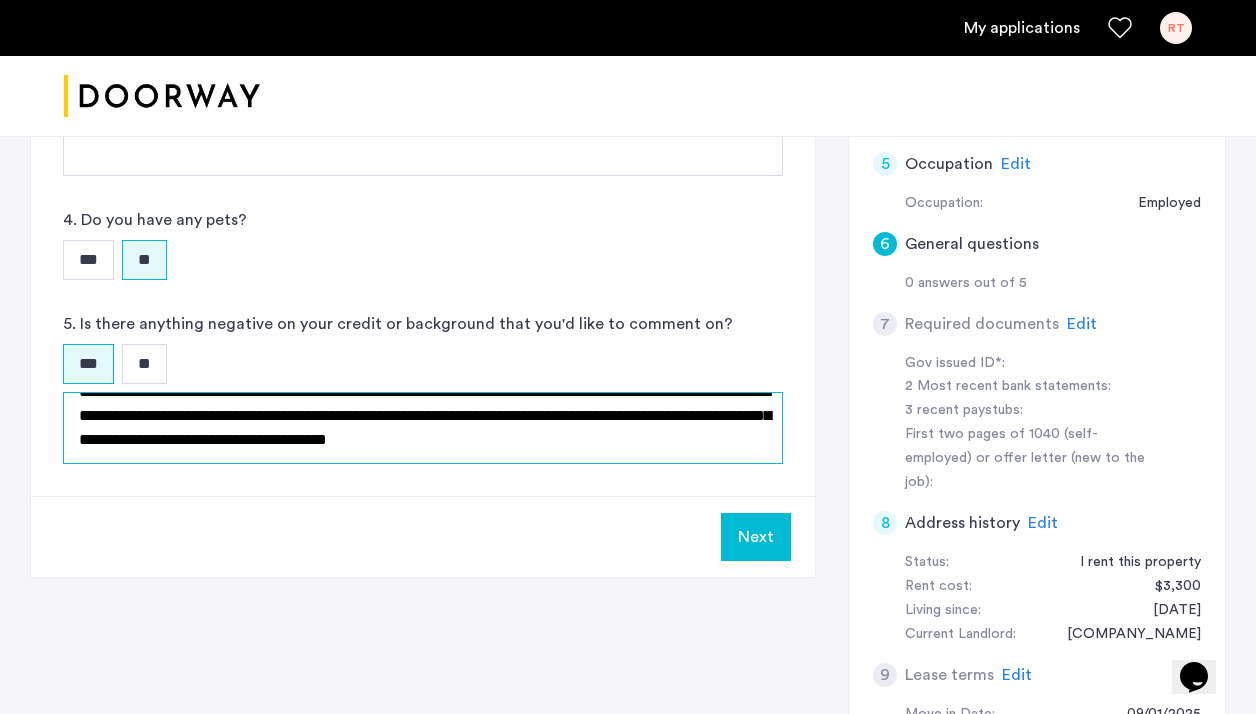 drag, startPoint x: 415, startPoint y: 429, endPoint x: 197, endPoint y: 446, distance: 218.66183 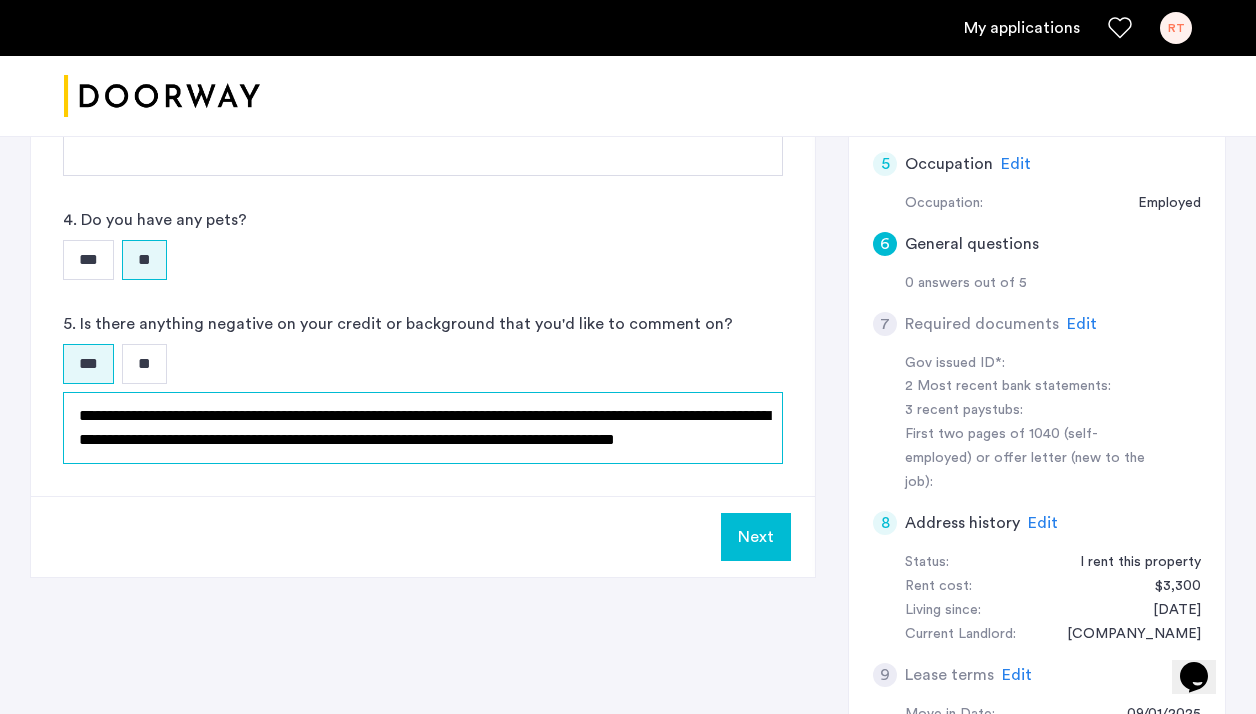 click on "**********" 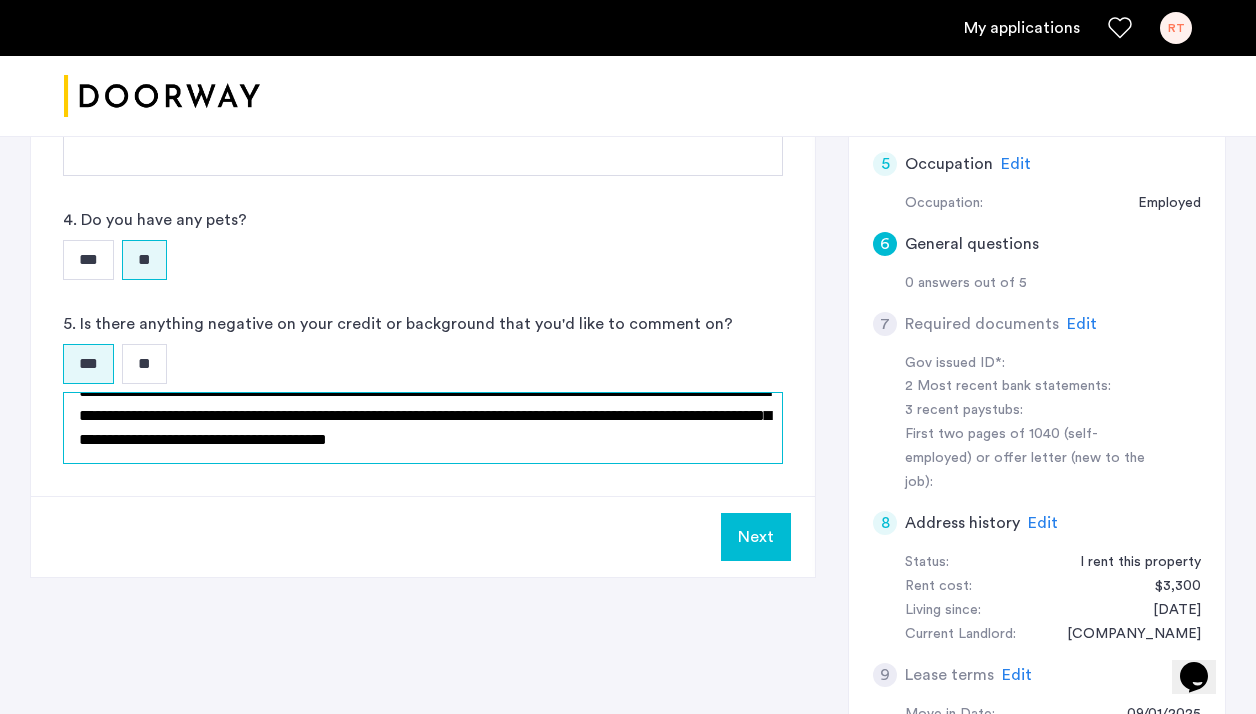 click on "**********" 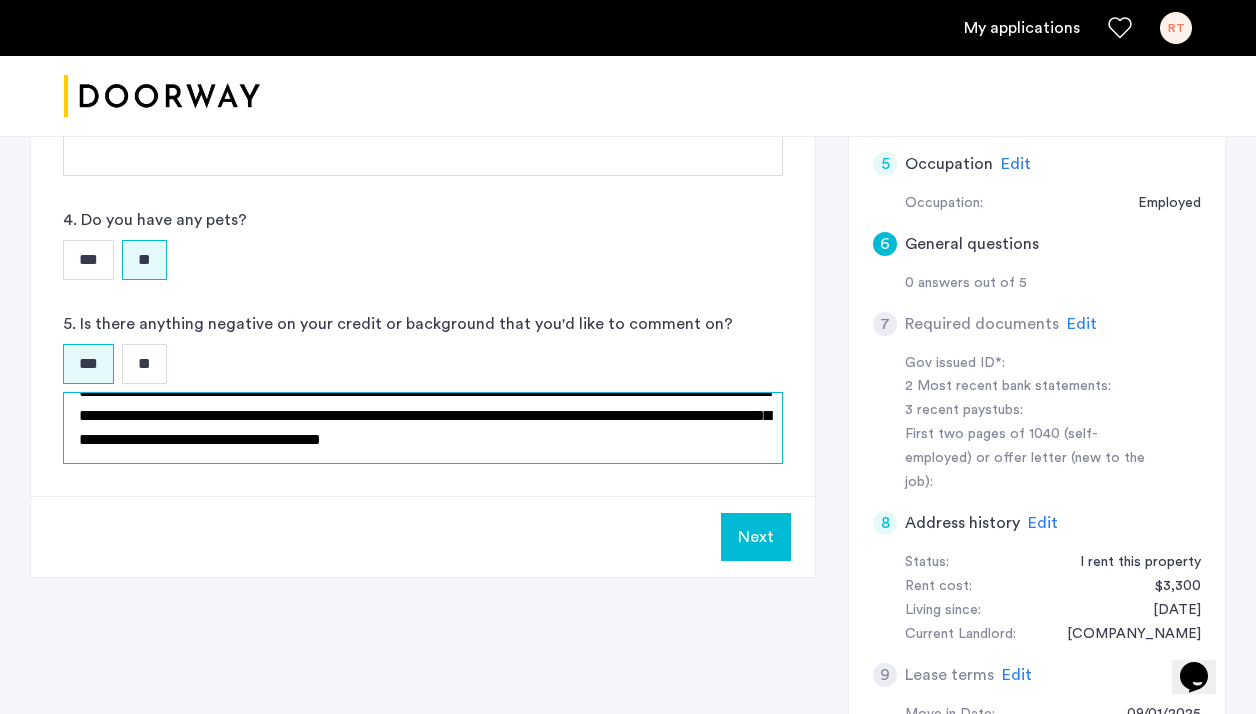 click on "**********" 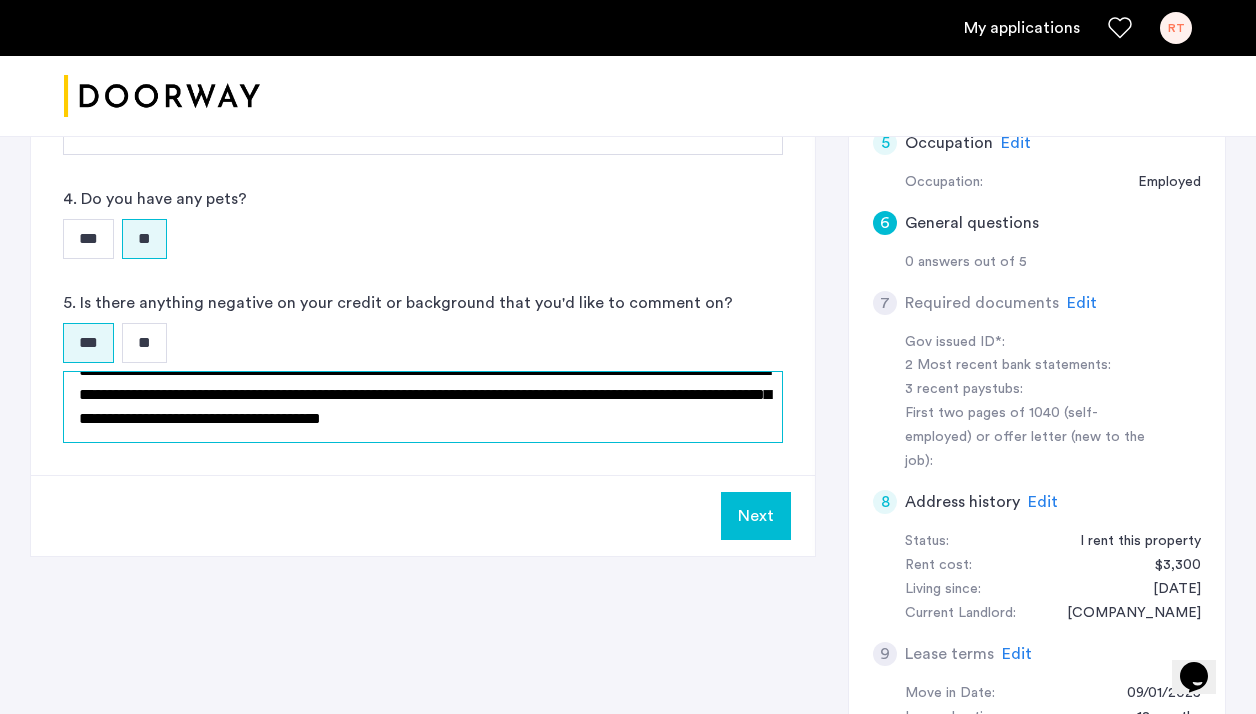 scroll, scrollTop: 721, scrollLeft: 0, axis: vertical 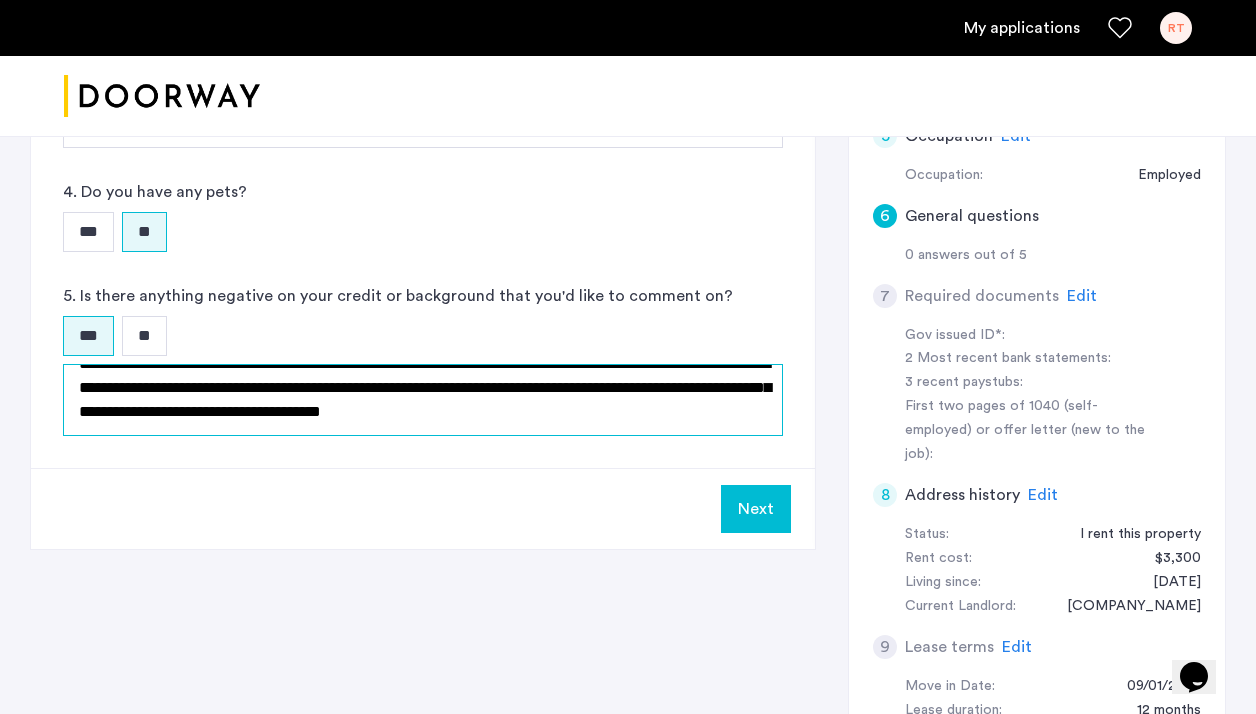click on "**********" 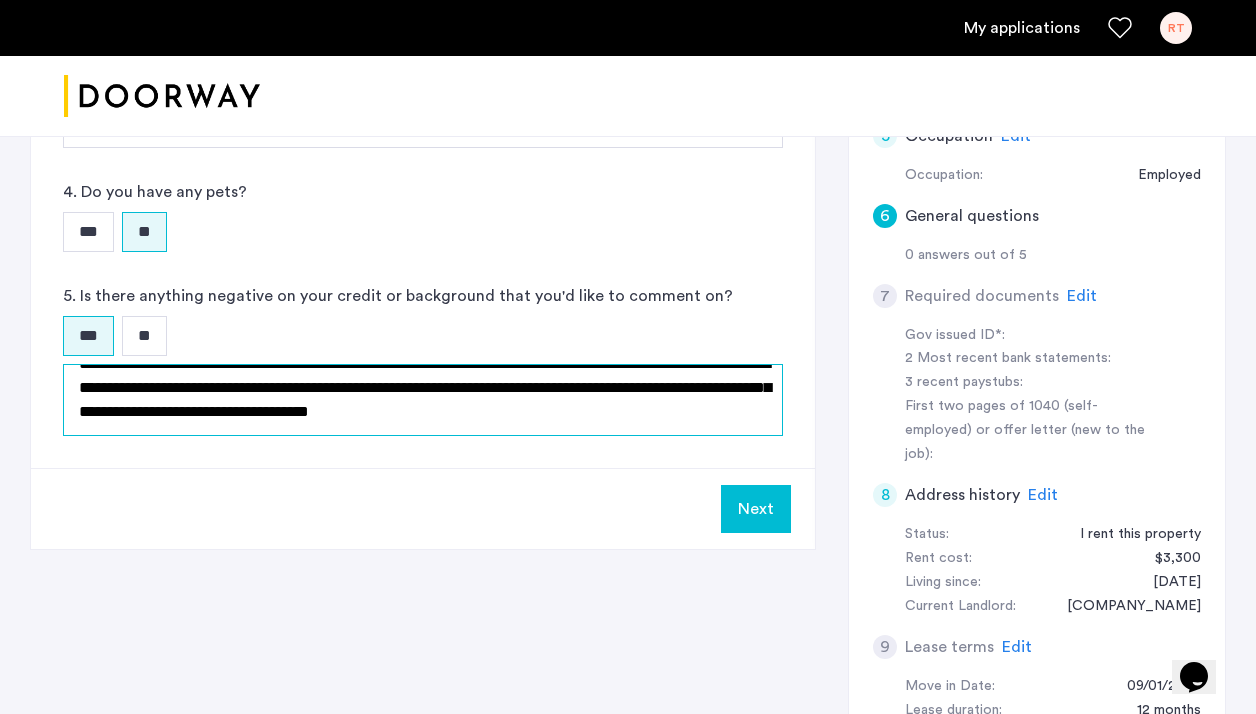 click on "**********" 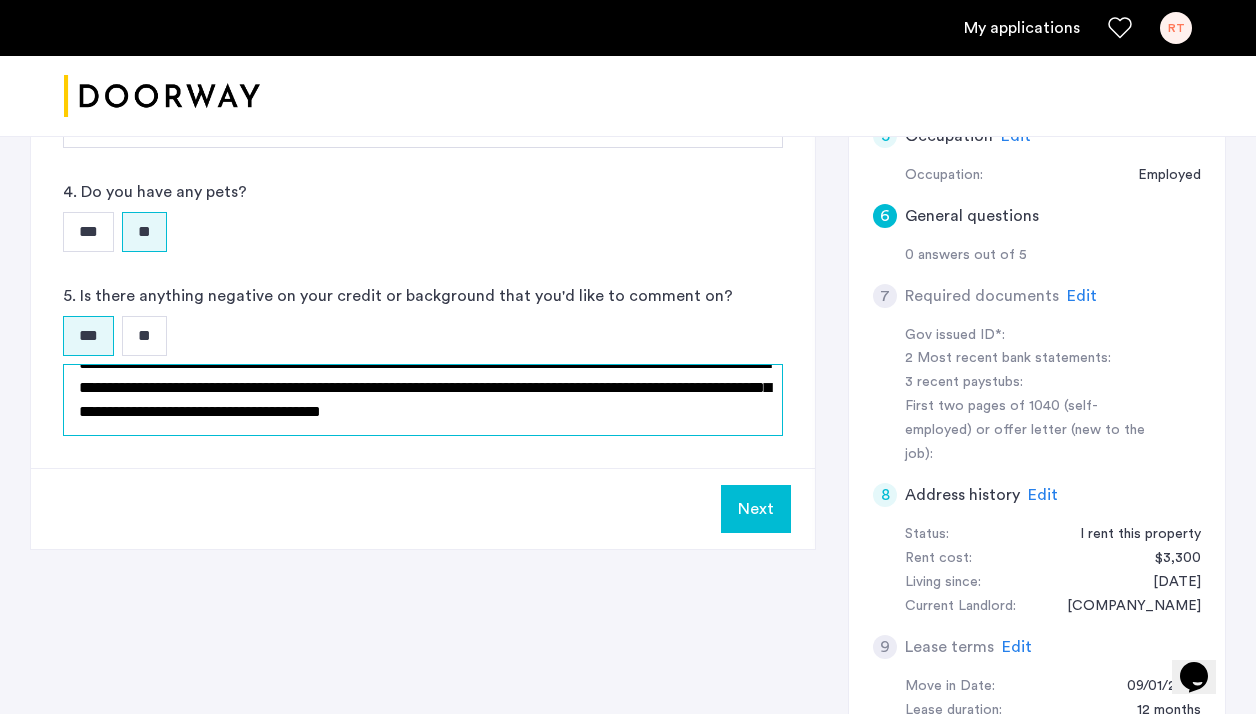 click on "**********" 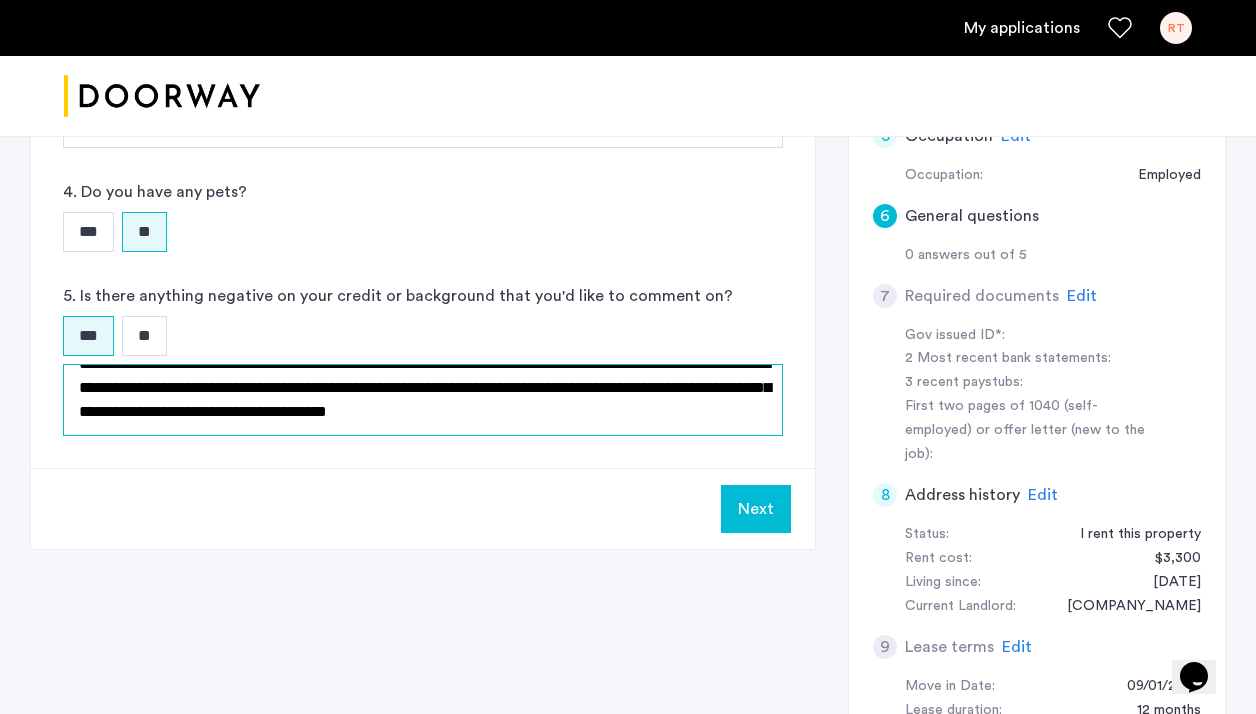 click on "**********" 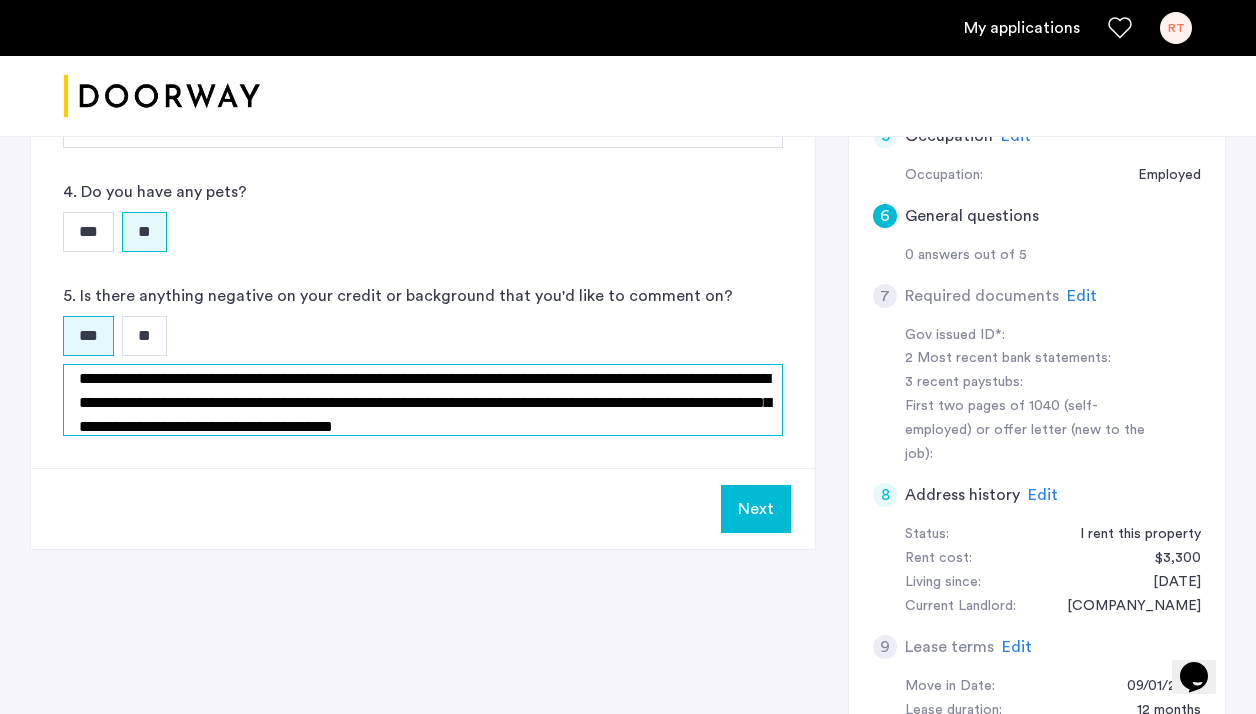 scroll, scrollTop: 15, scrollLeft: 0, axis: vertical 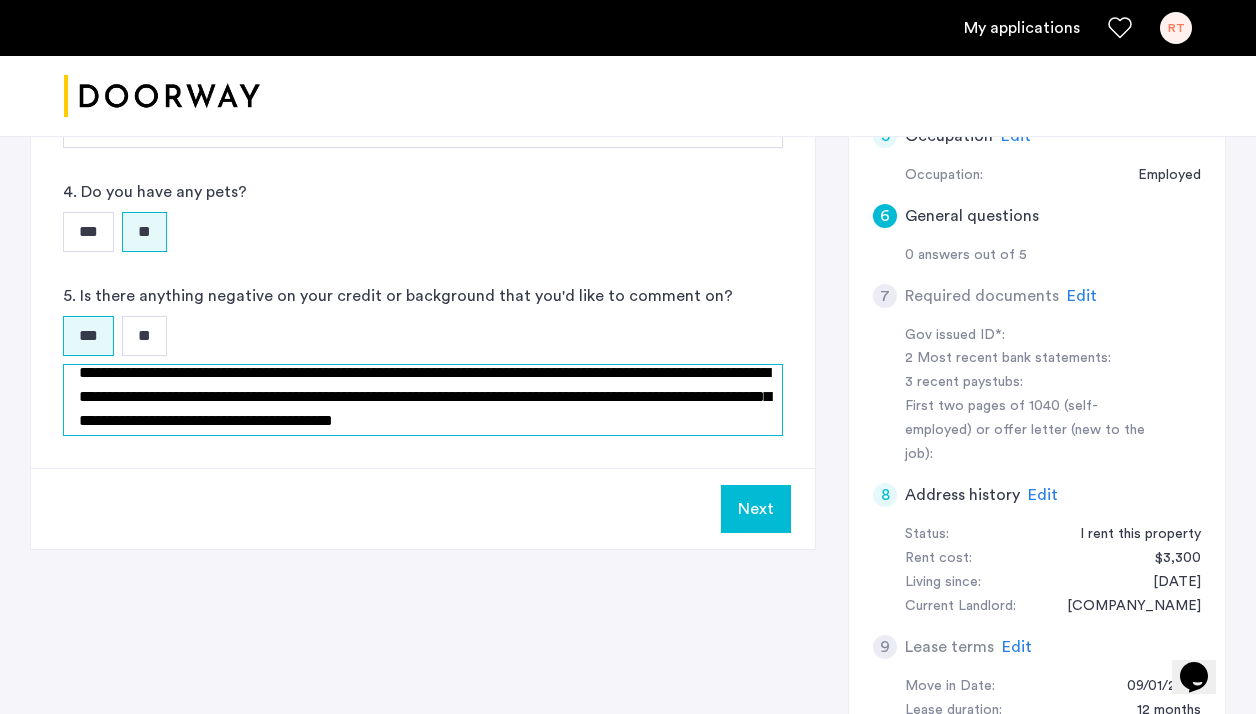 drag, startPoint x: 124, startPoint y: 422, endPoint x: 753, endPoint y: 399, distance: 629.42035 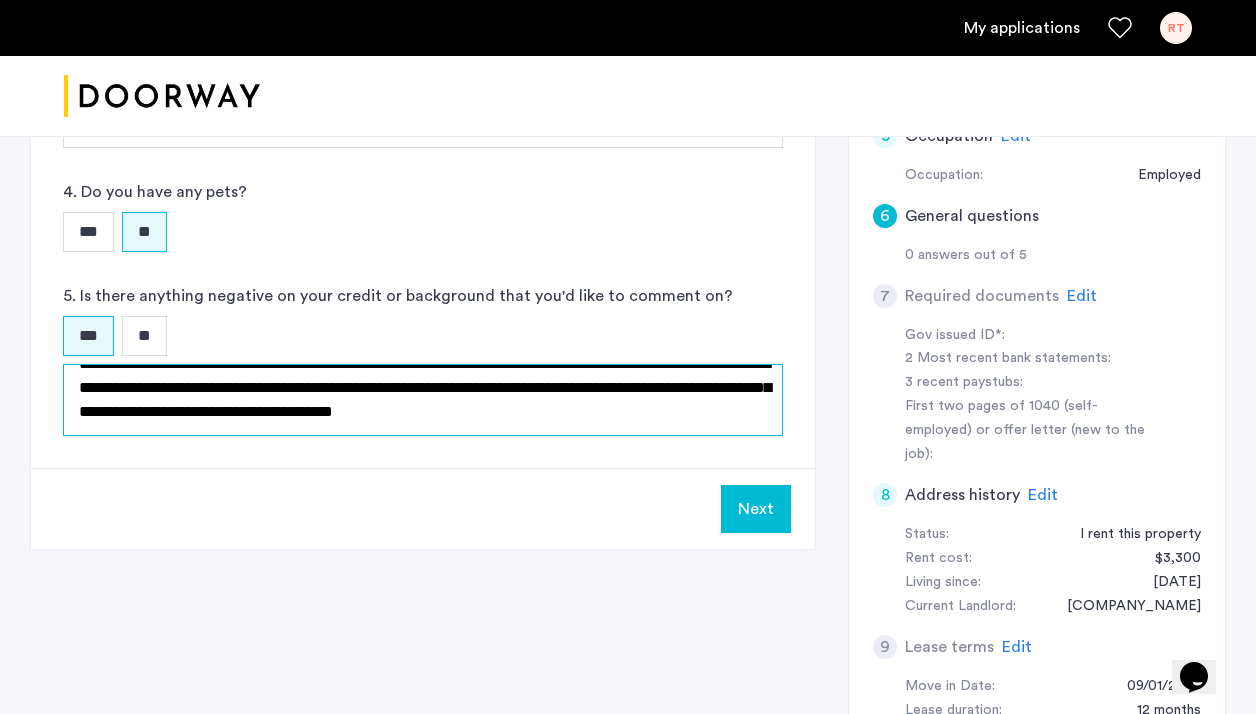 type on "**********" 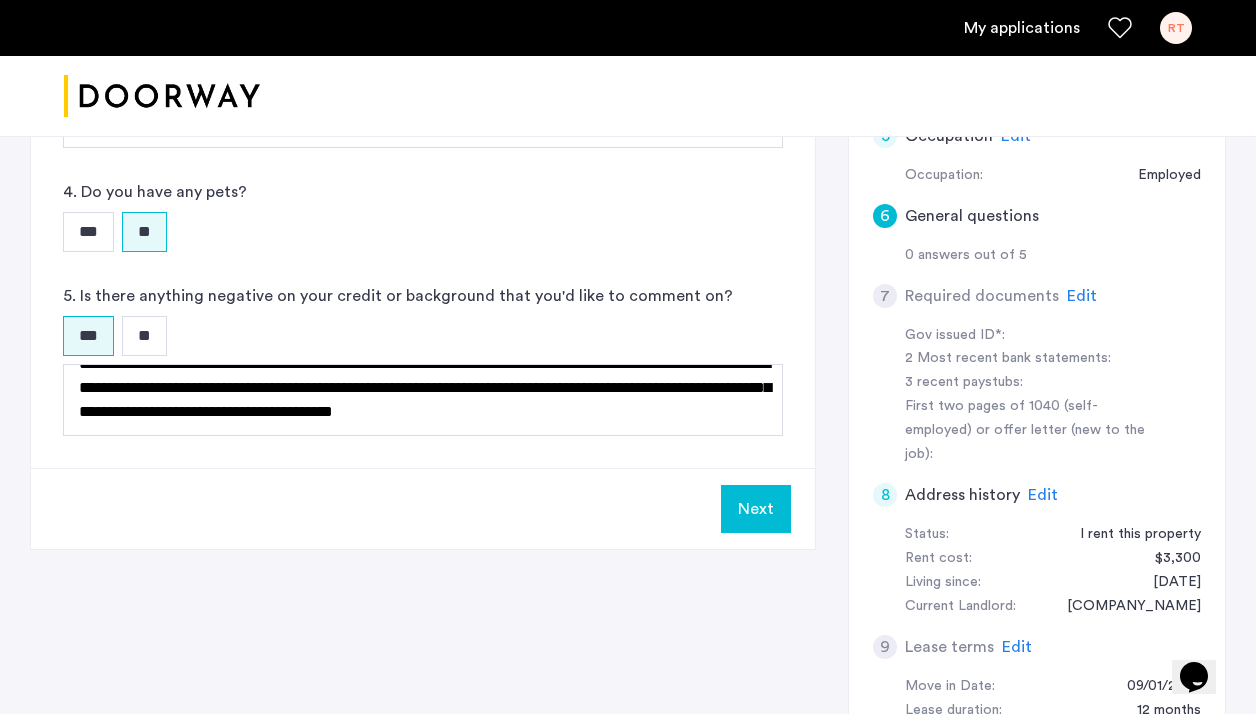 click on "Next" at bounding box center (756, 509) 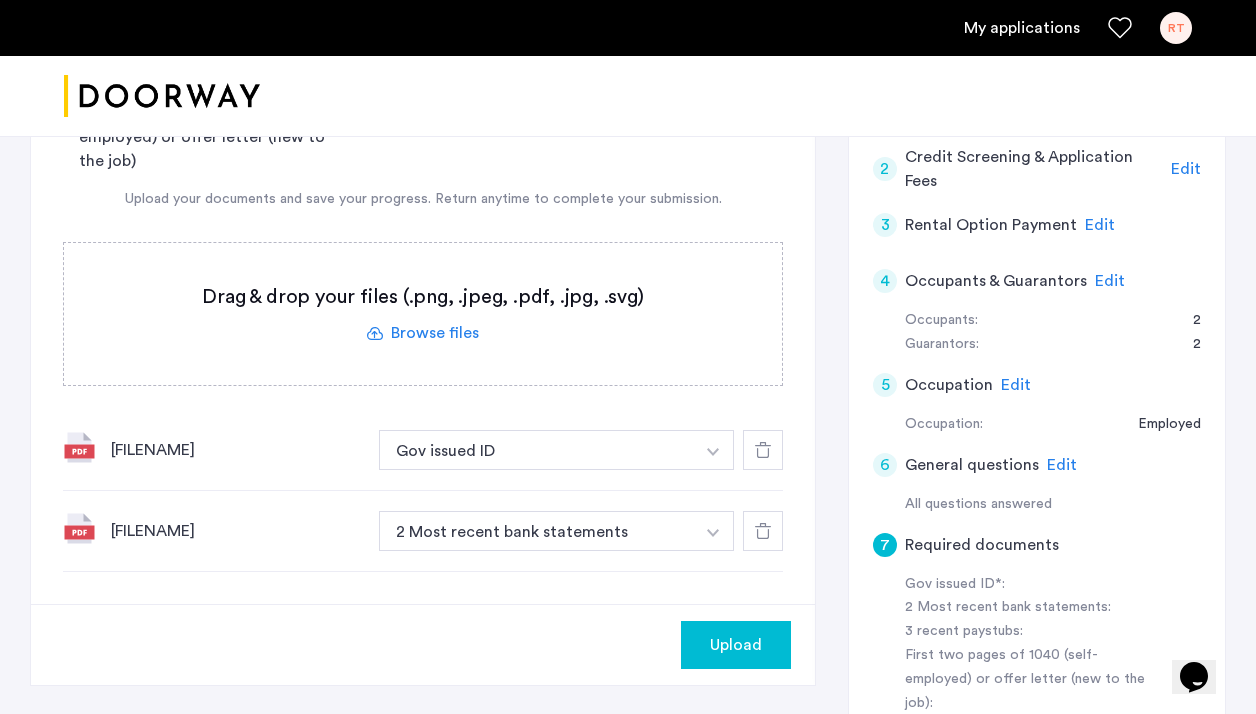 scroll, scrollTop: 482, scrollLeft: 0, axis: vertical 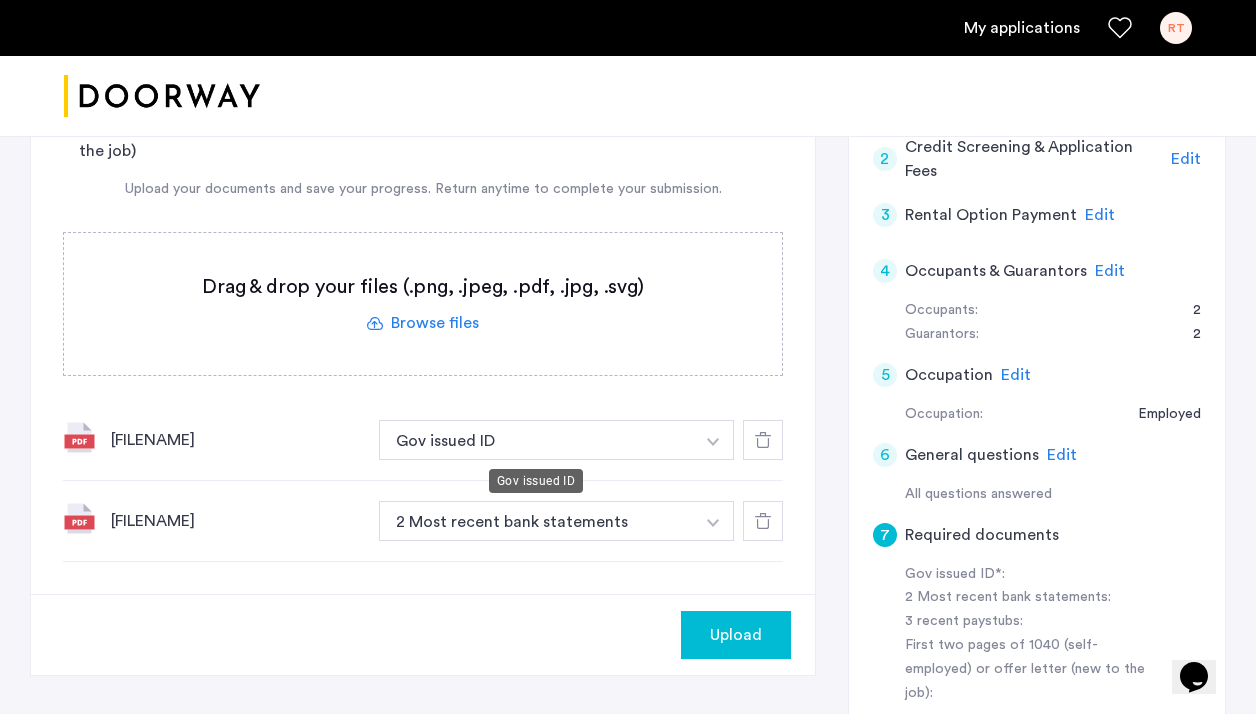click on "Gov issued ID" at bounding box center (536, 440) 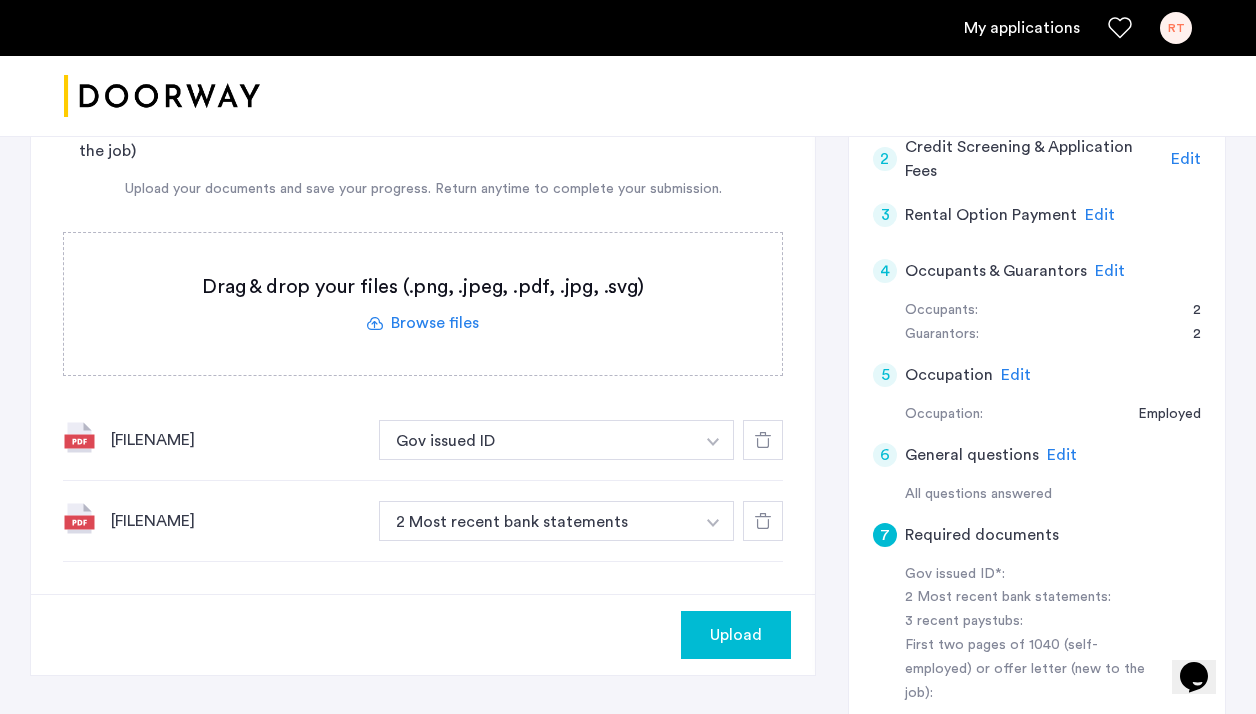 click on "Gov issued ID" at bounding box center (536, 440) 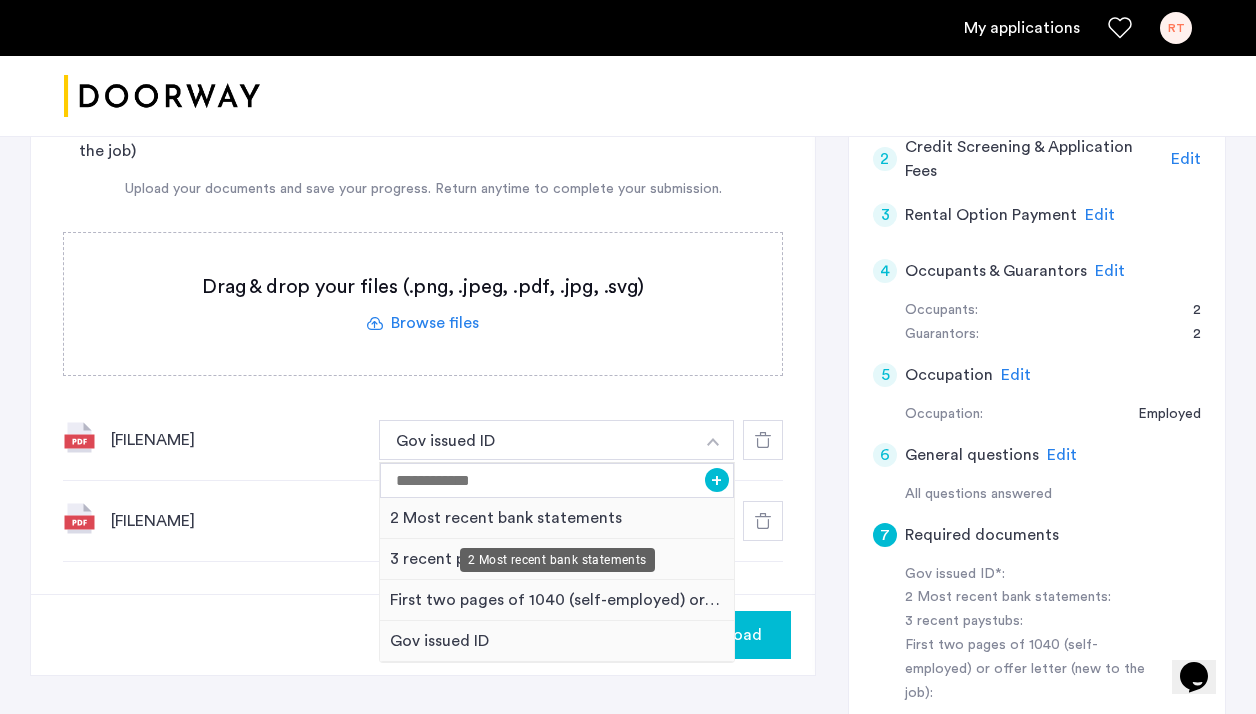 click on "2 Most recent bank statements" at bounding box center [557, 518] 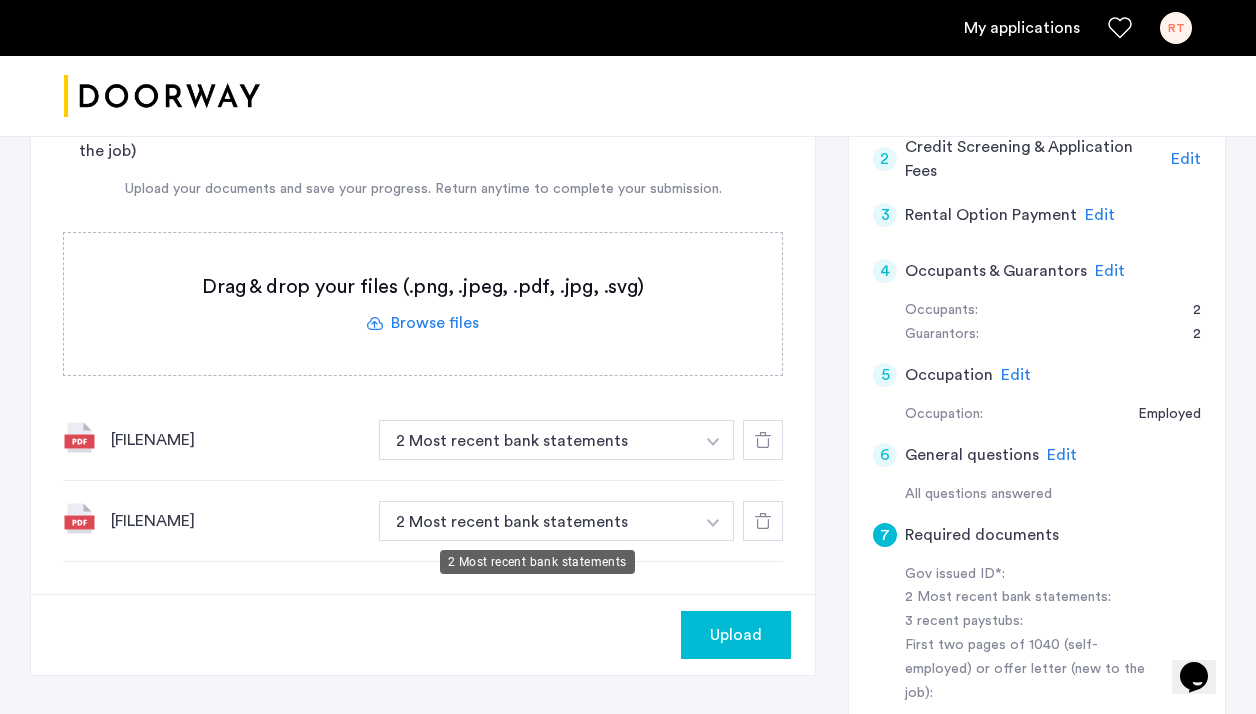 click on "2 Most recent bank statements" at bounding box center [536, 440] 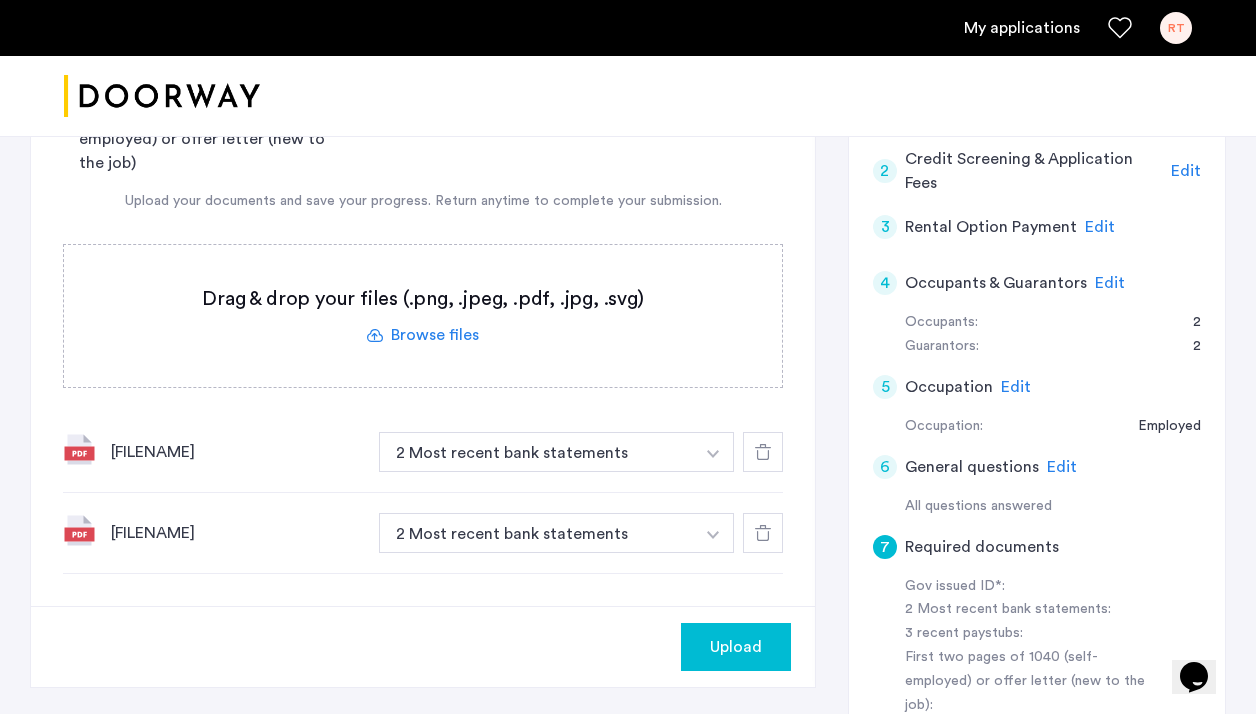 scroll, scrollTop: 511, scrollLeft: 0, axis: vertical 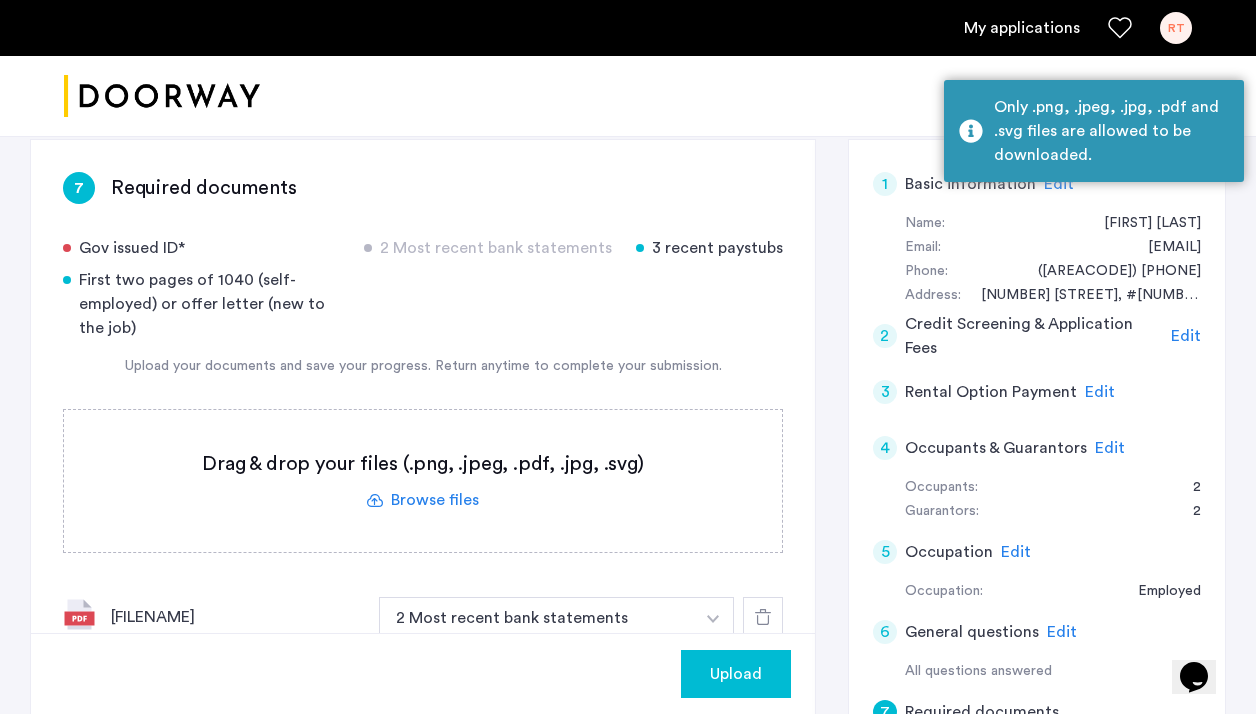 click on "First two pages of 1040 (self-employed) or offer letter (new to the job)" 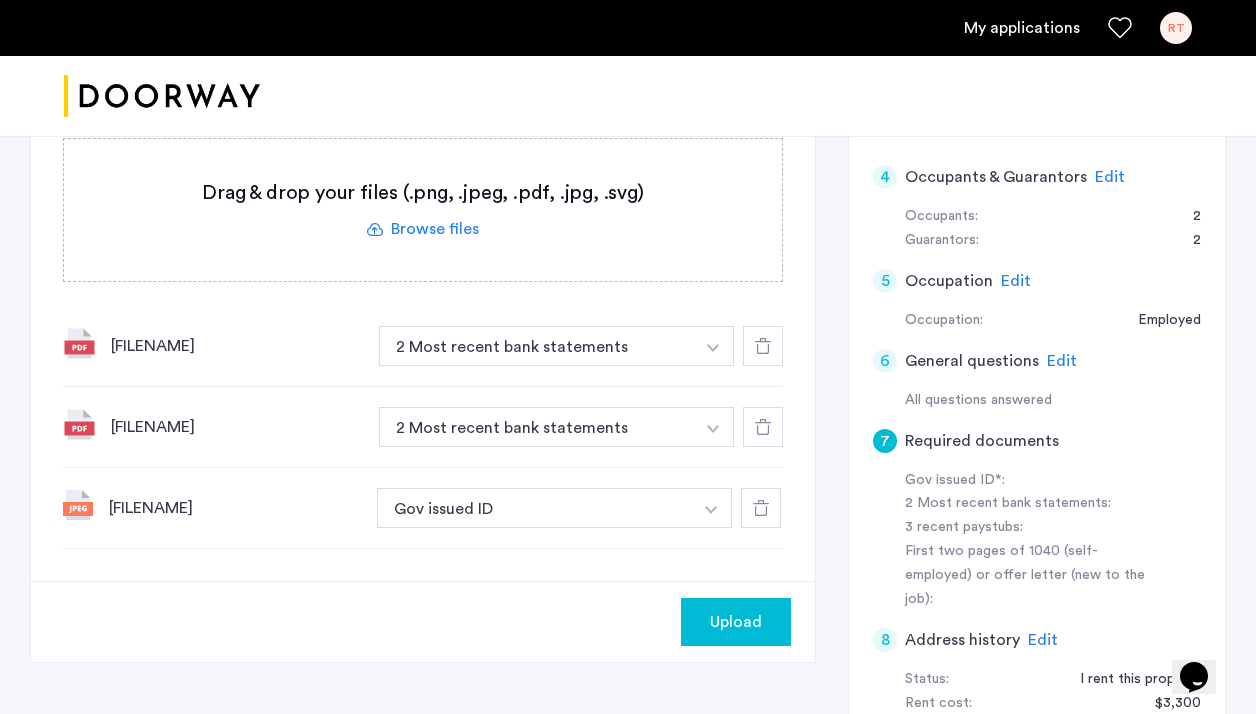 scroll, scrollTop: 571, scrollLeft: 0, axis: vertical 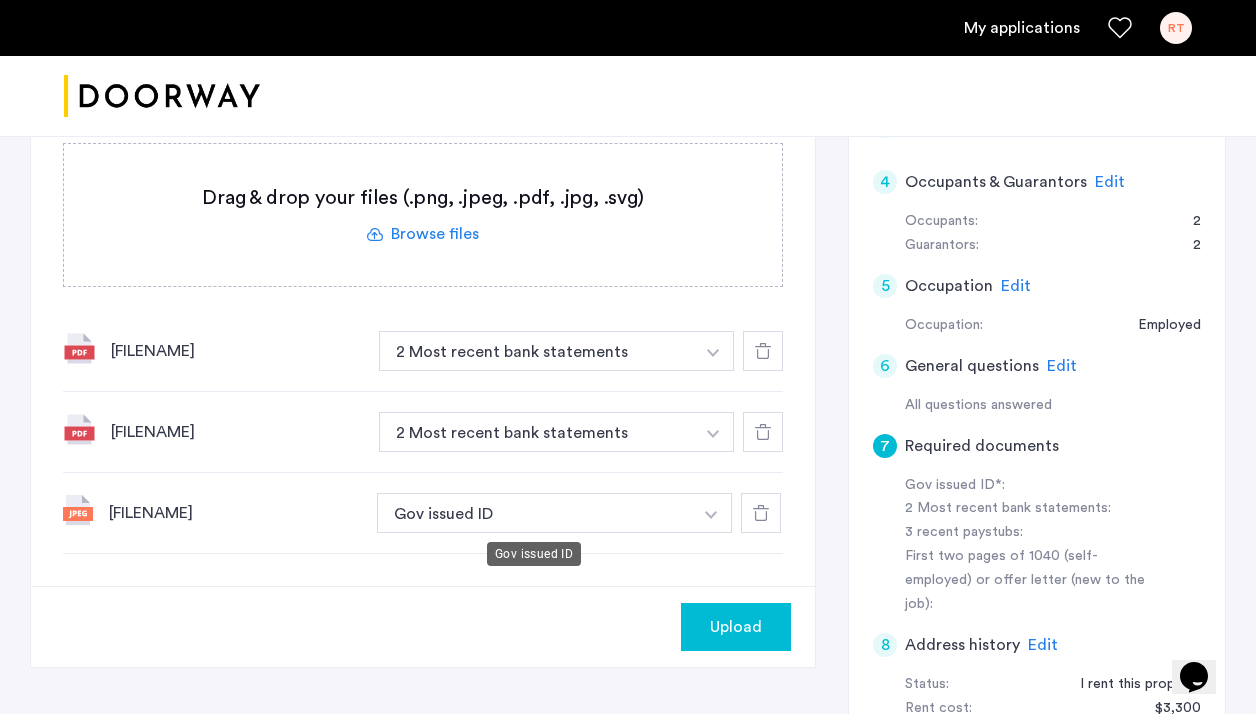 click on "Gov issued ID" at bounding box center (534, 513) 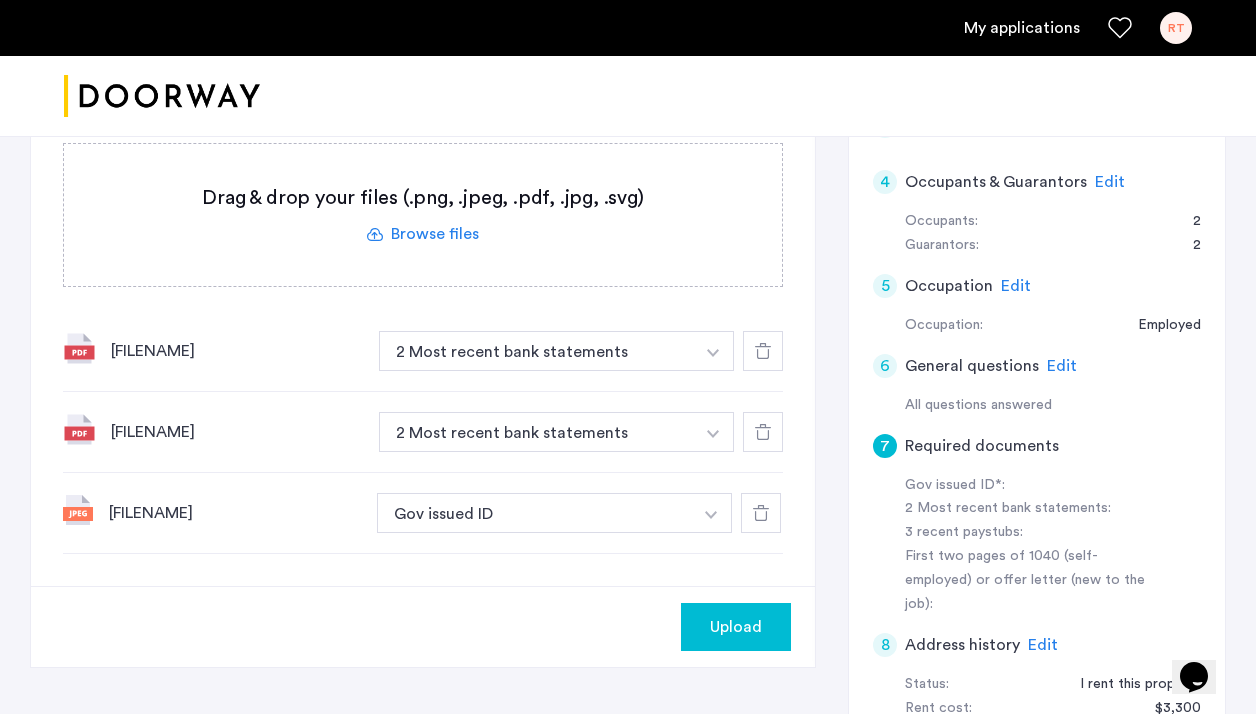 click at bounding box center [713, 351] 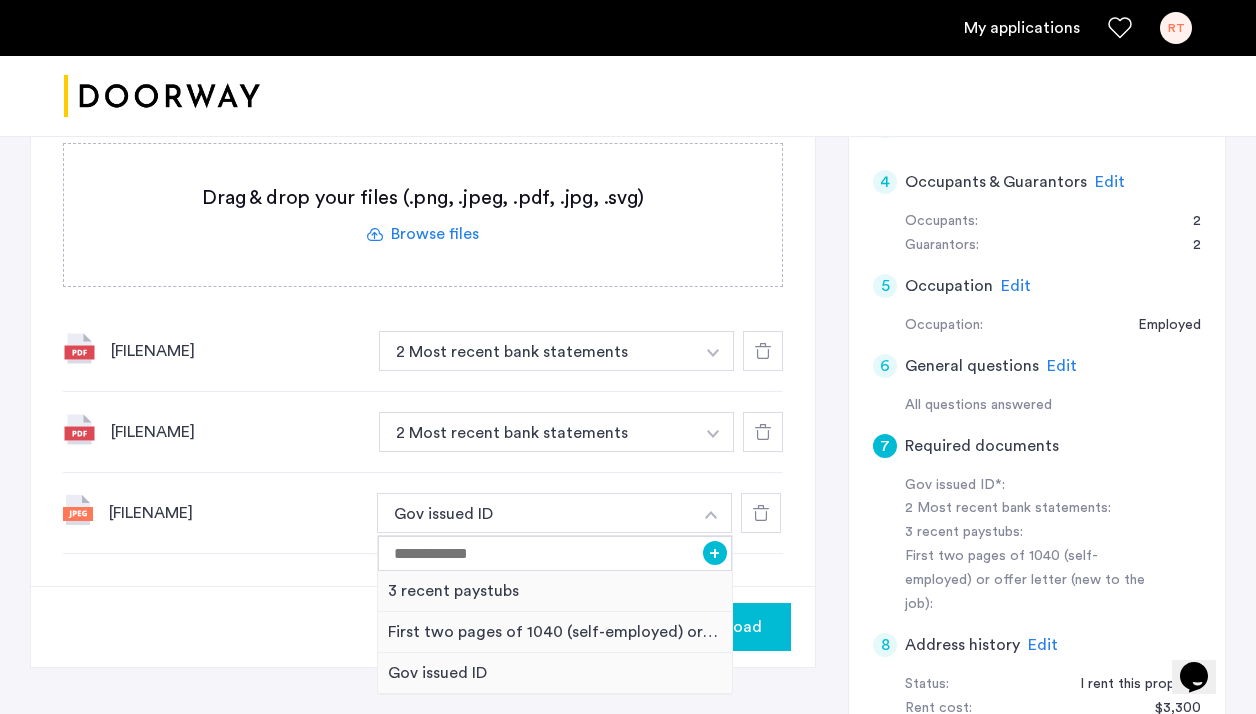 click on "2 Most recent bank statements:" 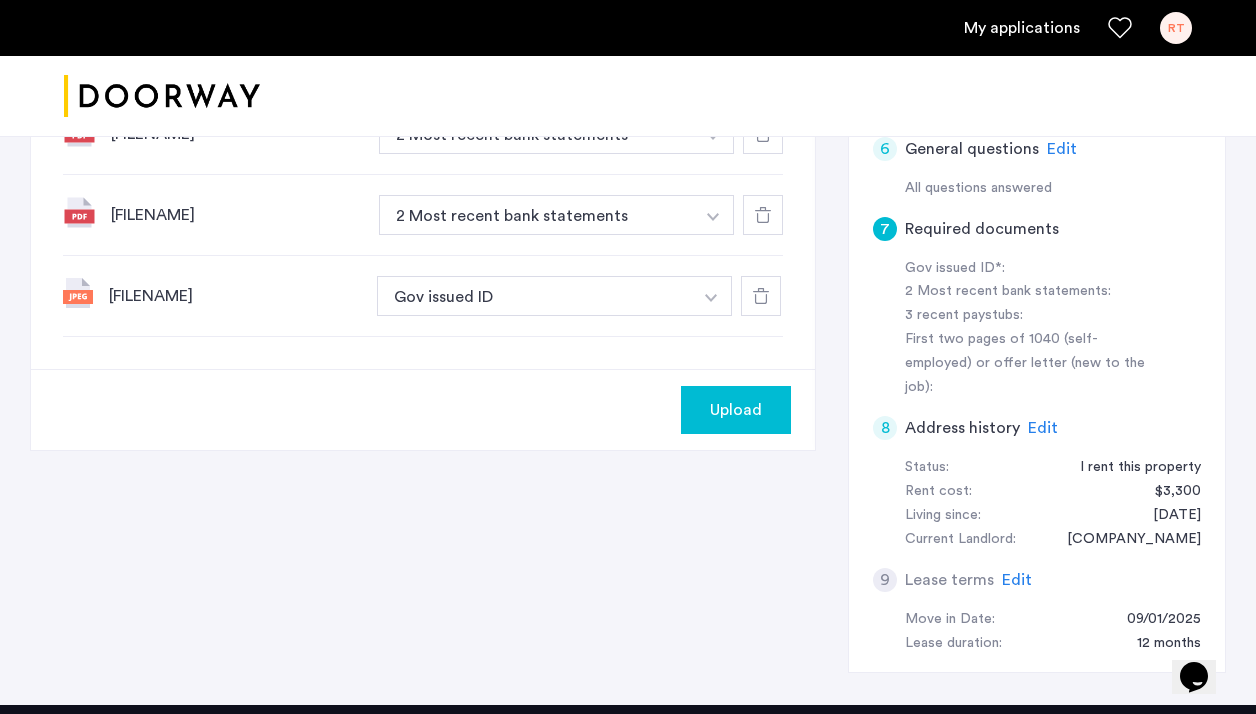 scroll, scrollTop: 793, scrollLeft: 0, axis: vertical 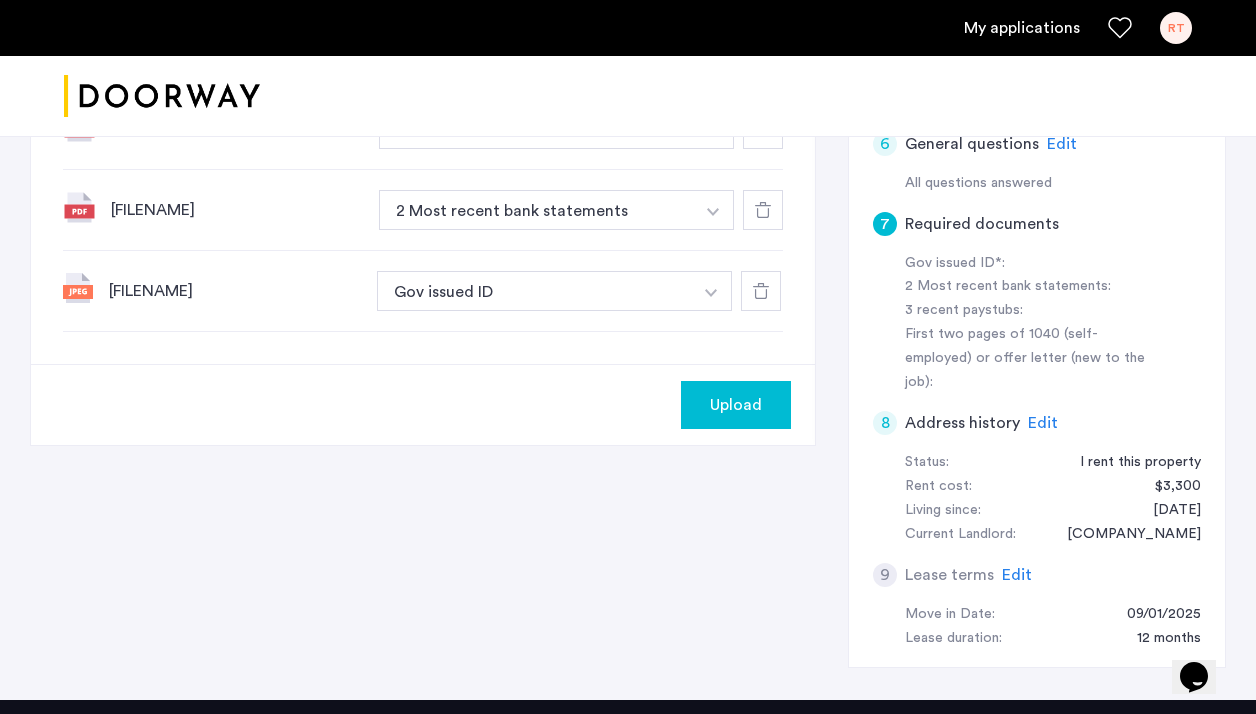click on "First two pages of 1040 (self-employed) or offer letter (new to the job):" 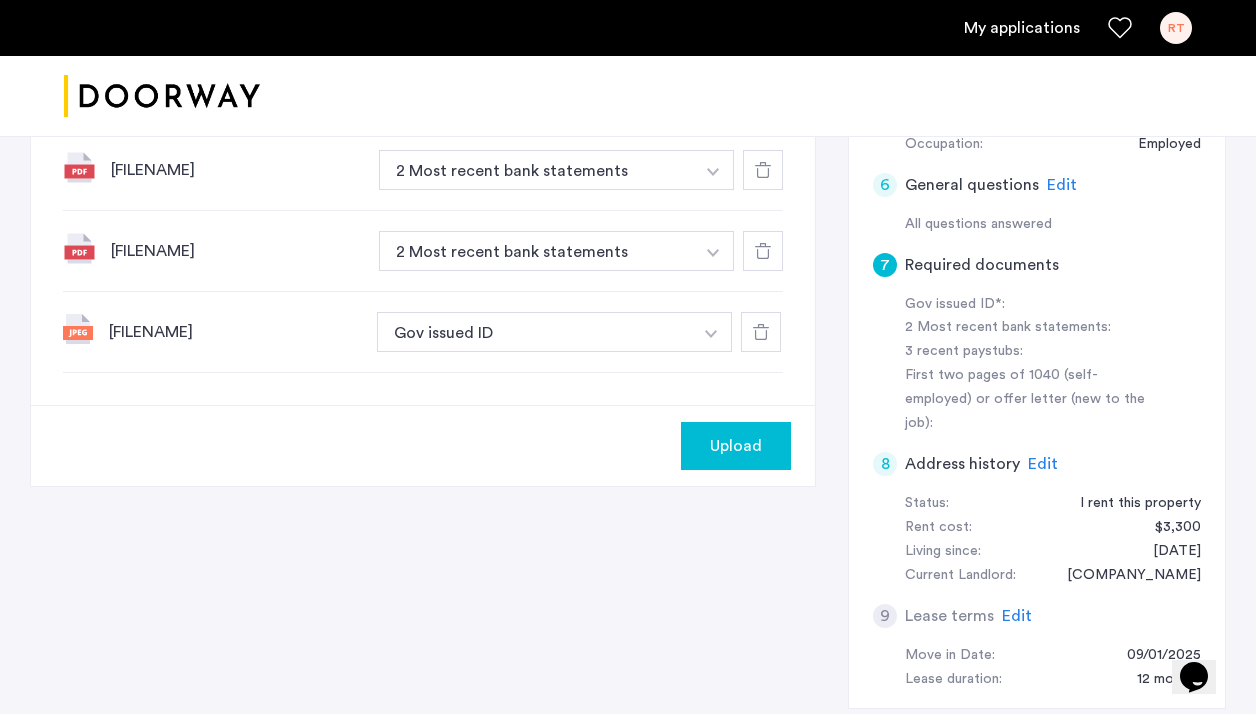 scroll, scrollTop: 749, scrollLeft: 0, axis: vertical 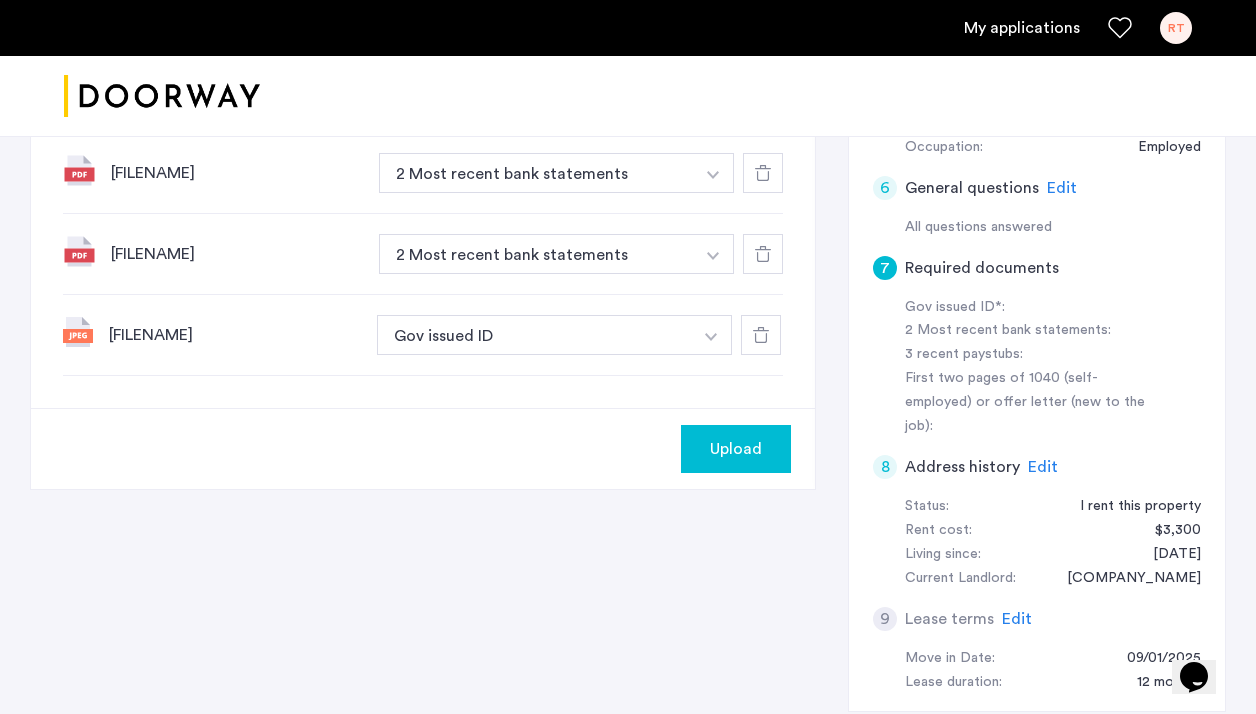 click on "Gov issued ID*:" 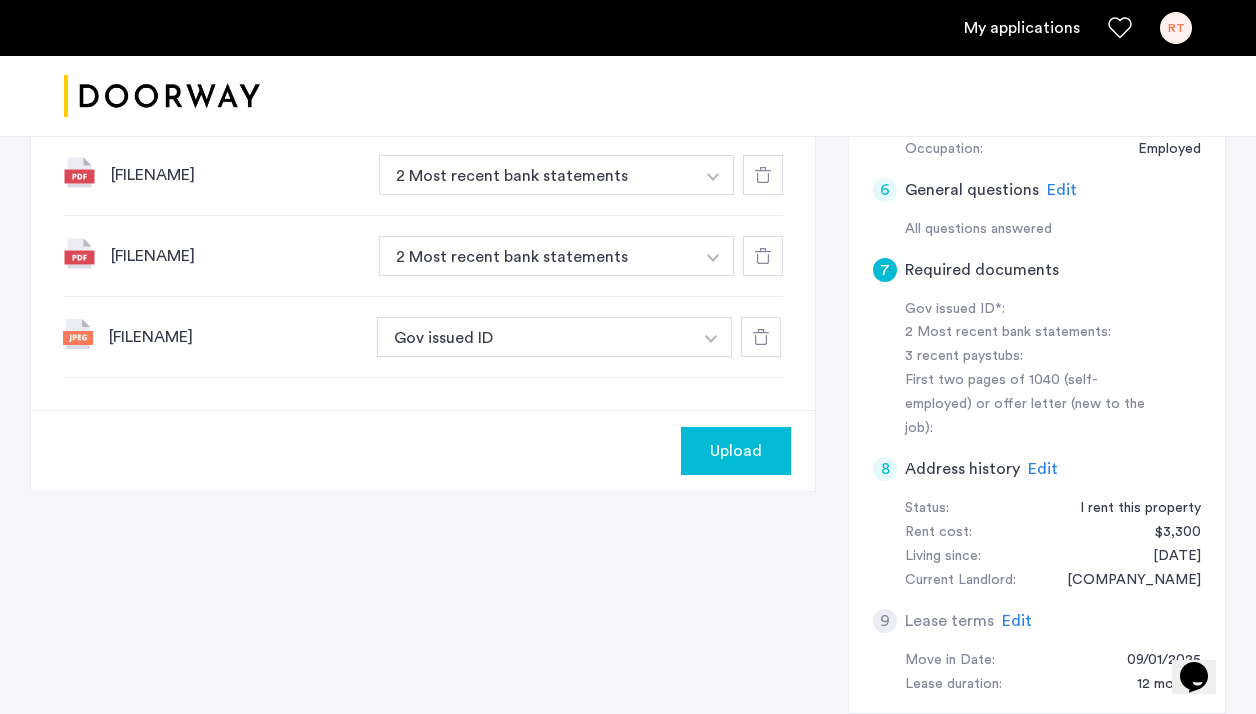 scroll, scrollTop: 748, scrollLeft: 0, axis: vertical 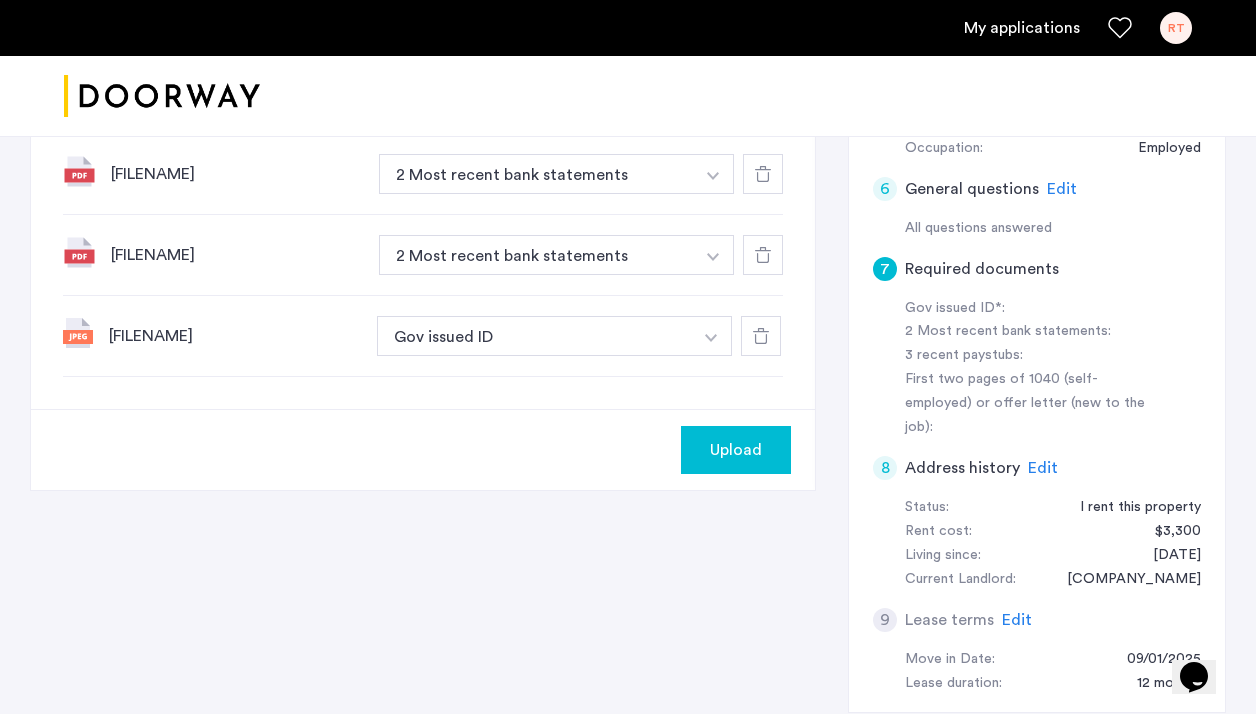 click on "Upload" 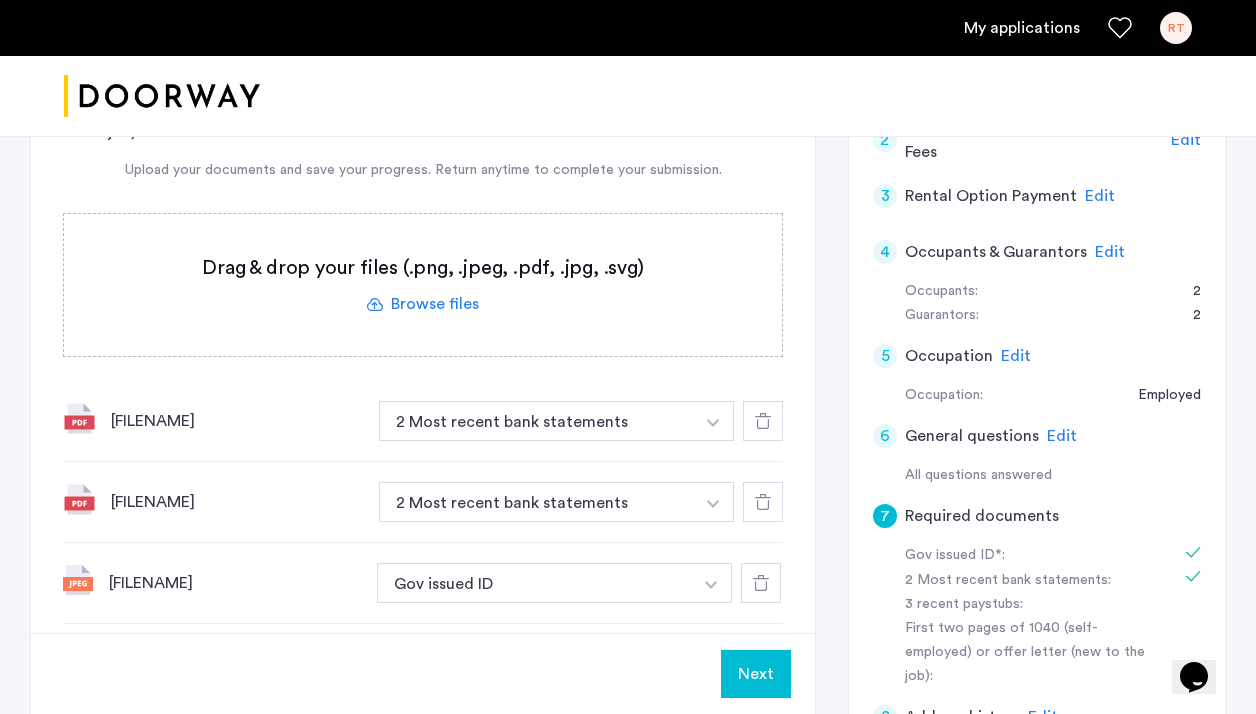 scroll, scrollTop: 482, scrollLeft: 0, axis: vertical 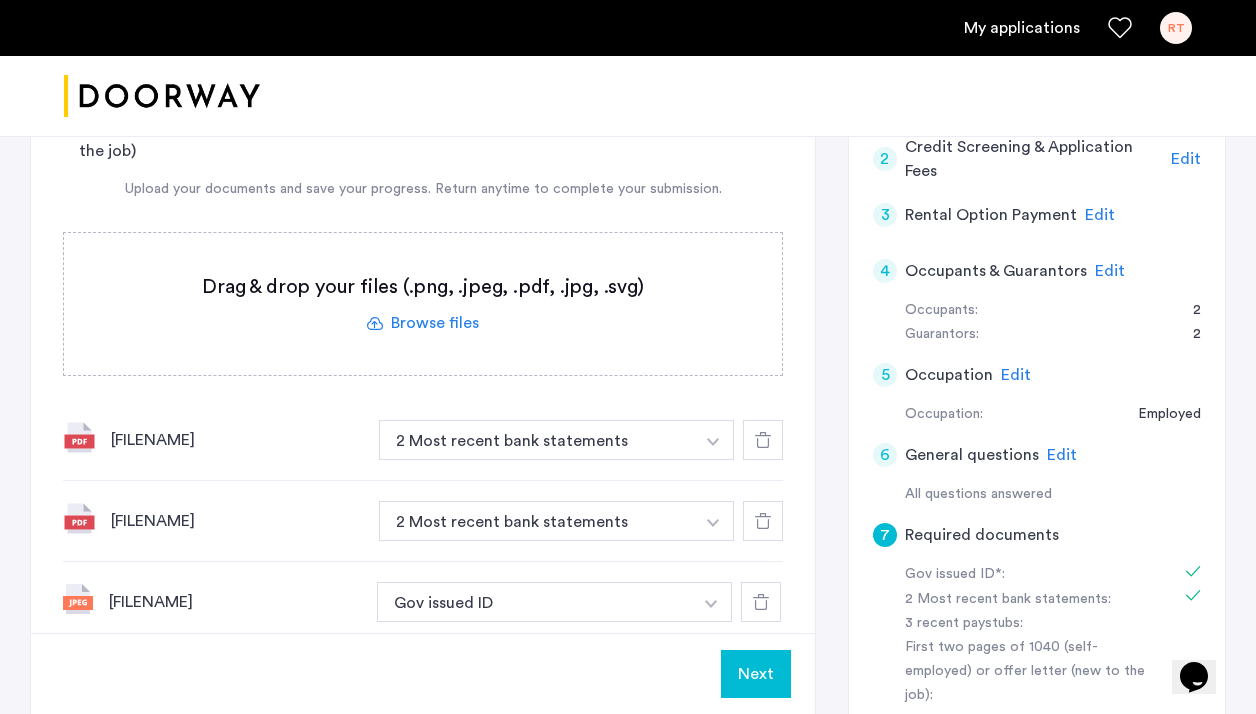 click 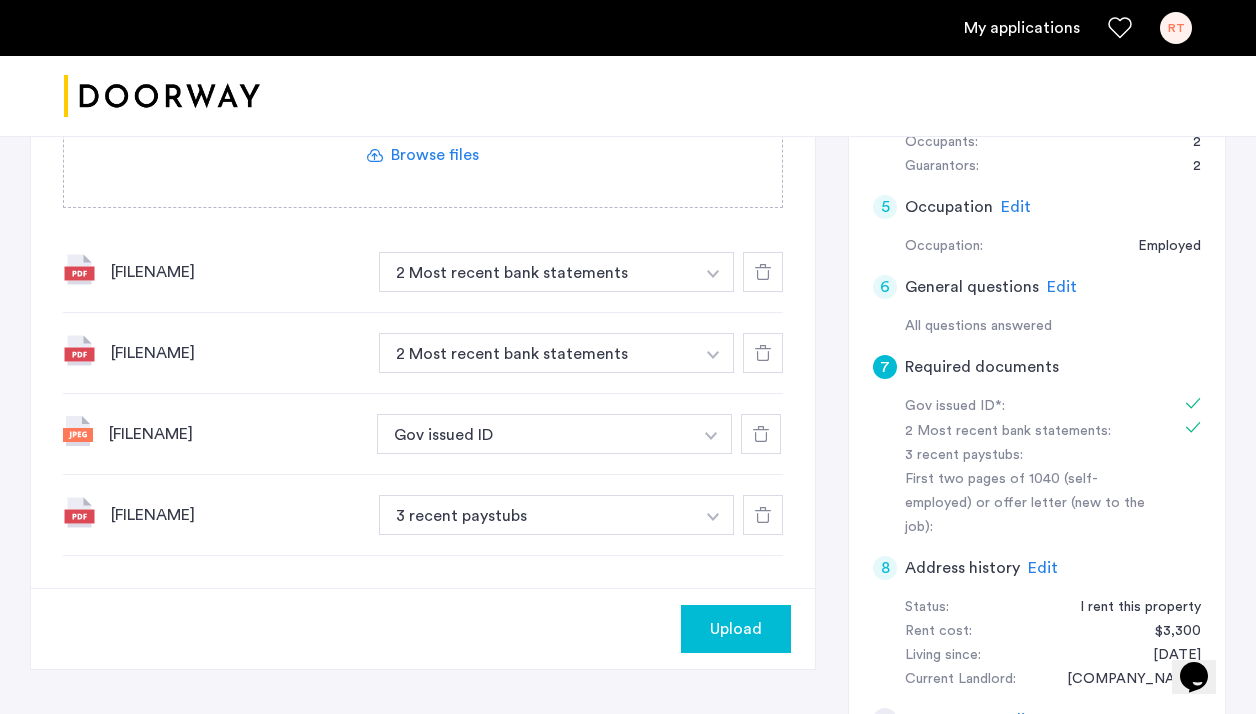 scroll, scrollTop: 679, scrollLeft: 0, axis: vertical 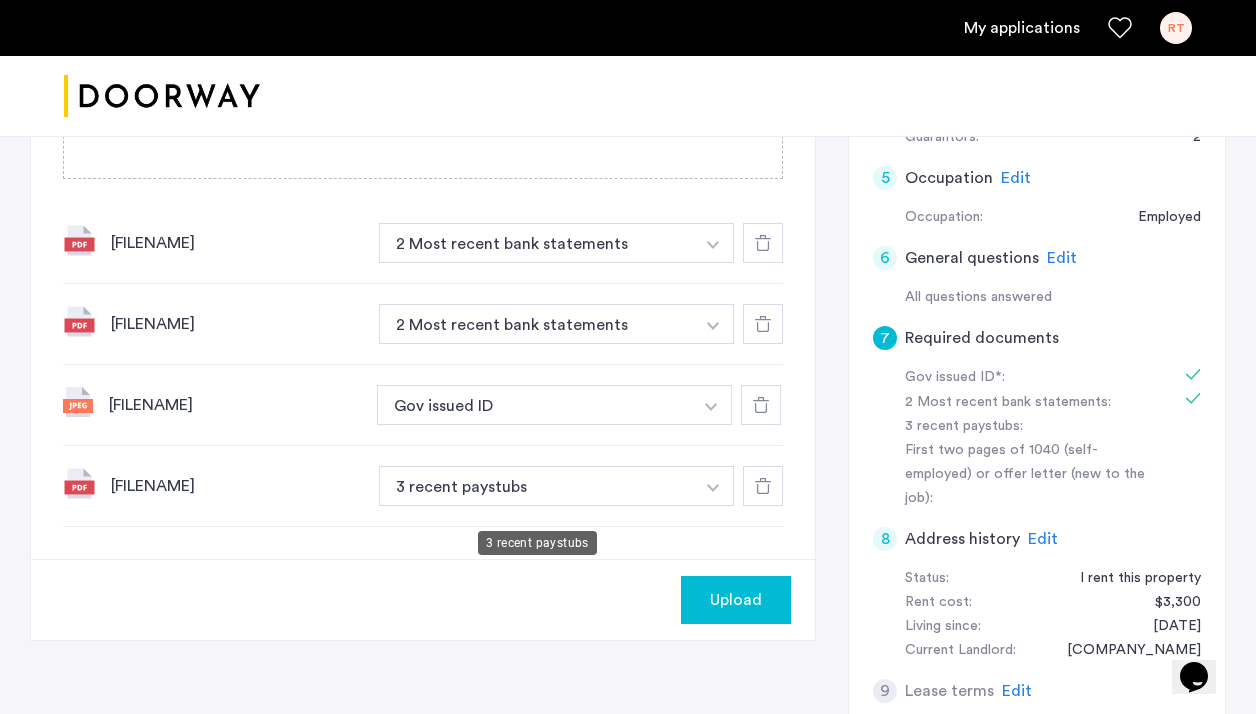click on "[FILENAME] 3 recent paystubs + 3 recent paystubs First two pages of 1040 (self-employed) or offer letter (new to the job)" 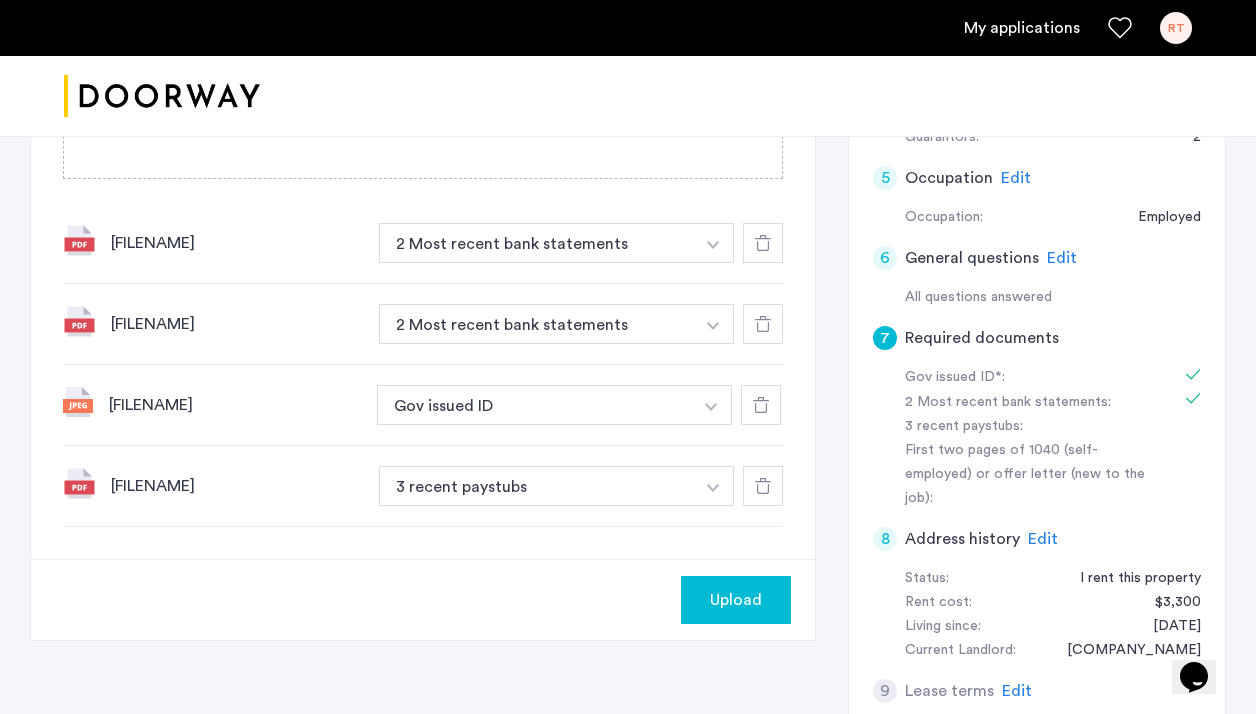 click at bounding box center [713, 245] 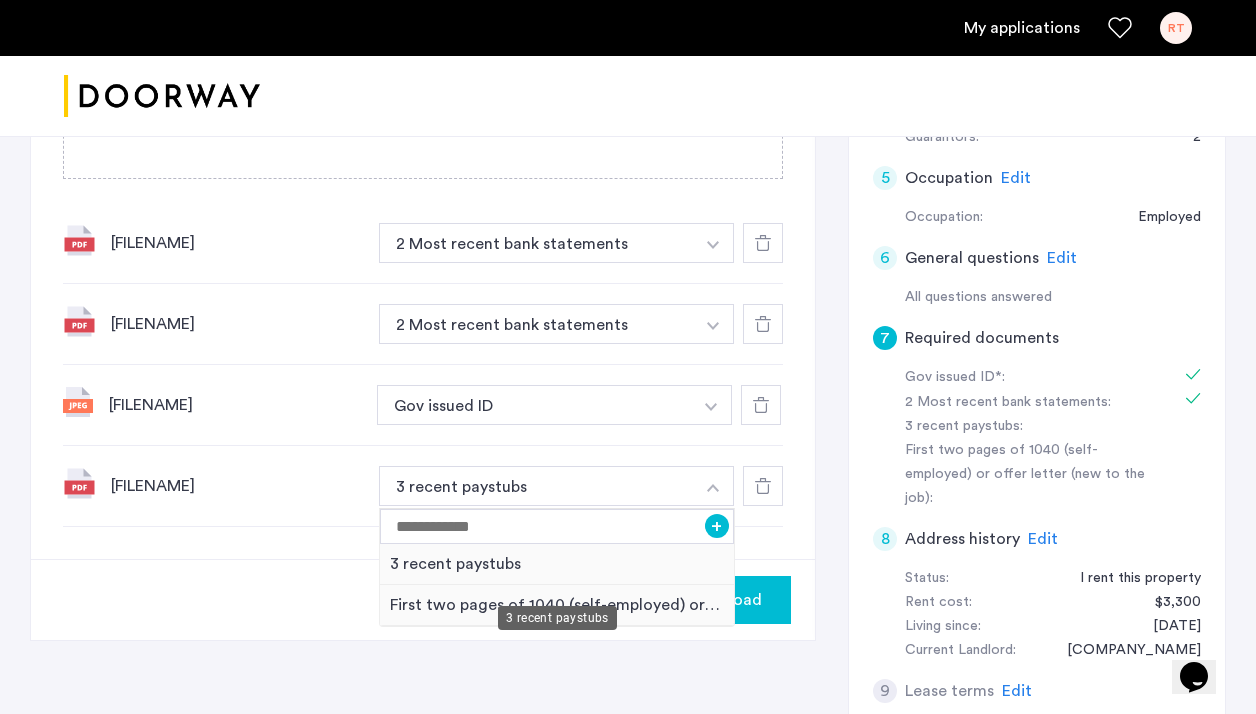scroll, scrollTop: 739, scrollLeft: 0, axis: vertical 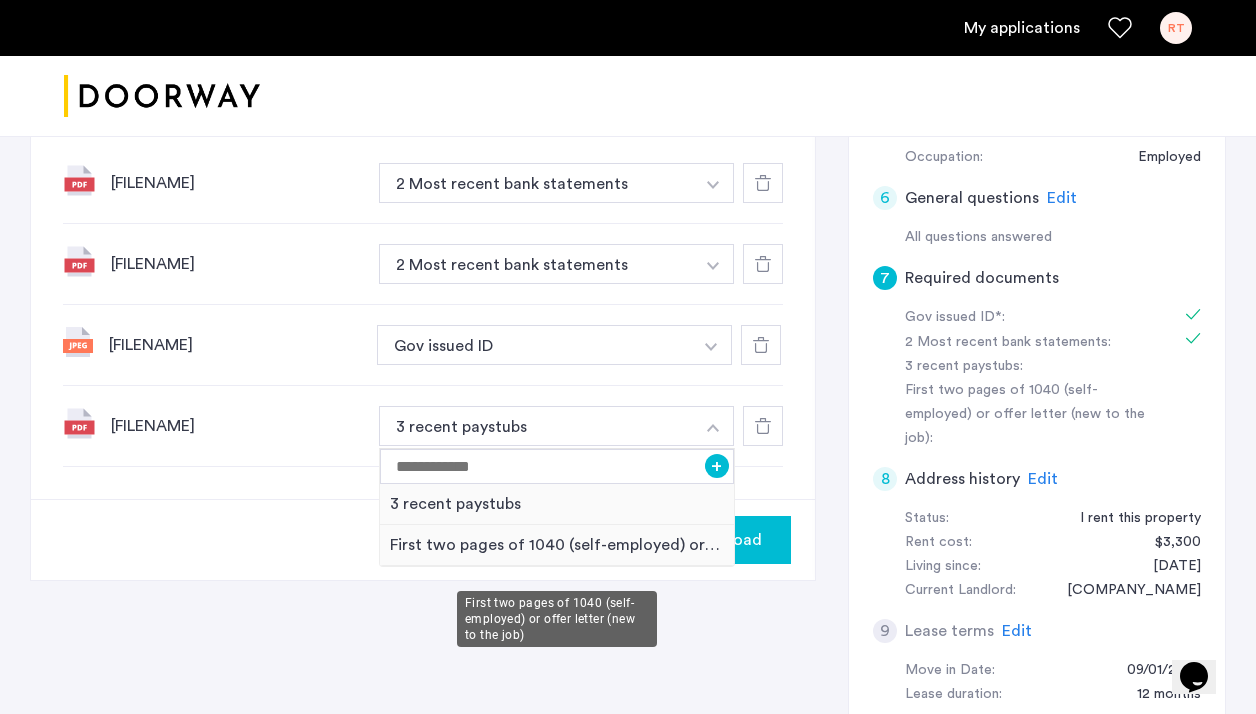 click on "First two pages of 1040 (self-employed) or offer letter (new to the job)" at bounding box center (557, 545) 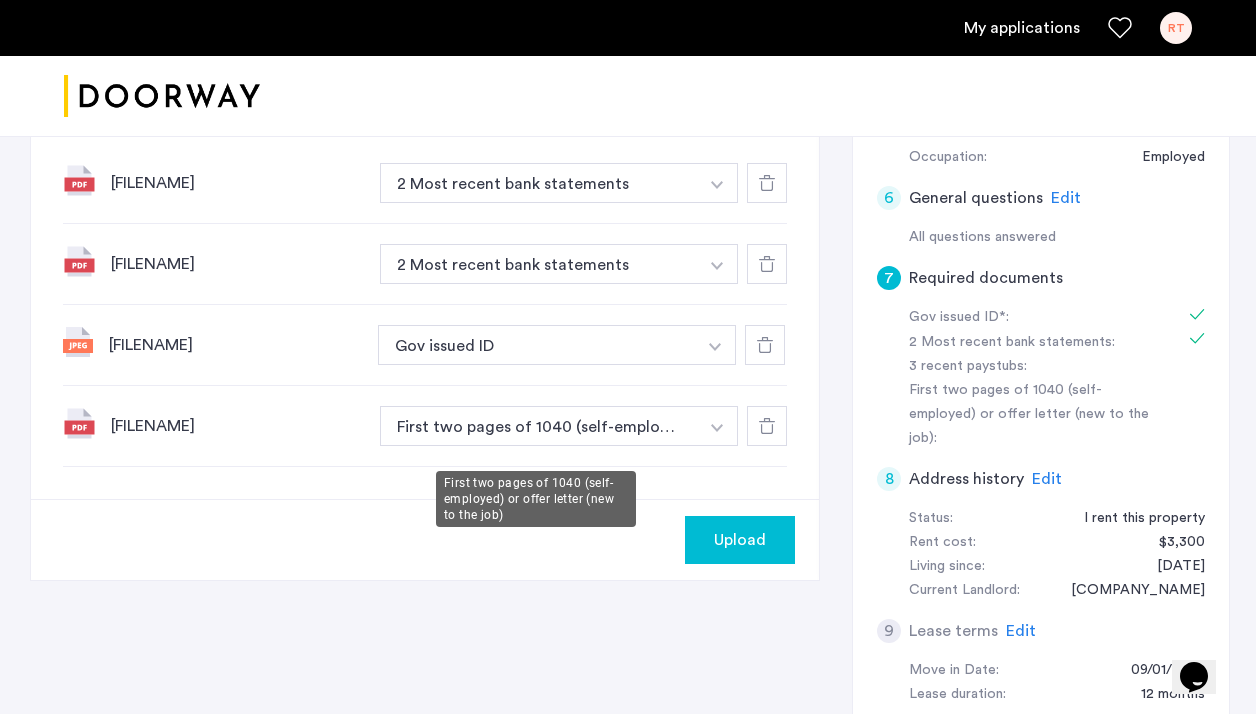 click on "First two pages of 1040 (self-employed) or offer letter (new to the job)" at bounding box center (539, 426) 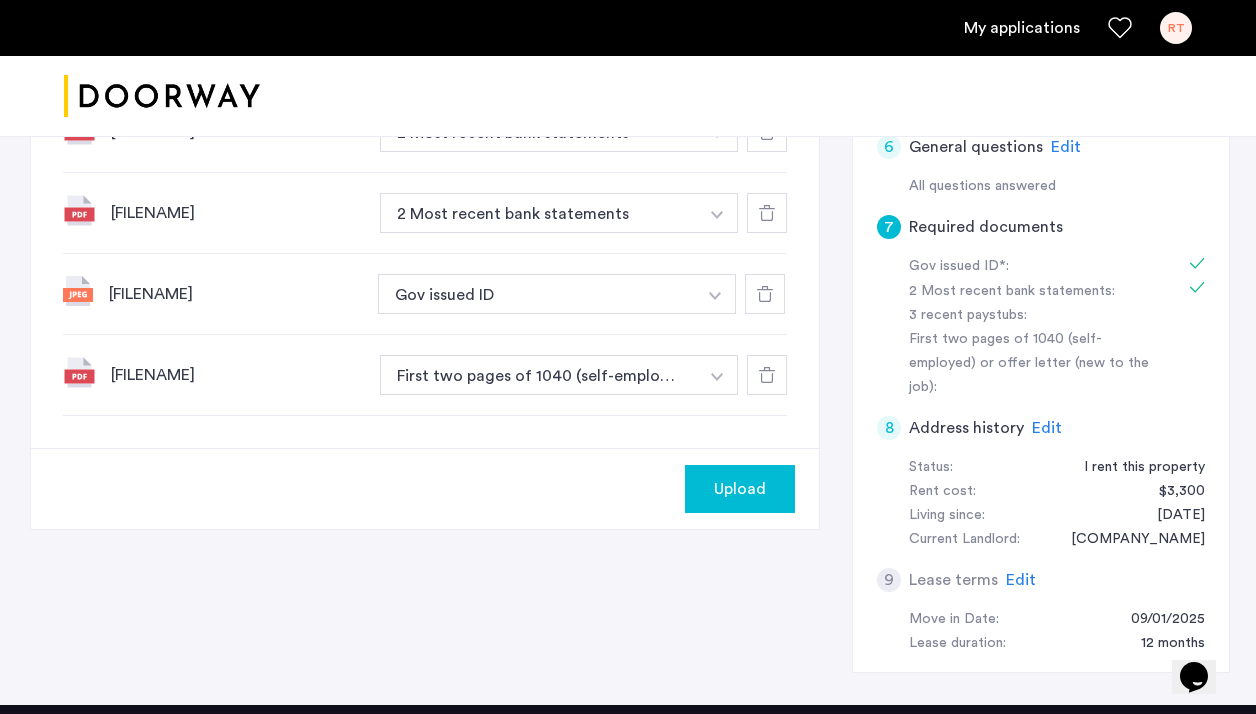 scroll, scrollTop: 791, scrollLeft: 0, axis: vertical 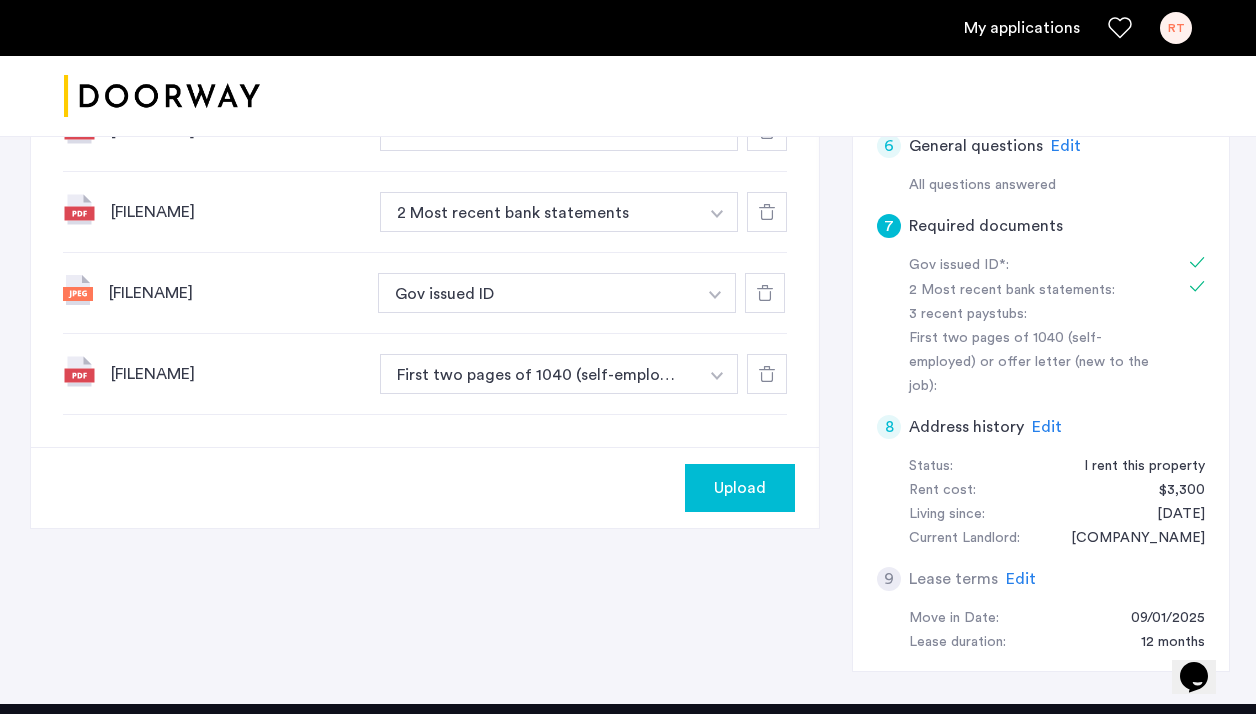 click at bounding box center [717, 131] 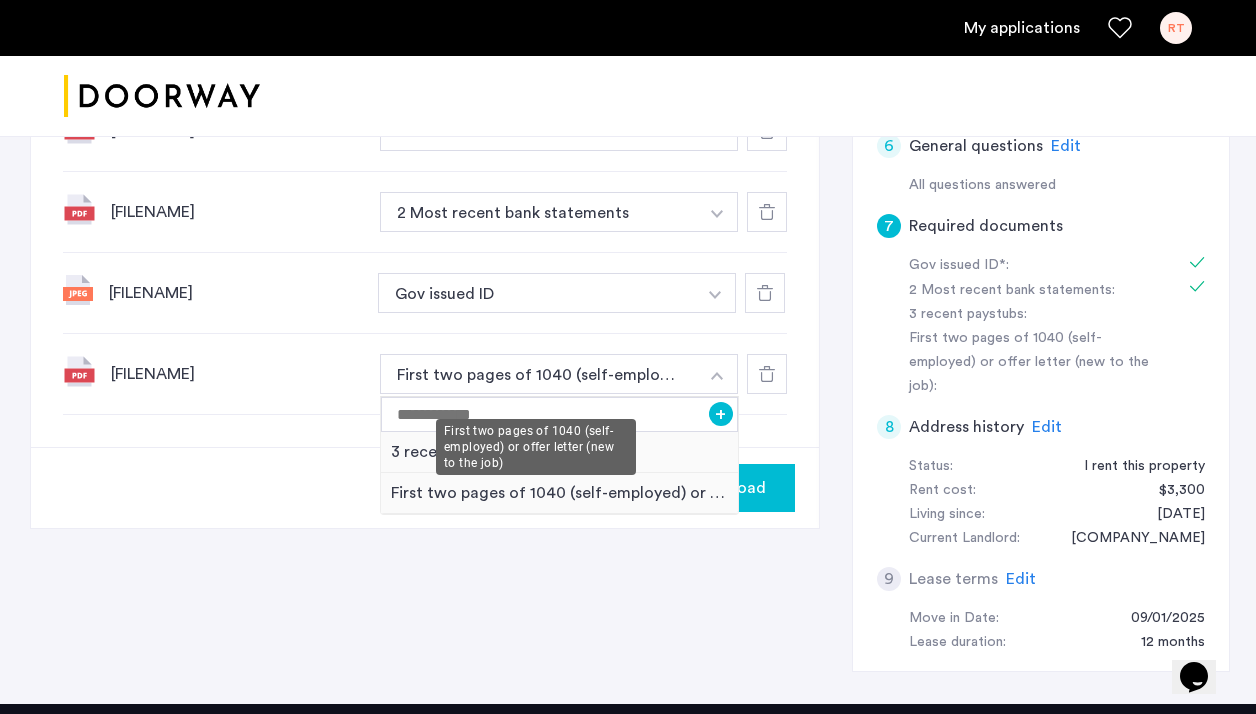 click on "First two pages of 1040 (self-employed) or offer letter (new to the job)" at bounding box center [539, 374] 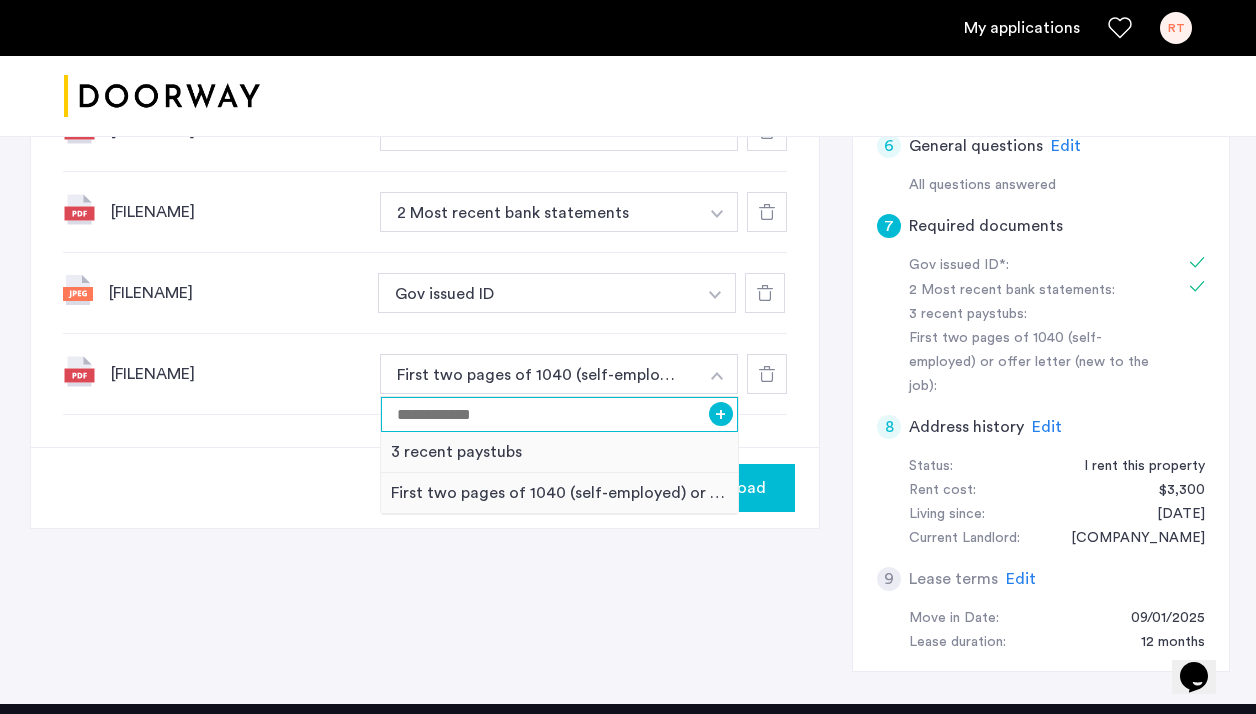 click at bounding box center [559, 414] 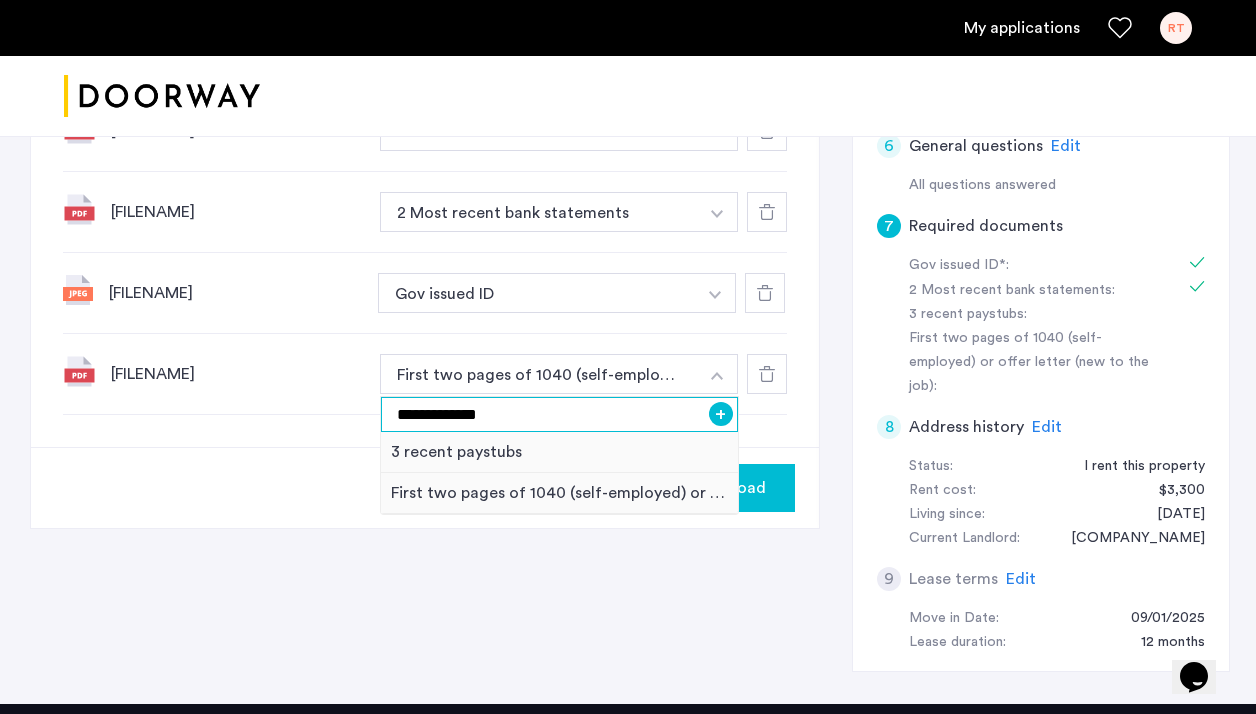 type on "**********" 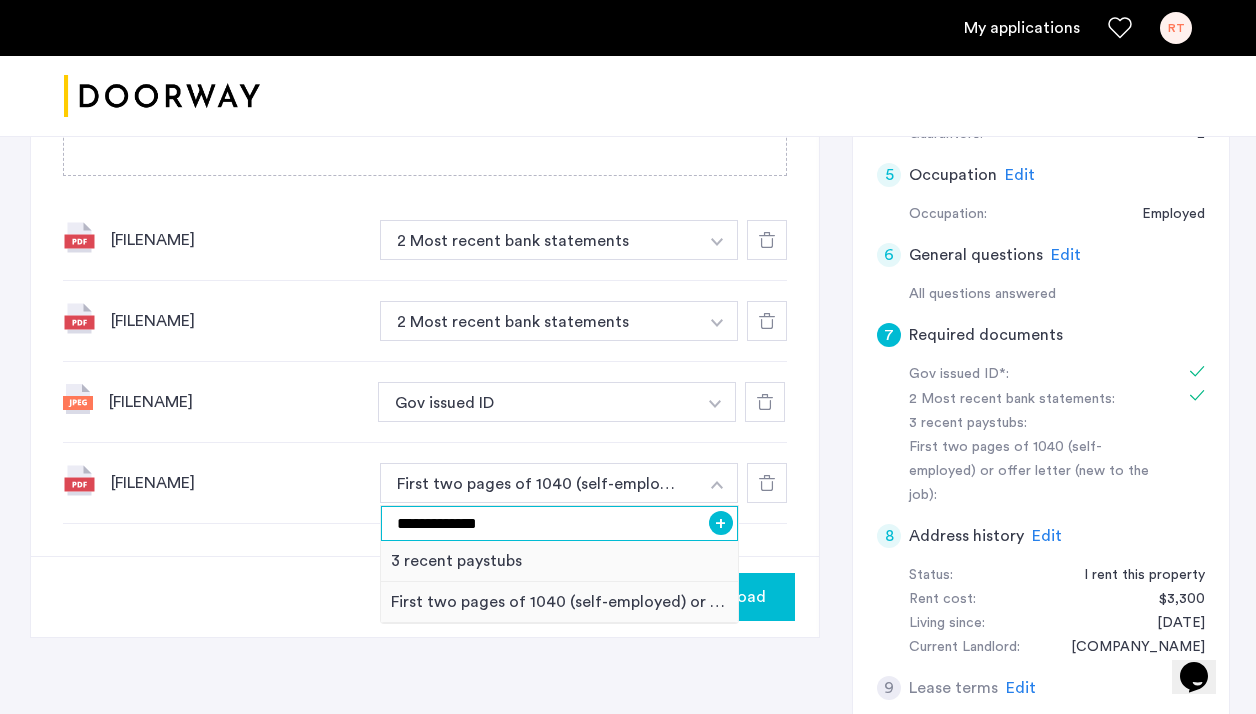 scroll, scrollTop: 680, scrollLeft: 0, axis: vertical 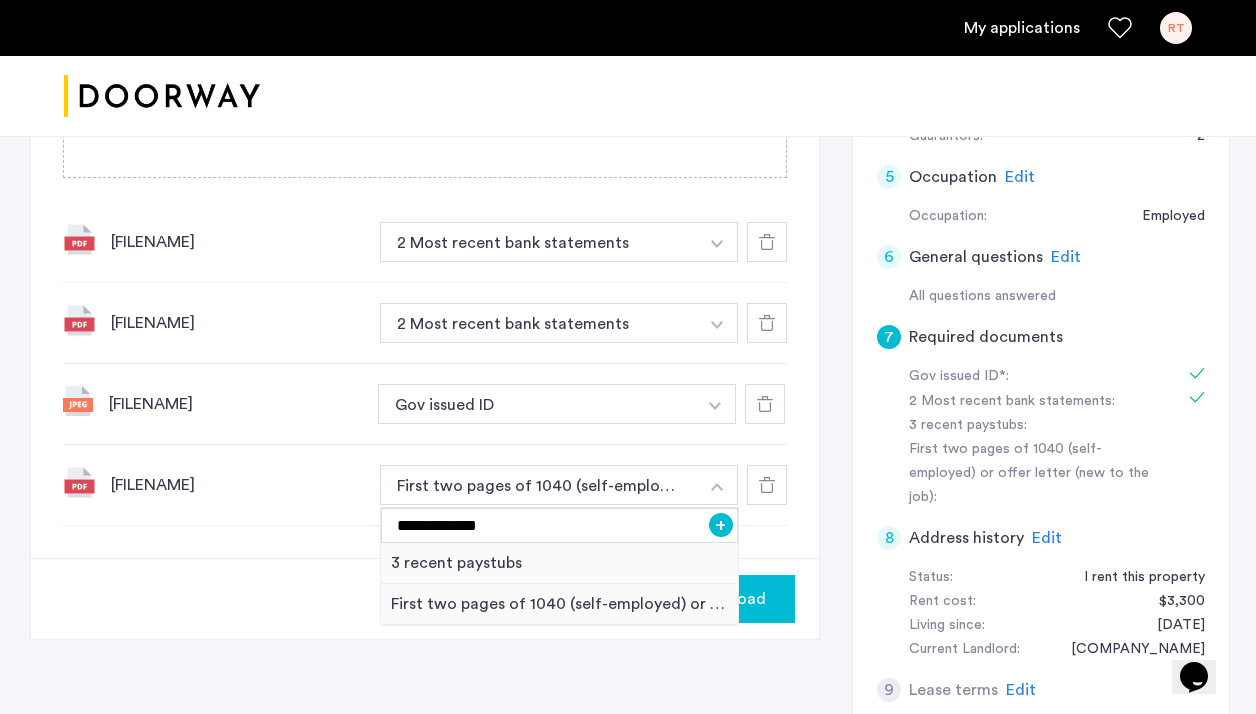 click on "Upload" 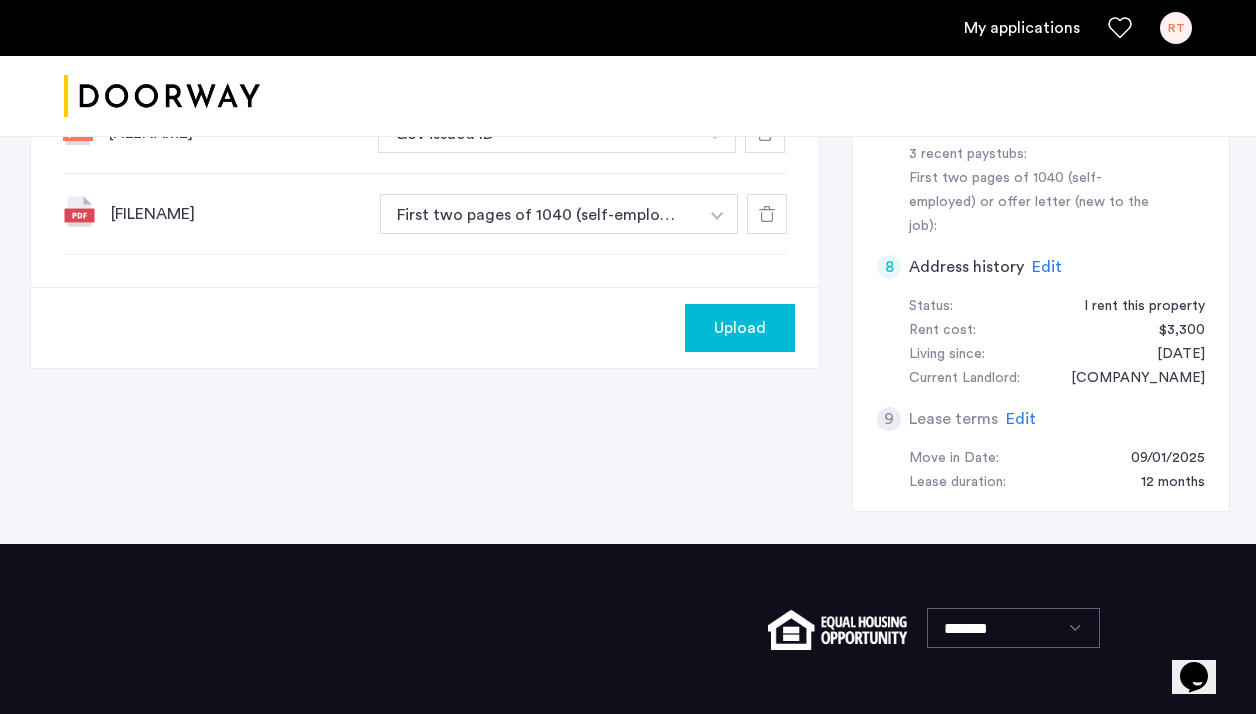 scroll, scrollTop: 948, scrollLeft: 0, axis: vertical 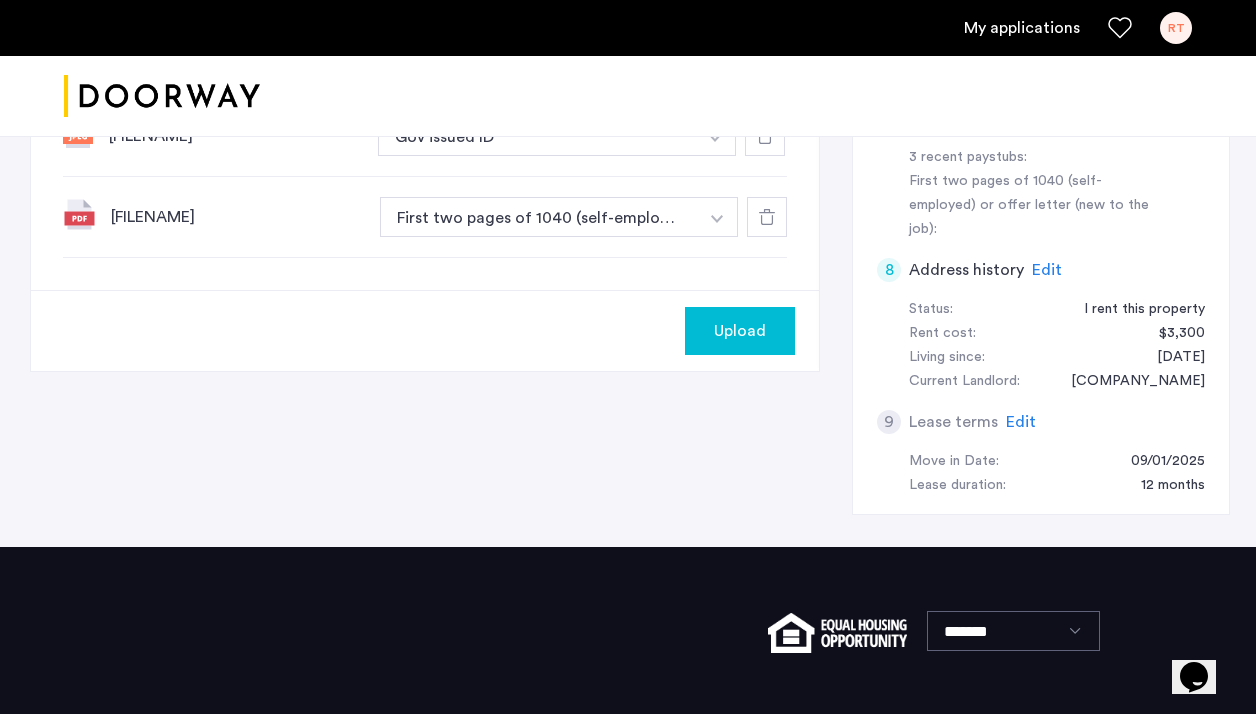 click 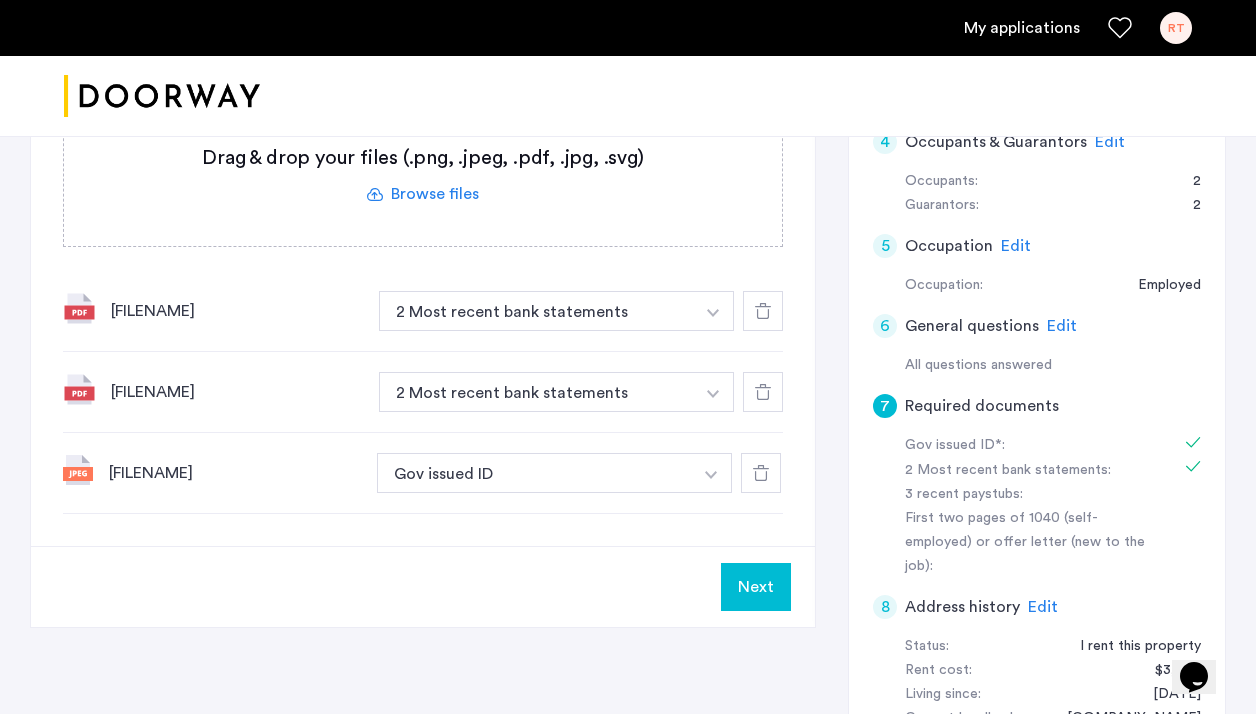 scroll, scrollTop: 433, scrollLeft: 0, axis: vertical 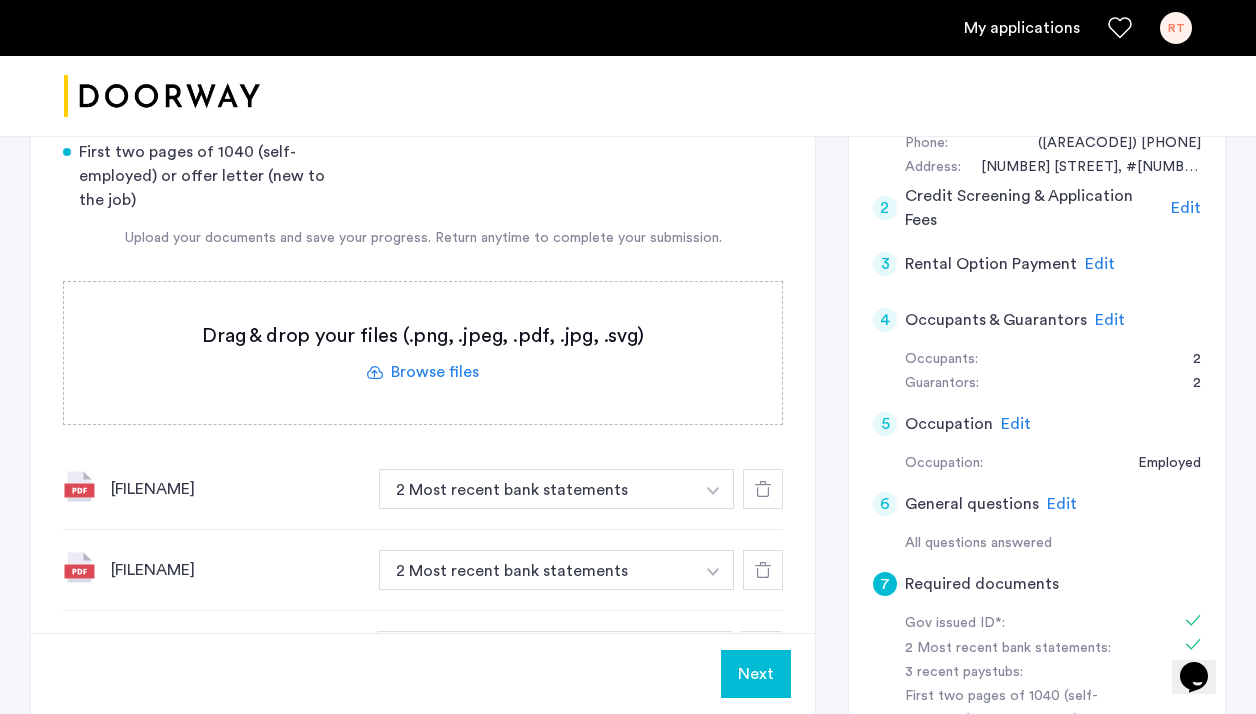 click 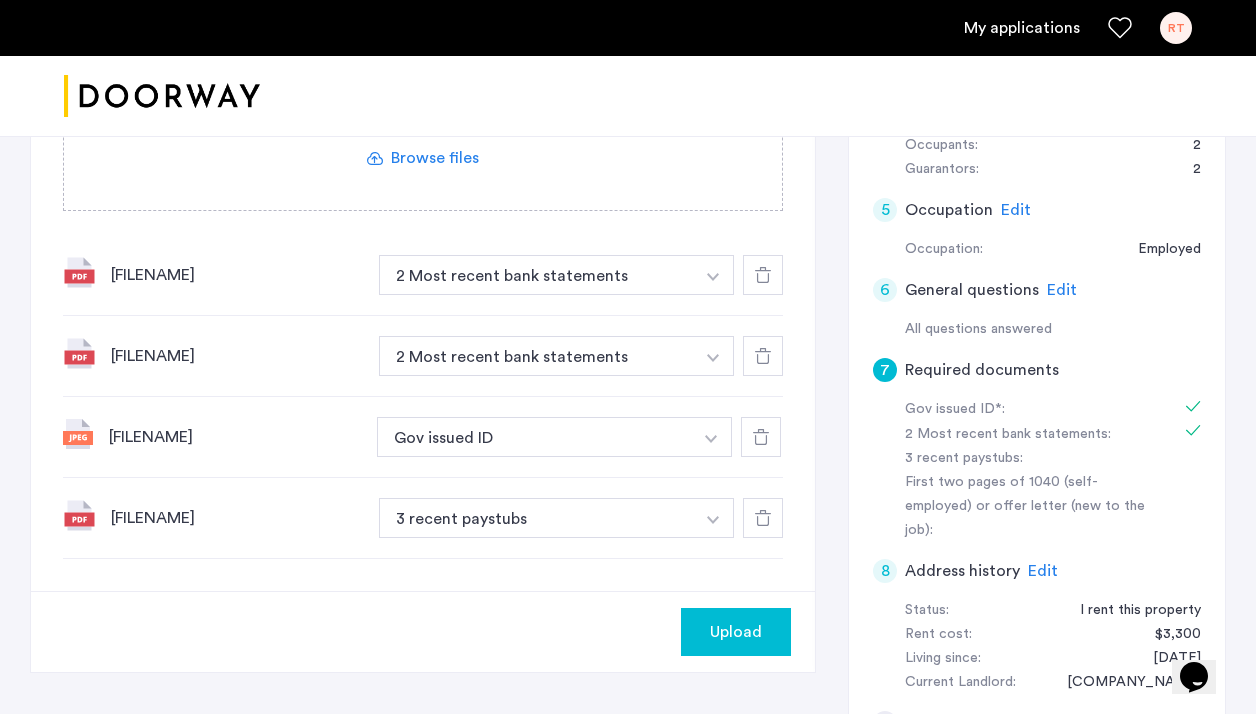 scroll, scrollTop: 708, scrollLeft: 0, axis: vertical 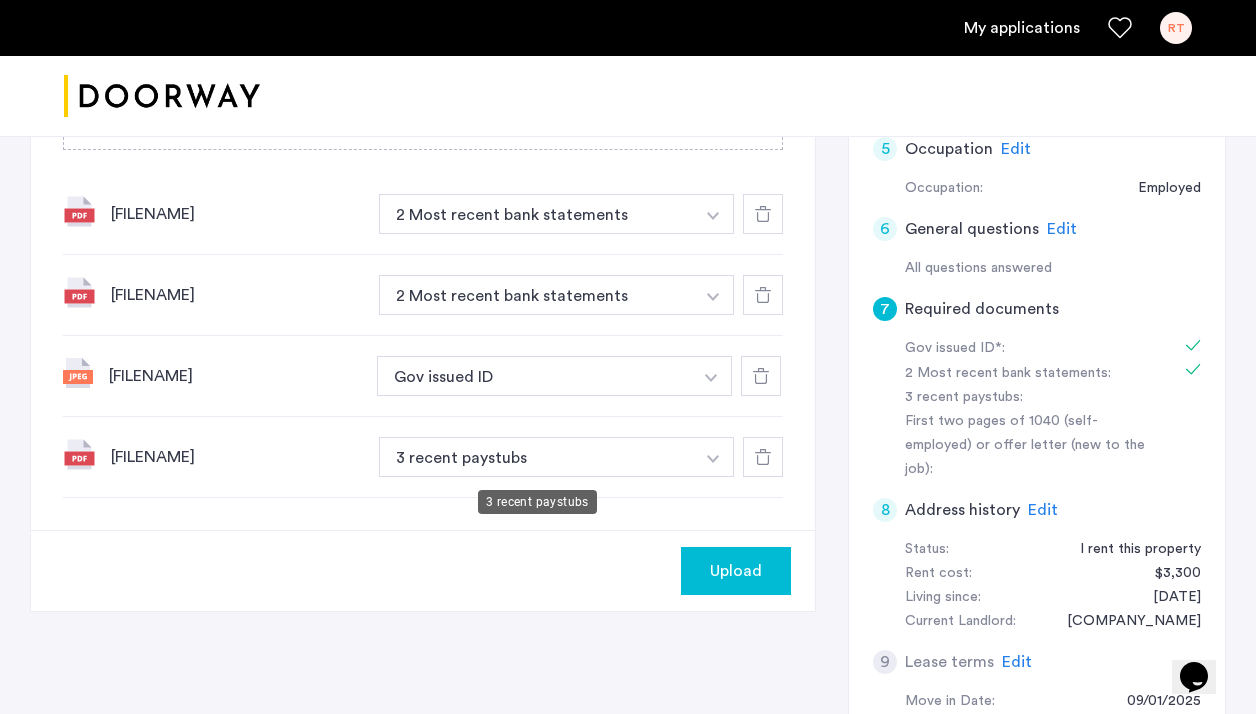 click on "3 recent paystubs" at bounding box center [536, 457] 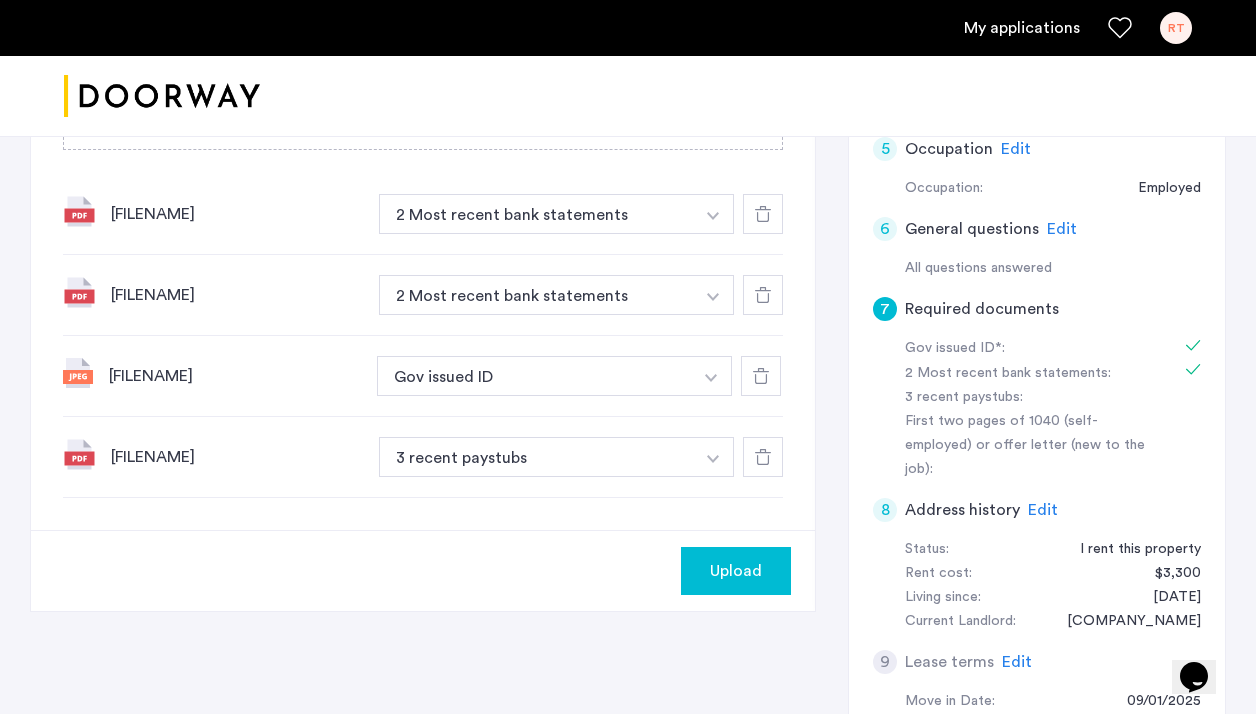 click on "3 recent paystubs" at bounding box center (536, 457) 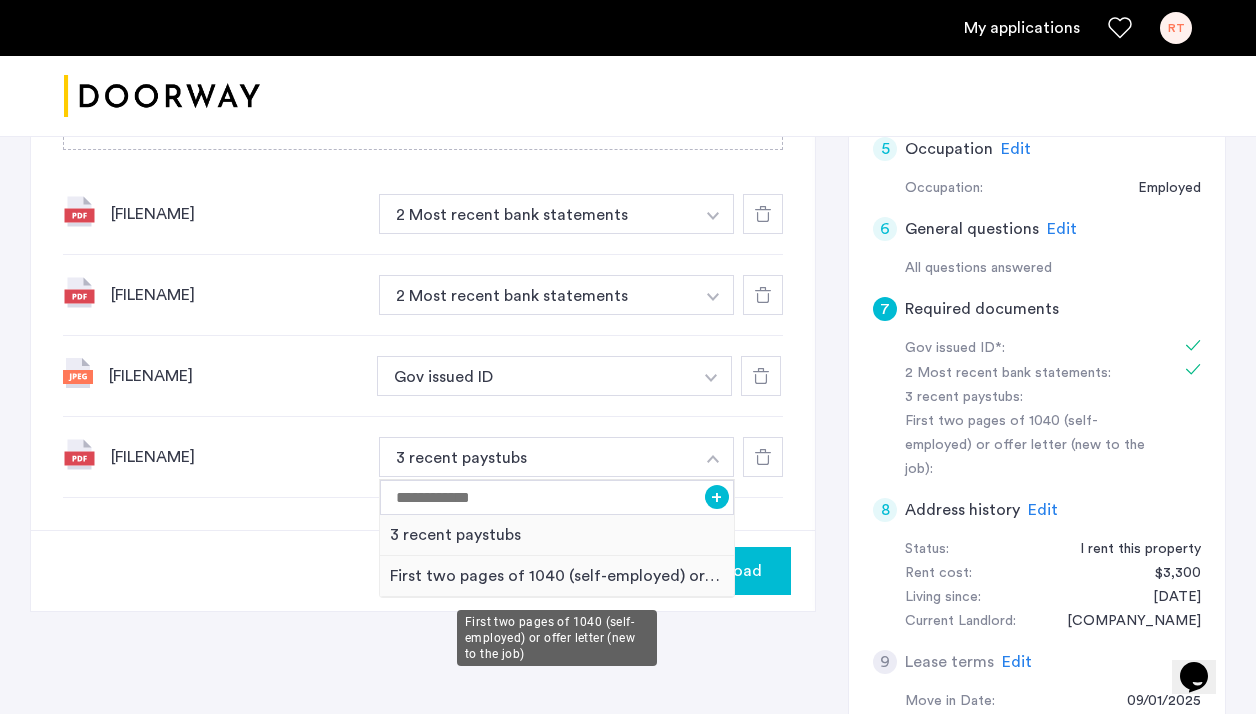 click on "First two pages of 1040 (self-employed) or offer letter (new to the job)" at bounding box center [557, 576] 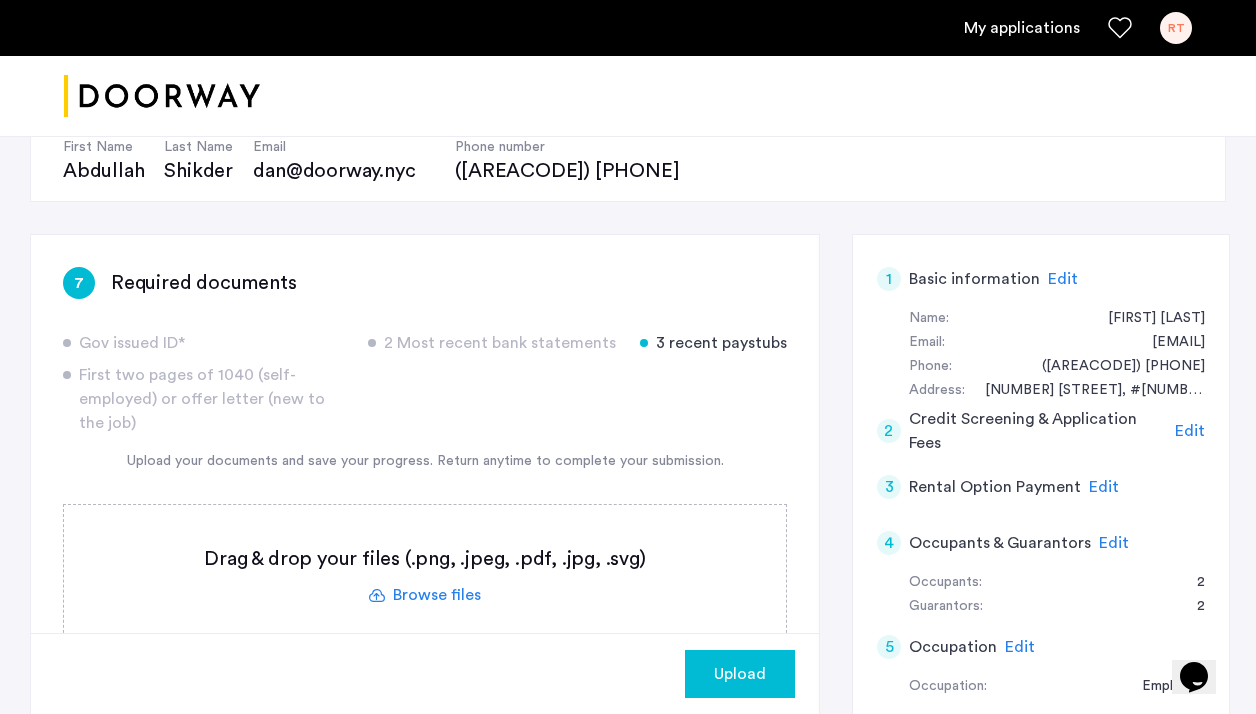 scroll, scrollTop: 225, scrollLeft: 0, axis: vertical 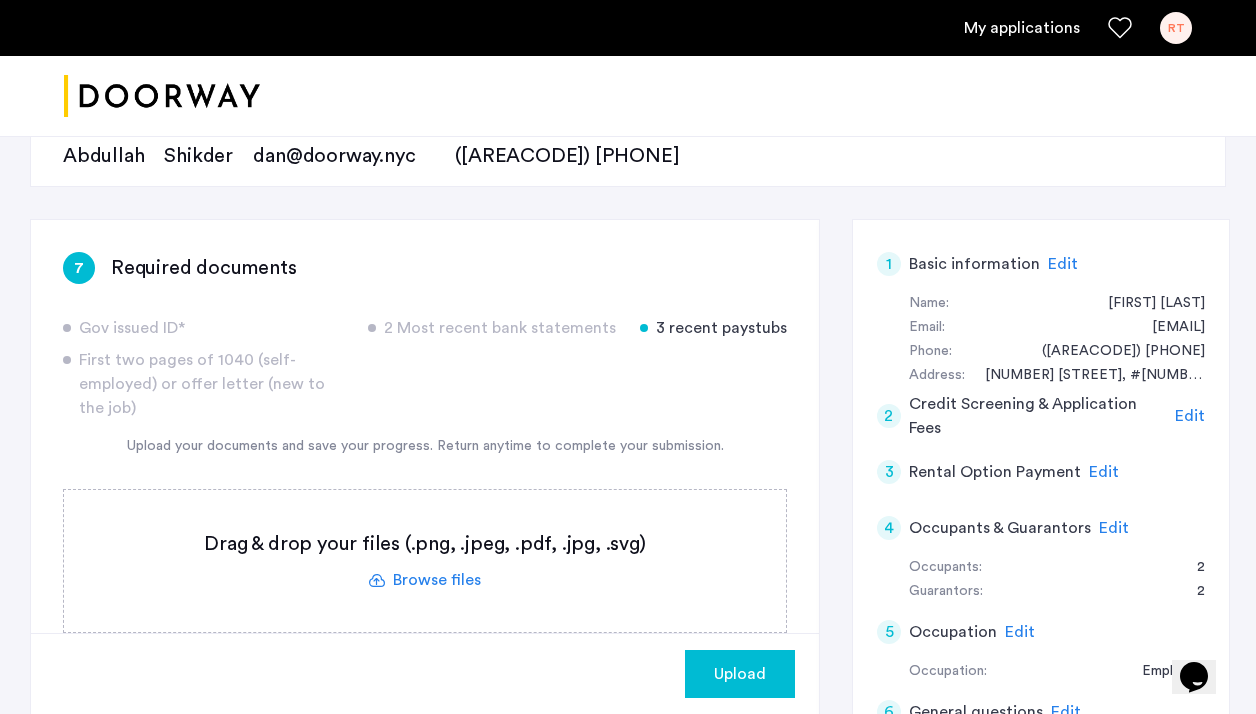 click on "3 recent paystubs" 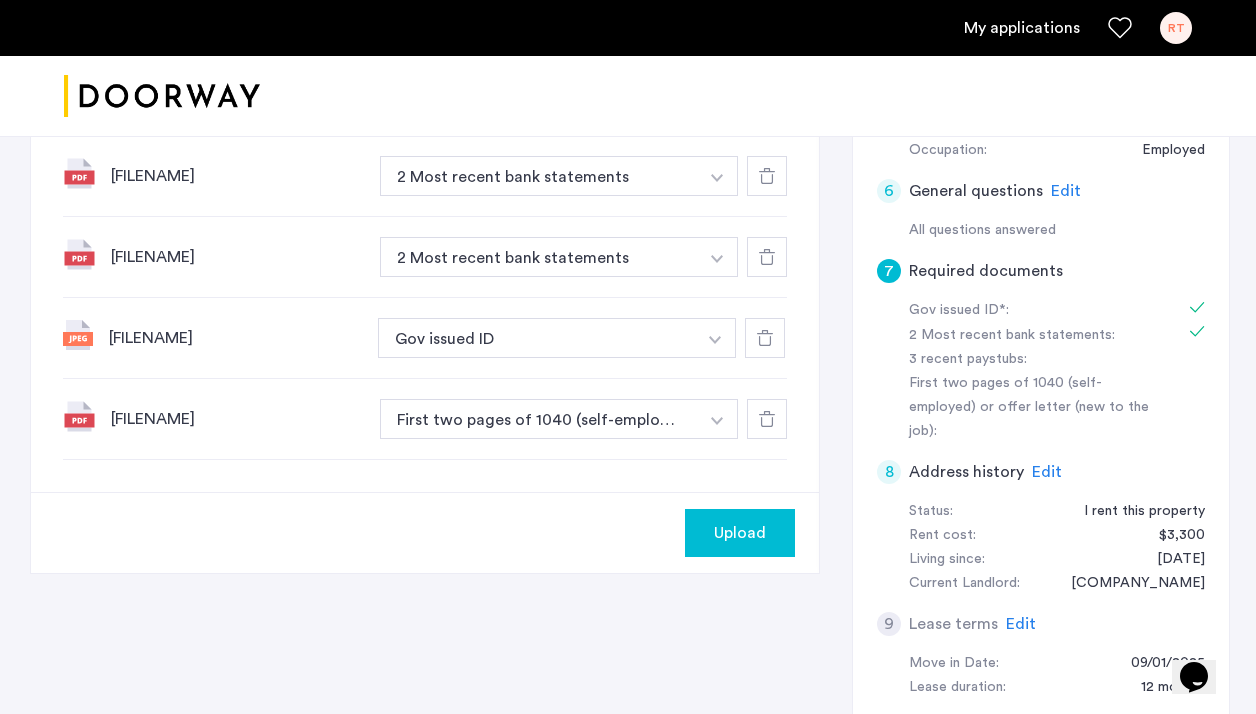 scroll, scrollTop: 737, scrollLeft: 0, axis: vertical 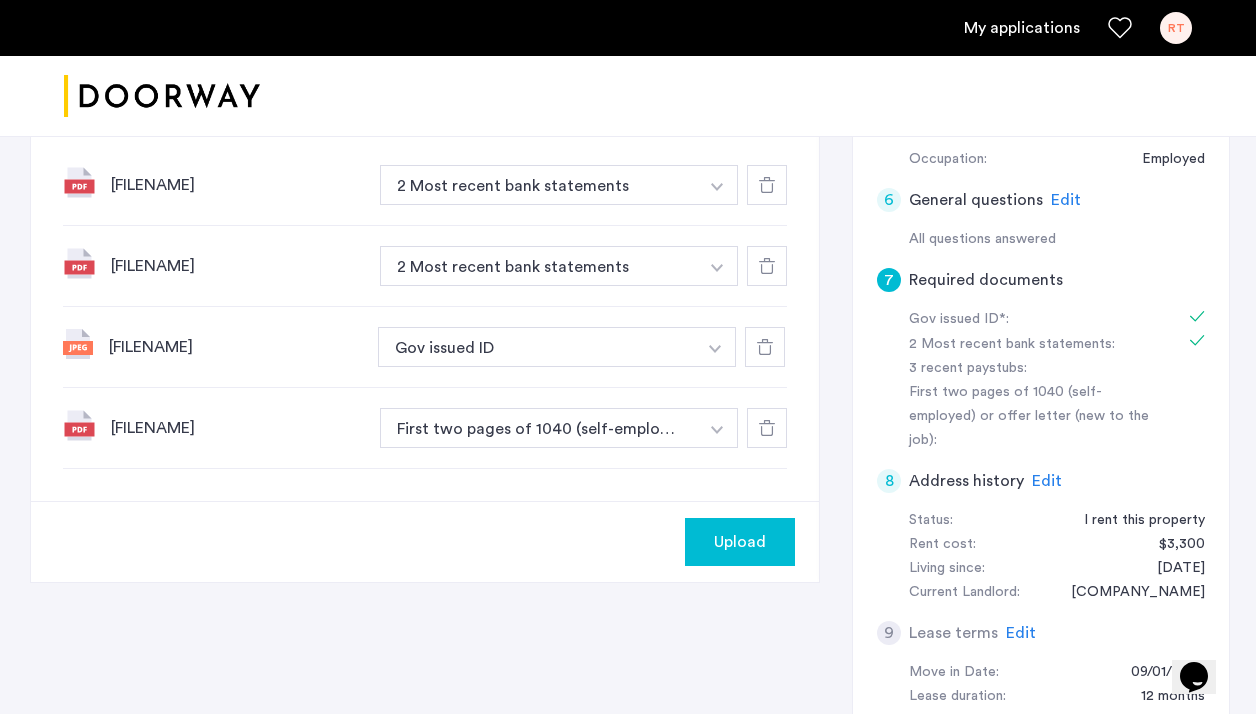 click on "Upload" 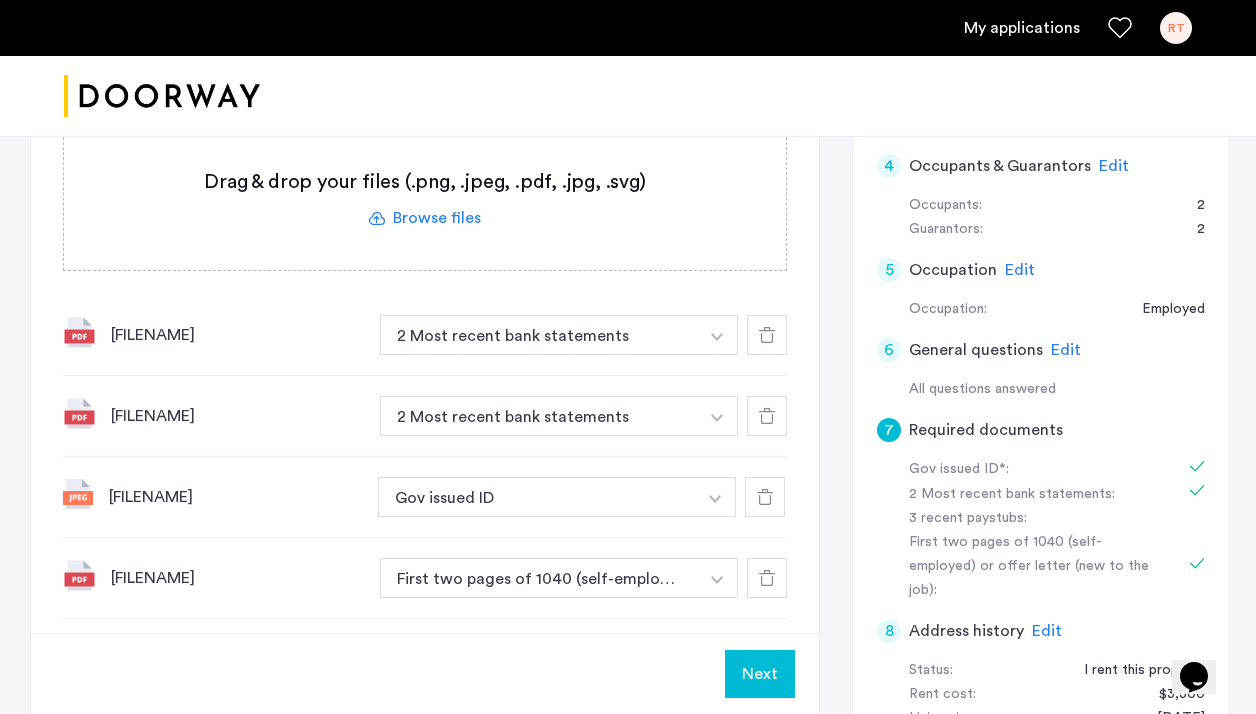 scroll, scrollTop: 545, scrollLeft: 0, axis: vertical 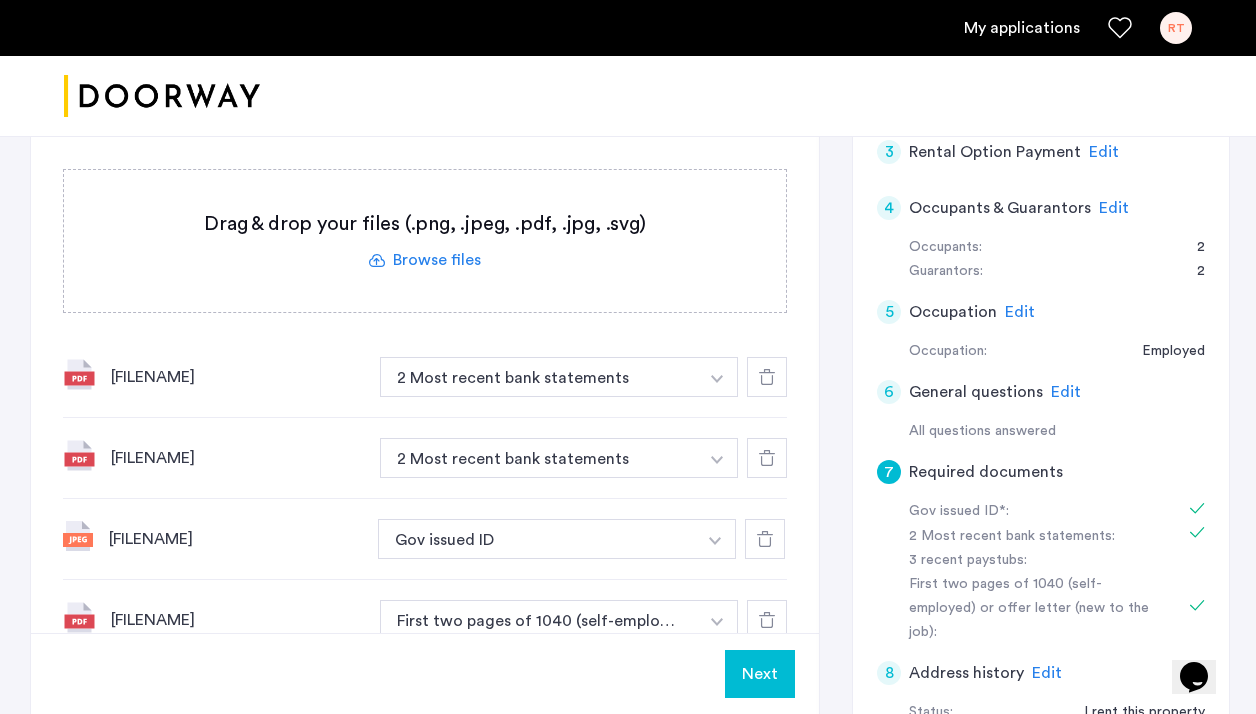 click 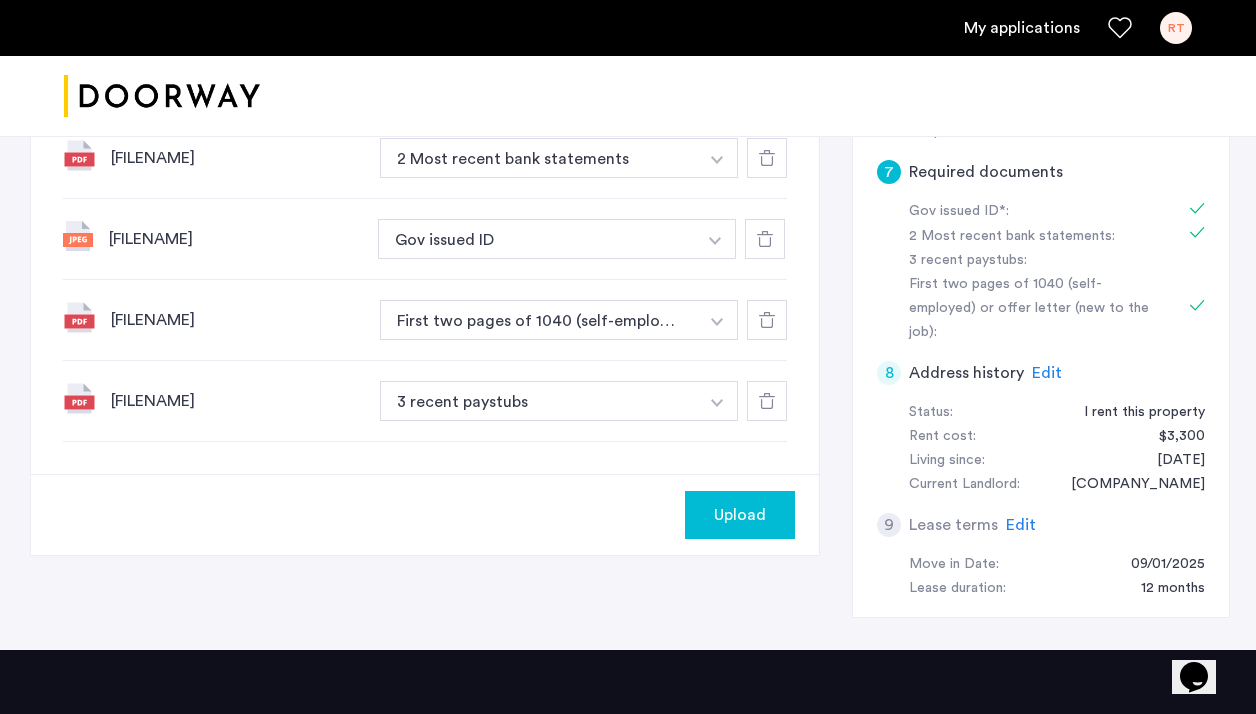 scroll, scrollTop: 875, scrollLeft: 0, axis: vertical 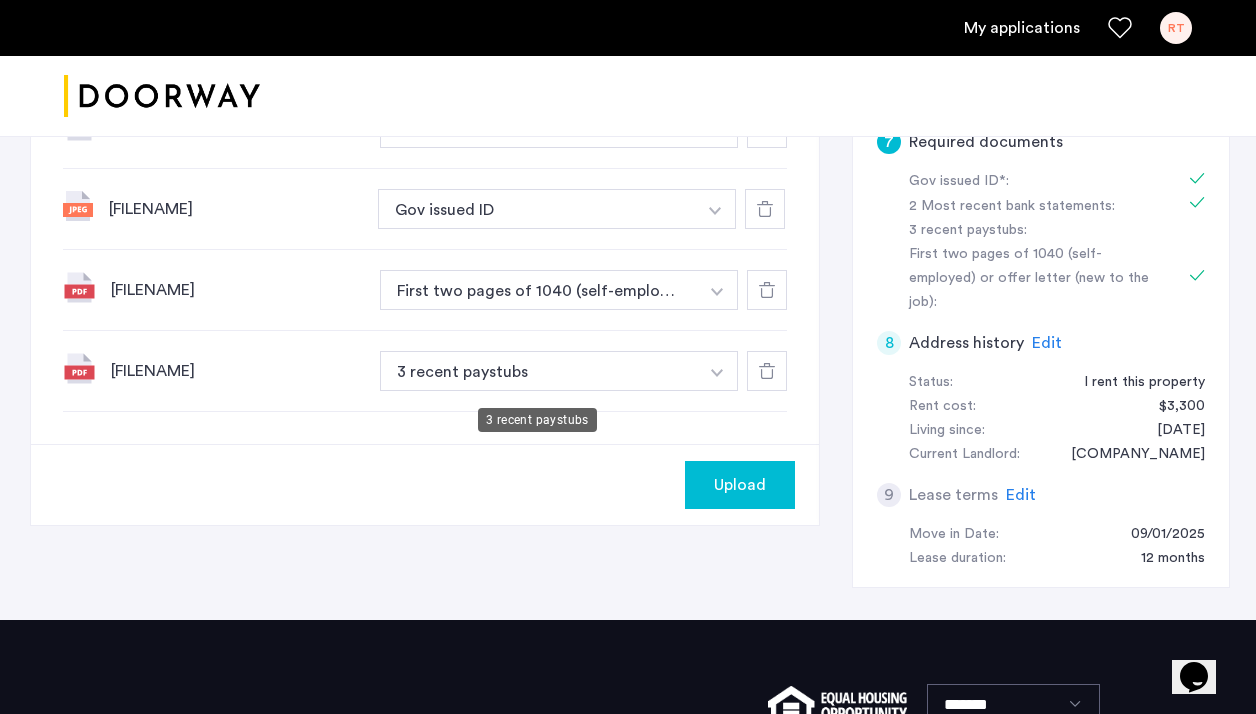 click on "3 recent paystubs" at bounding box center (539, 371) 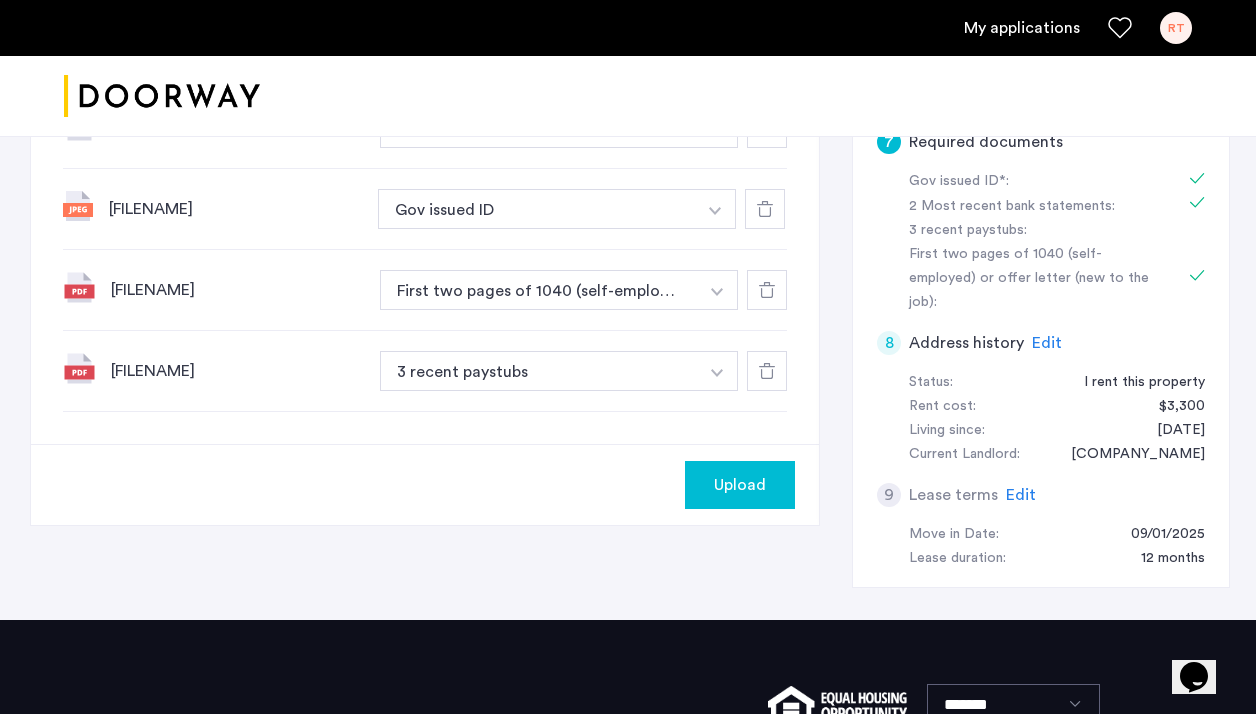 click on "3 recent paystubs" at bounding box center (539, 371) 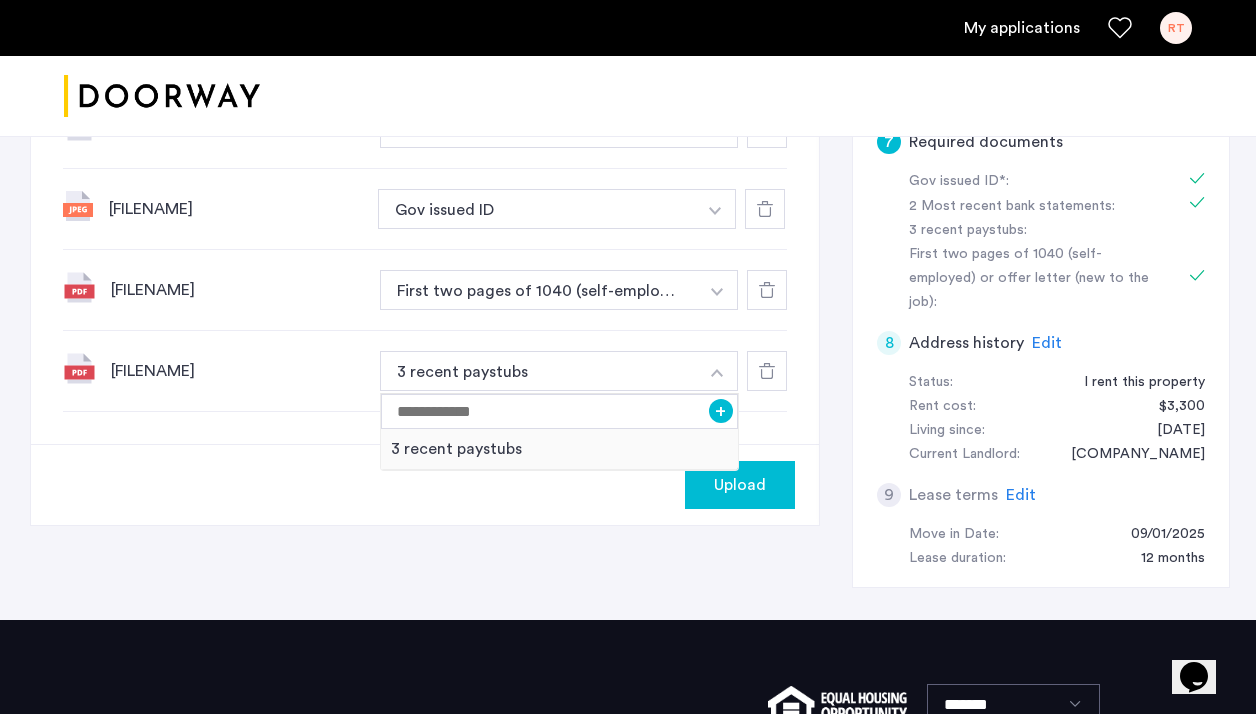 click on "7 Required documents  Gov issued ID*  2 Most recent bank statements  3 recent paystubs  First two pages of 1040 (self-employed) or offer letter (new to the job)  Upload your documents and save your progress. Return anytime to complete your submission.  Drag & drop your files (.png, .jpeg, .pdf, .jpg, .svg) Browse files Upload documents (.png, .jpeg, .pdf, .jpg, .svg) Uploaded files [FILENAME] 2 Most recent bank statements + 3 recent paystubs 2 Most recent bank statements [FILENAME] 2 Most recent bank statements + 3 recent paystubs 2 Most recent bank statements [FILENAME] Gov issued ID + 3 recent paystubs Gov issued ID [FILENAME] First two pages of 1040 (self-employed) or offer letter (new to the job) + 3 recent paystubs First two pages of 1040 (self-employed) or offer letter (new to the job) [FILENAME] 3 recent paystubs + 3 recent paystubs Upload 1 Basic information Edit First name [FIRST] Last name [LAST] Email address [EMAIL] Phone number [DATE]" 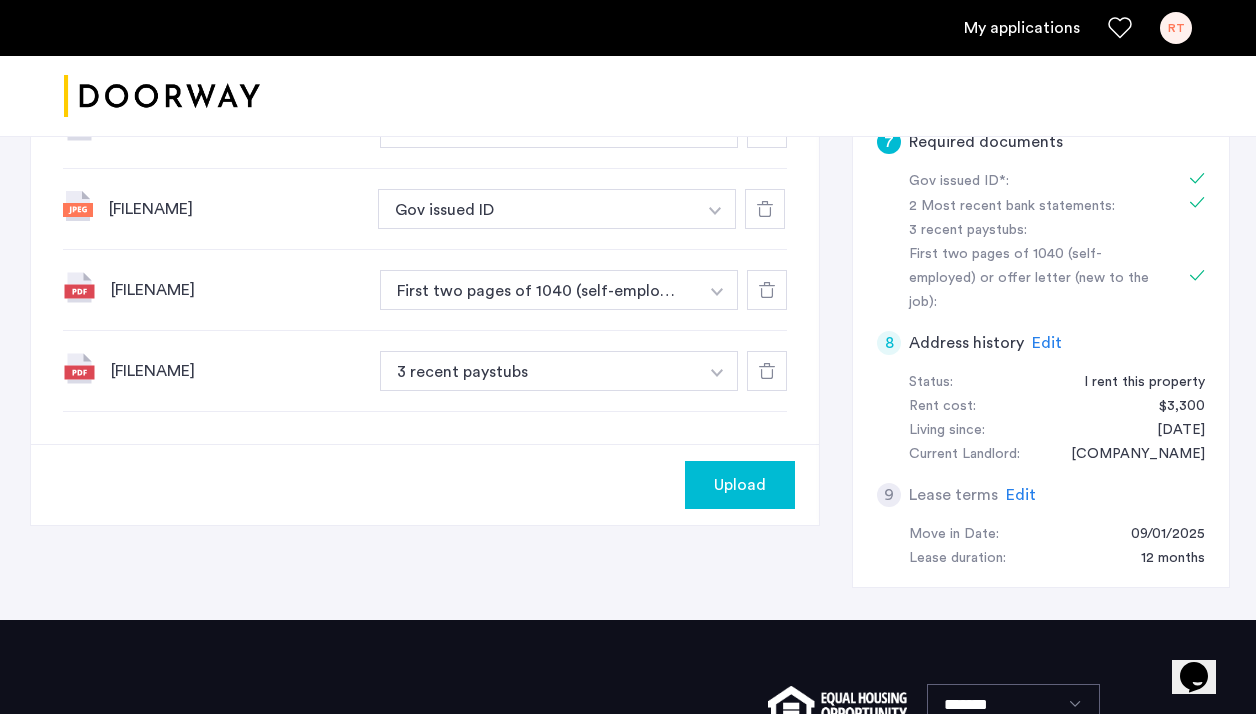 click on "Upload" 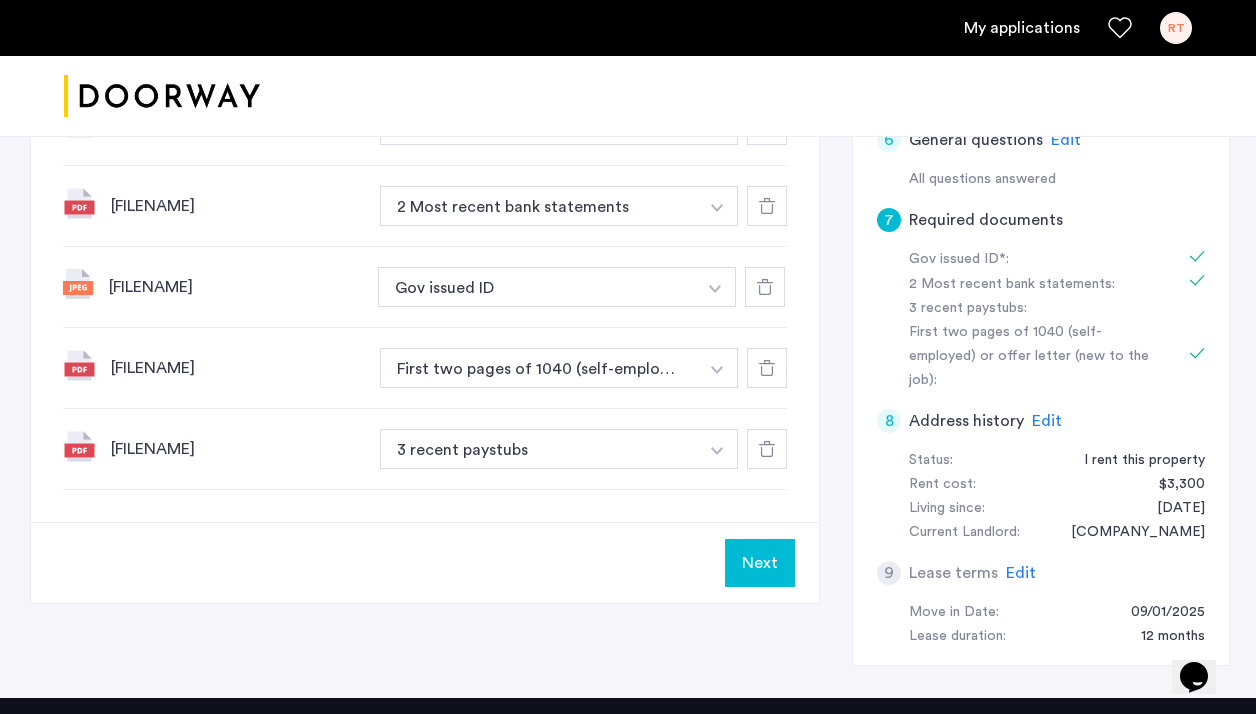scroll, scrollTop: 785, scrollLeft: 0, axis: vertical 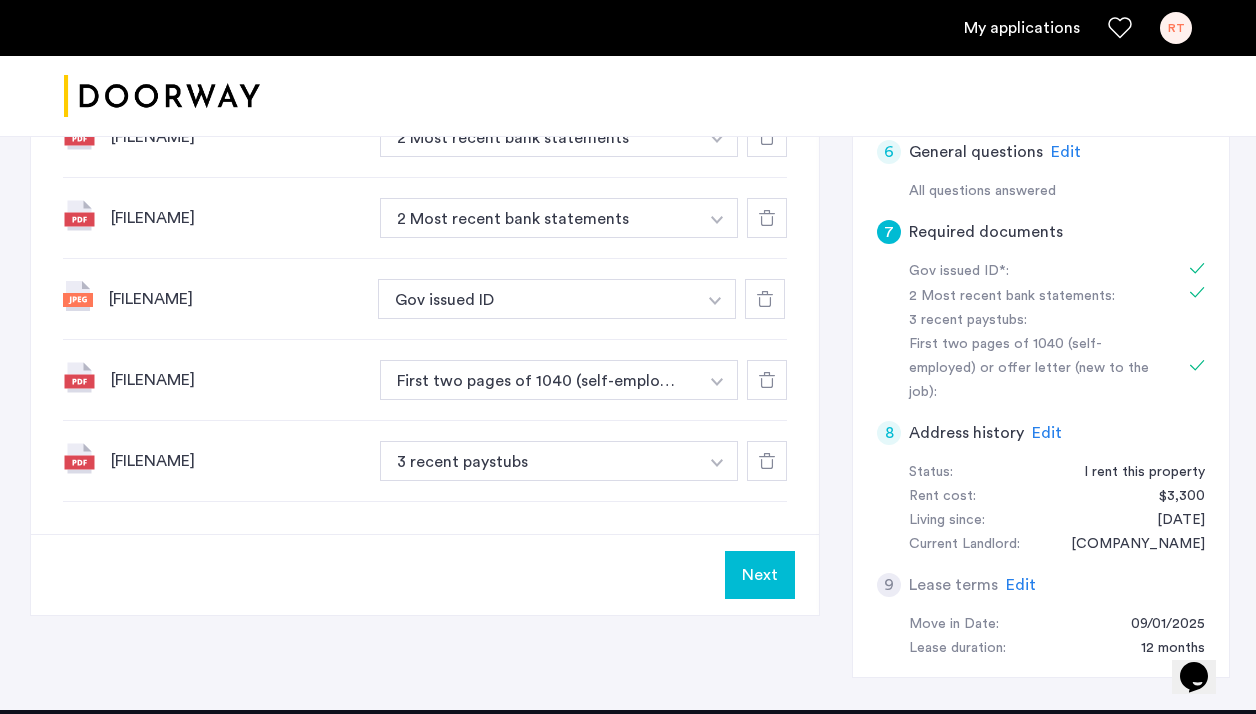 click on "Next" 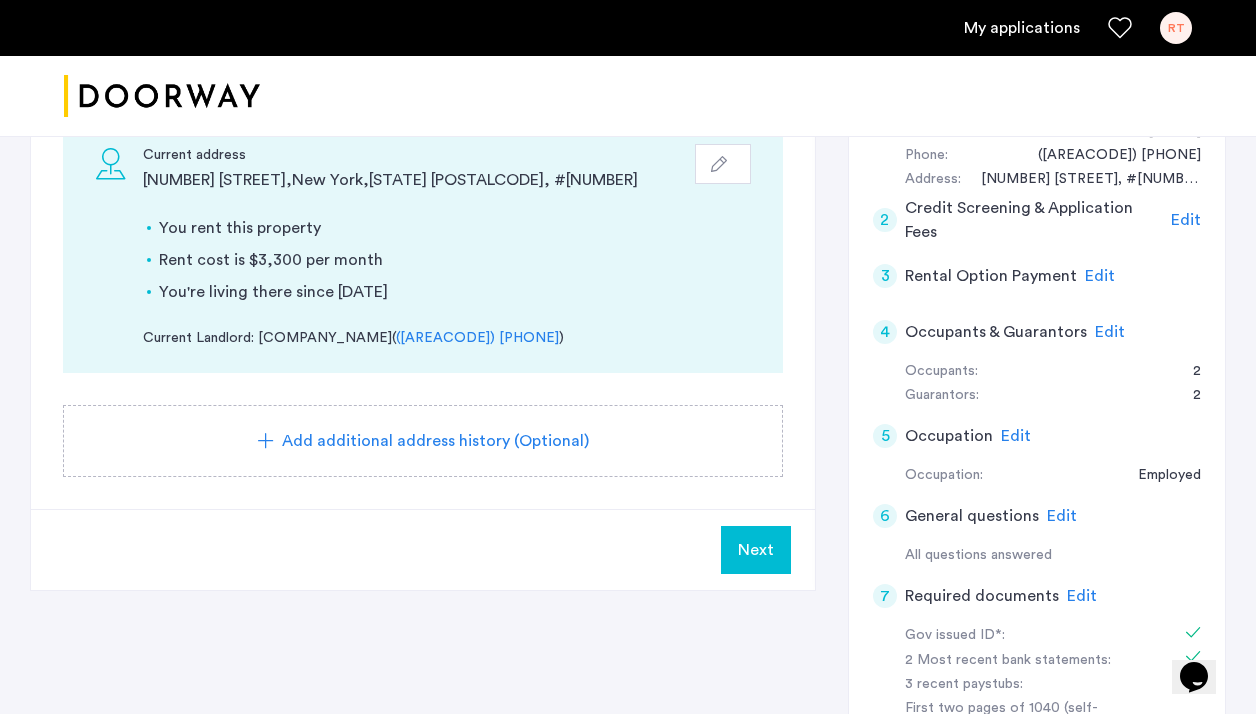 scroll, scrollTop: 441, scrollLeft: 0, axis: vertical 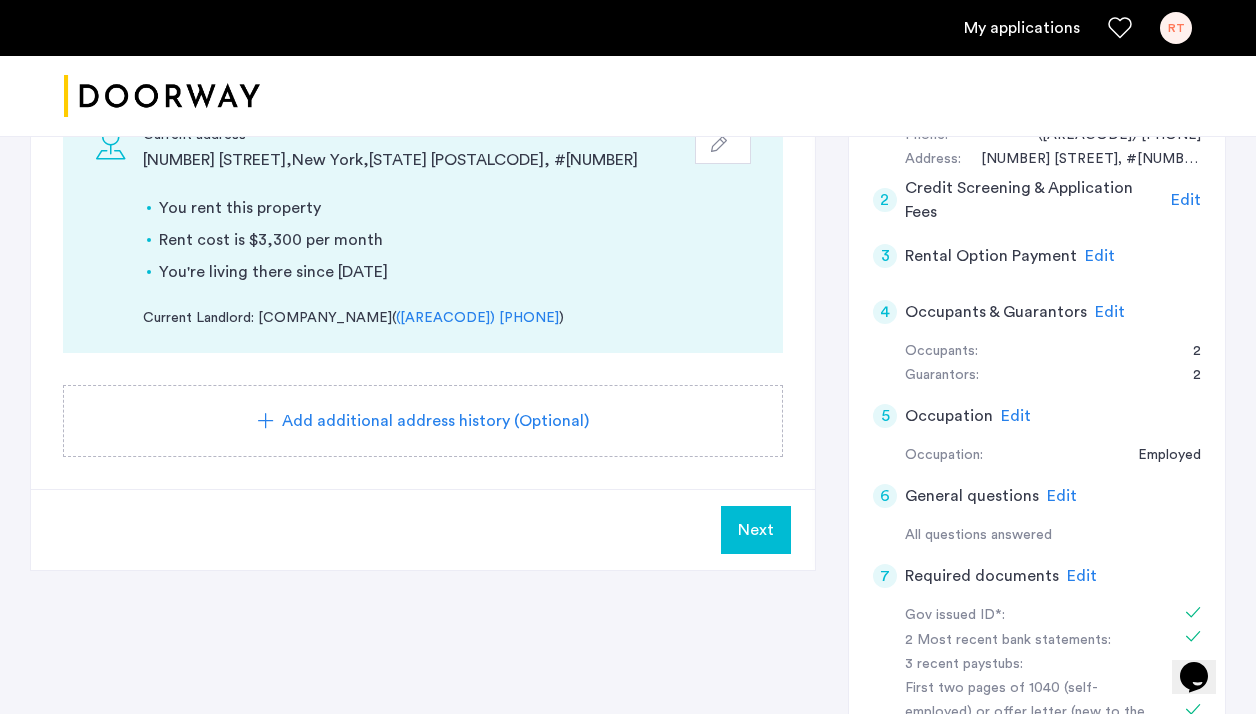 click 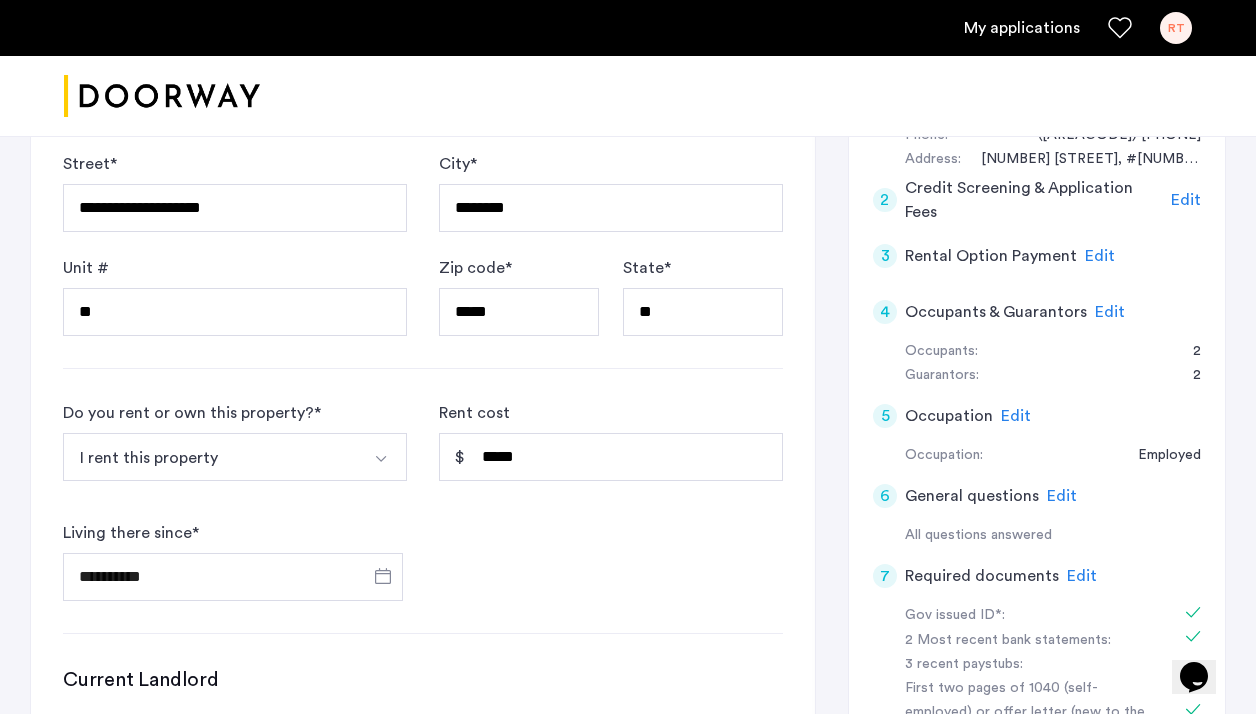 scroll, scrollTop: 470, scrollLeft: 0, axis: vertical 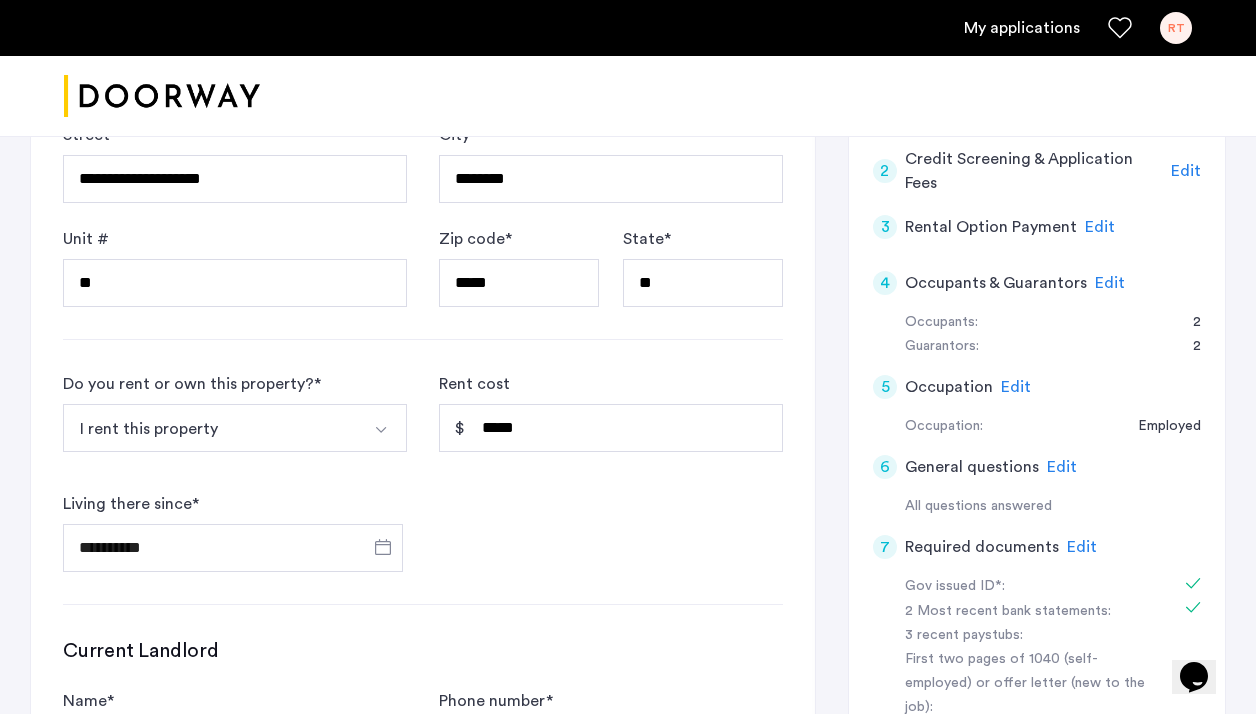 click on "I rent this property" at bounding box center (211, 428) 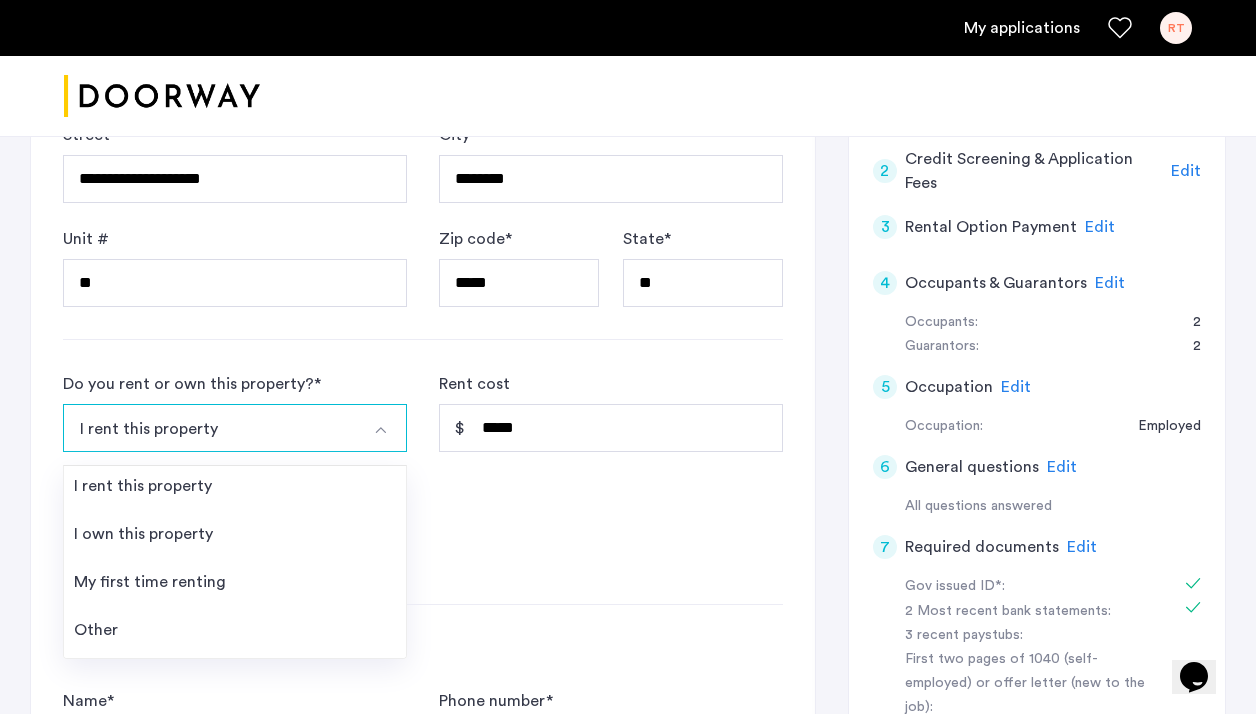 click on "**********" 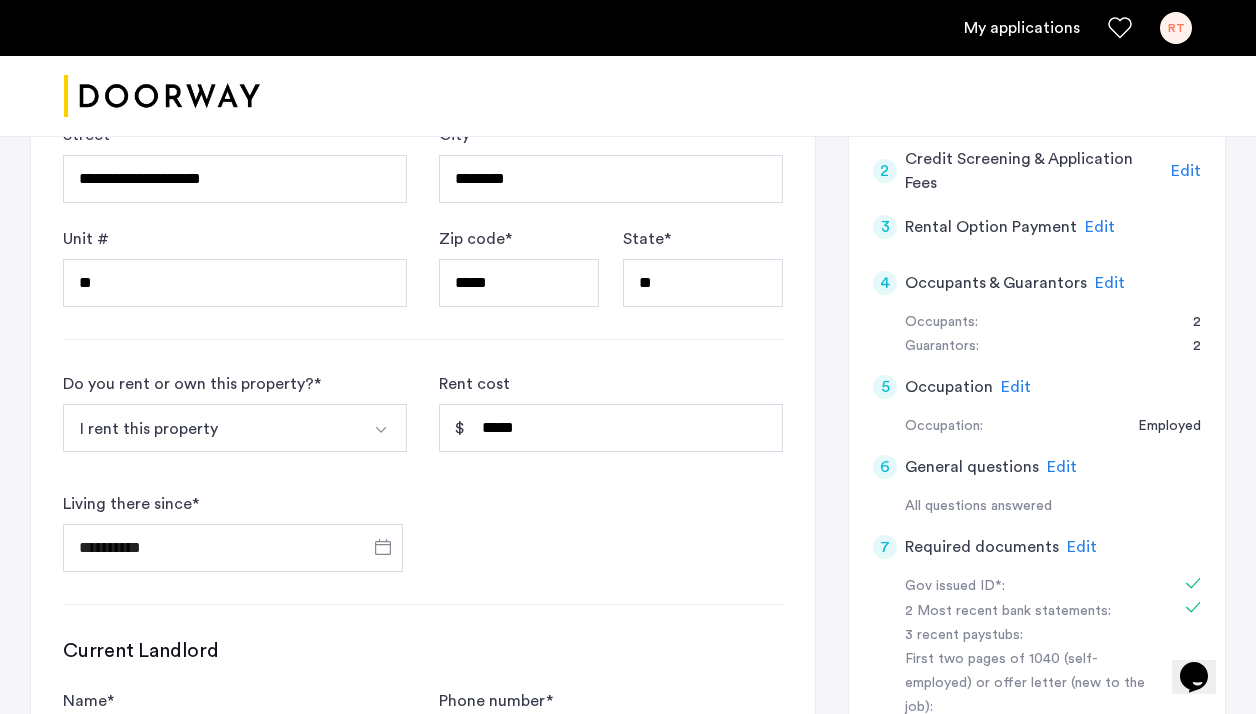 scroll, scrollTop: 1203, scrollLeft: 0, axis: vertical 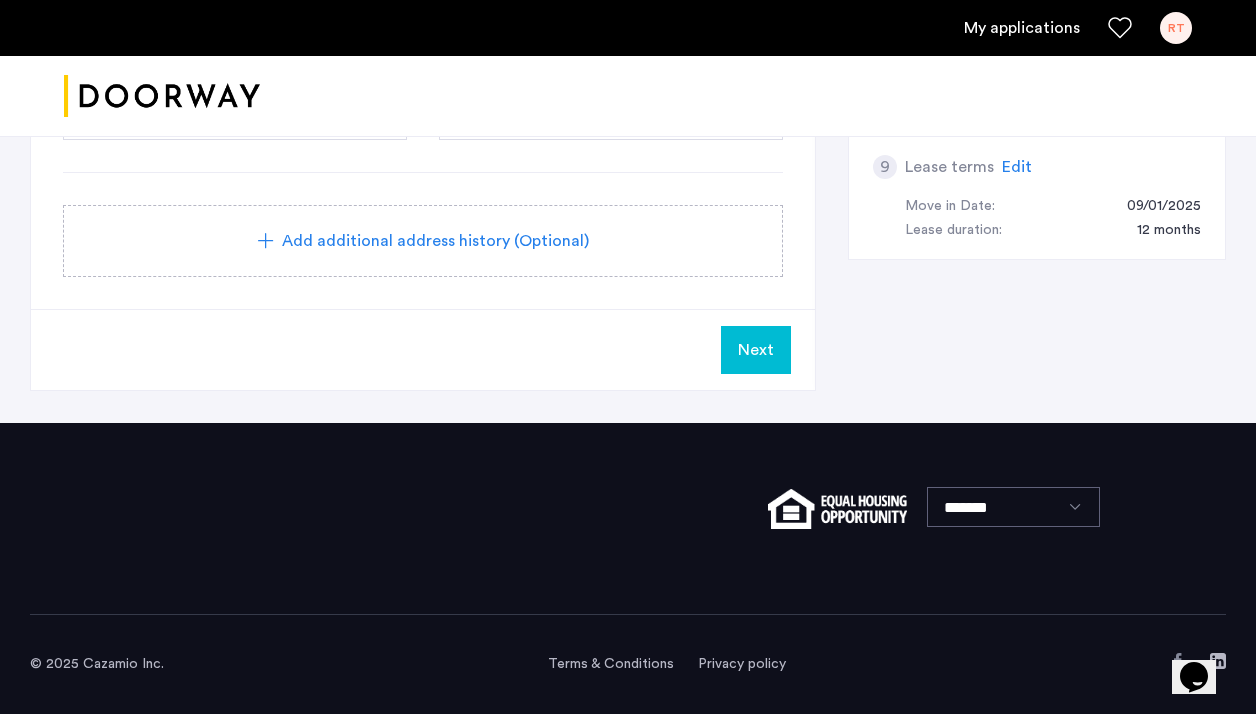 click on "Next" 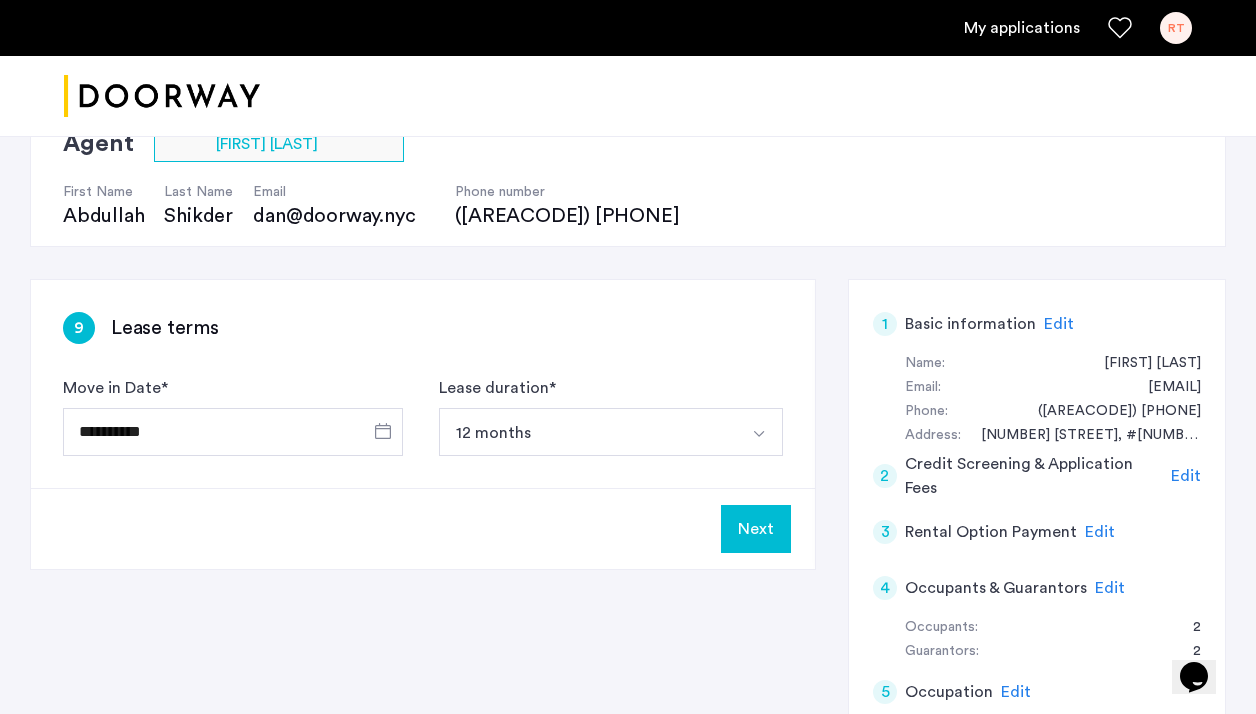 scroll, scrollTop: 169, scrollLeft: 0, axis: vertical 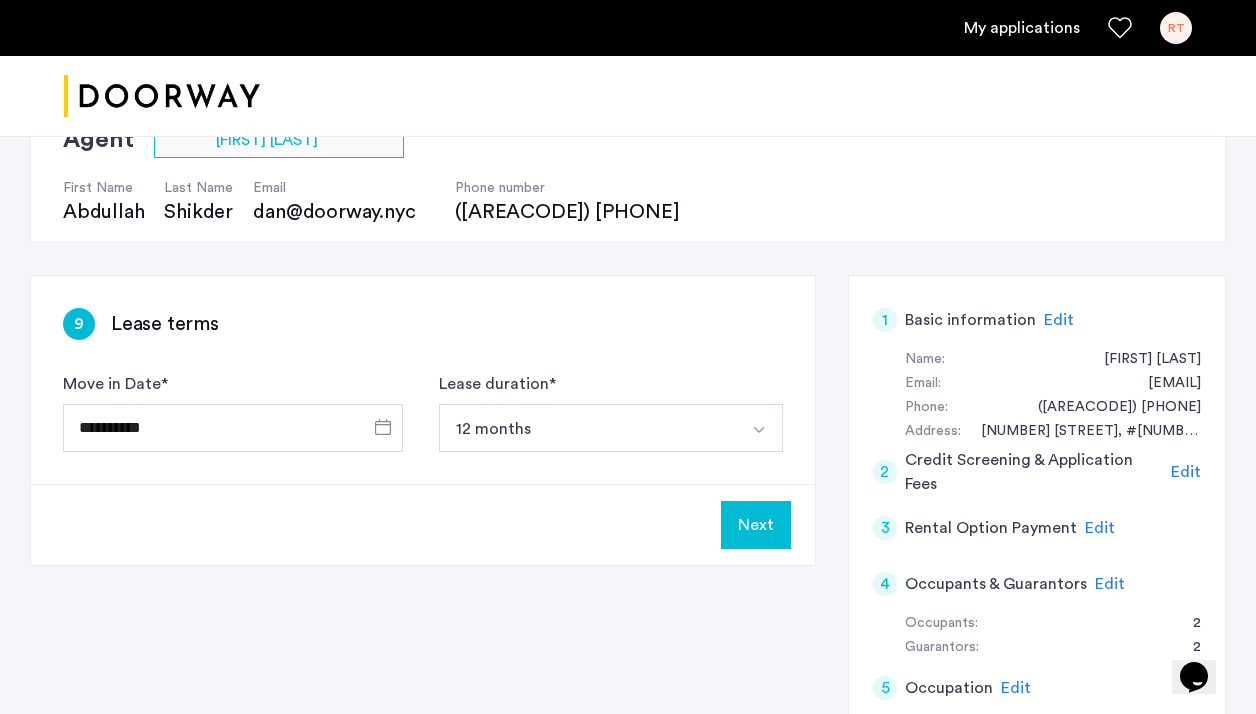 click on "Next" 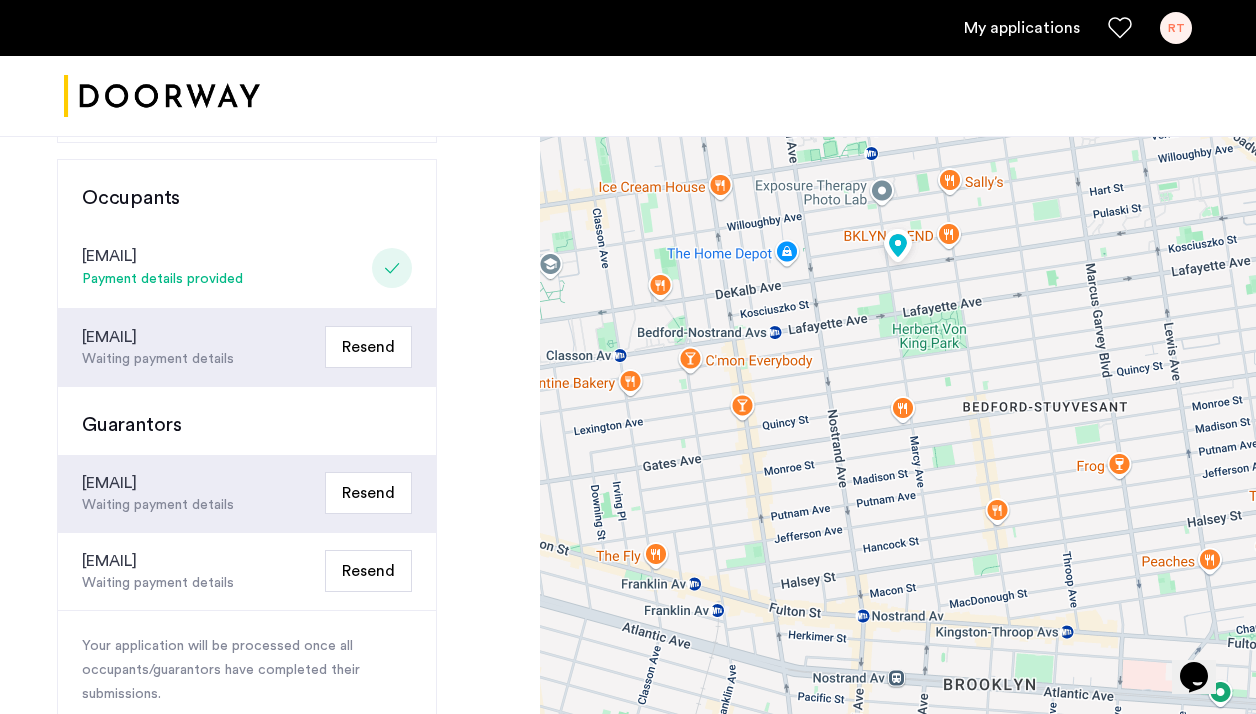 scroll, scrollTop: 439, scrollLeft: 0, axis: vertical 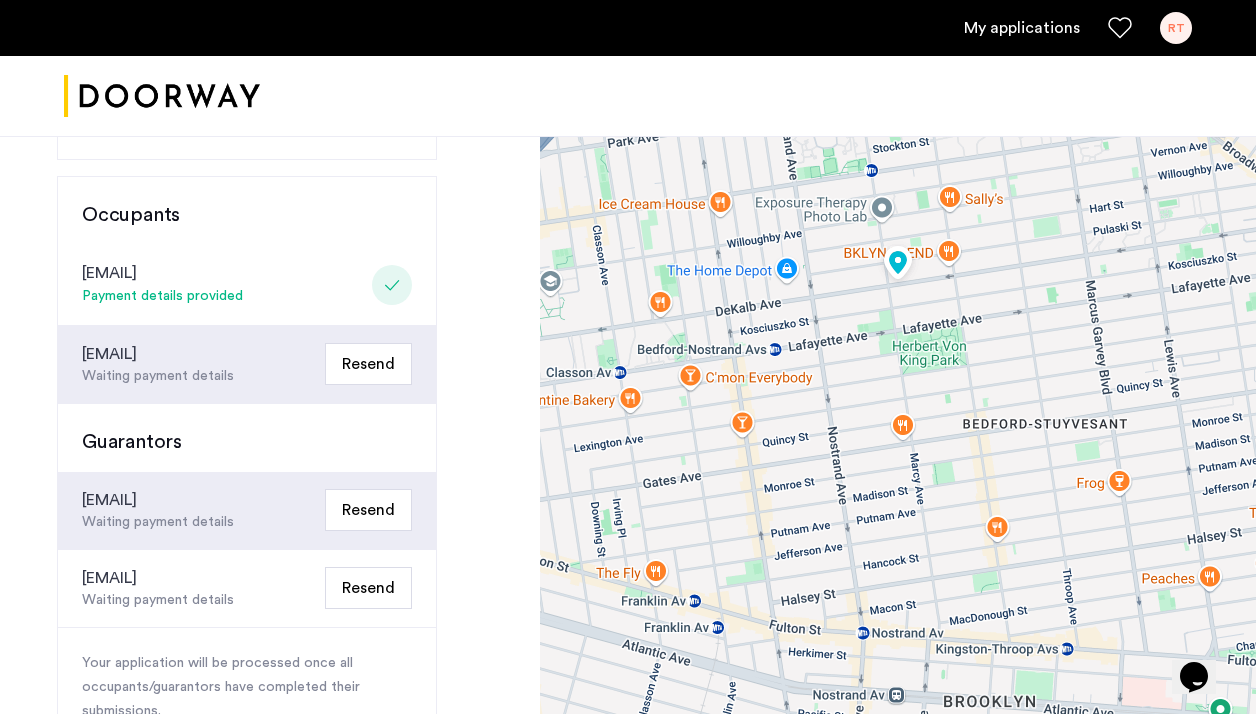 click on "Waiting payment details" 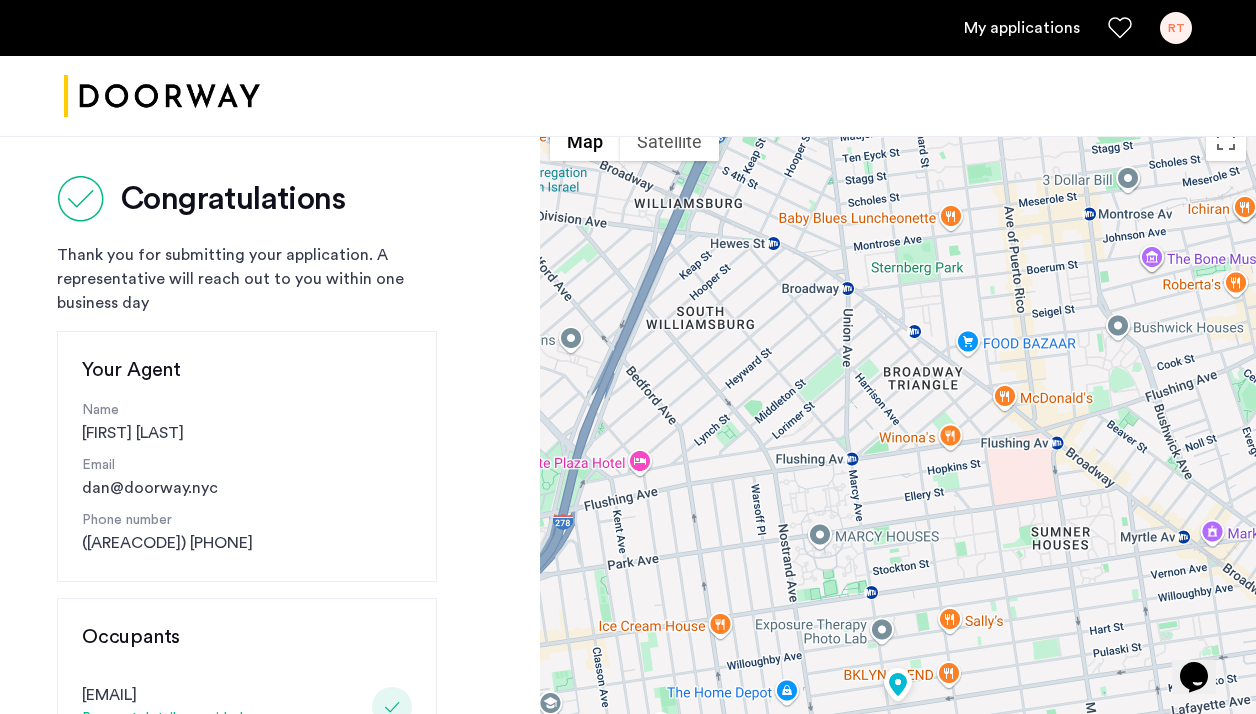 scroll, scrollTop: 25, scrollLeft: 0, axis: vertical 